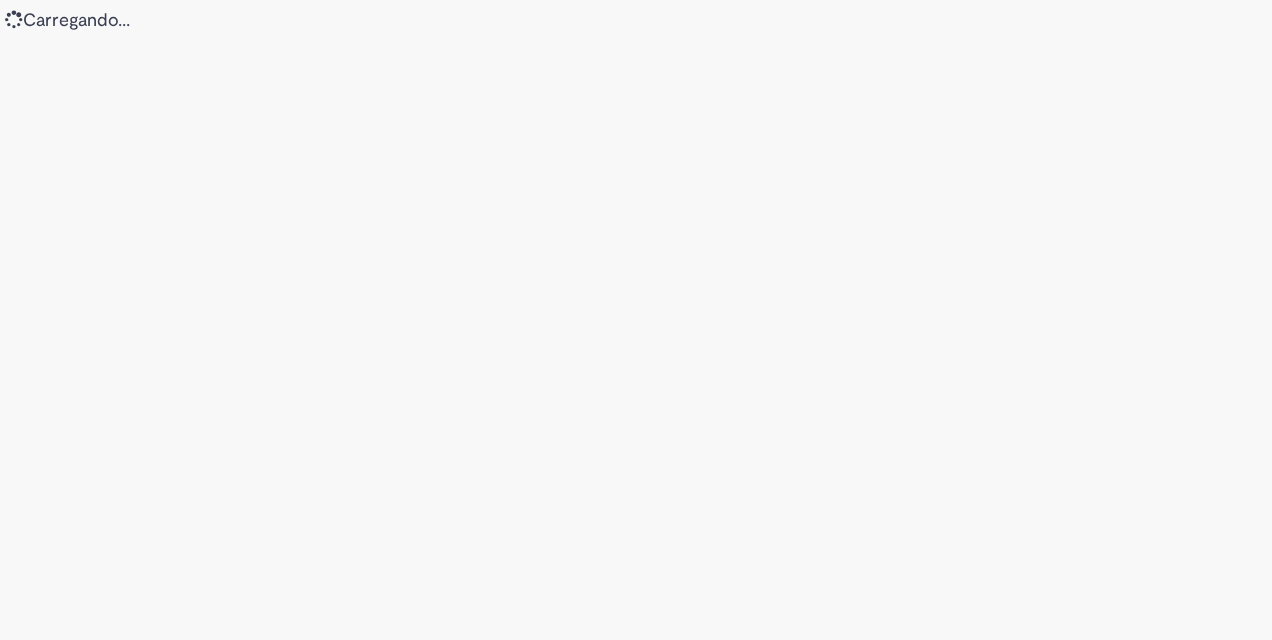scroll, scrollTop: 0, scrollLeft: 0, axis: both 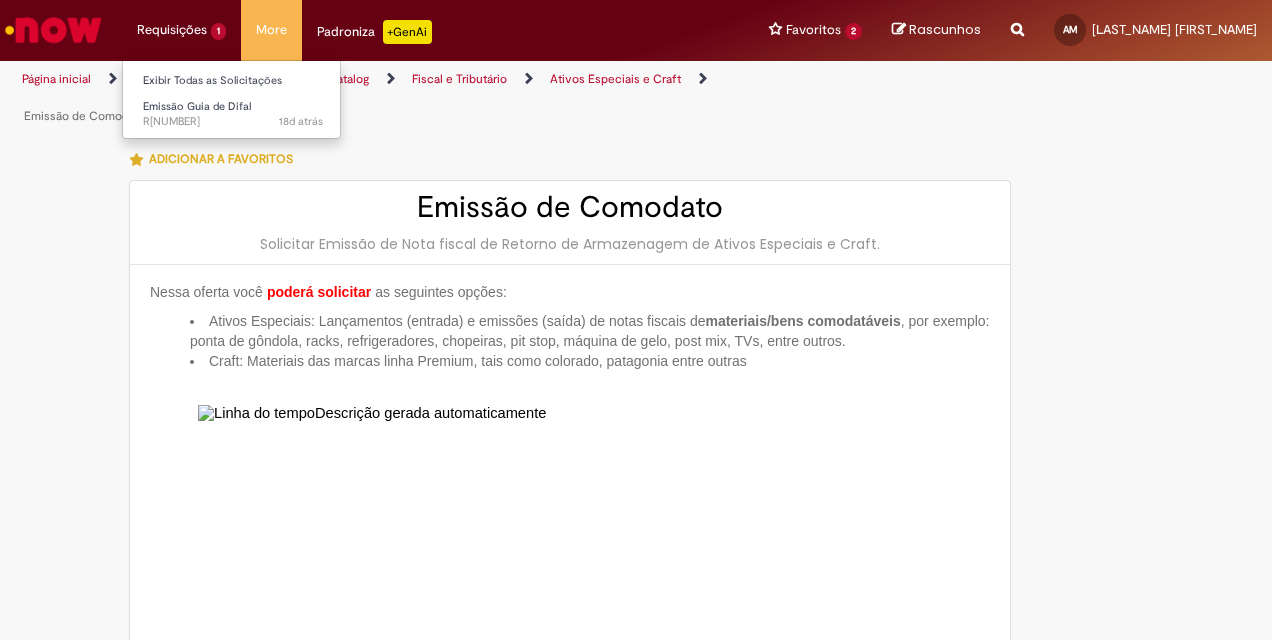 type on "**********" 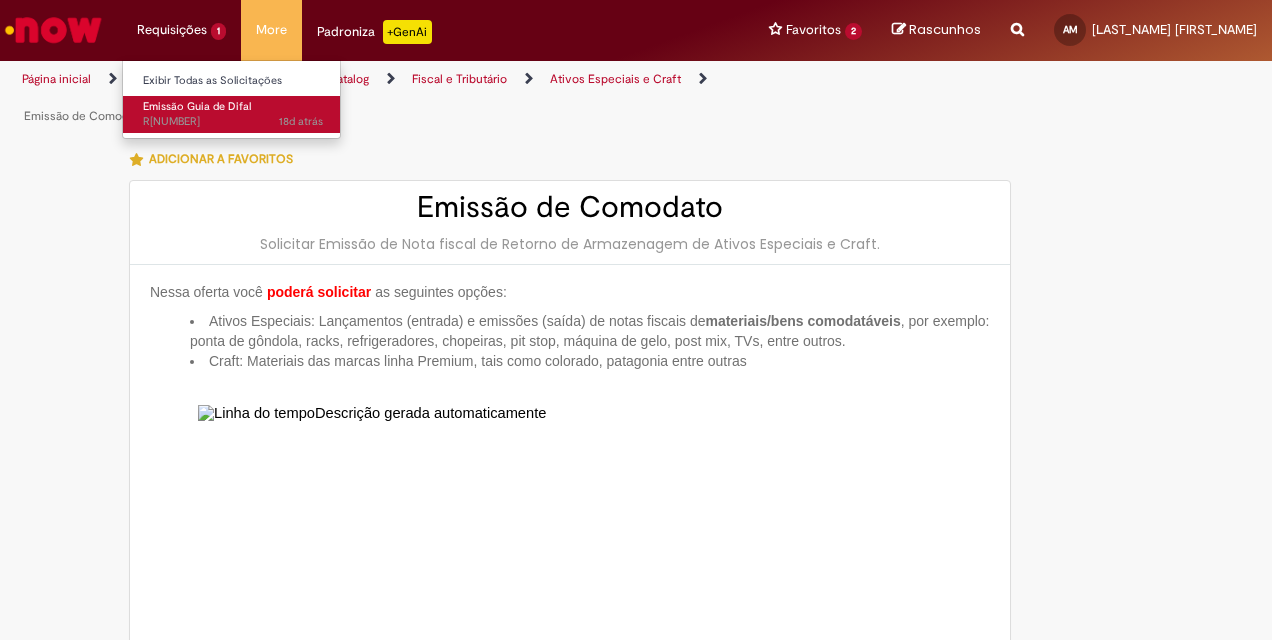 click on "[TIME_AGO] [REFERENCE]" at bounding box center (233, 122) 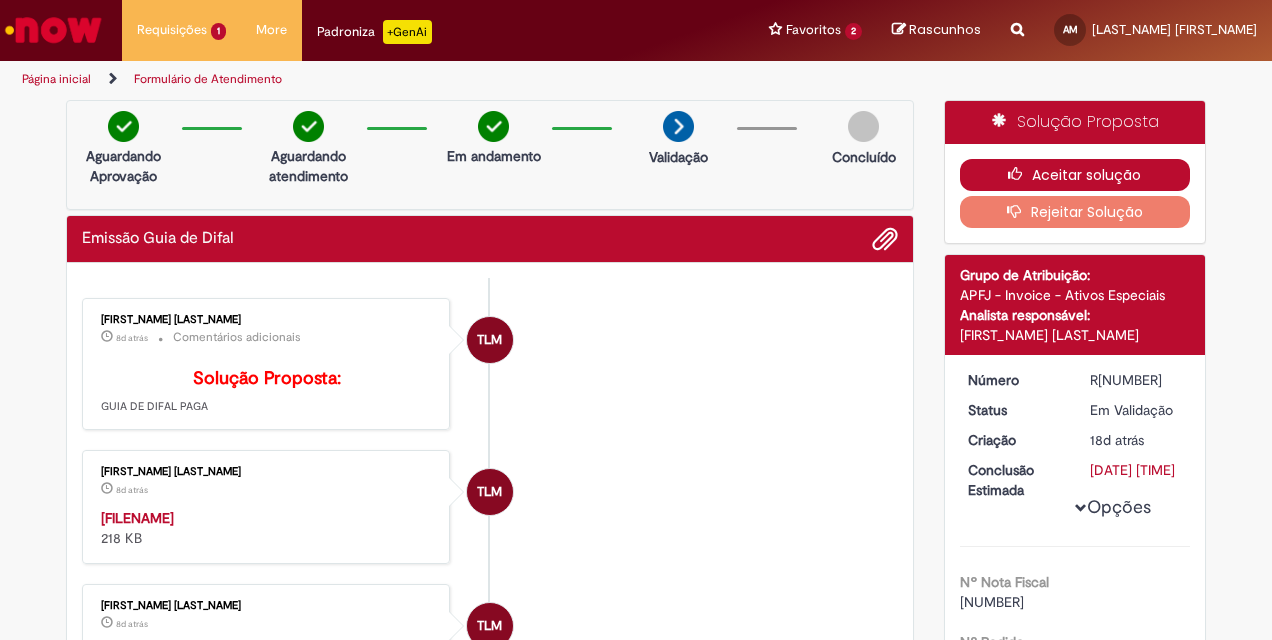 click on "Aceitar solução" at bounding box center (1075, 175) 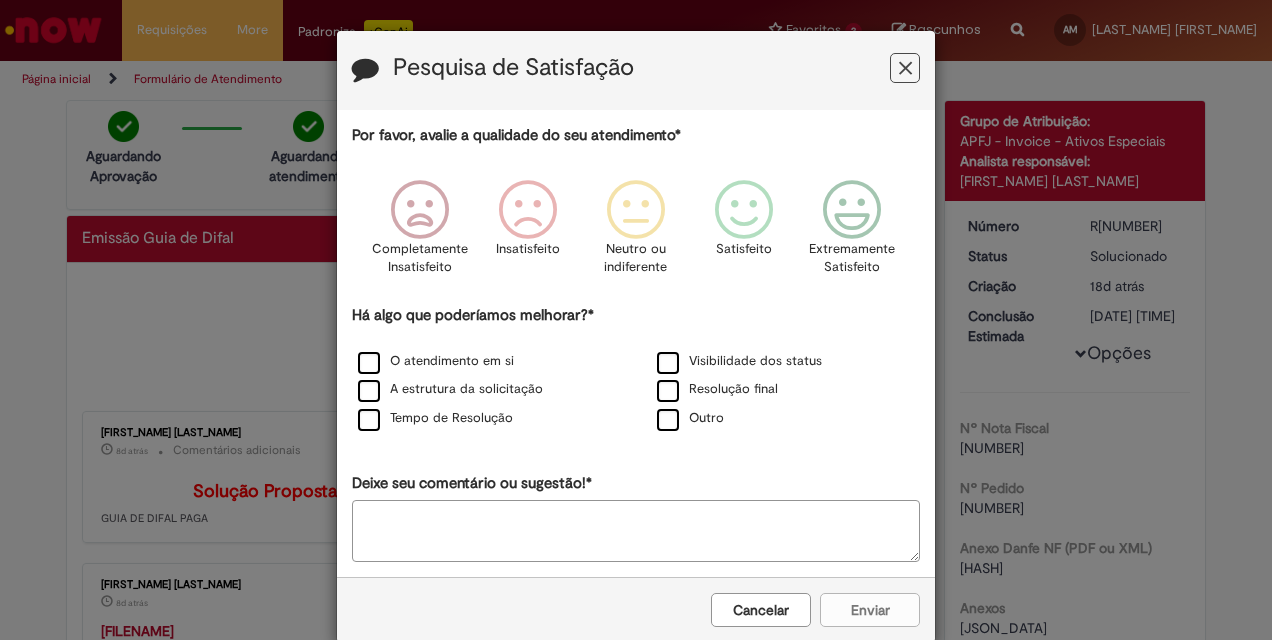 scroll, scrollTop: 400, scrollLeft: 0, axis: vertical 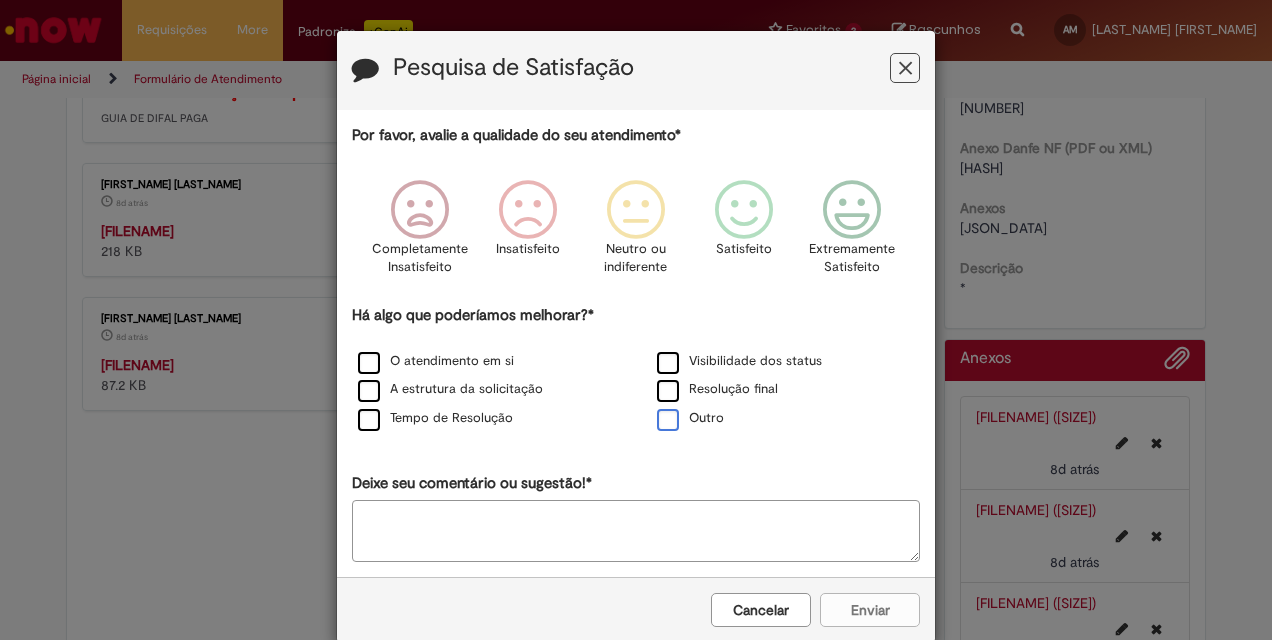 click on "Outro" at bounding box center [690, 418] 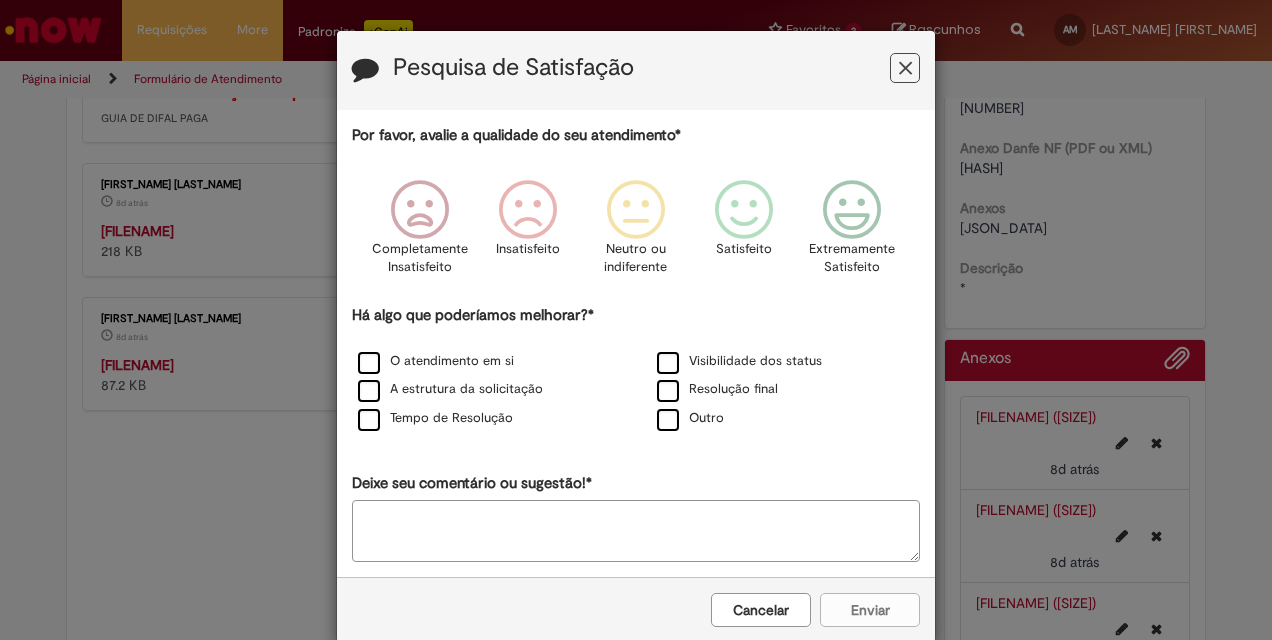 click on "Deixe seu comentário ou sugestão!*" at bounding box center [636, 531] 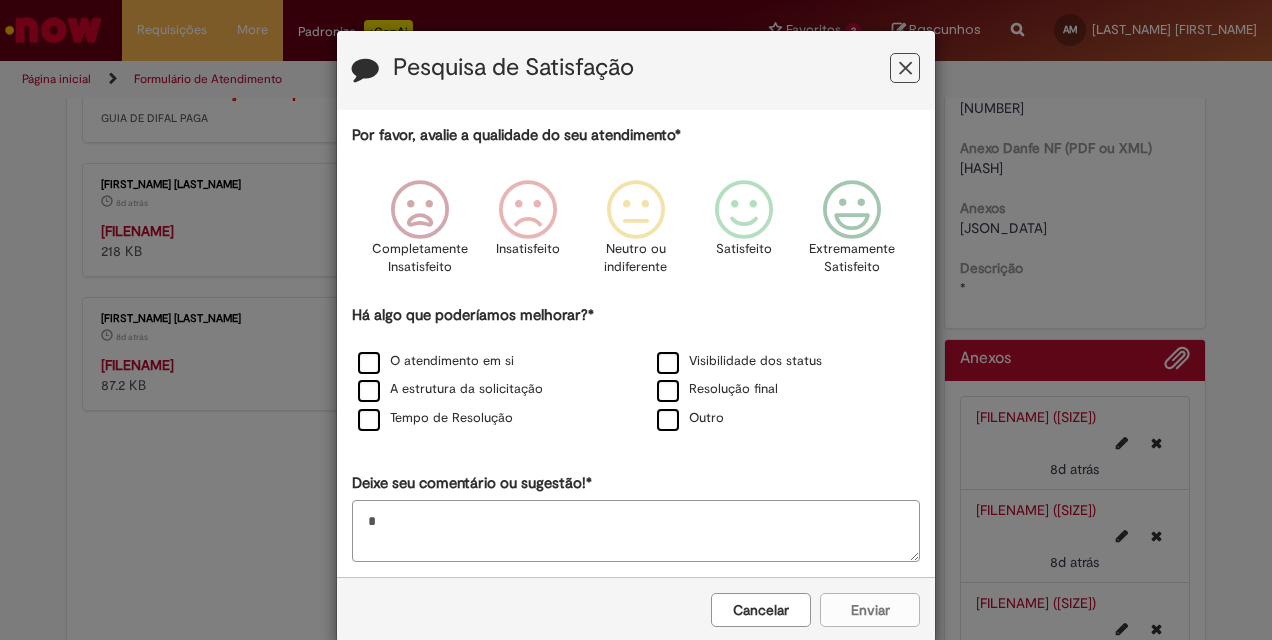 type on "*" 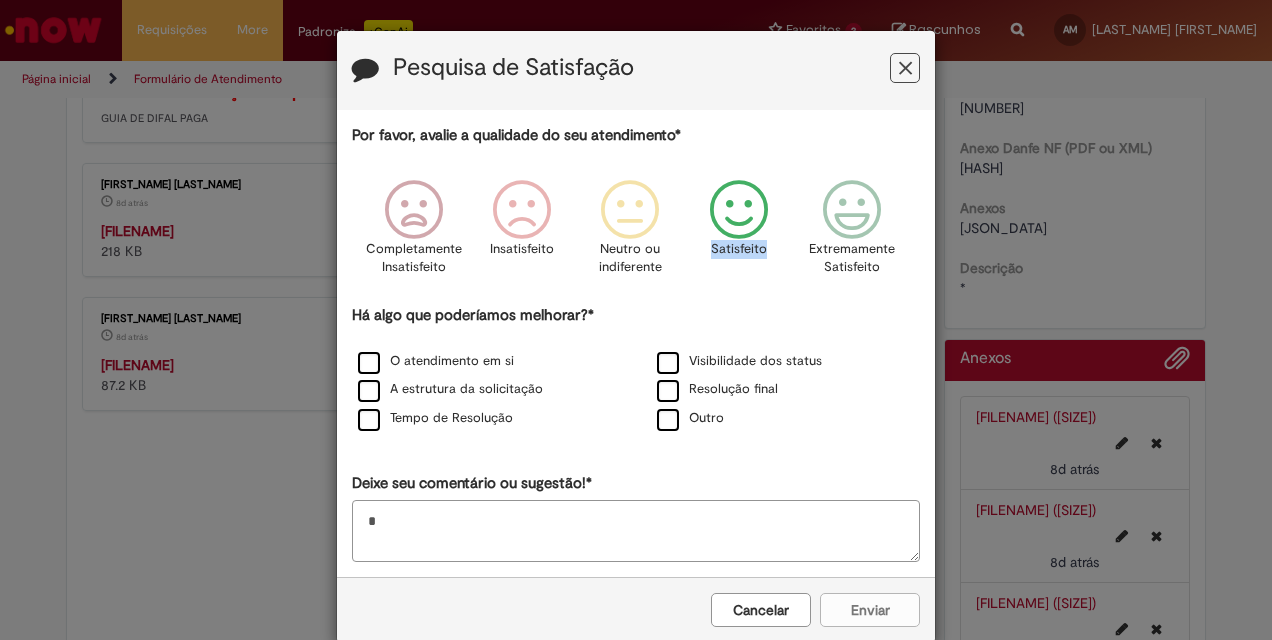 drag, startPoint x: 824, startPoint y: 206, endPoint x: 750, endPoint y: 209, distance: 74.06078 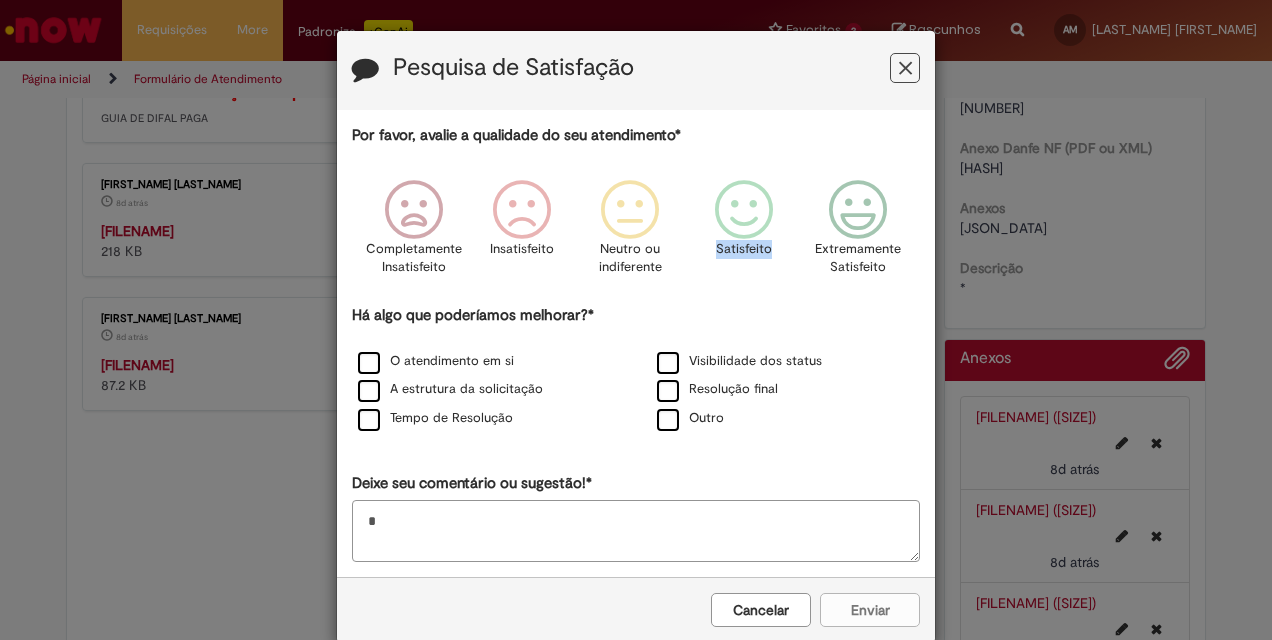 drag, startPoint x: 750, startPoint y: 209, endPoint x: 732, endPoint y: 206, distance: 18.248287 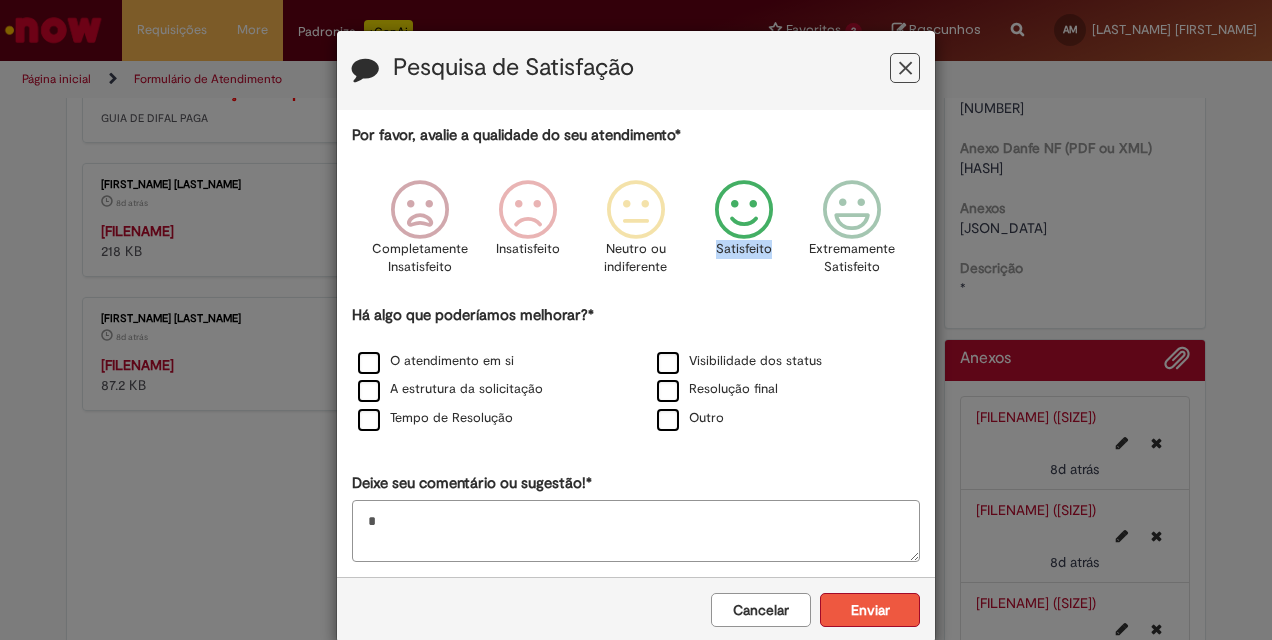 click on "Enviar" at bounding box center (870, 610) 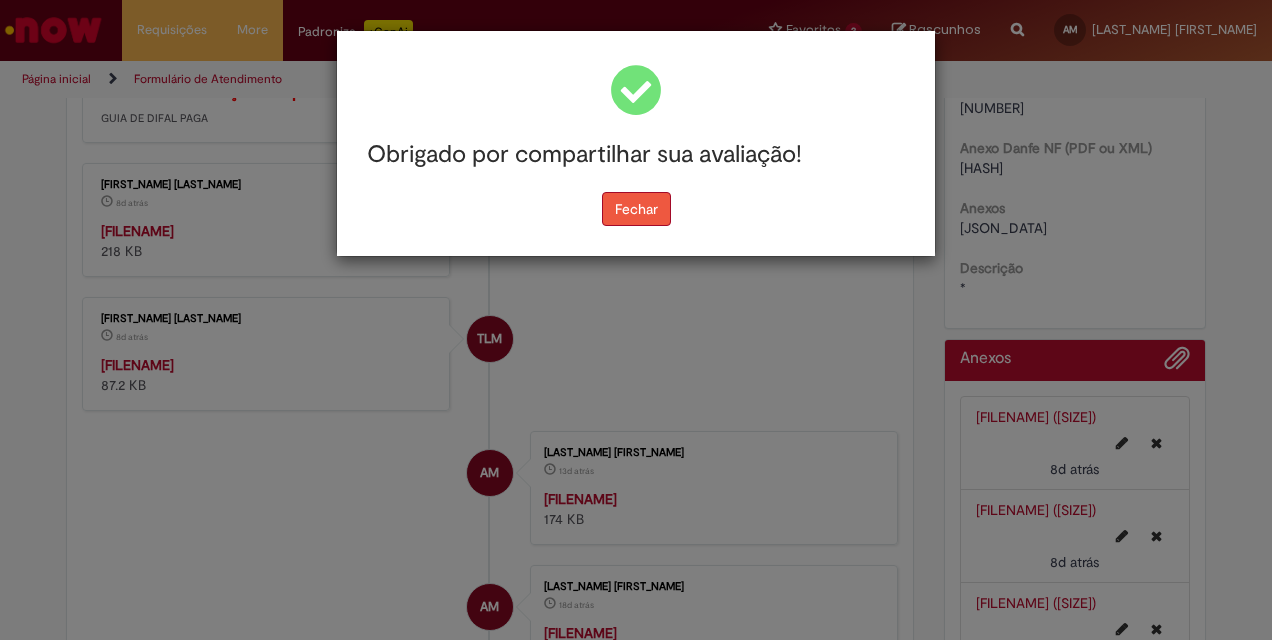 click on "Fechar" at bounding box center [636, 209] 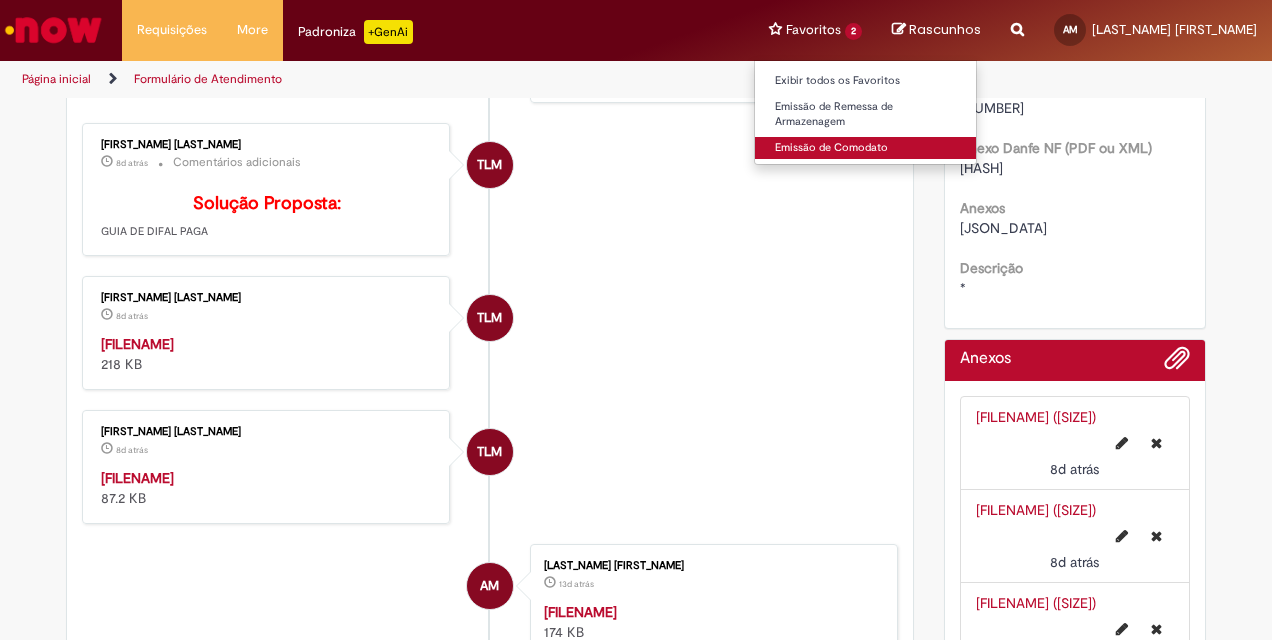 click on "Emissão de Comodato" at bounding box center (865, 148) 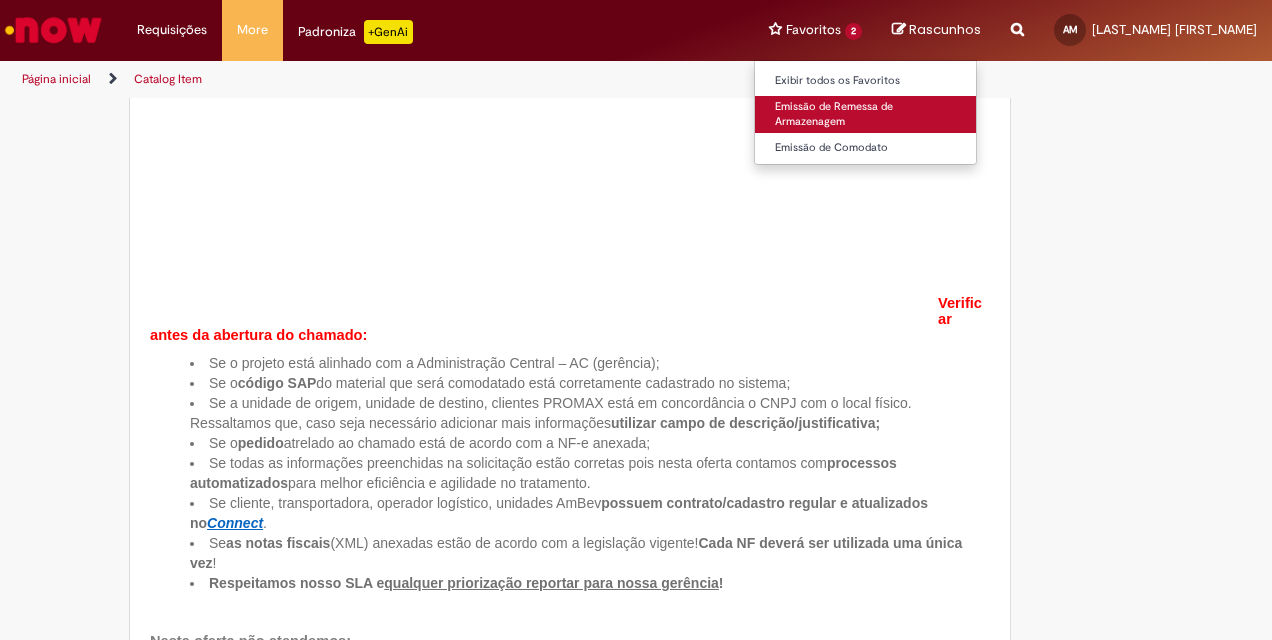 type on "**********" 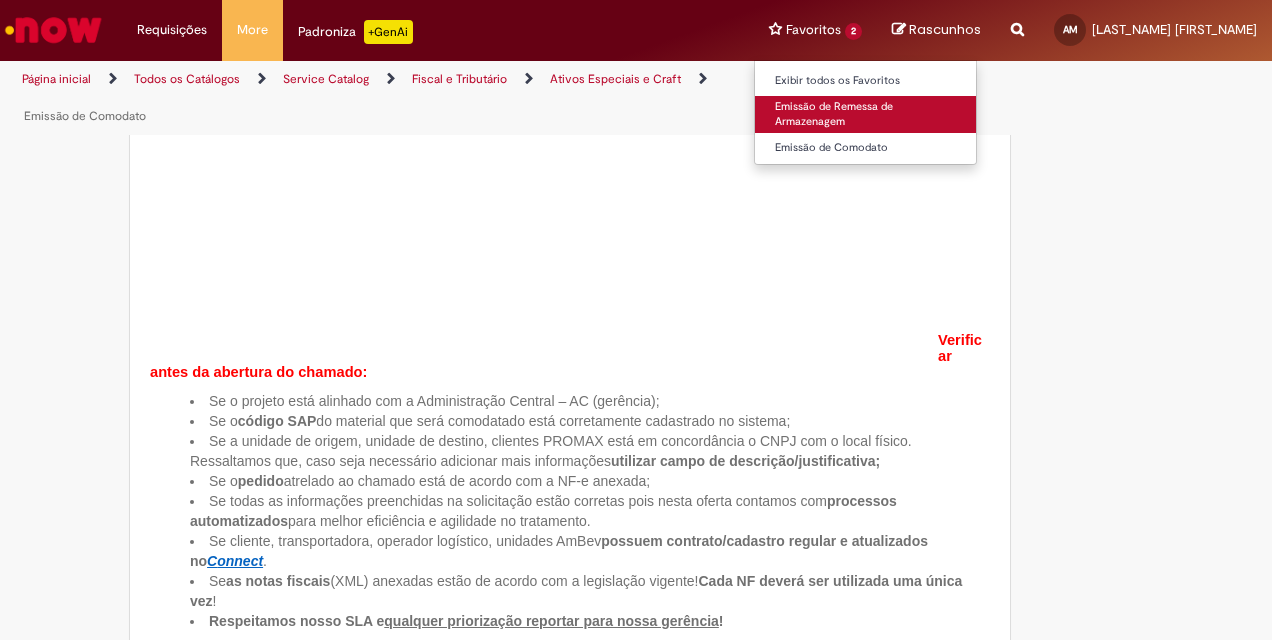 scroll, scrollTop: 0, scrollLeft: 0, axis: both 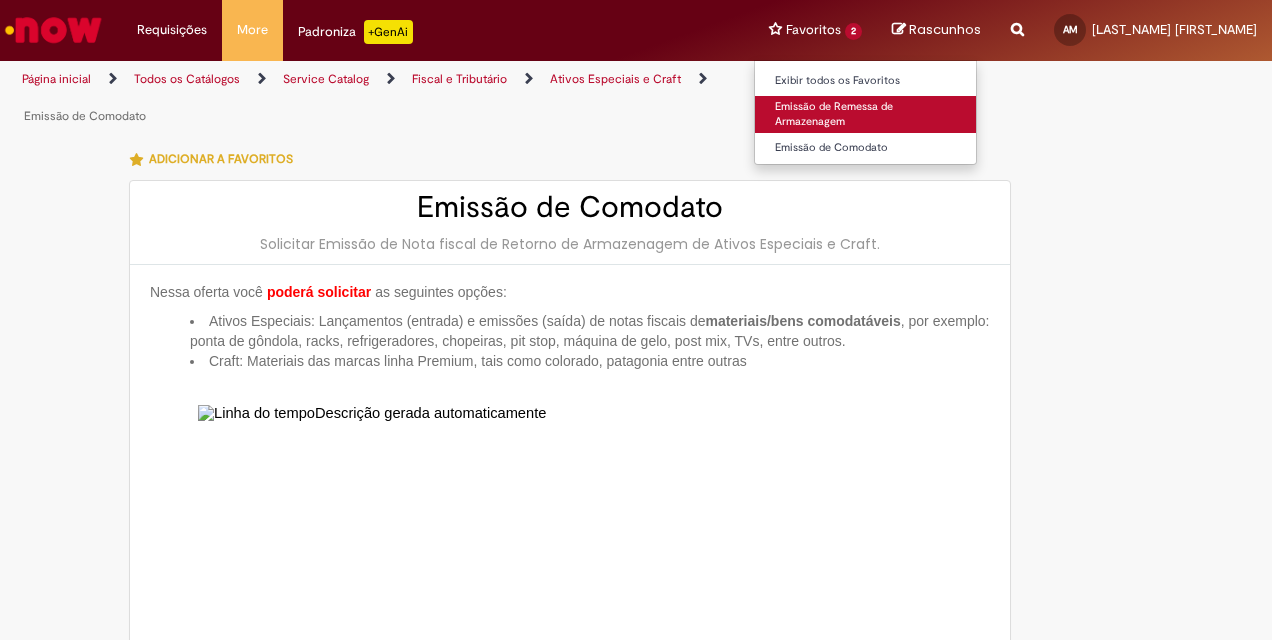 type on "**********" 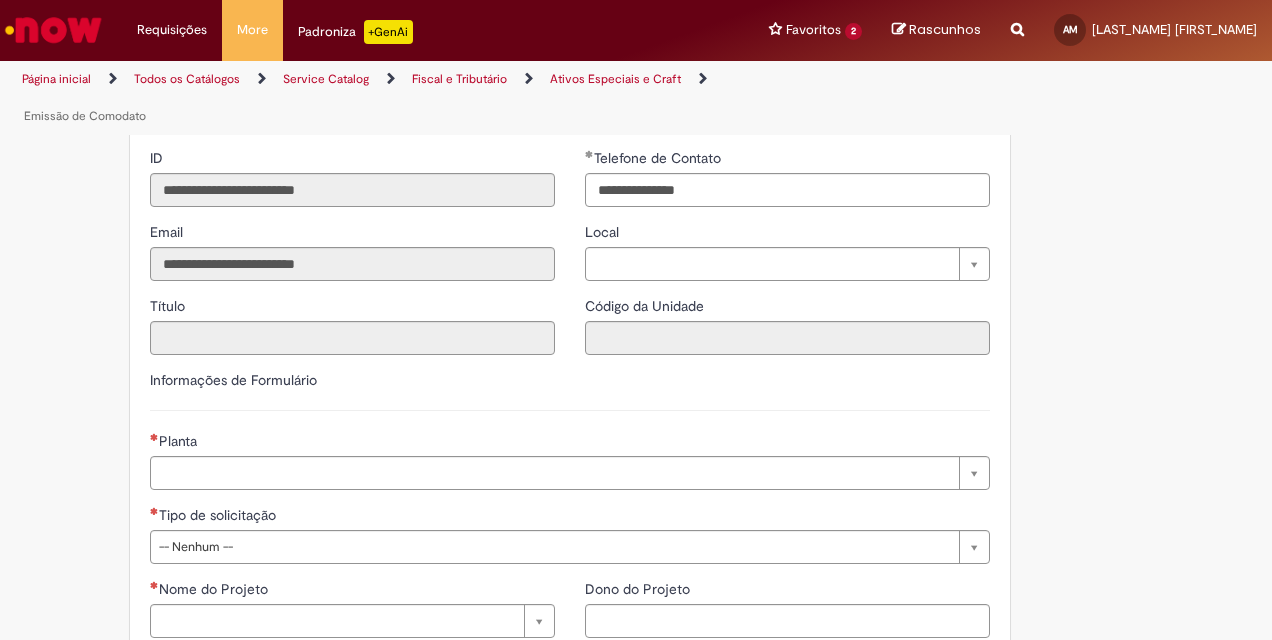 scroll, scrollTop: 1300, scrollLeft: 0, axis: vertical 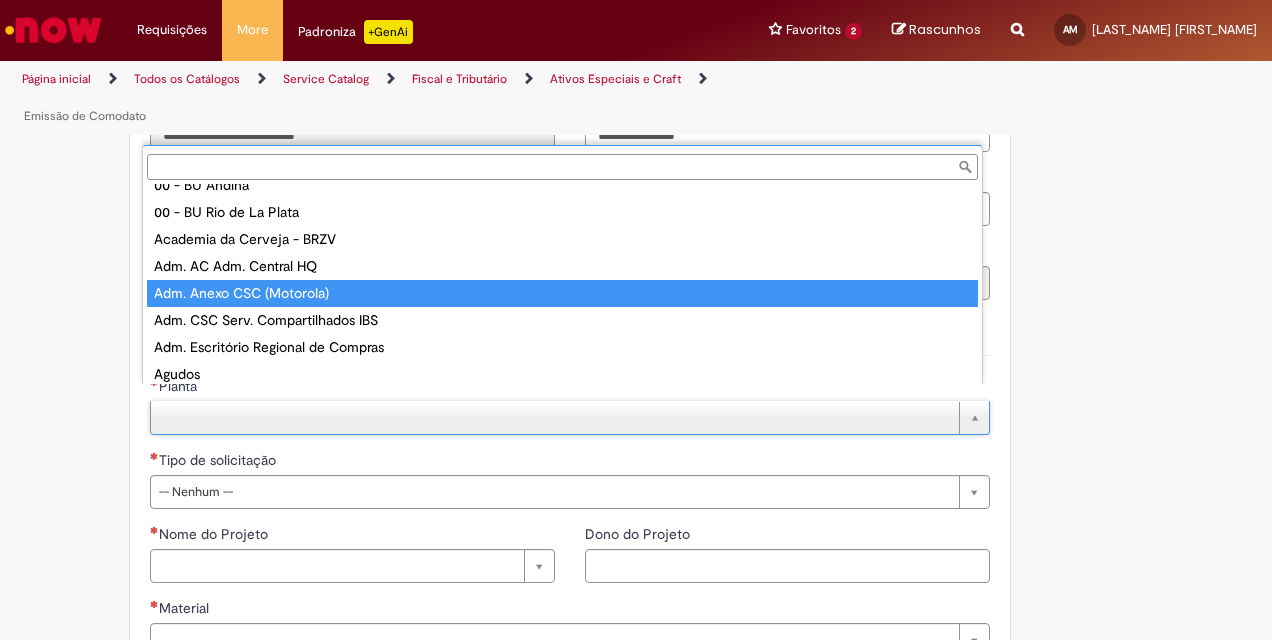 type on "**********" 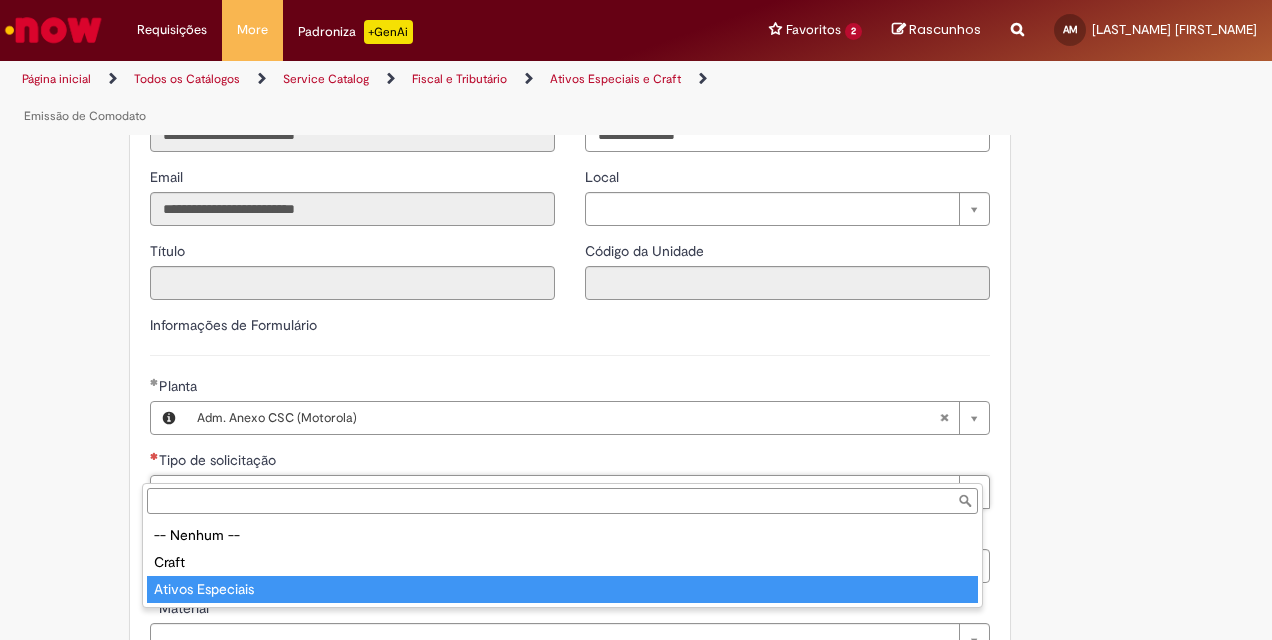 type on "**********" 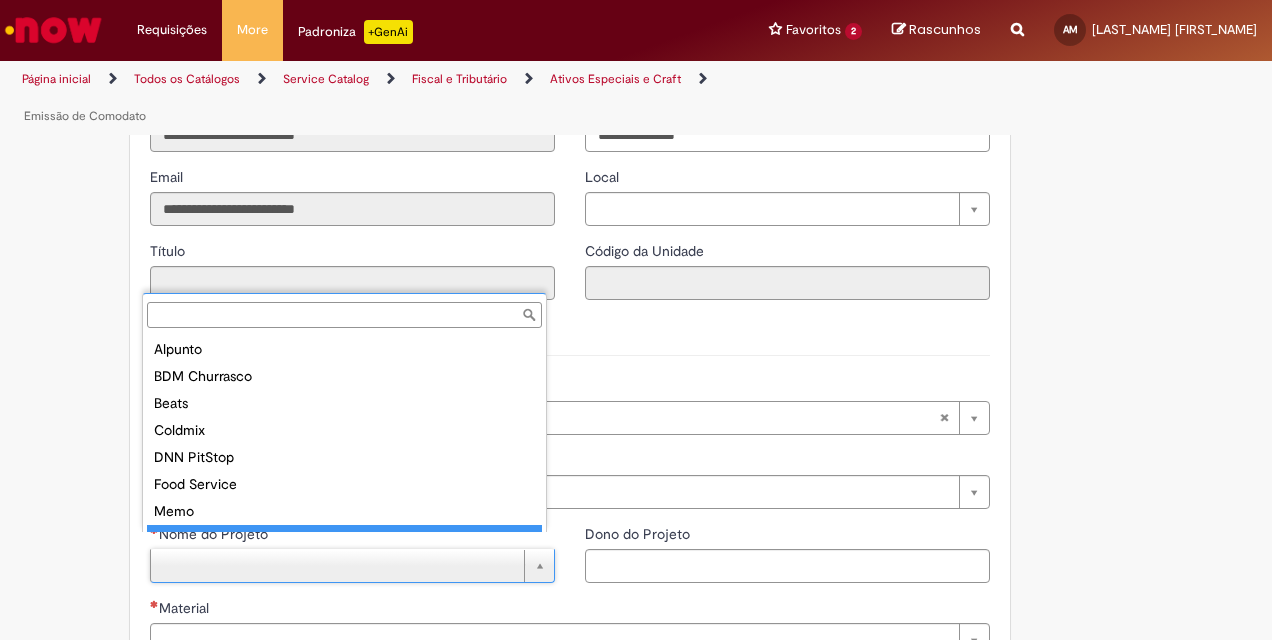 scroll, scrollTop: 16, scrollLeft: 0, axis: vertical 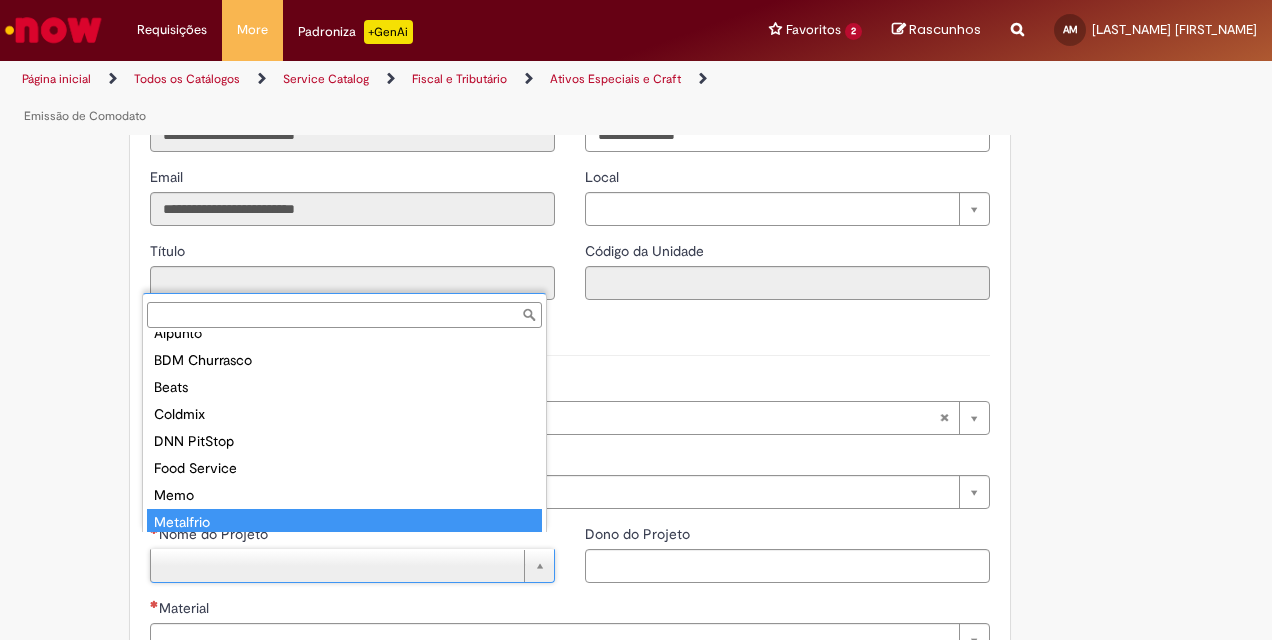 type on "*********" 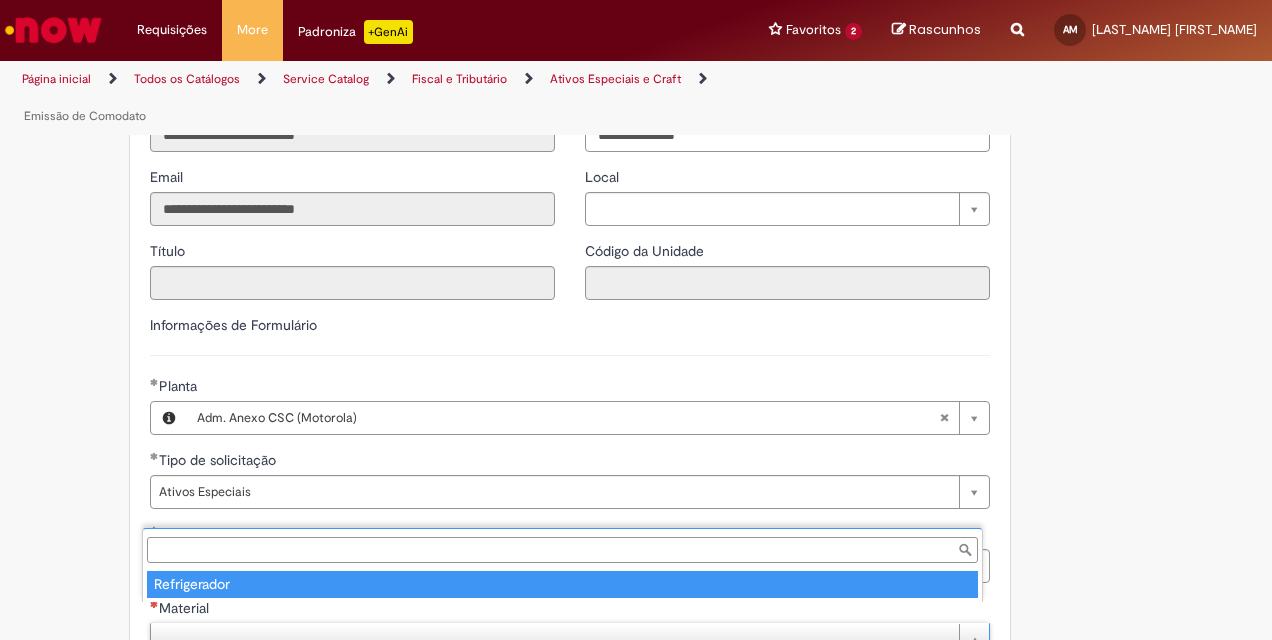 type on "**********" 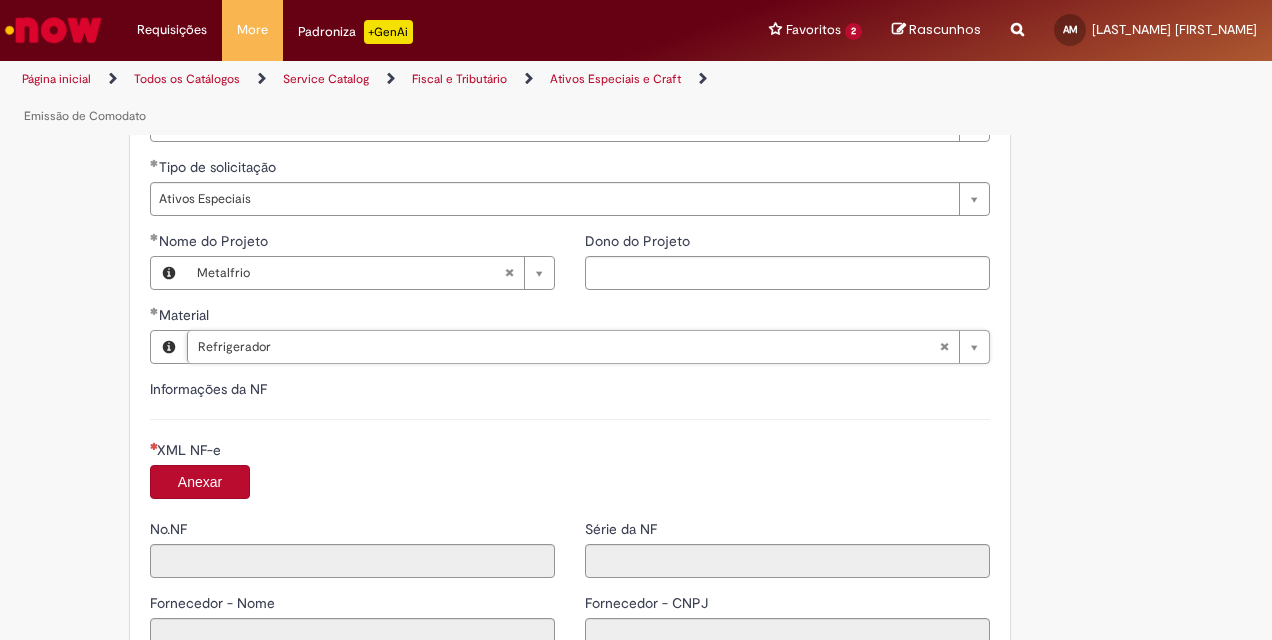 scroll, scrollTop: 1600, scrollLeft: 0, axis: vertical 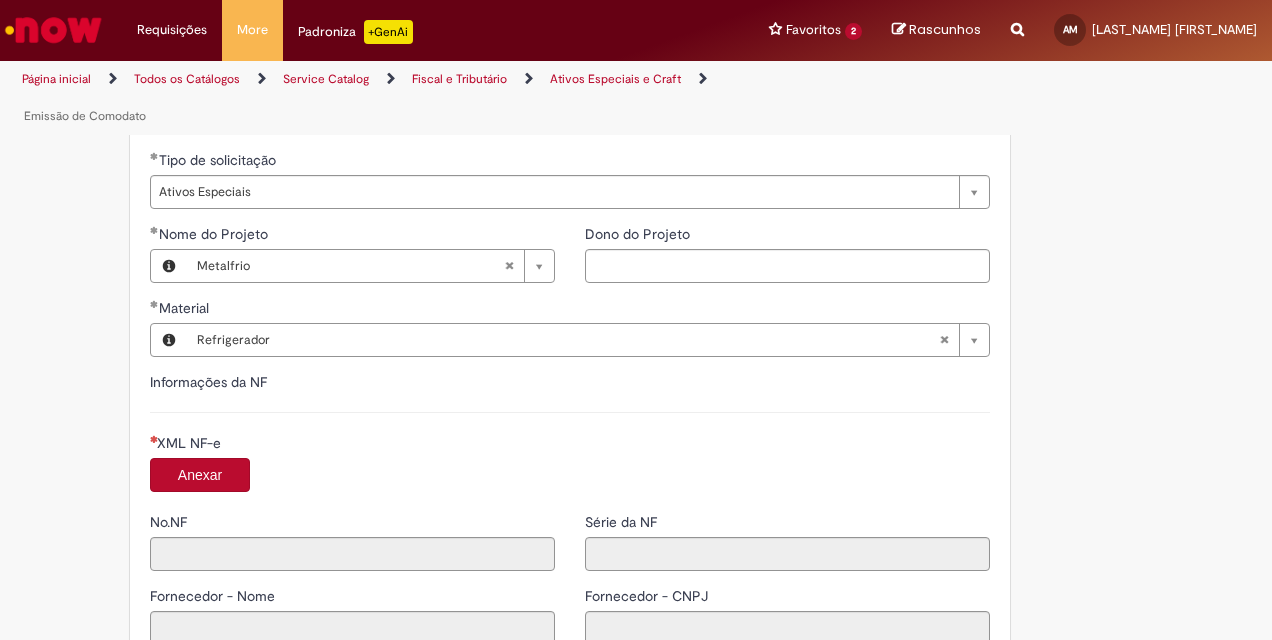 click on "Anexar" at bounding box center [200, 475] 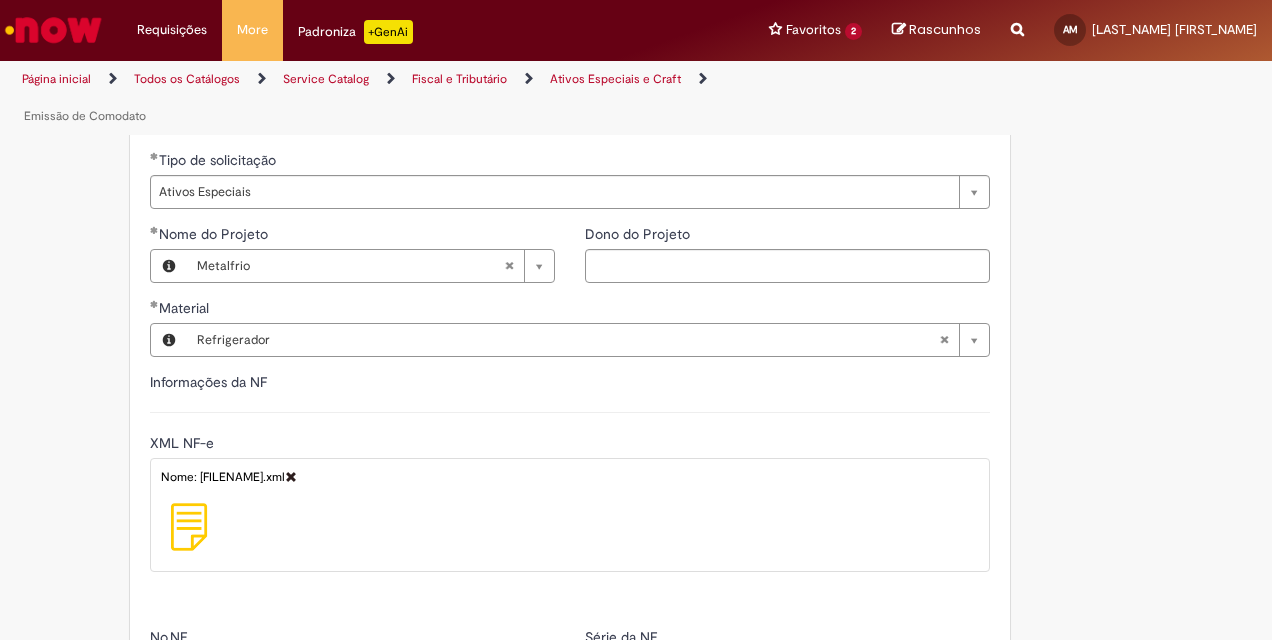 type on "******" 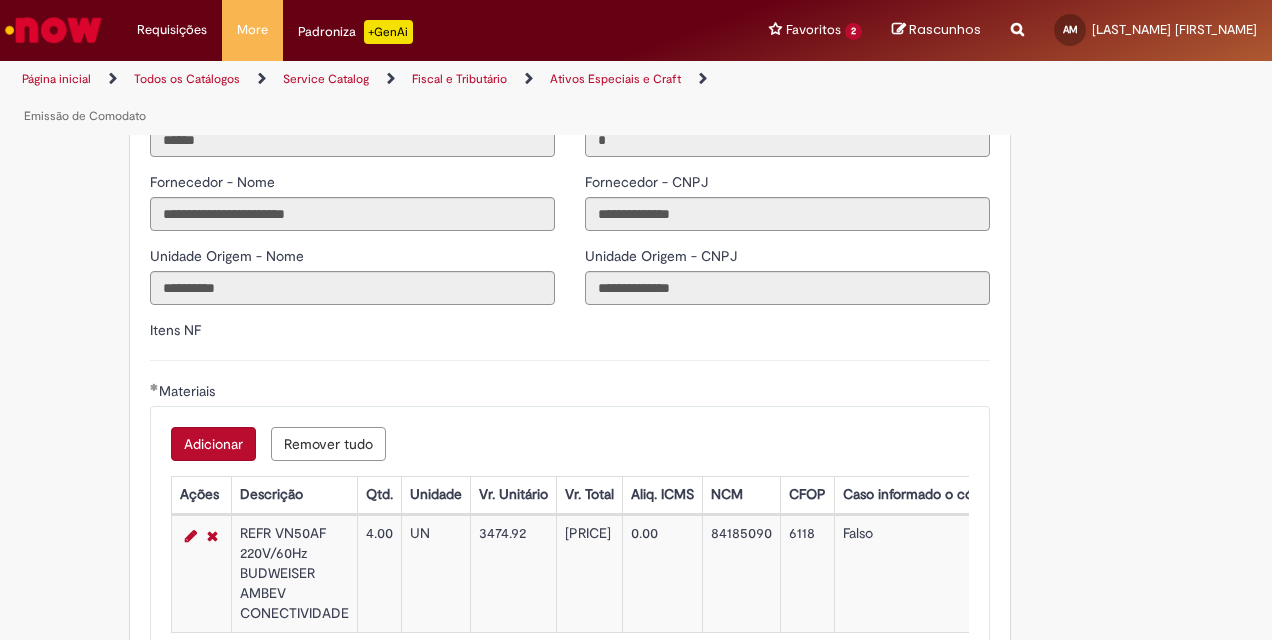 scroll, scrollTop: 2300, scrollLeft: 0, axis: vertical 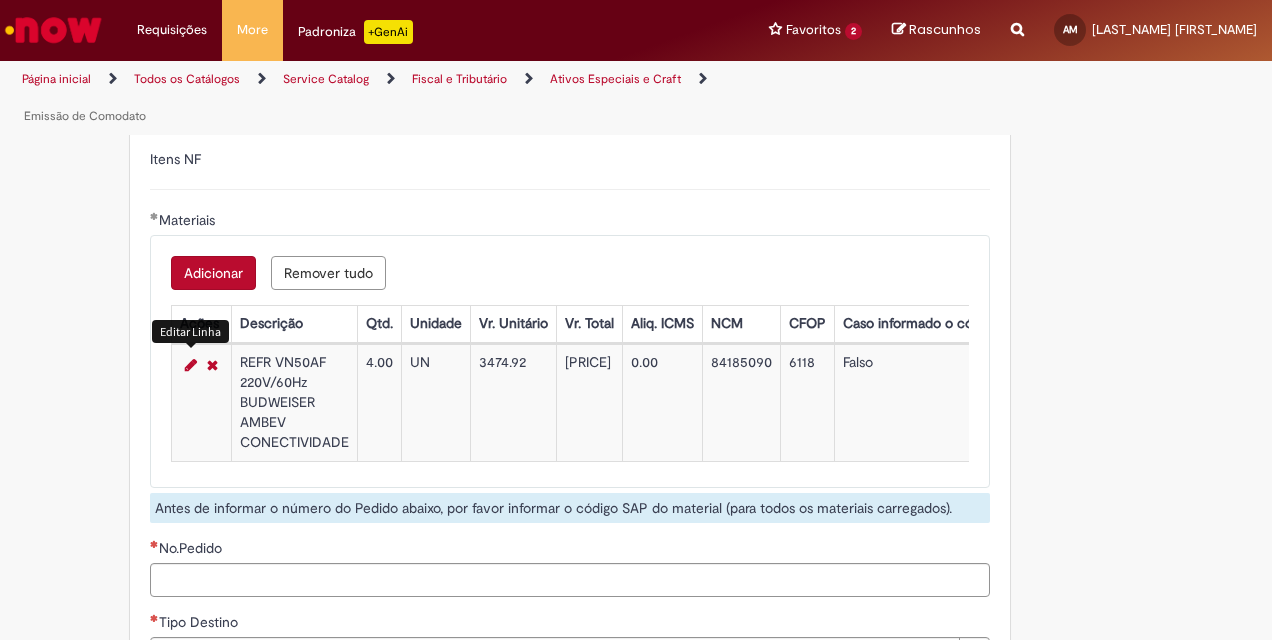 click at bounding box center (191, 365) 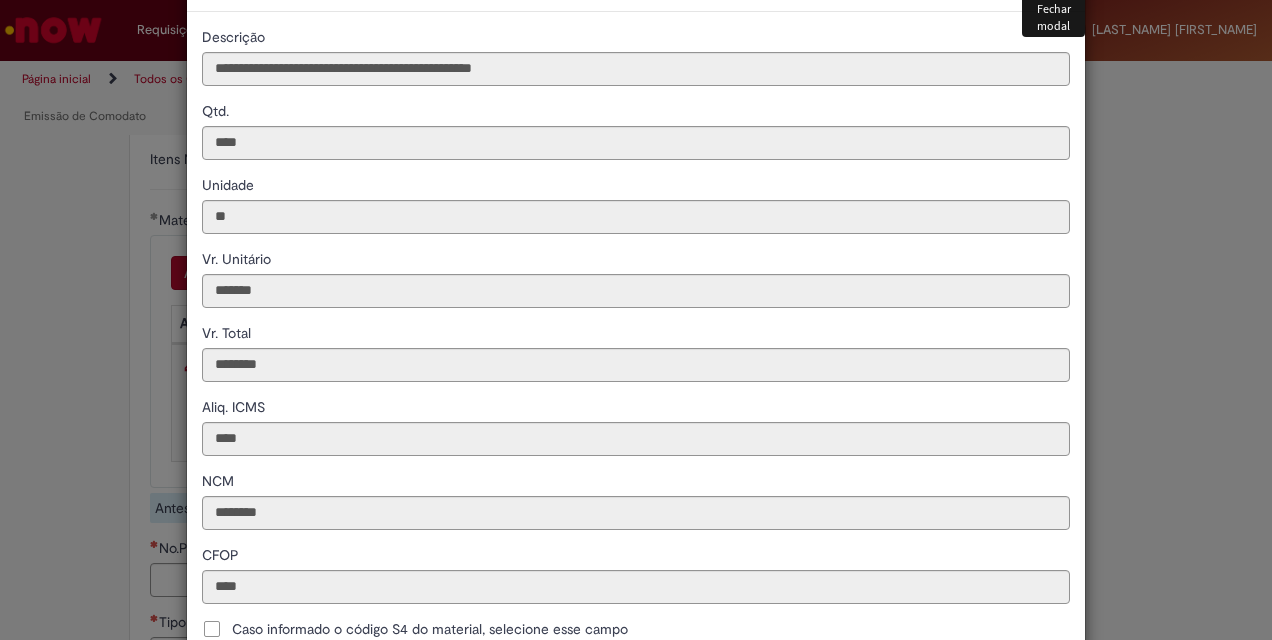 scroll, scrollTop: 426, scrollLeft: 0, axis: vertical 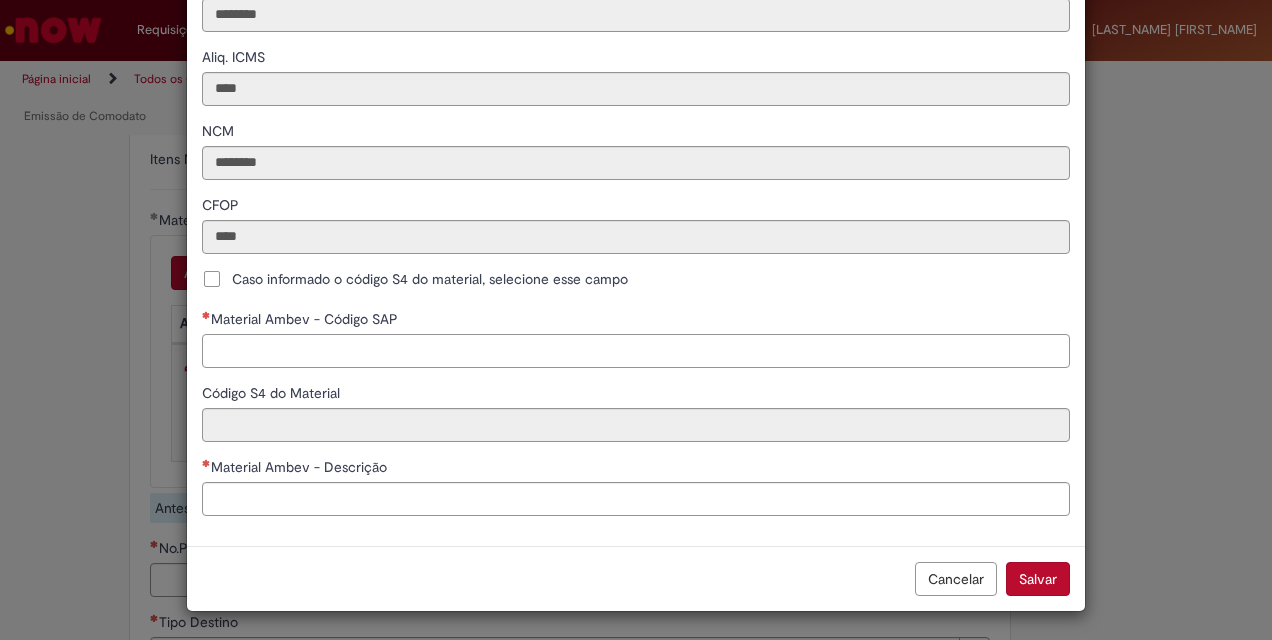 click on "Material Ambev - Código SAP" at bounding box center (636, 351) 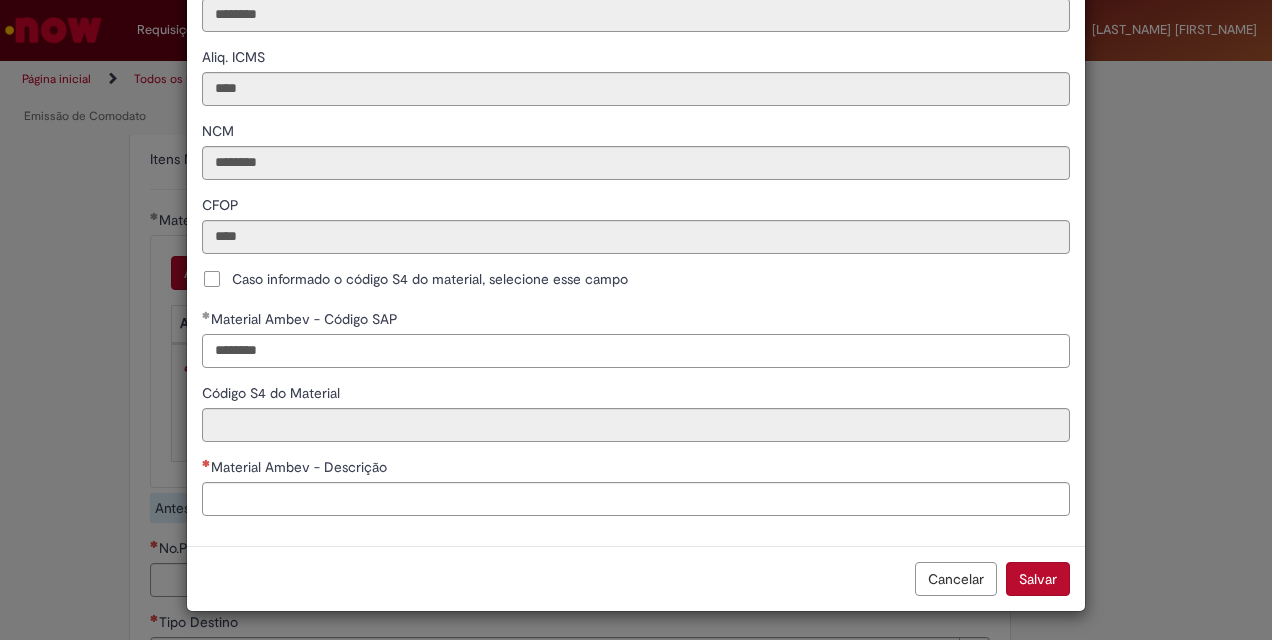 type on "********" 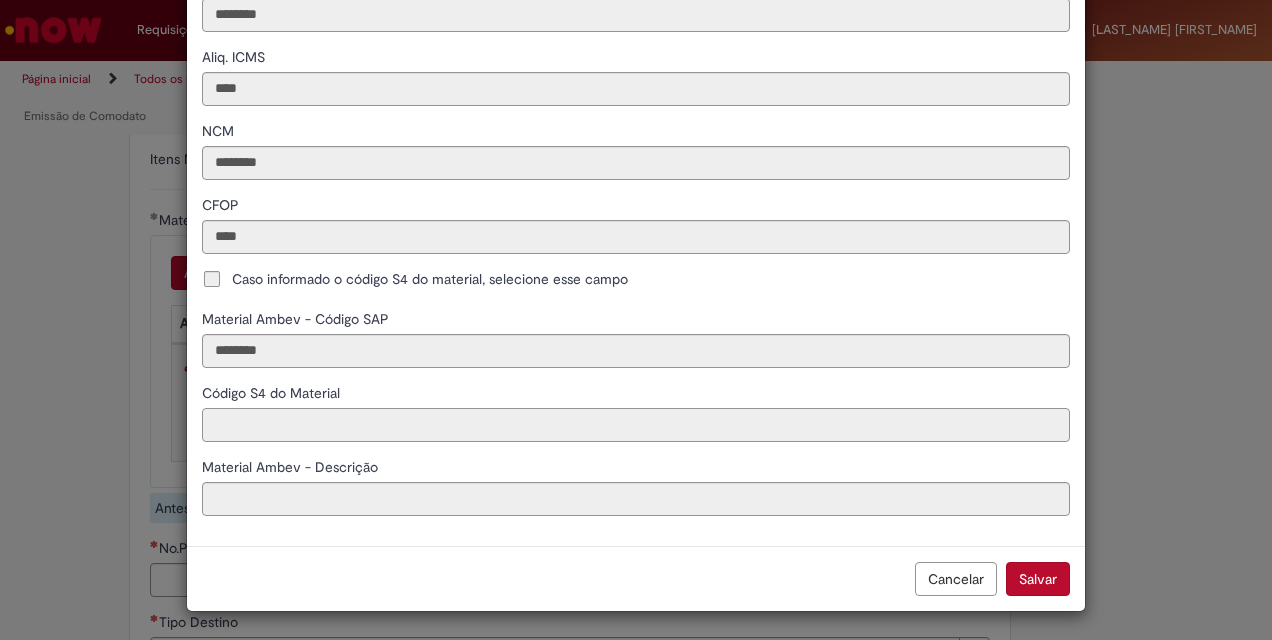 type on "**********" 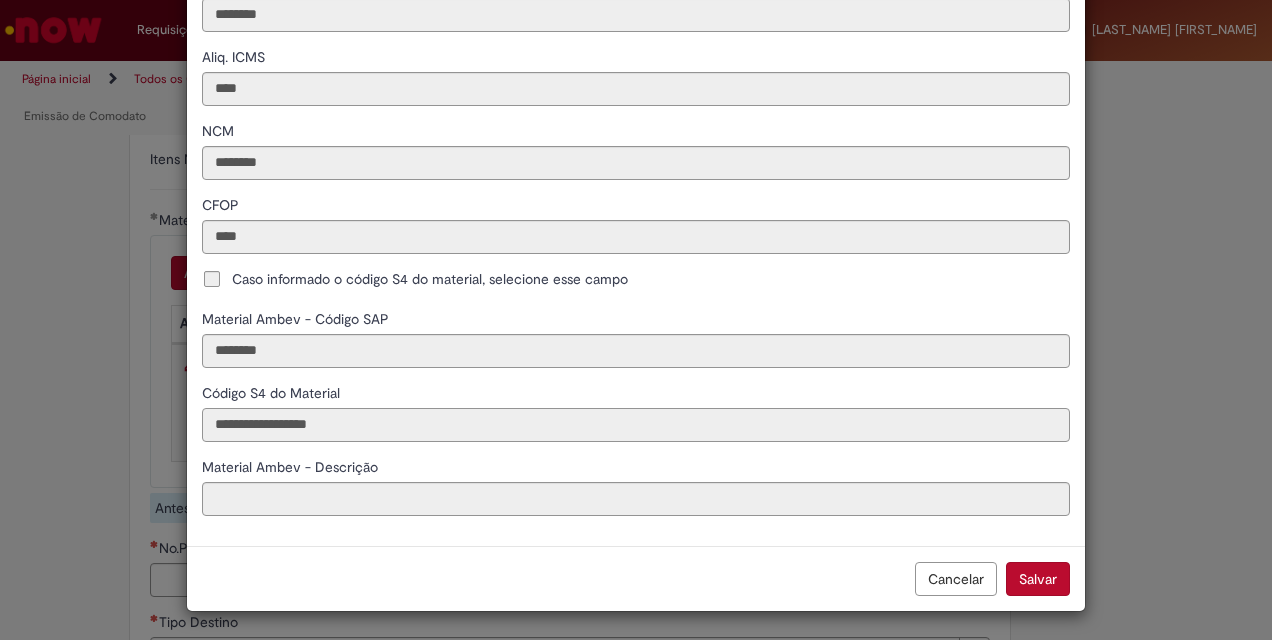 type on "**********" 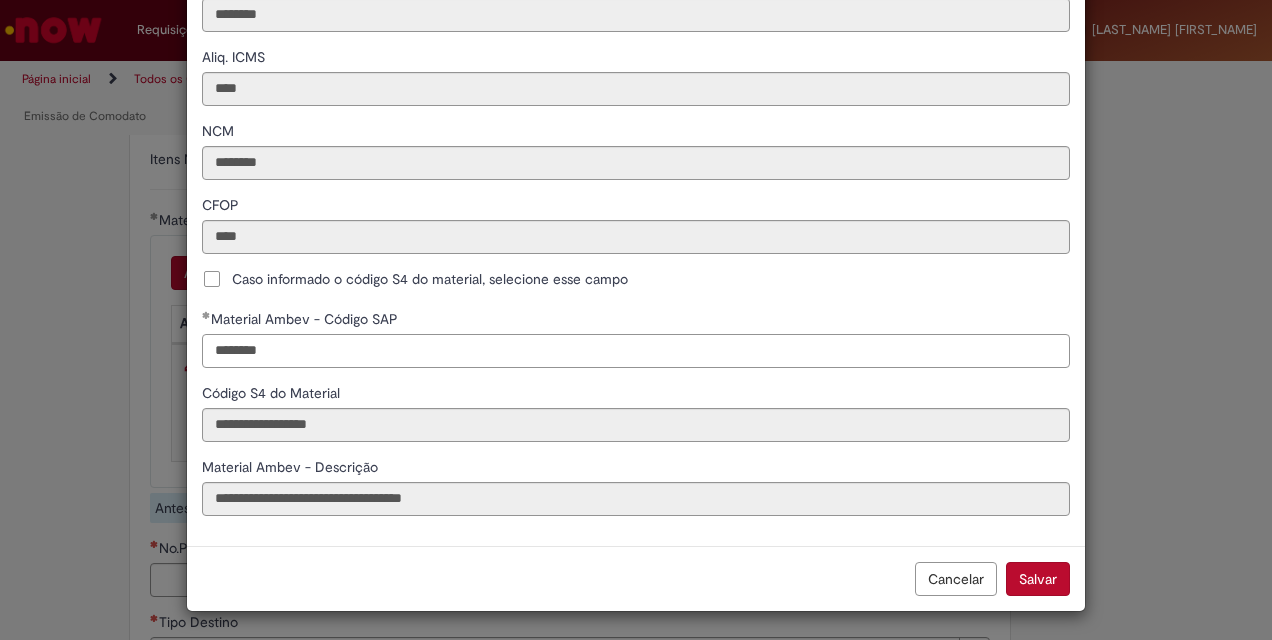 drag, startPoint x: 338, startPoint y: 342, endPoint x: 121, endPoint y: 375, distance: 219.49487 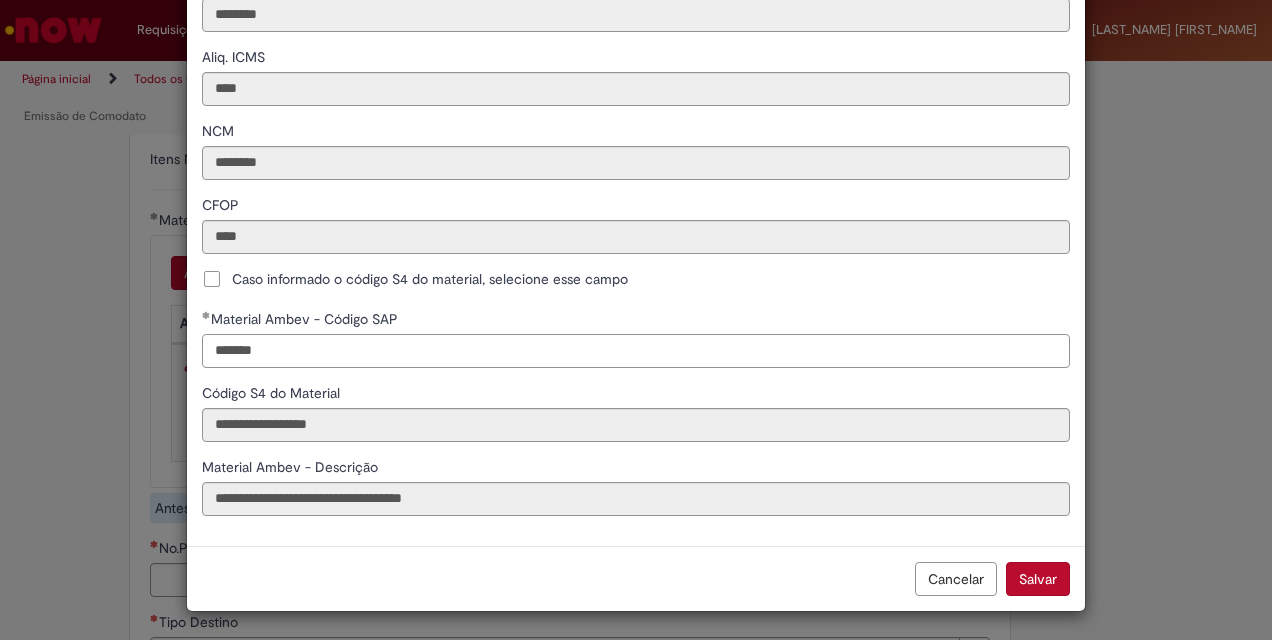 type on "********" 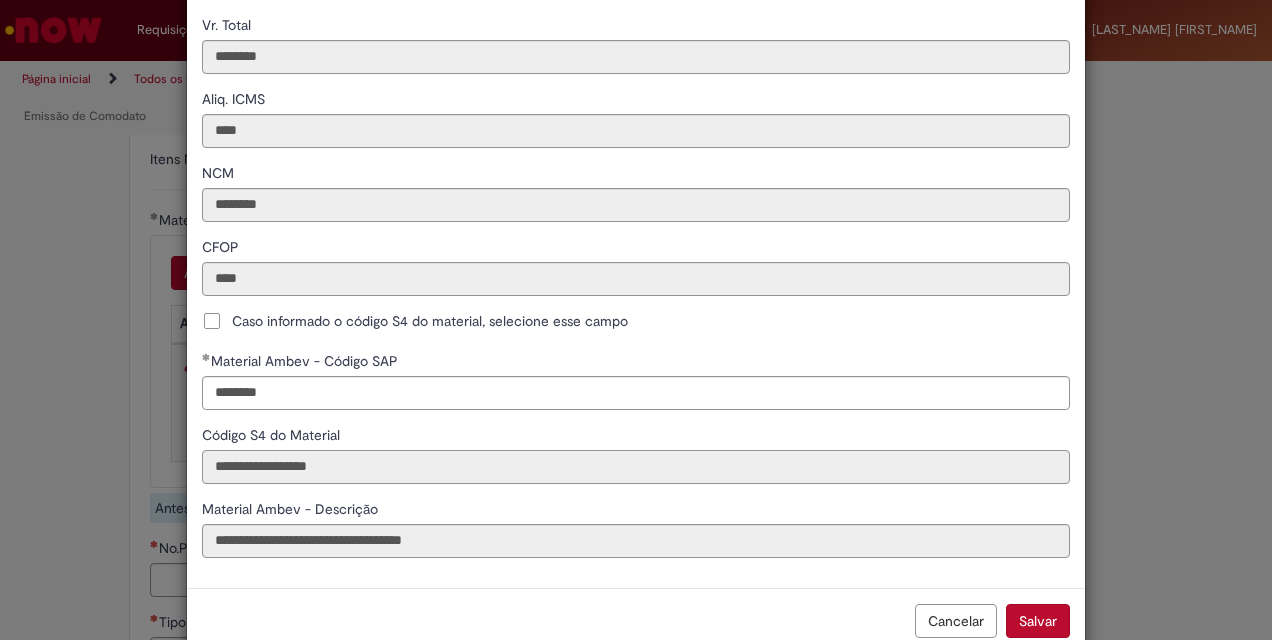 scroll, scrollTop: 426, scrollLeft: 0, axis: vertical 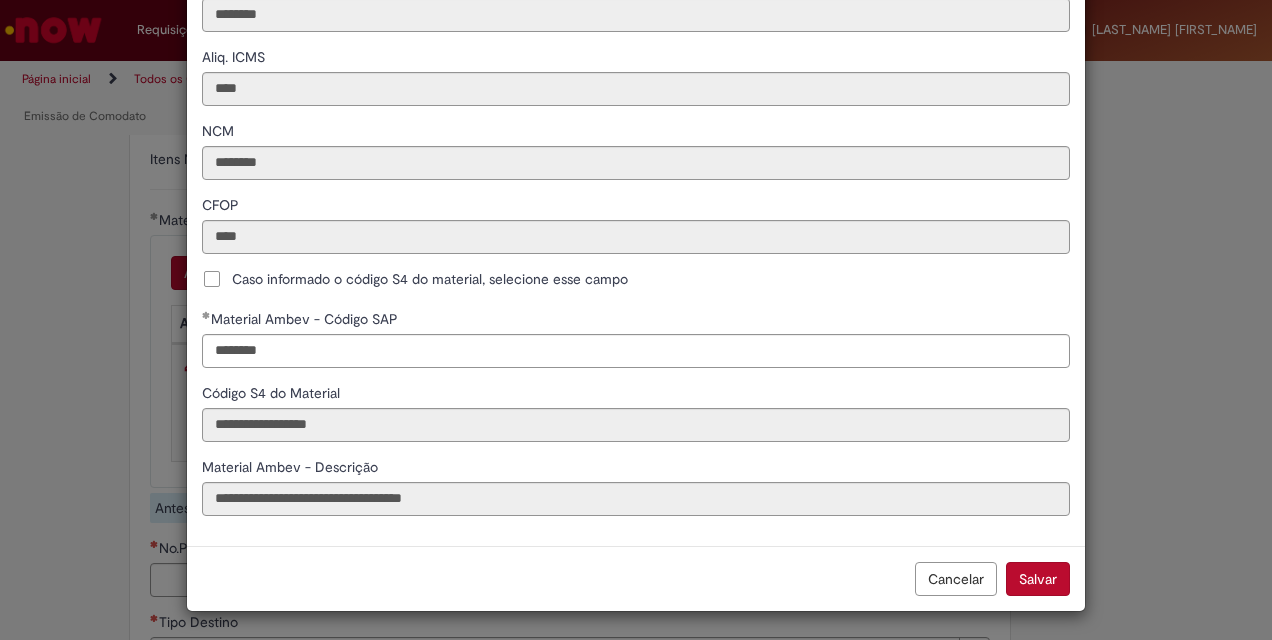 click on "Cancelar" at bounding box center [956, 579] 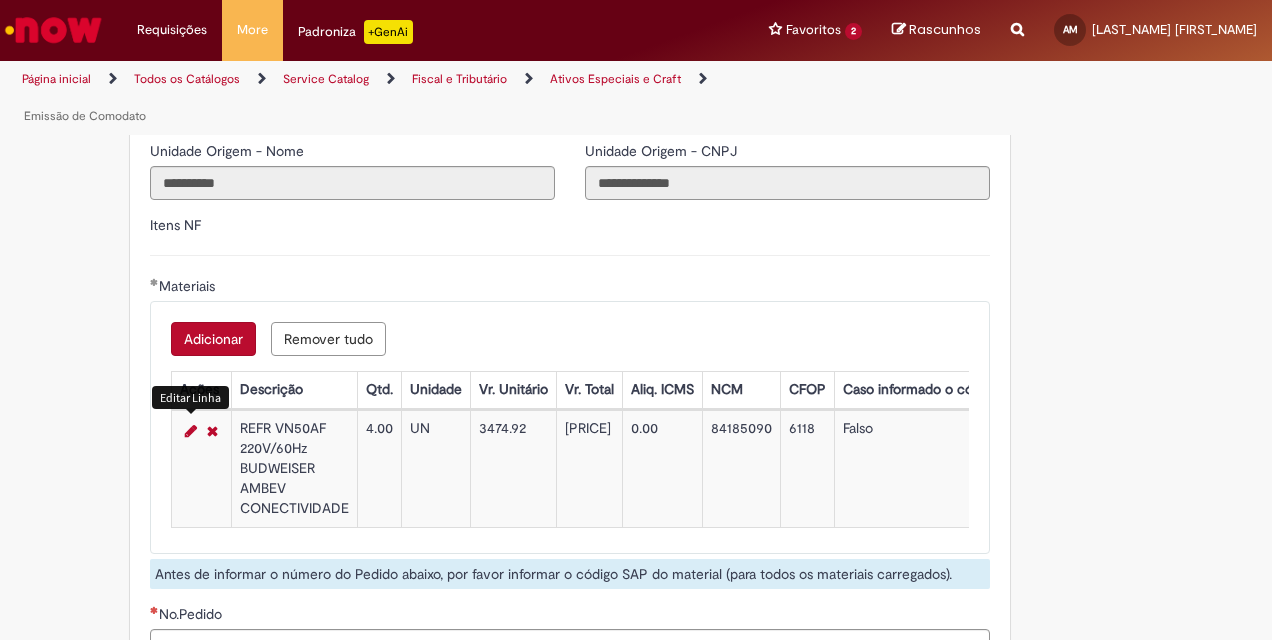 scroll, scrollTop: 2200, scrollLeft: 0, axis: vertical 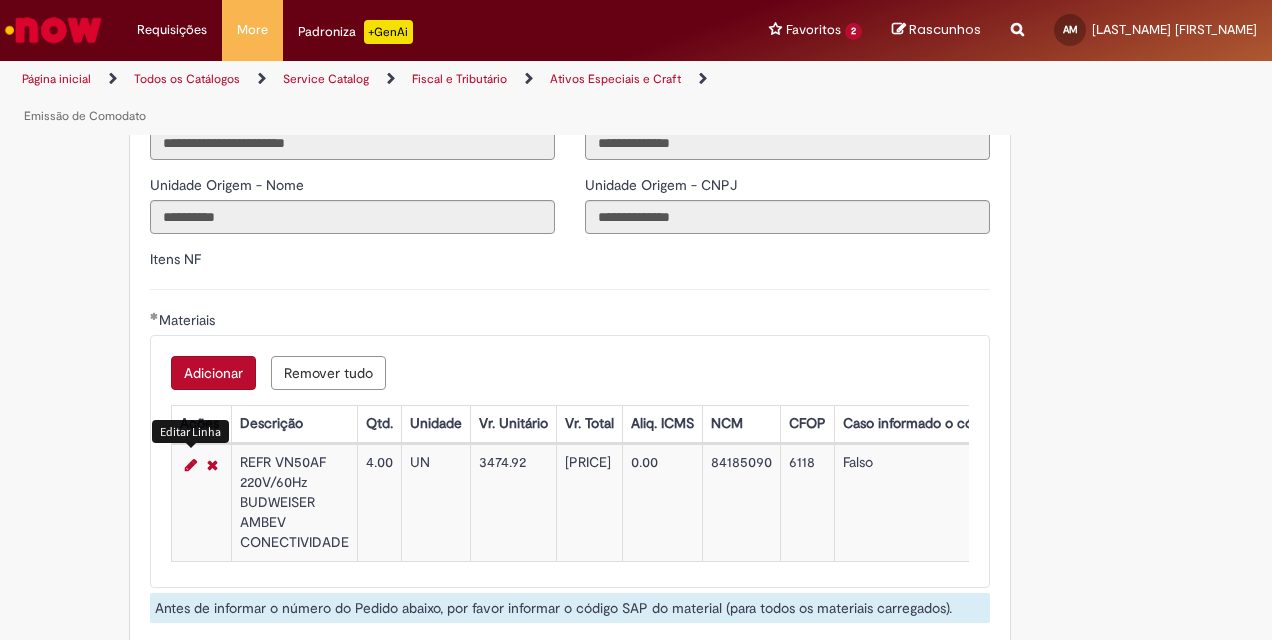 click at bounding box center (191, 465) 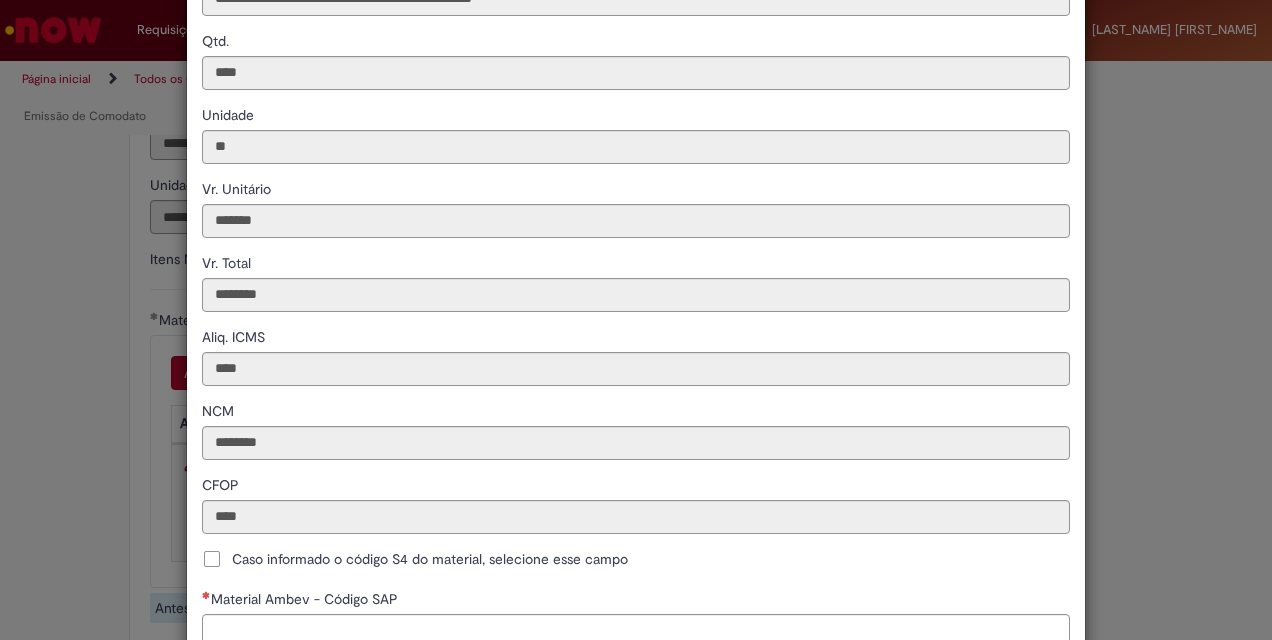 scroll, scrollTop: 426, scrollLeft: 0, axis: vertical 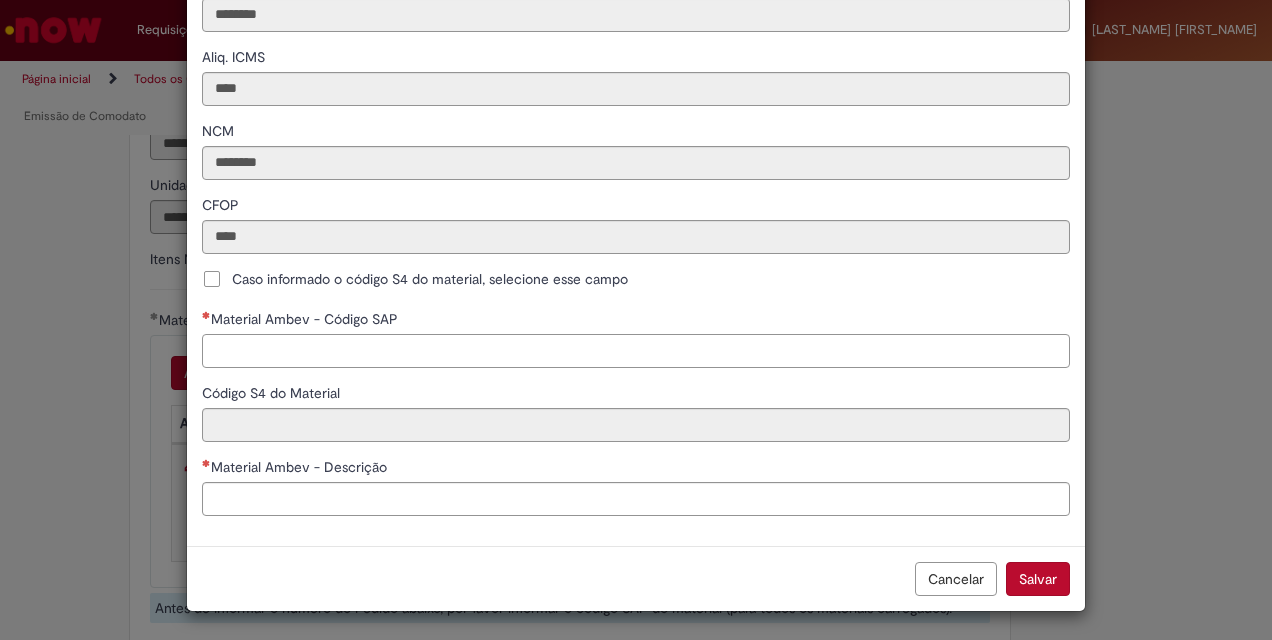 click on "Material Ambev - Código SAP" at bounding box center (636, 351) 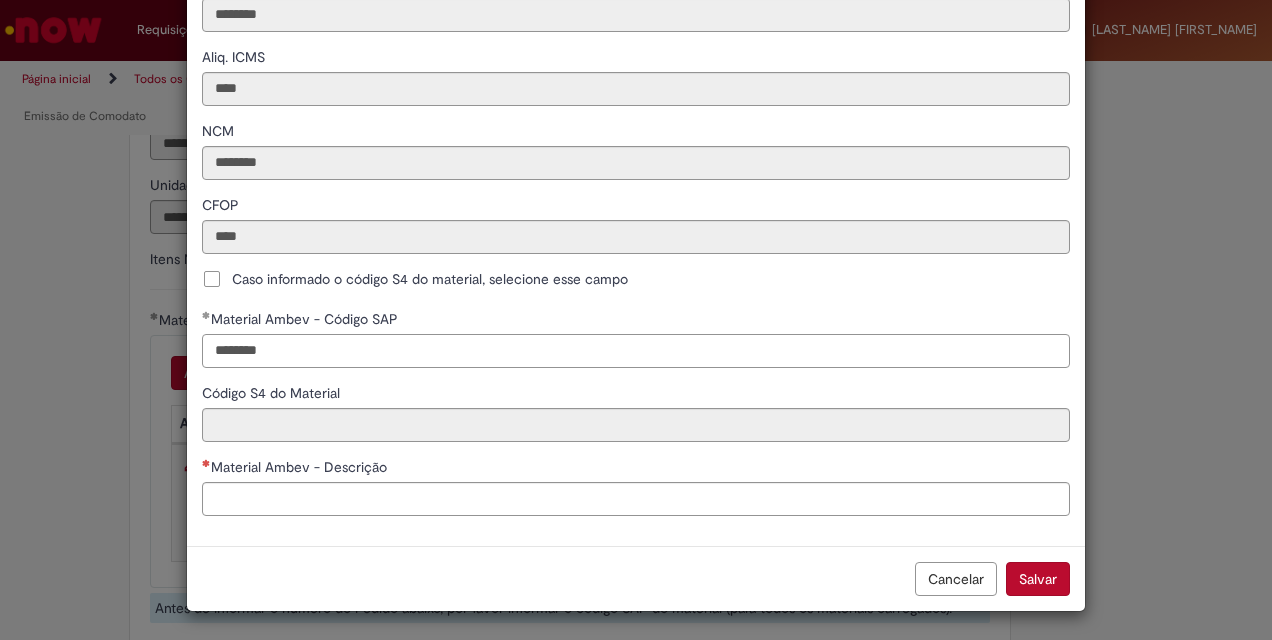 type on "********" 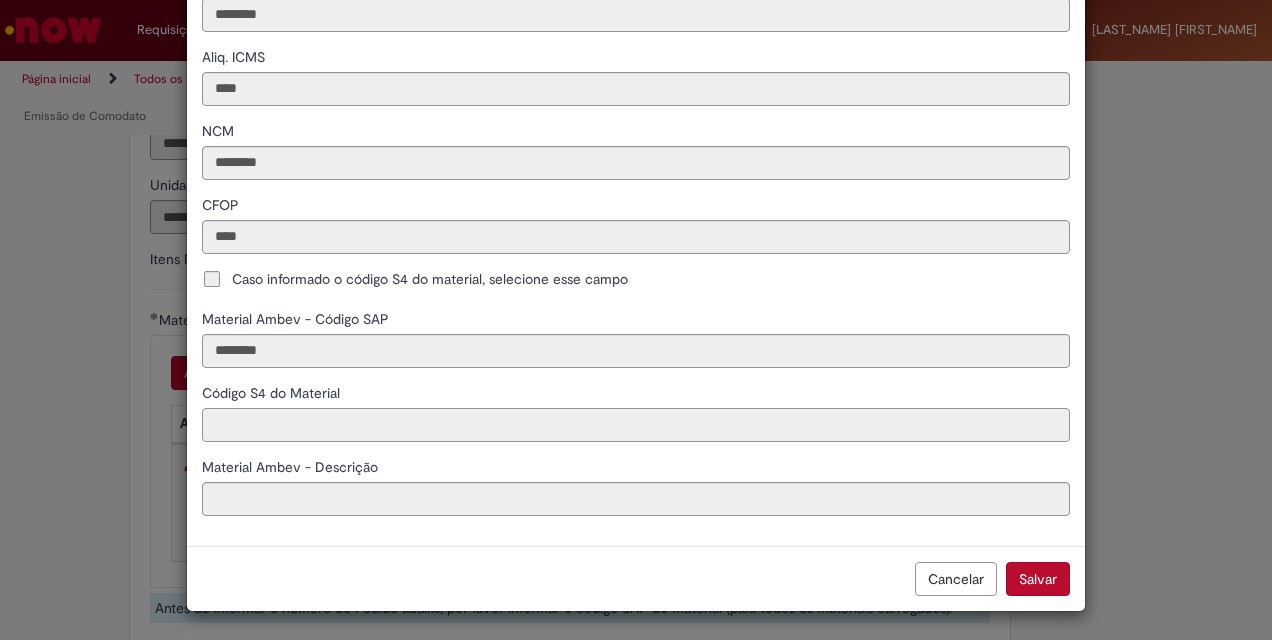 type on "**********" 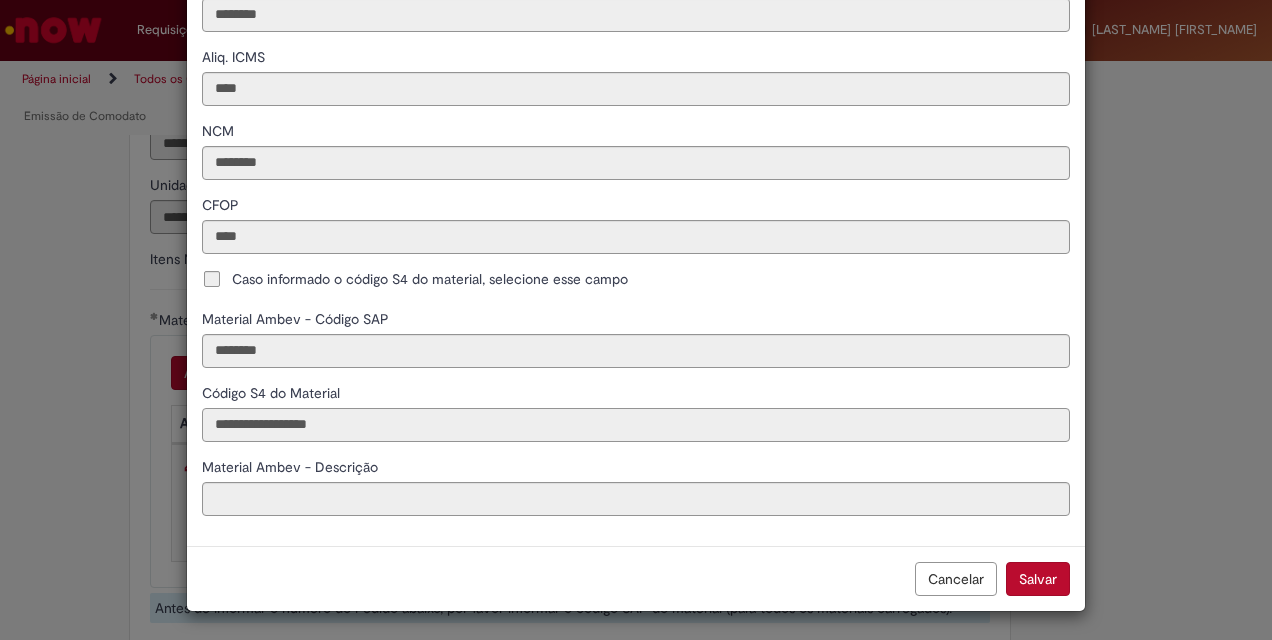 type on "**********" 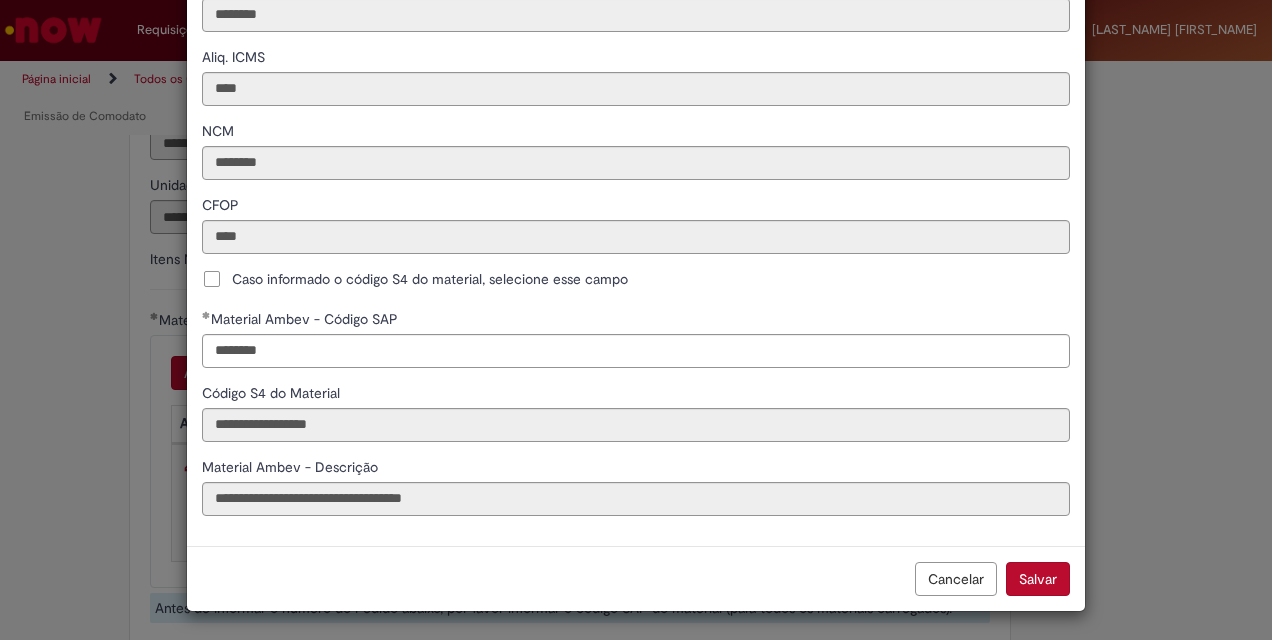 click on "Cancelar" at bounding box center [956, 579] 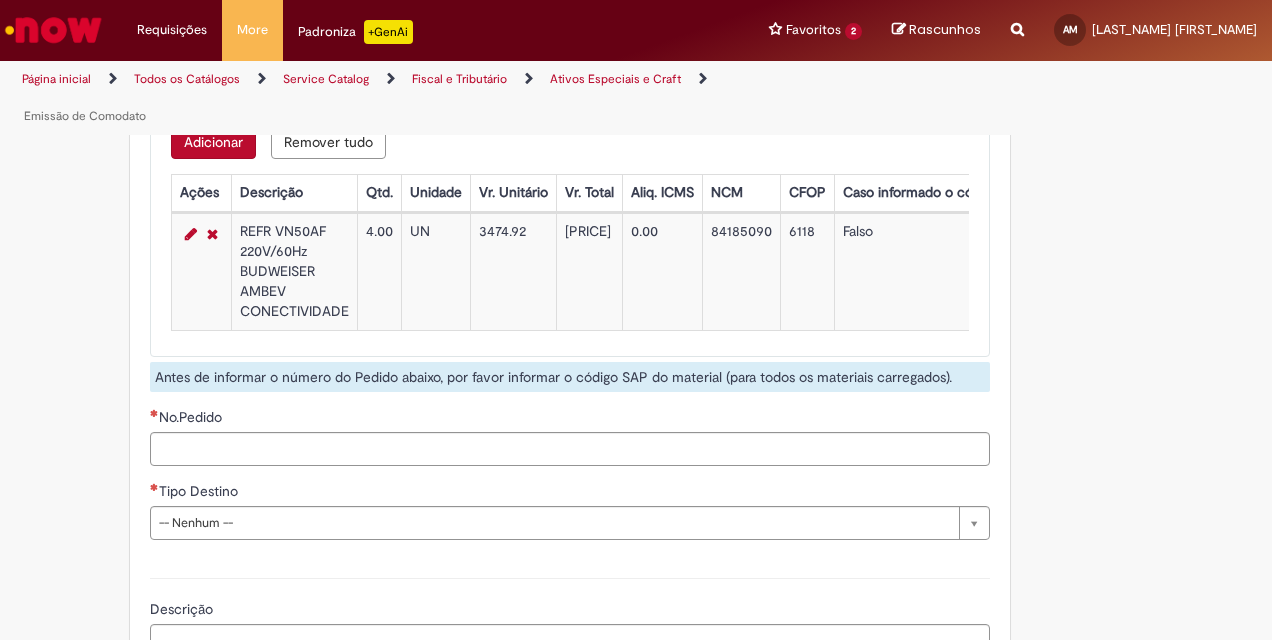 scroll, scrollTop: 2400, scrollLeft: 0, axis: vertical 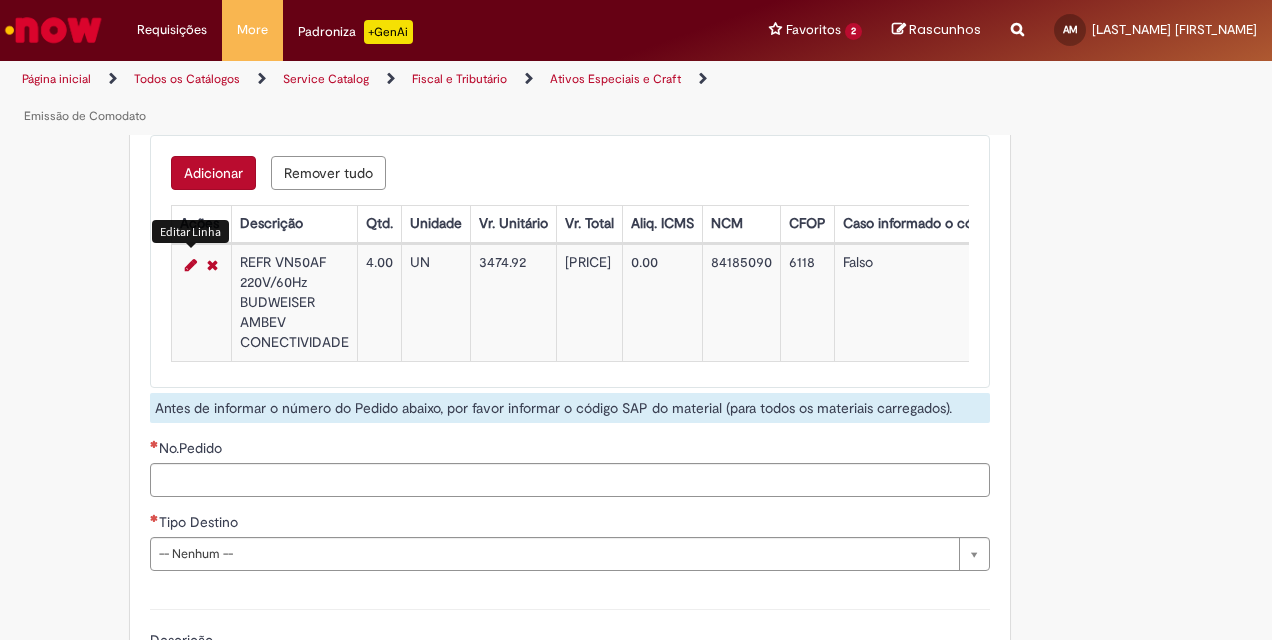 click at bounding box center (191, 265) 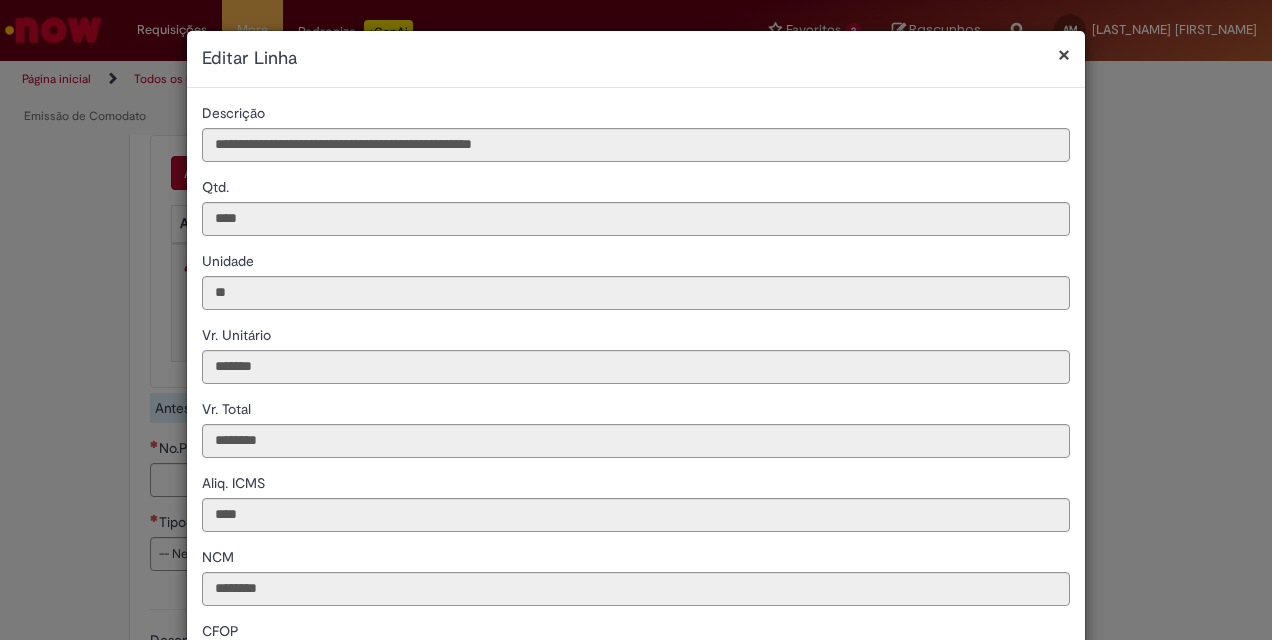 click on "×" at bounding box center (1064, 54) 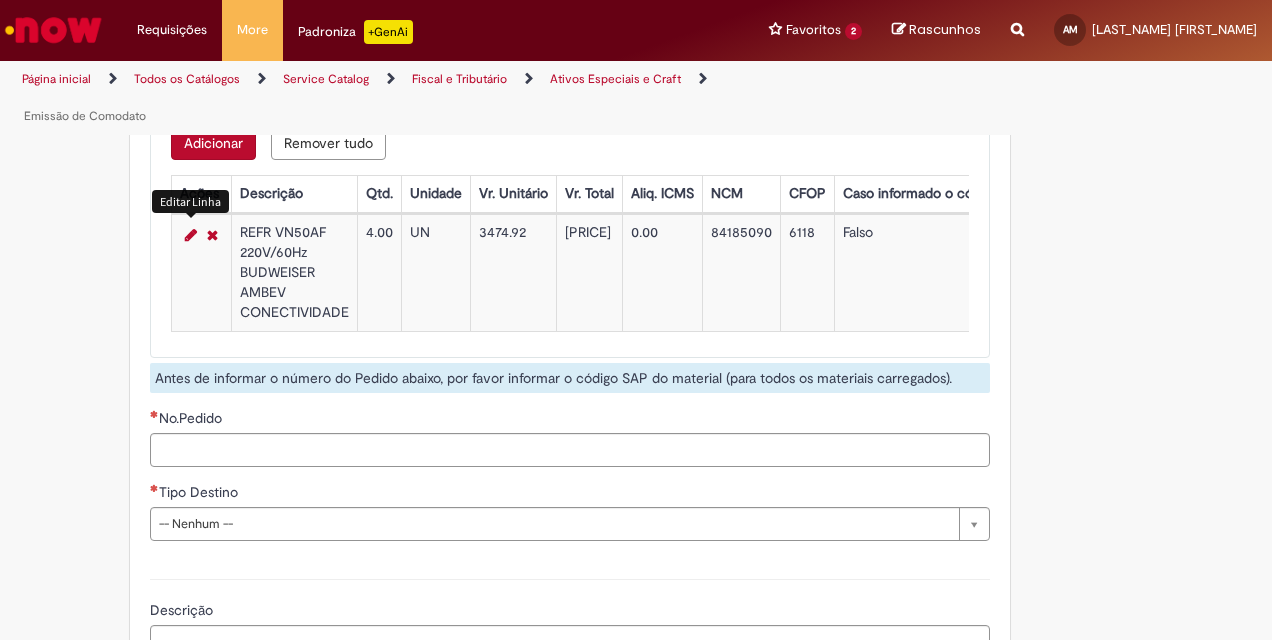 scroll, scrollTop: 2300, scrollLeft: 0, axis: vertical 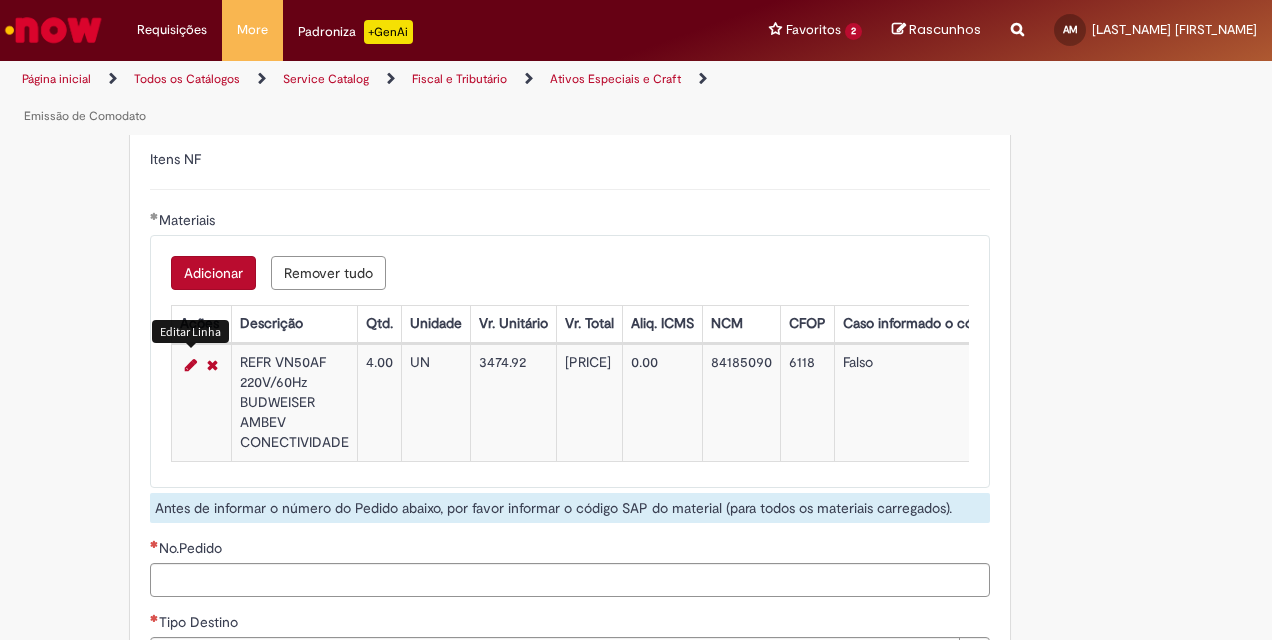 click at bounding box center [191, 365] 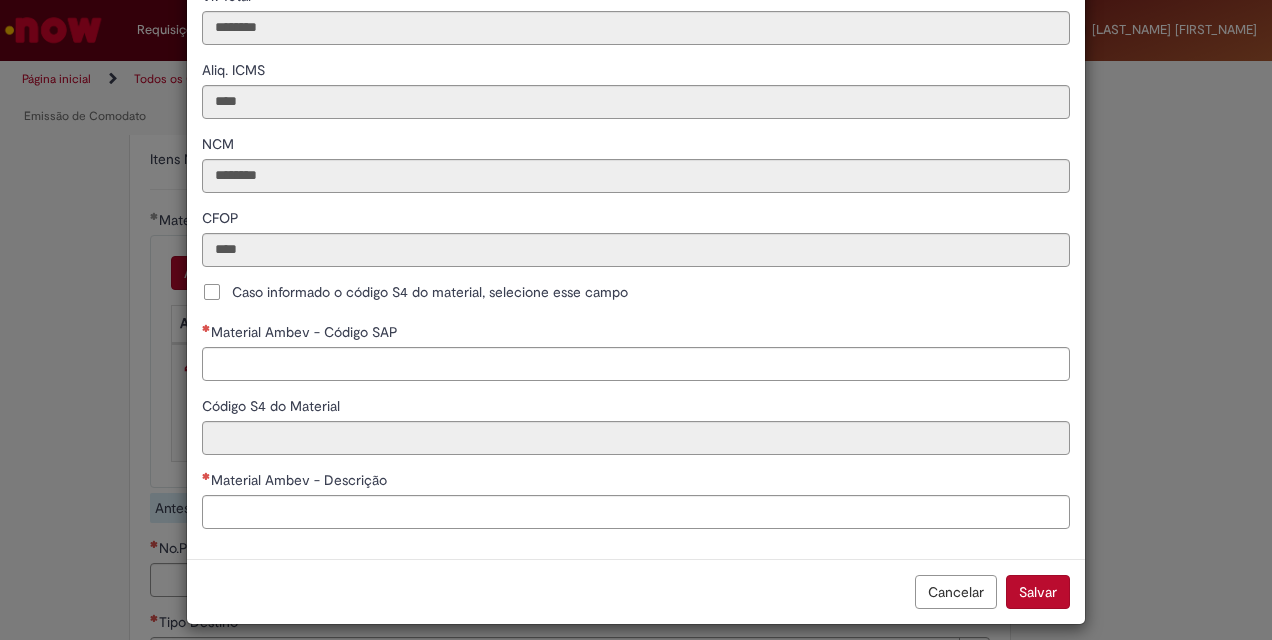 scroll, scrollTop: 426, scrollLeft: 0, axis: vertical 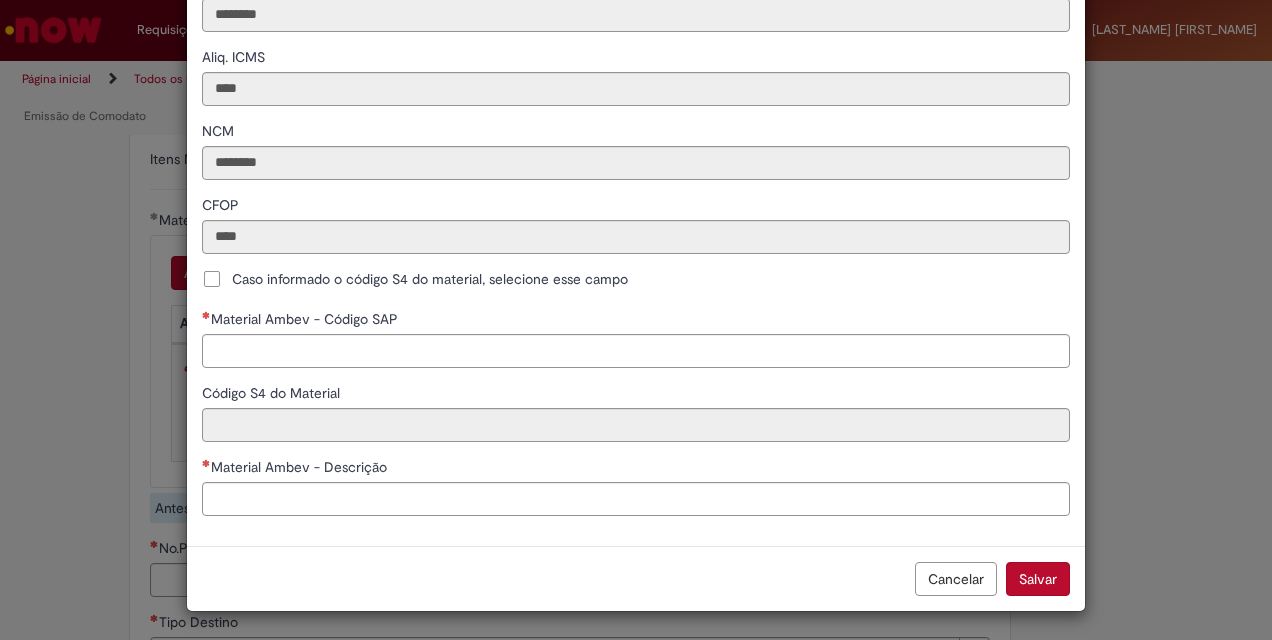 type 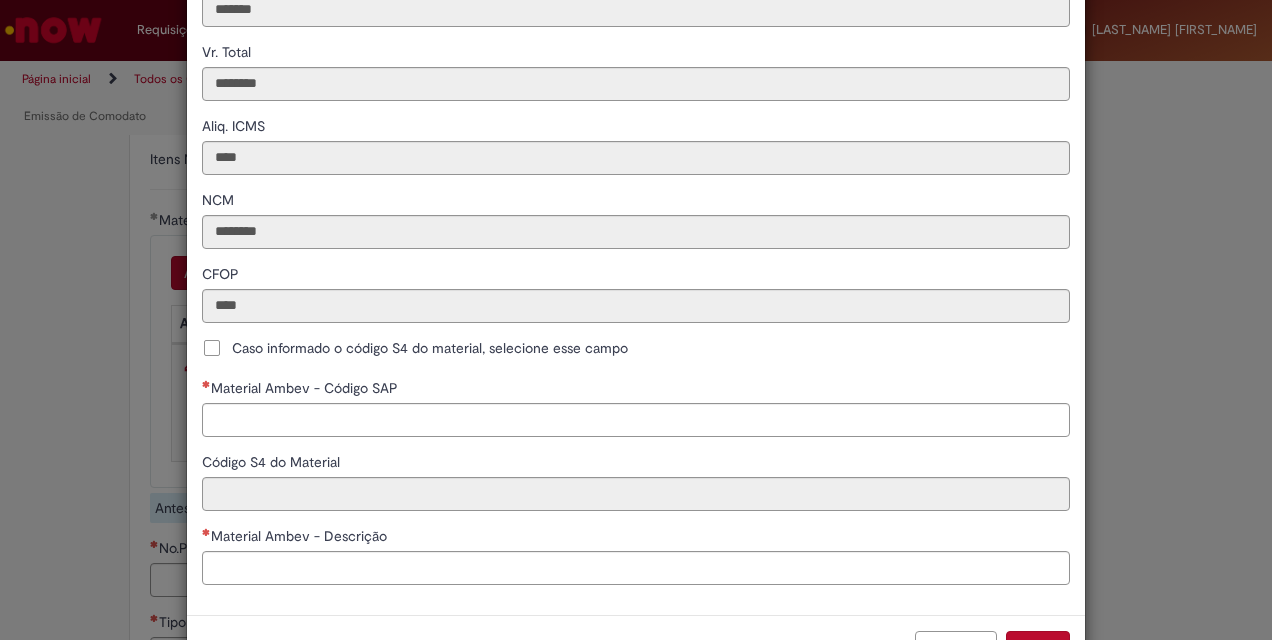 scroll, scrollTop: 326, scrollLeft: 0, axis: vertical 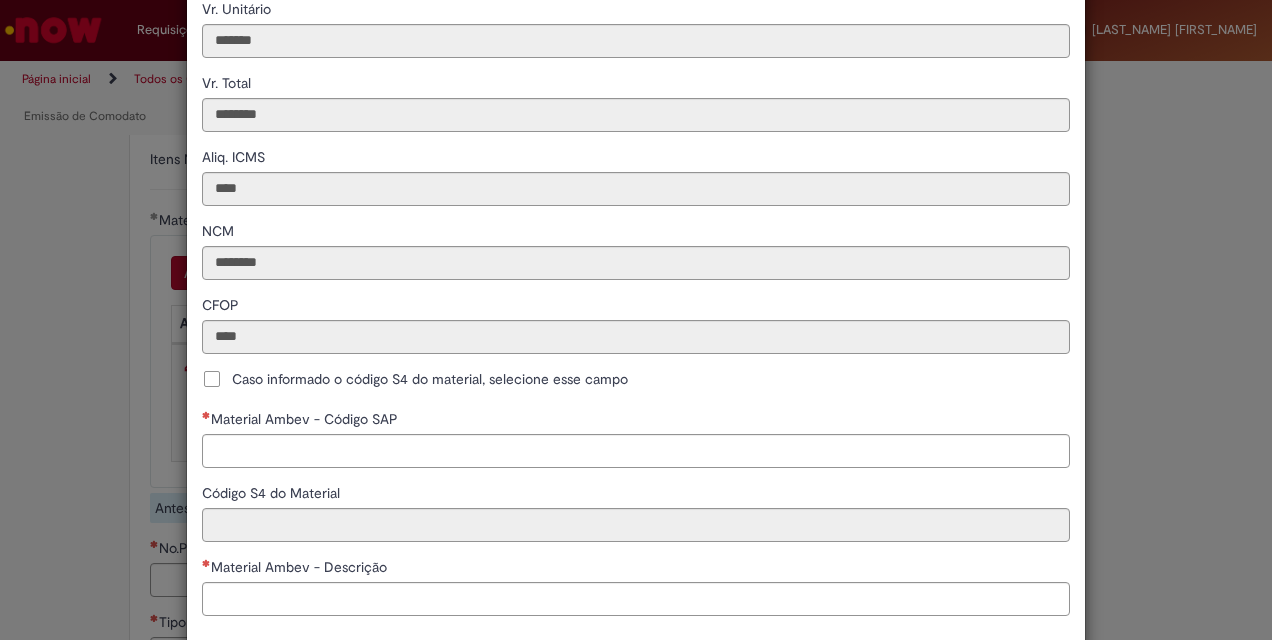 click on "**********" at bounding box center (636, 204) 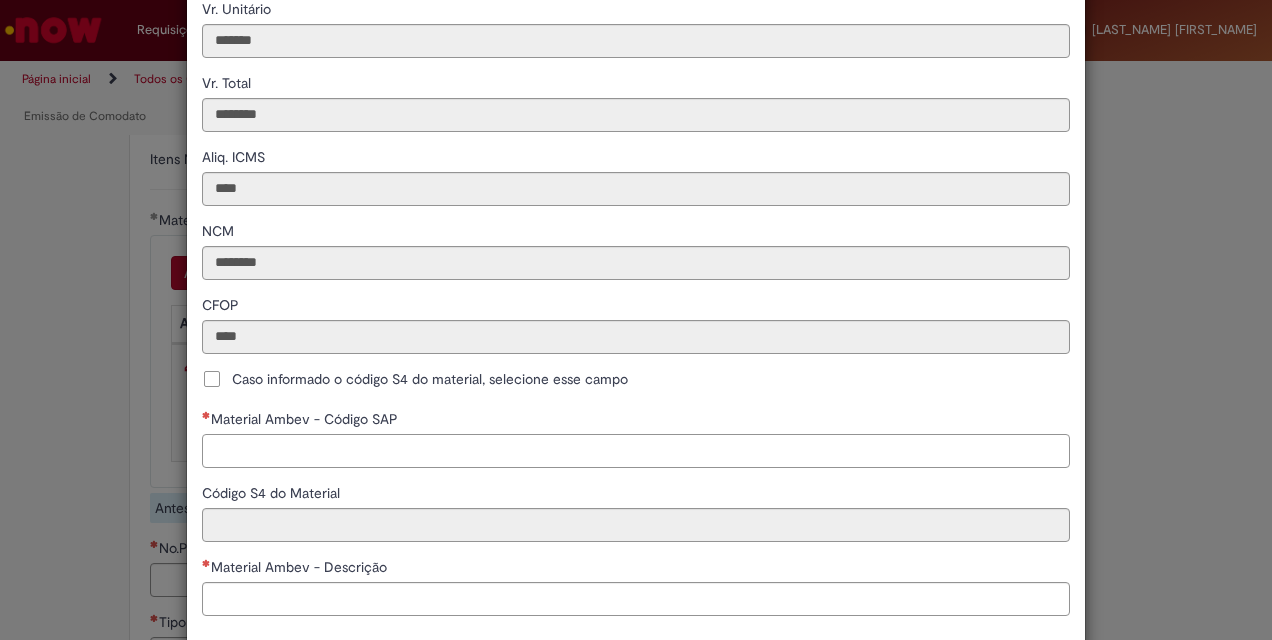 scroll, scrollTop: 325, scrollLeft: 0, axis: vertical 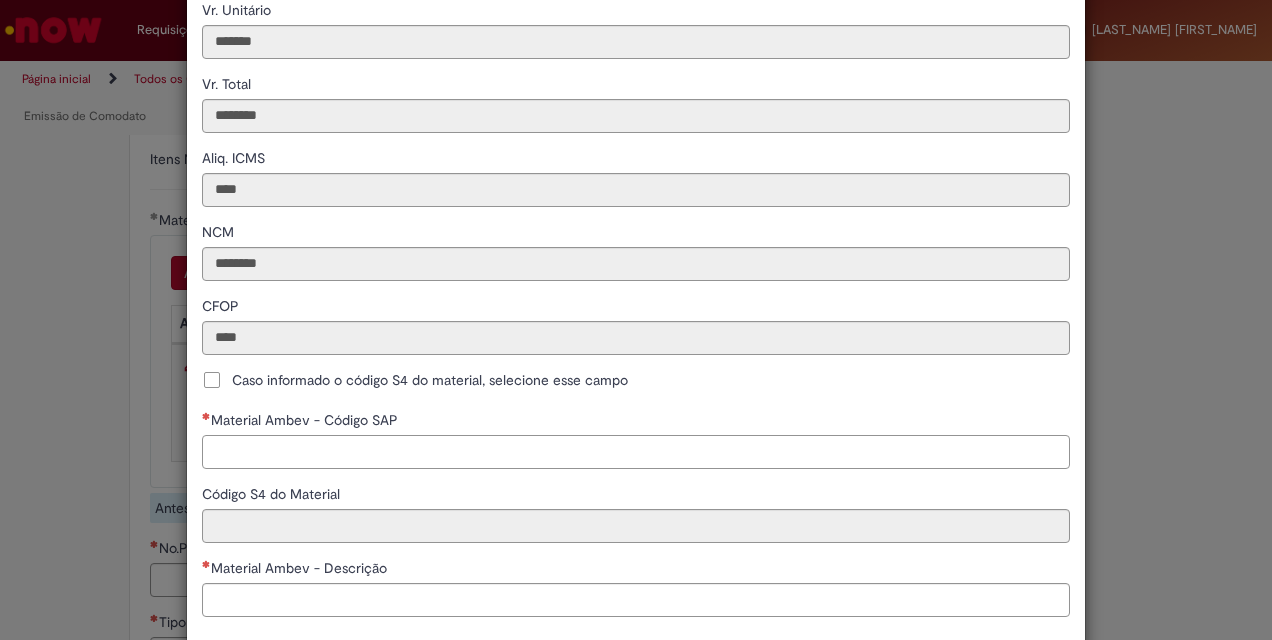 click on "Material Ambev - Código SAP" at bounding box center (636, 452) 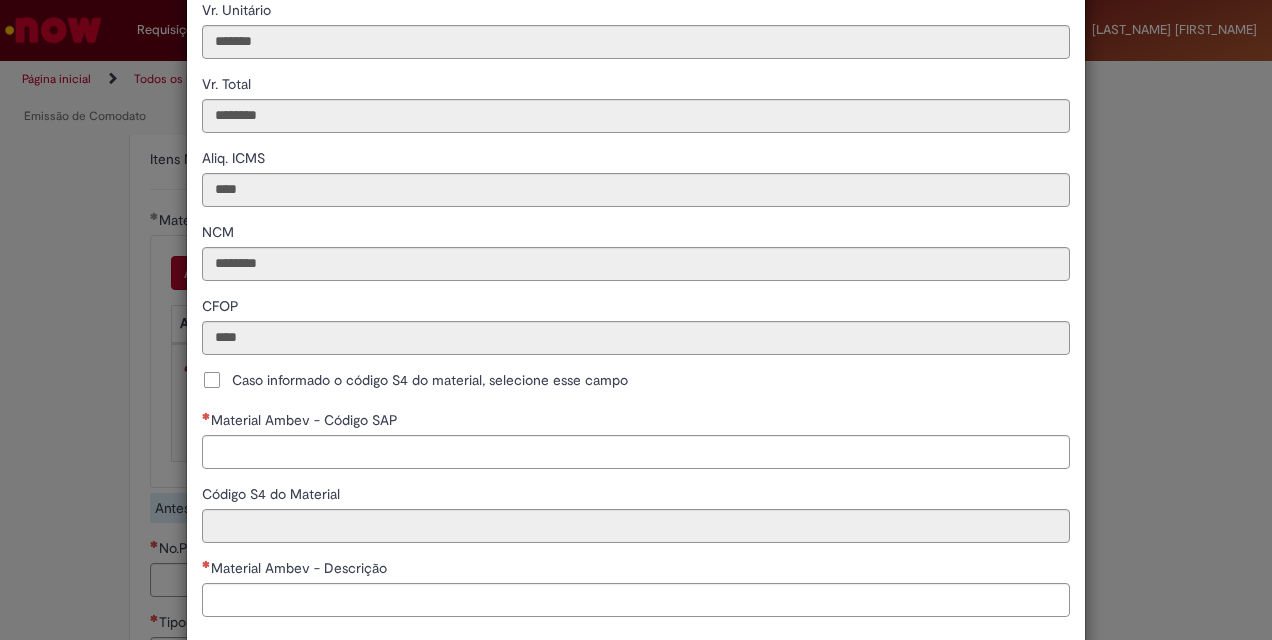 drag, startPoint x: 207, startPoint y: 378, endPoint x: 215, endPoint y: 400, distance: 23.409399 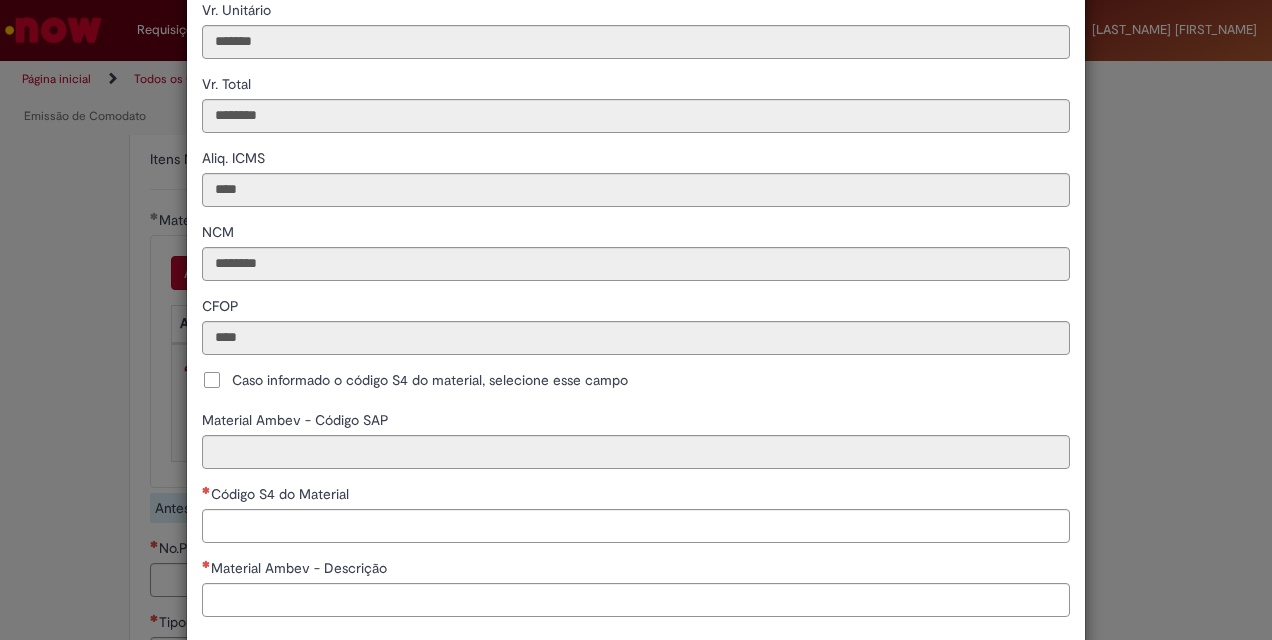 scroll, scrollTop: 425, scrollLeft: 0, axis: vertical 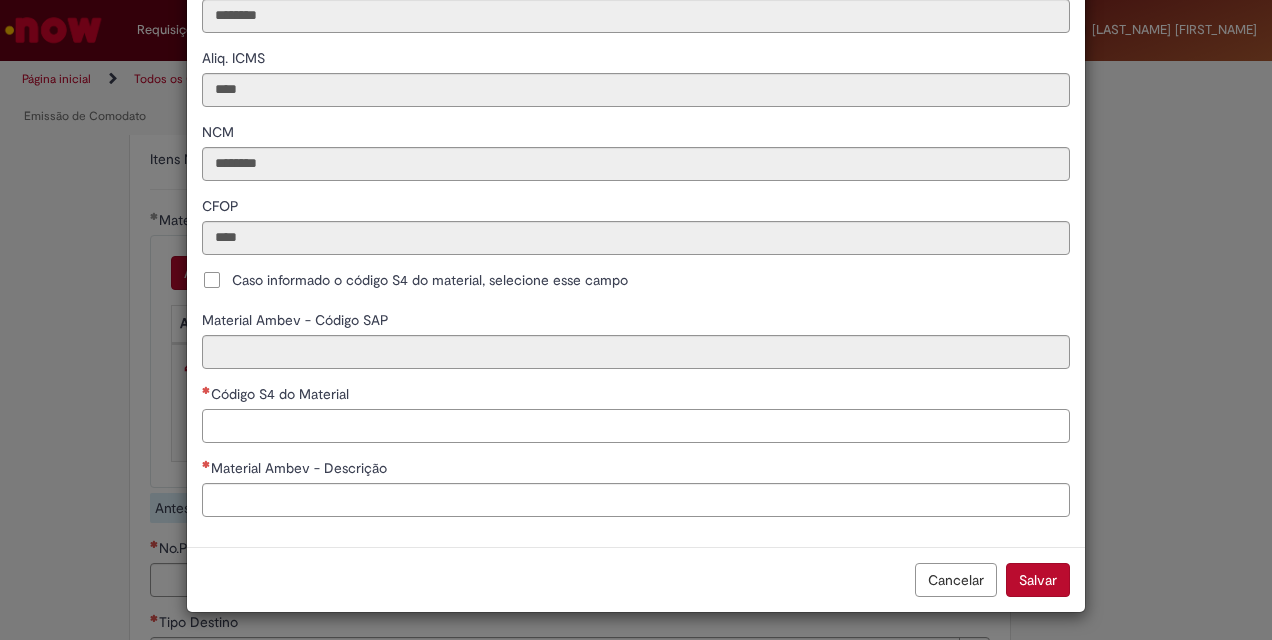 click on "Código S4 do Material" at bounding box center [636, 426] 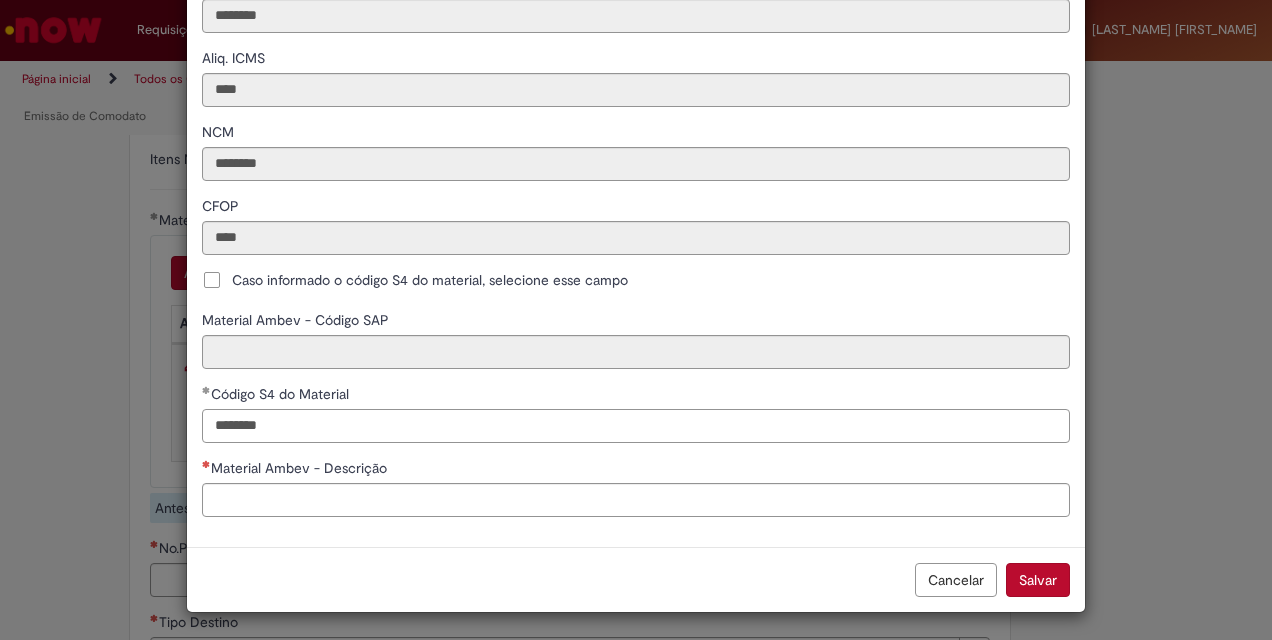 type on "********" 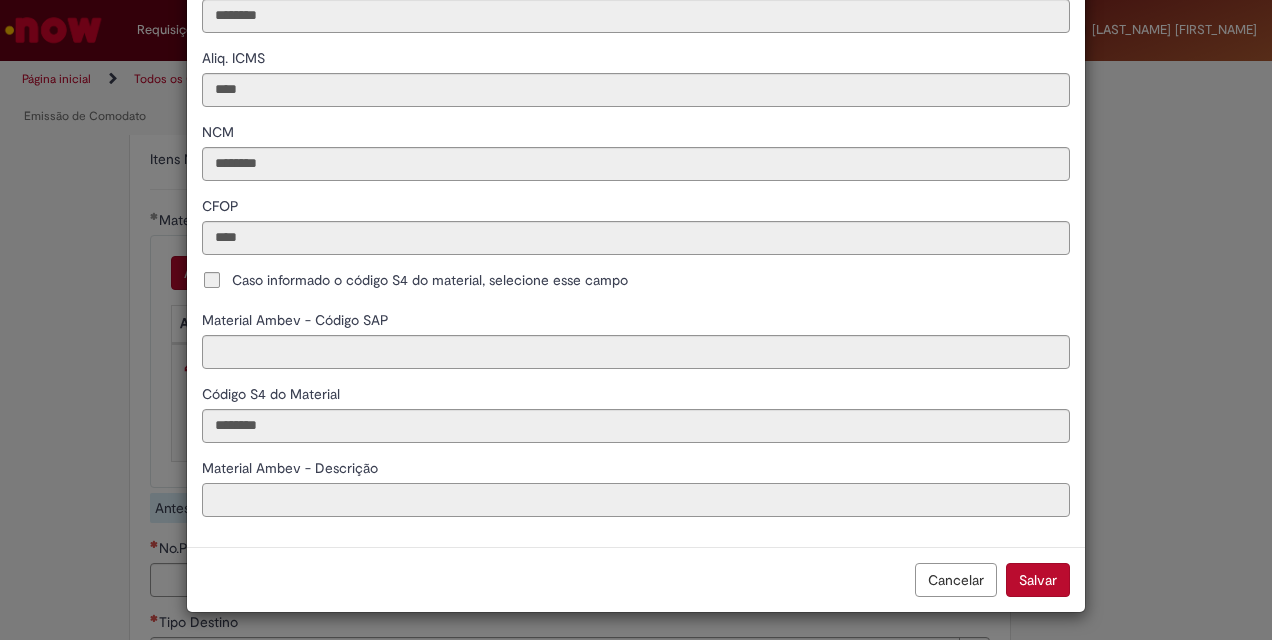 type on "**********" 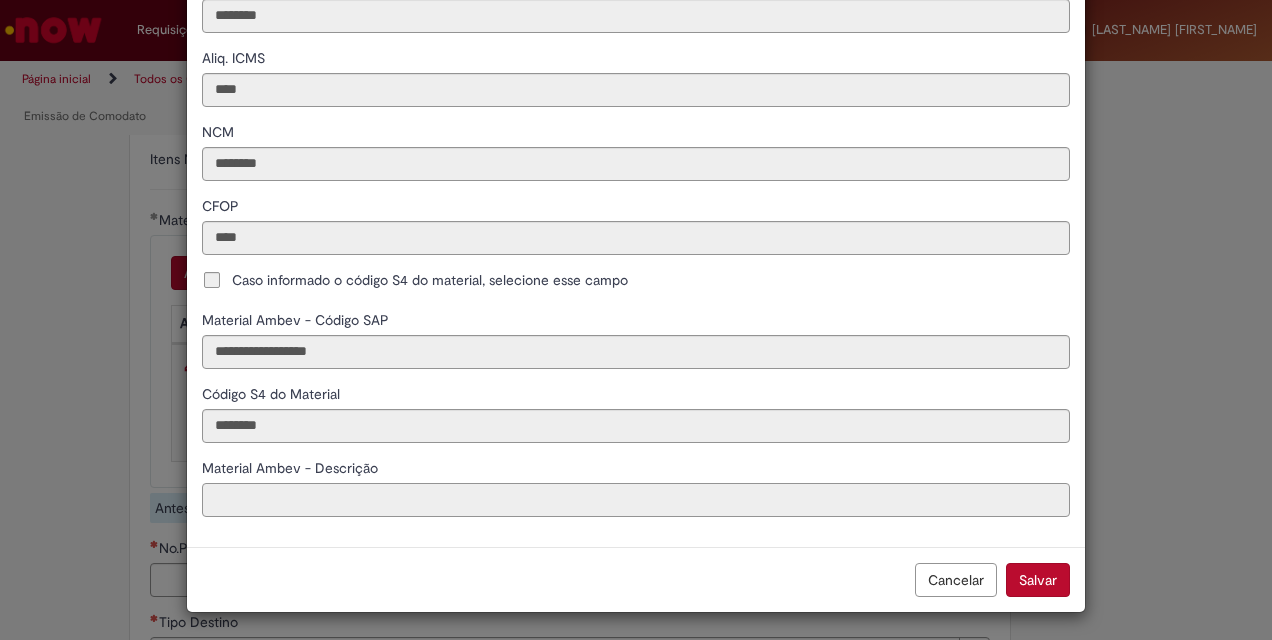 type on "**********" 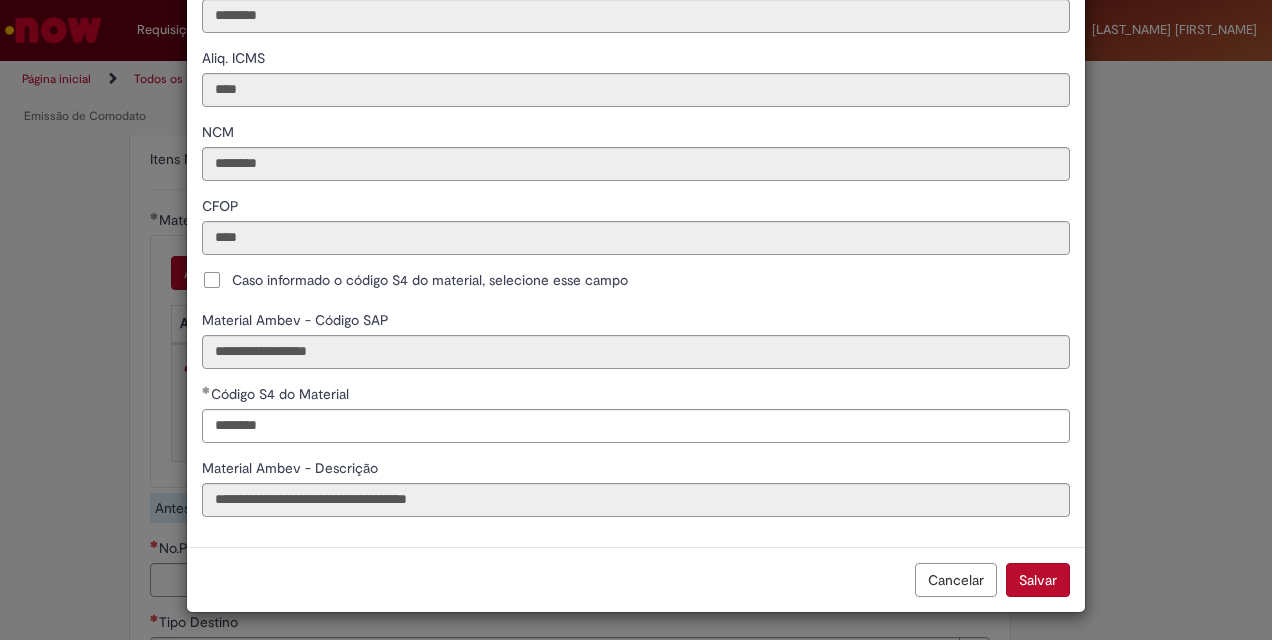 click on "Salvar" at bounding box center (1038, 580) 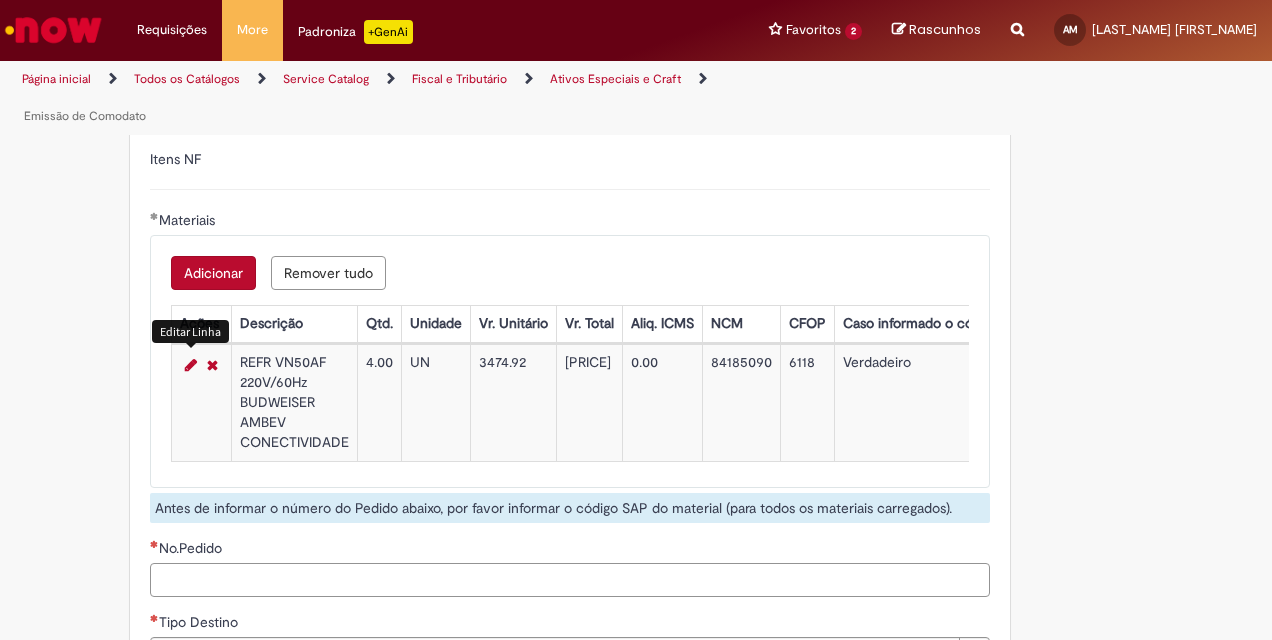 click on "No.Pedido" at bounding box center (570, 580) 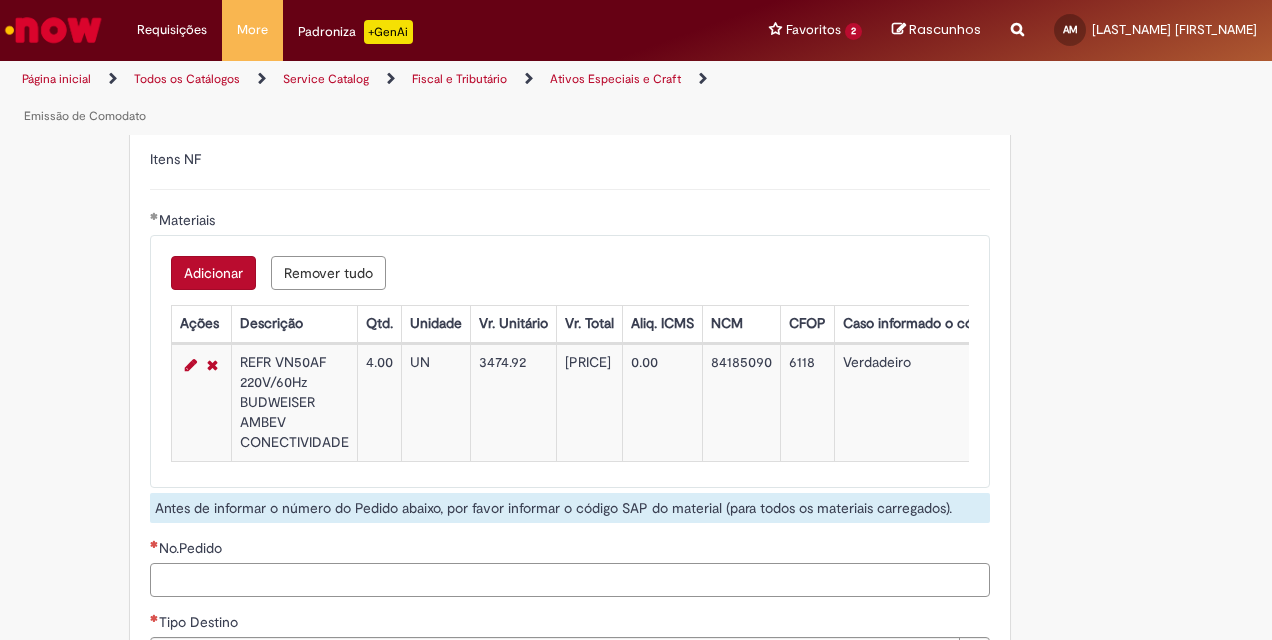 click on "No.Pedido" at bounding box center (570, 580) 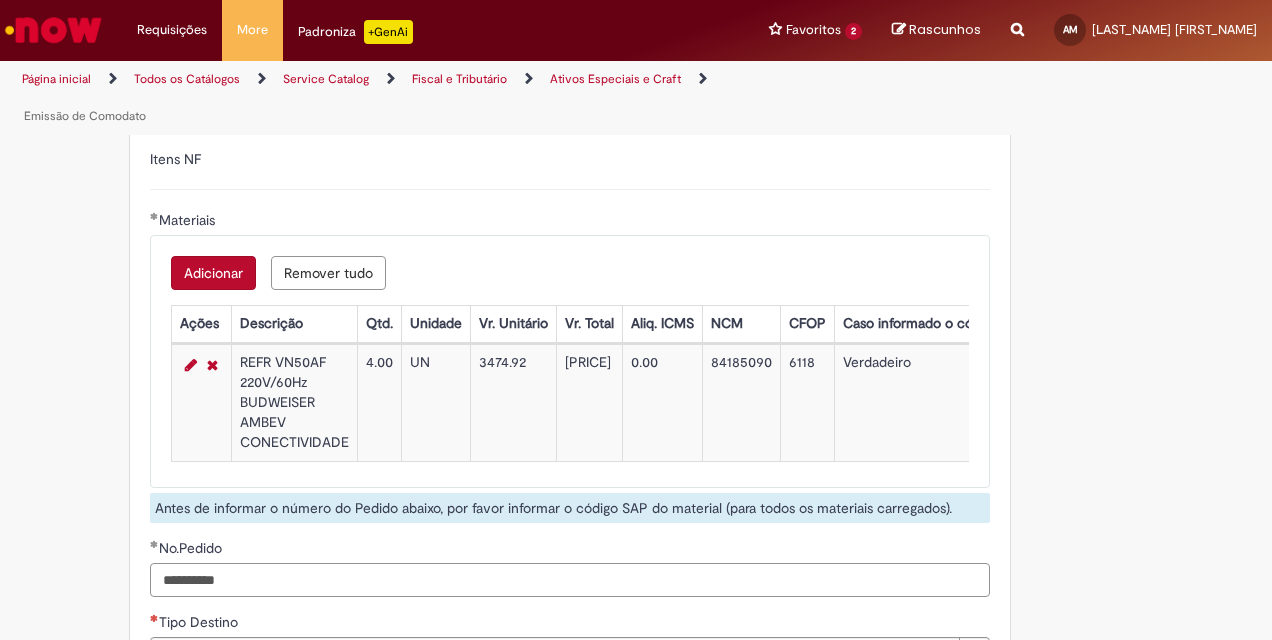 type on "**********" 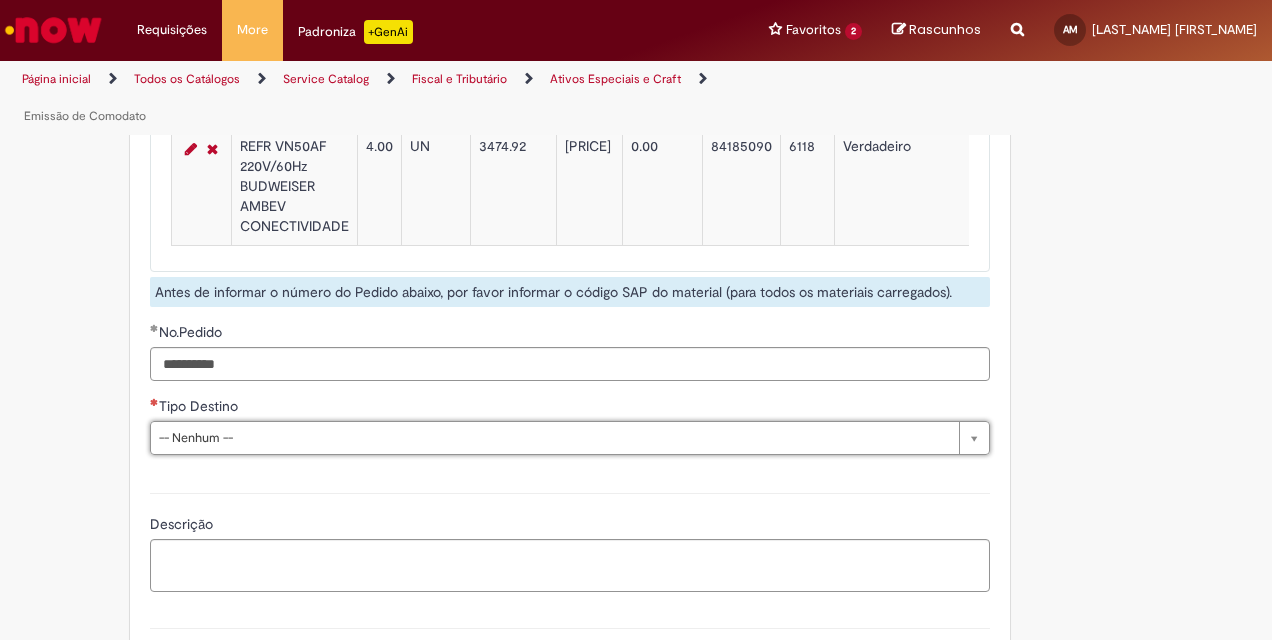 scroll, scrollTop: 2600, scrollLeft: 0, axis: vertical 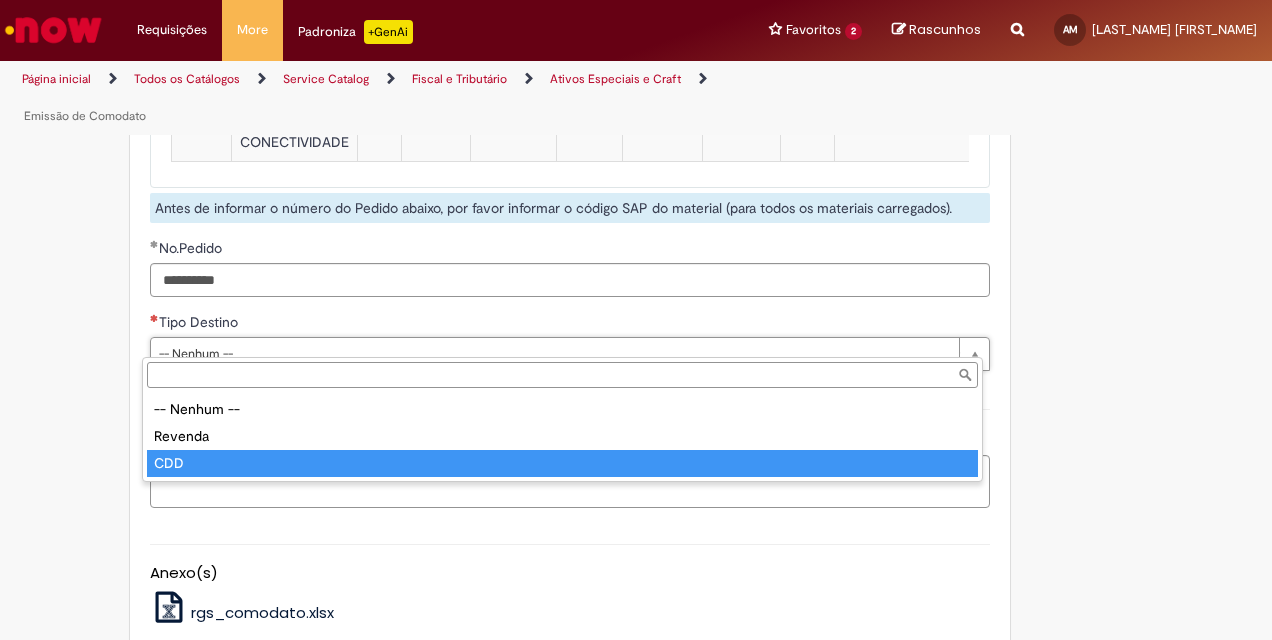 type on "***" 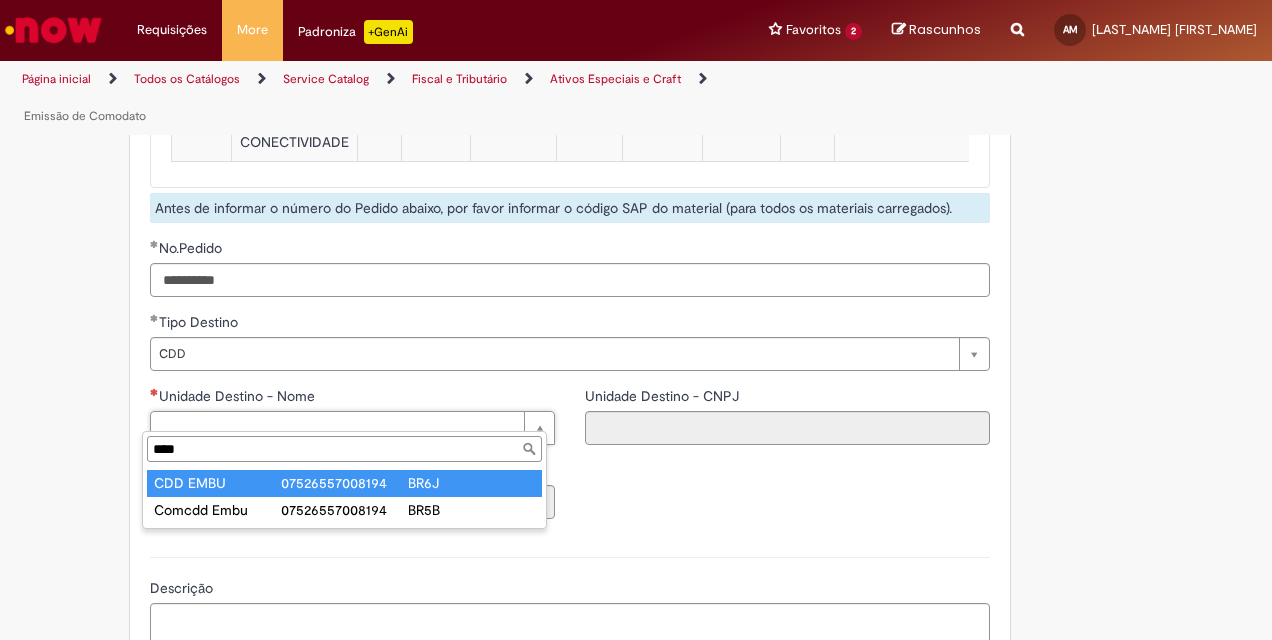type on "****" 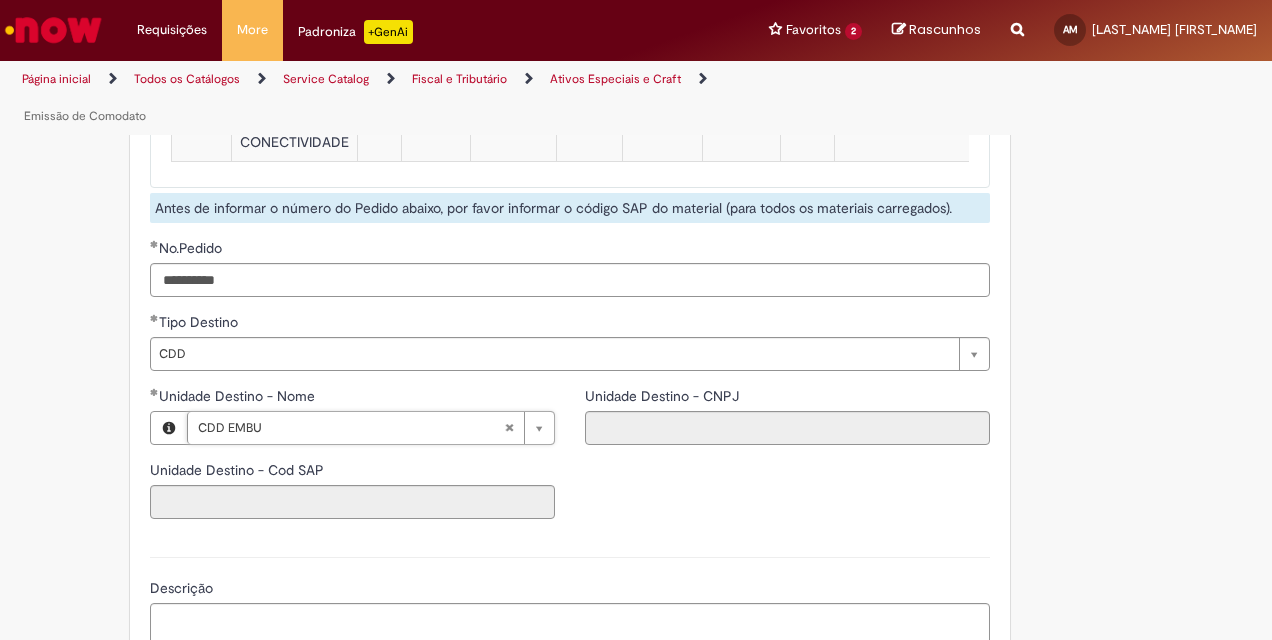 type on "****" 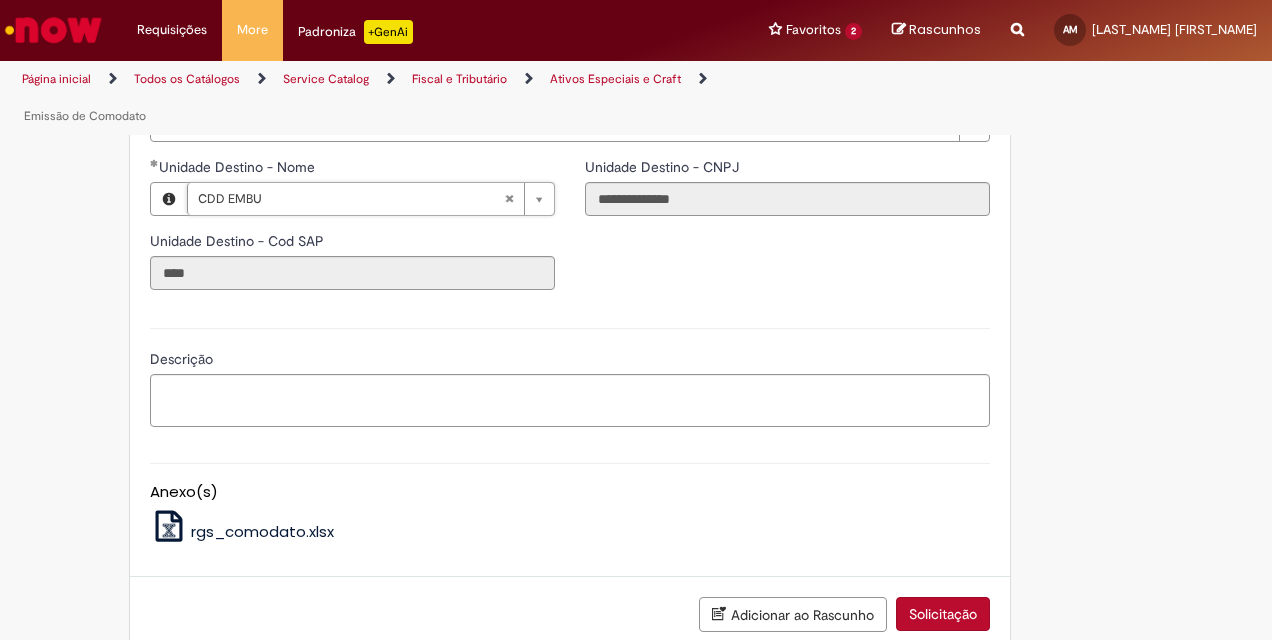 scroll, scrollTop: 2852, scrollLeft: 0, axis: vertical 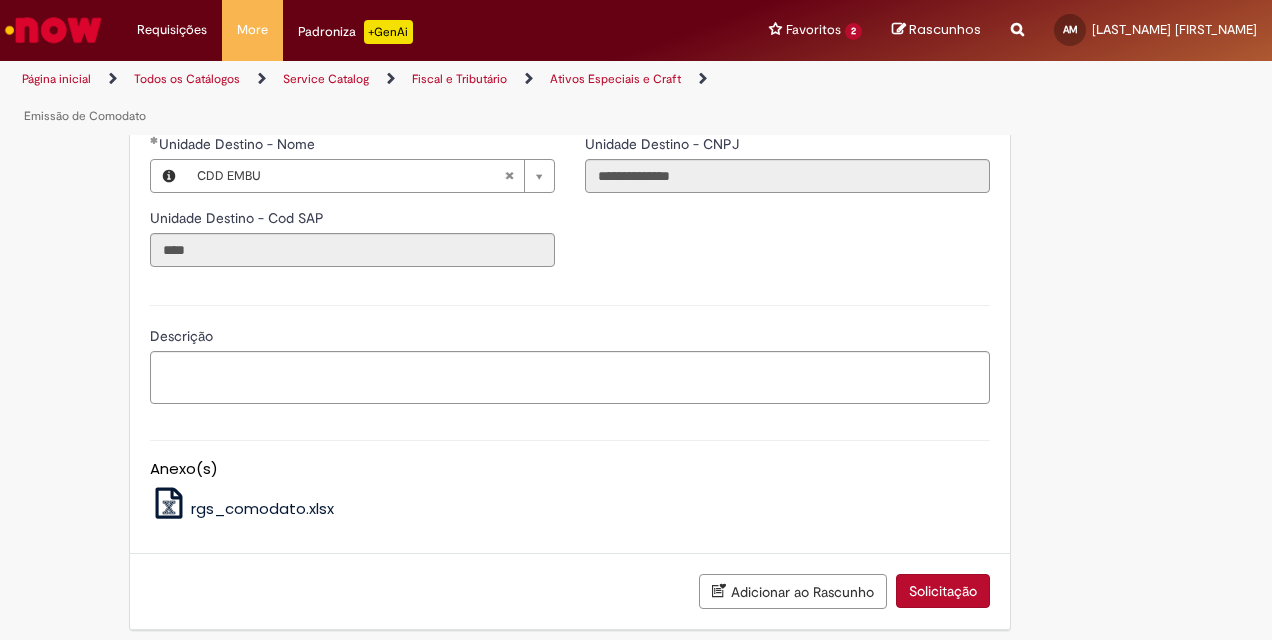 click on "Solicitação" at bounding box center [943, 591] 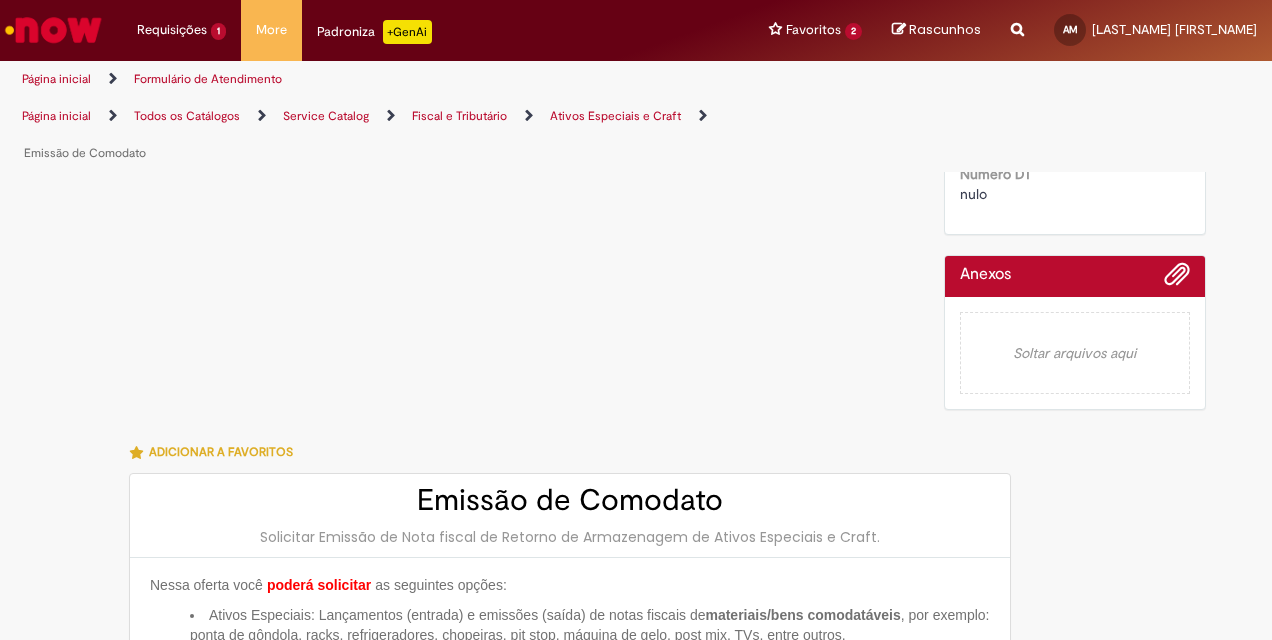 scroll, scrollTop: 0, scrollLeft: 0, axis: both 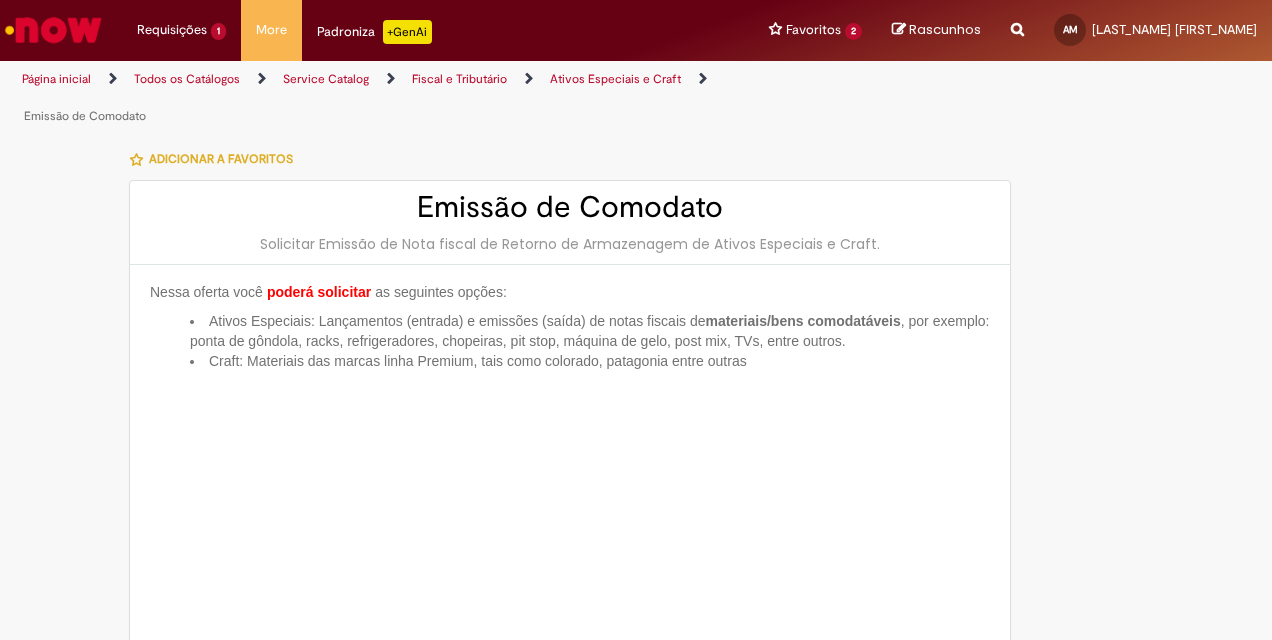 type on "**********" 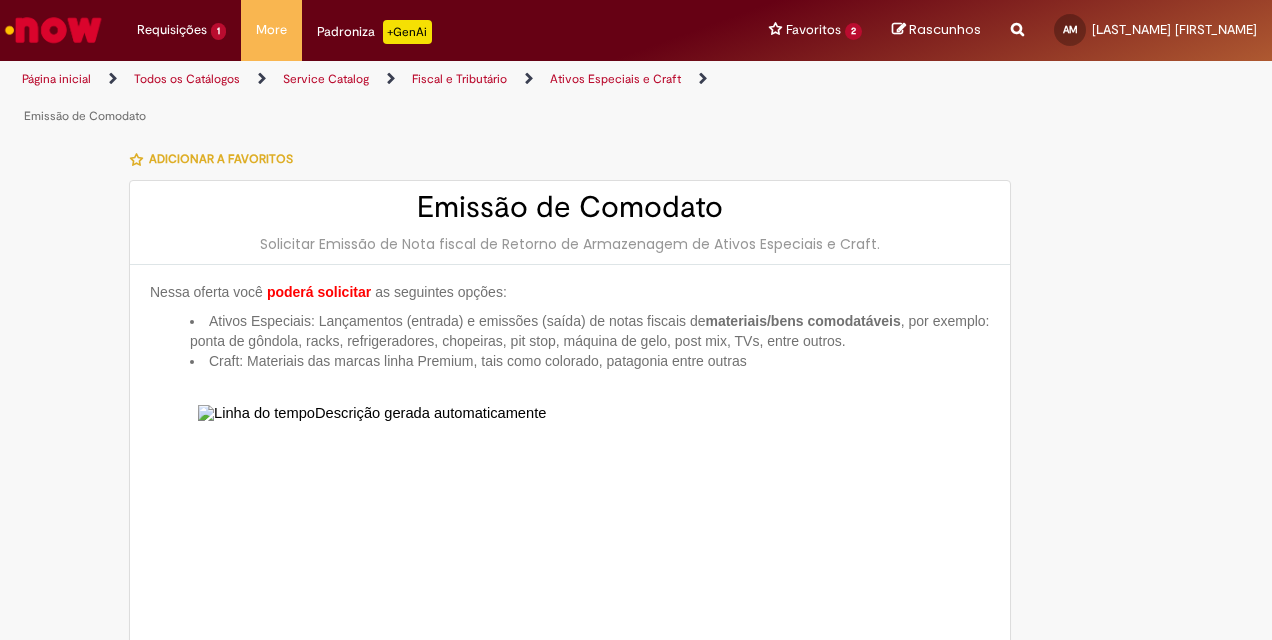 type on "**********" 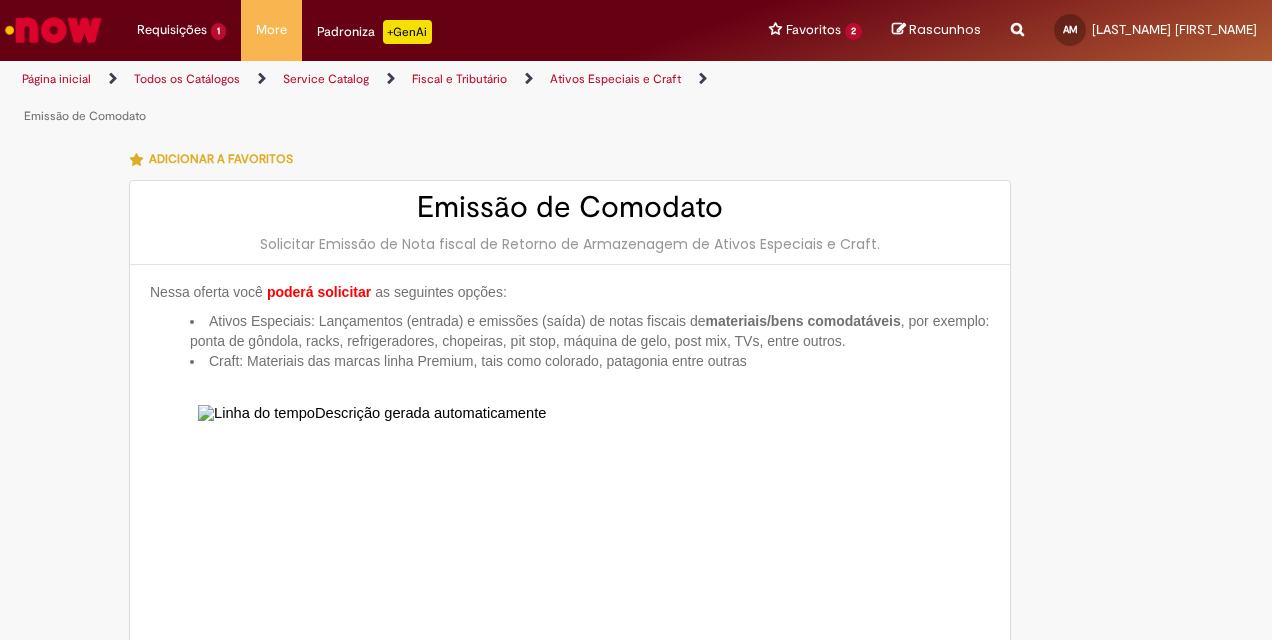 type on "**********" 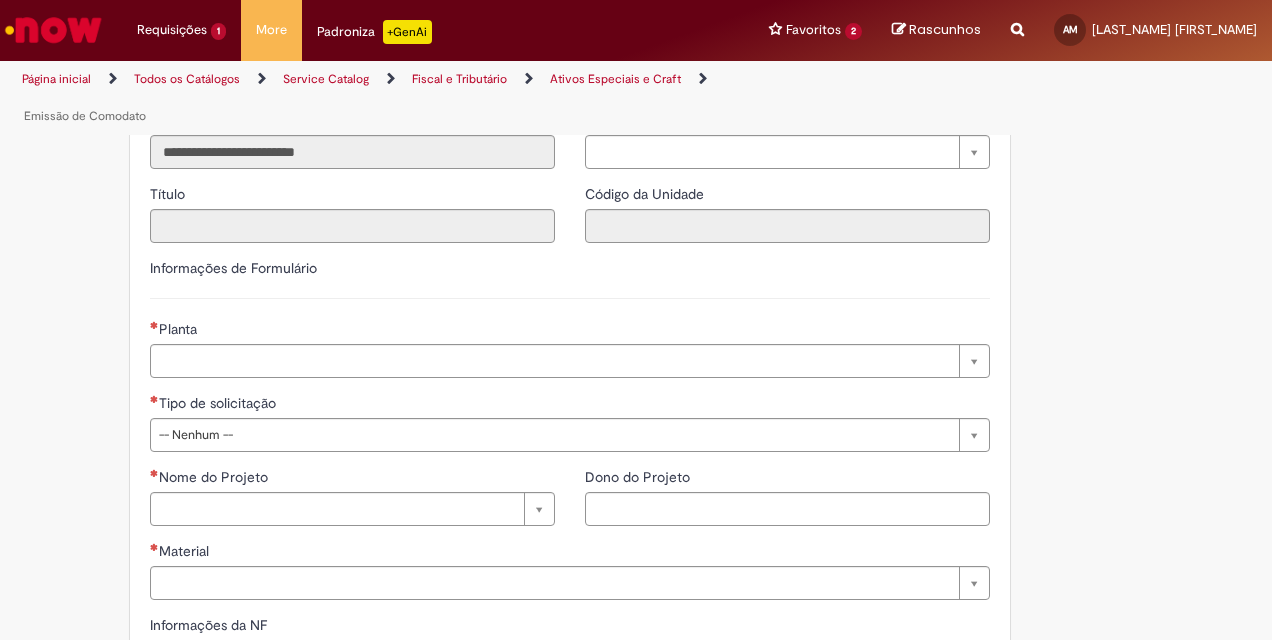 scroll, scrollTop: 1400, scrollLeft: 0, axis: vertical 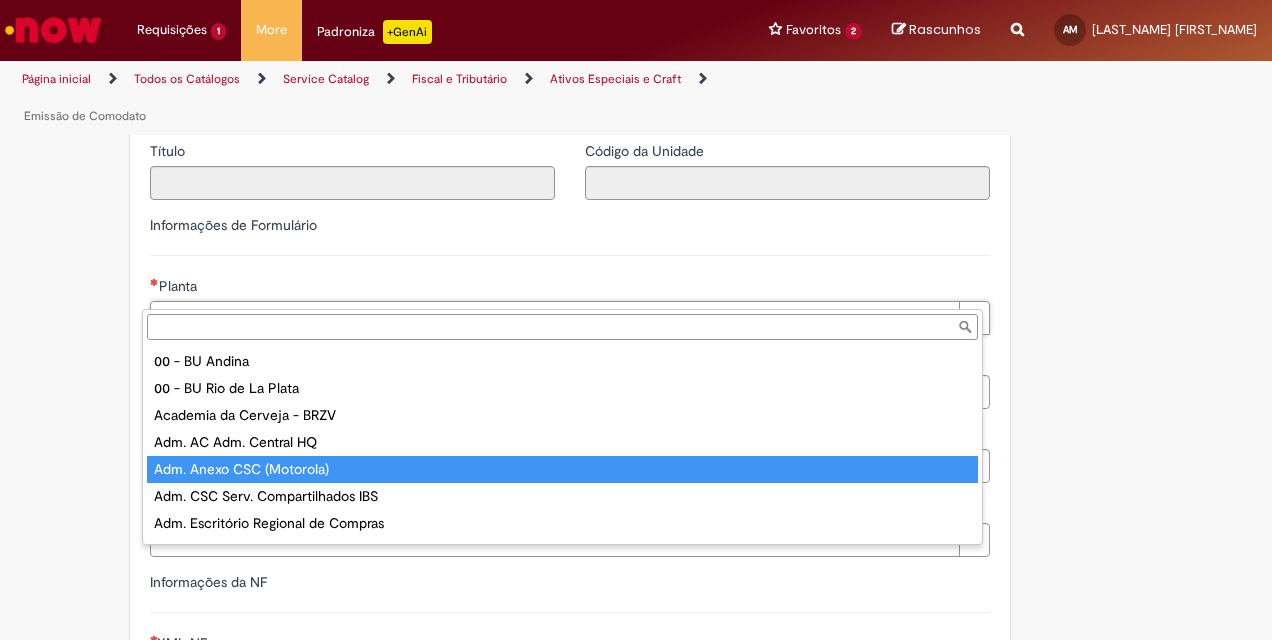 type on "**********" 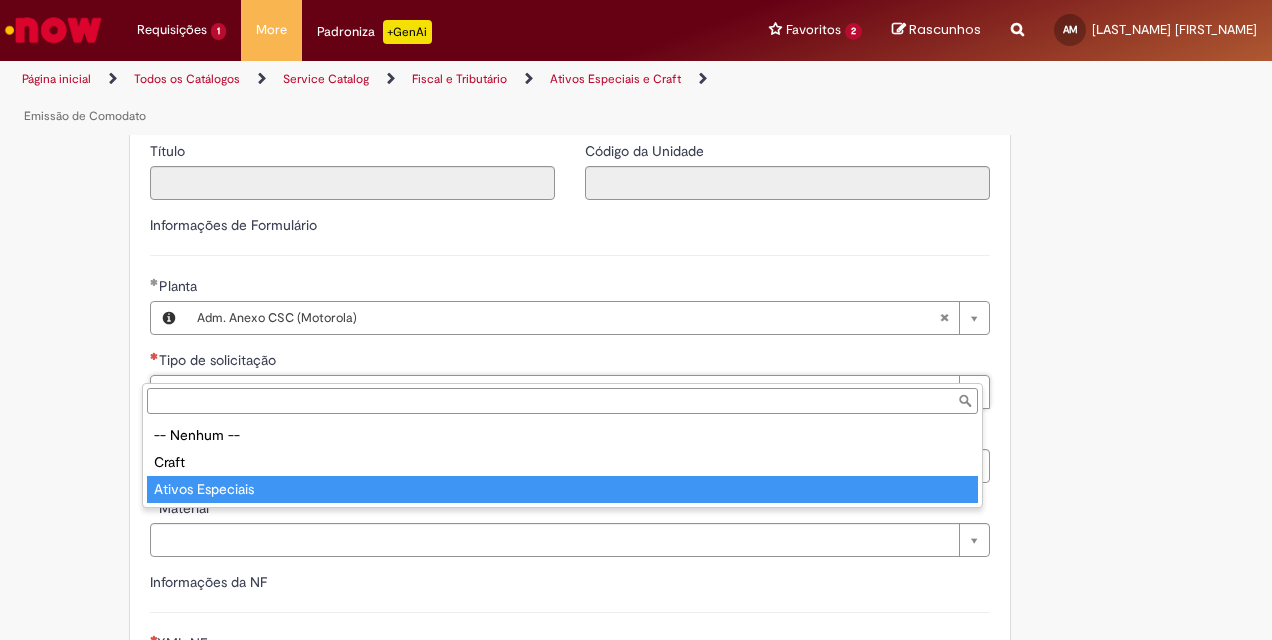 type on "**********" 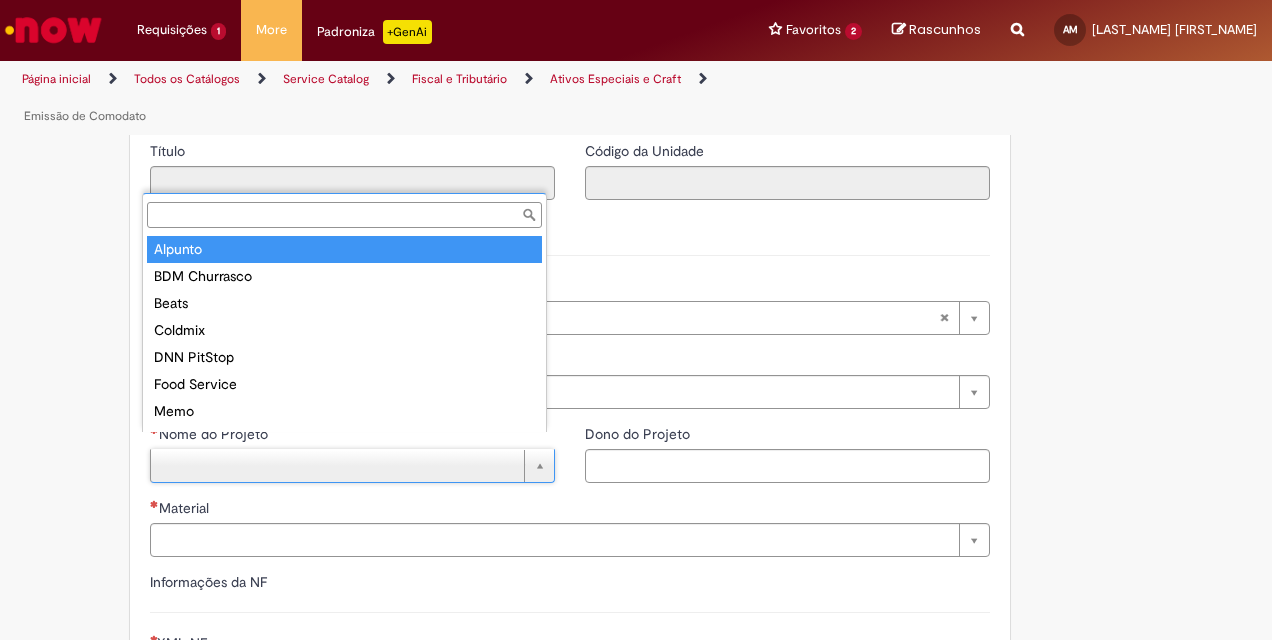 scroll, scrollTop: 16, scrollLeft: 0, axis: vertical 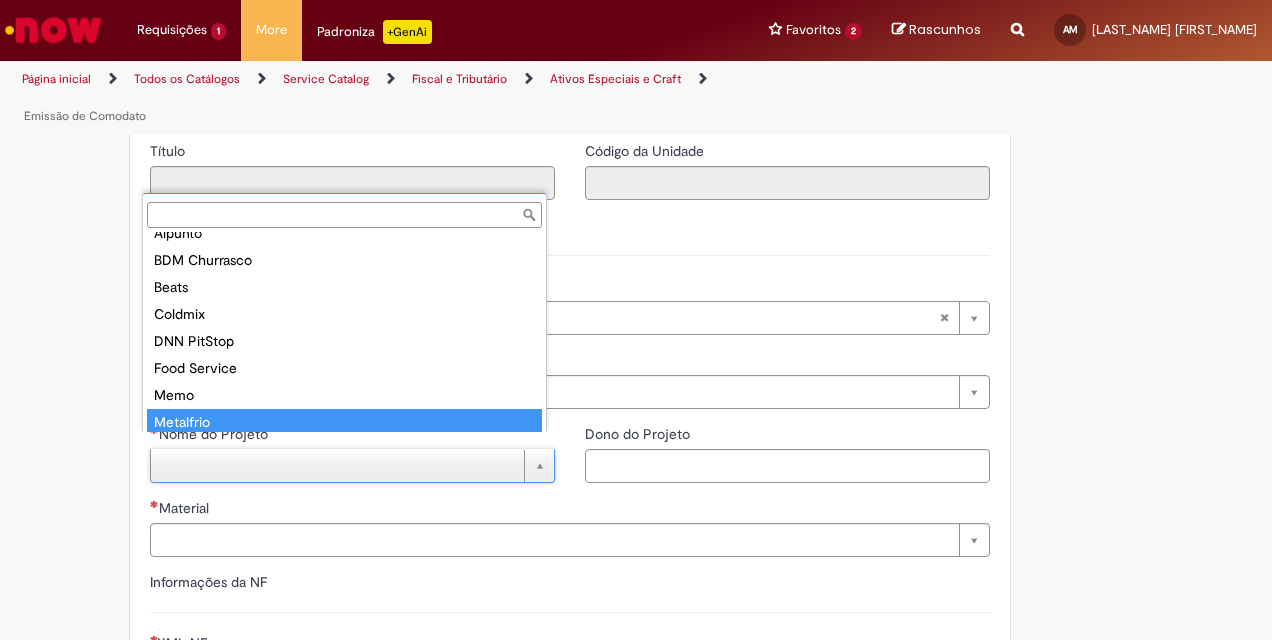 type on "*********" 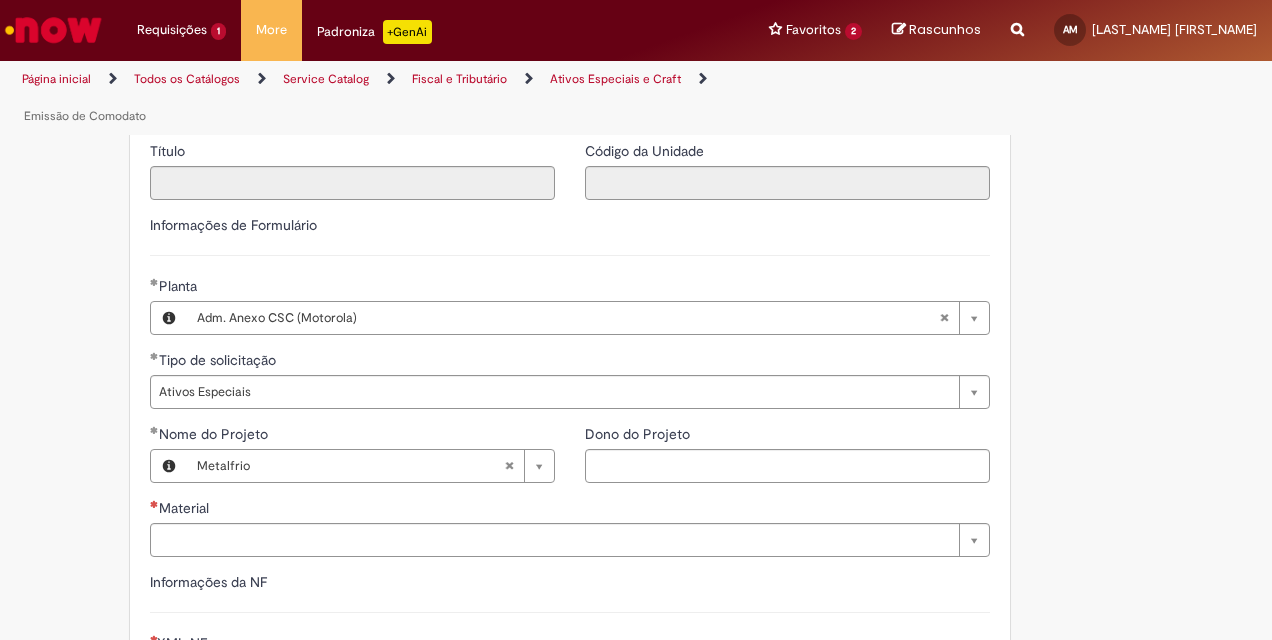 click on "Material          Pesquisar usando lista                 Material                     Informações da NF XML NF-e
Anexar" at bounding box center (570, 605) 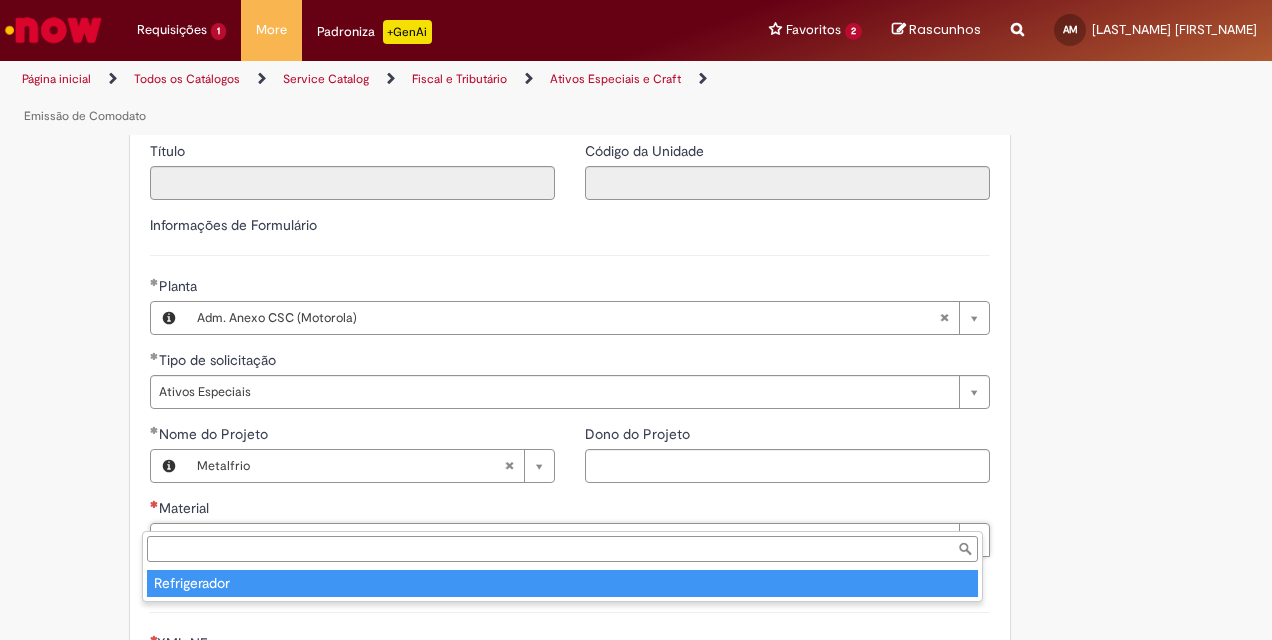 type on "**********" 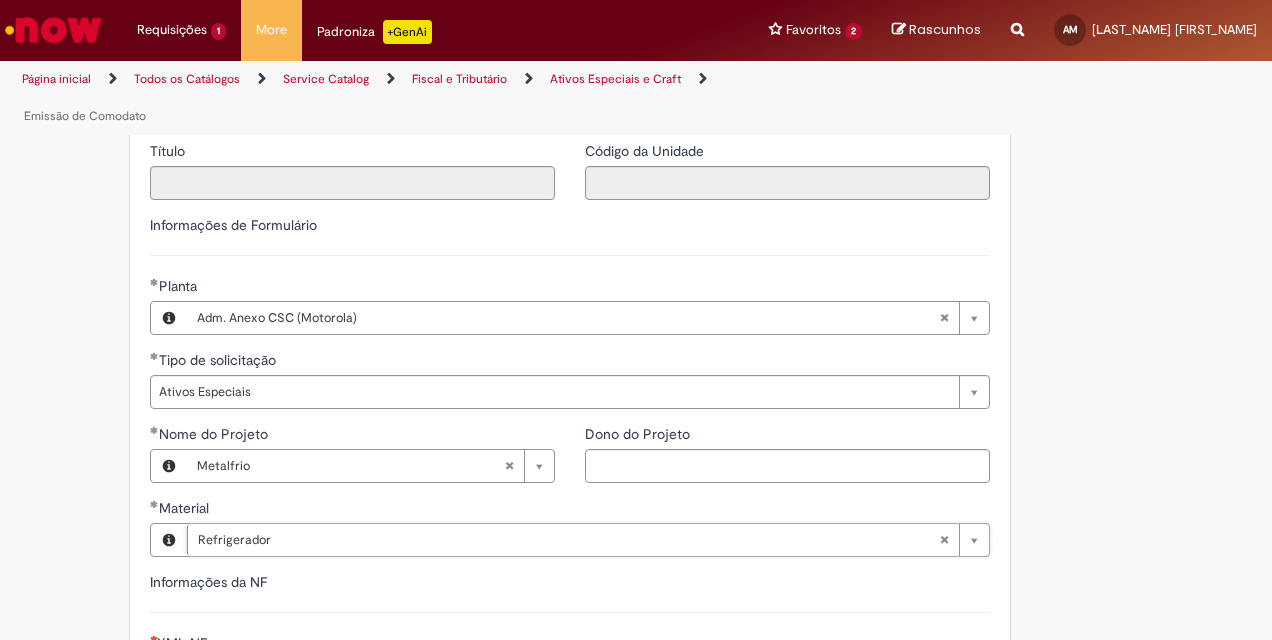 scroll, scrollTop: 1500, scrollLeft: 0, axis: vertical 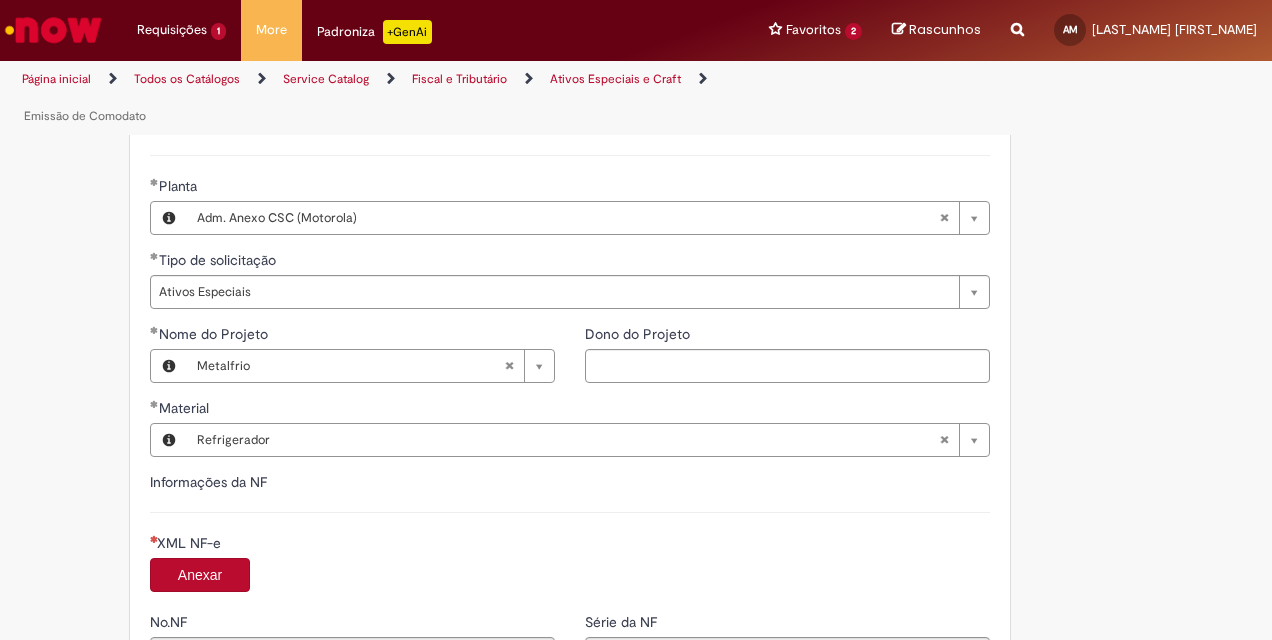 click on "Anexar" at bounding box center (200, 575) 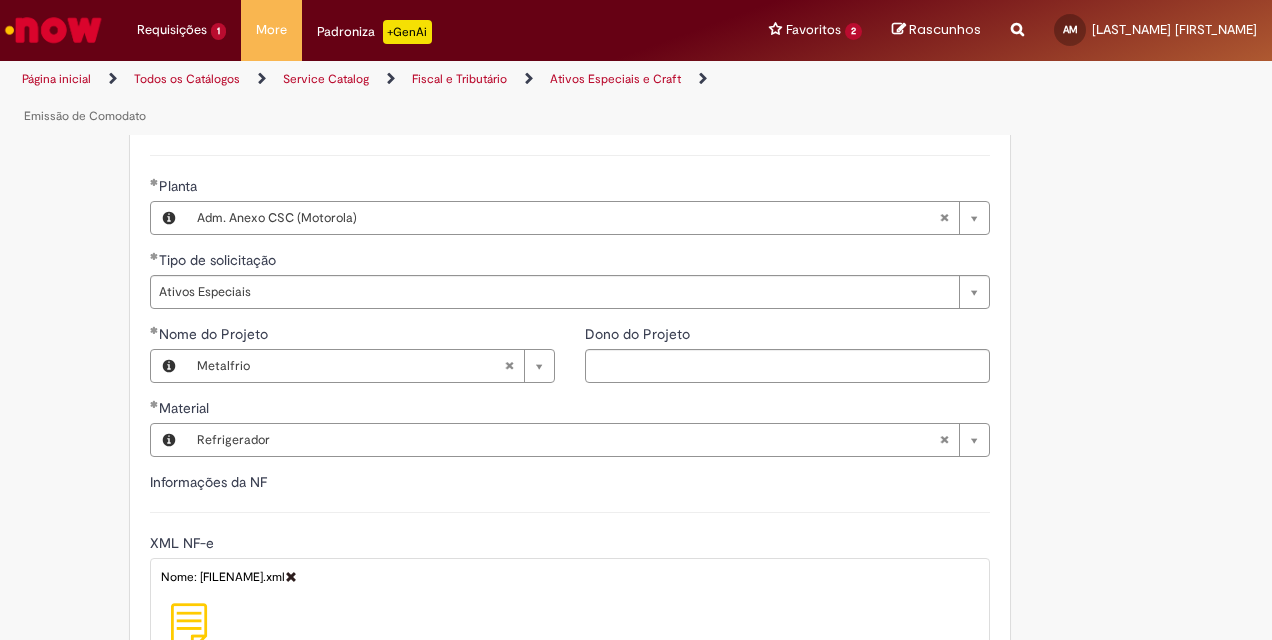 type on "******" 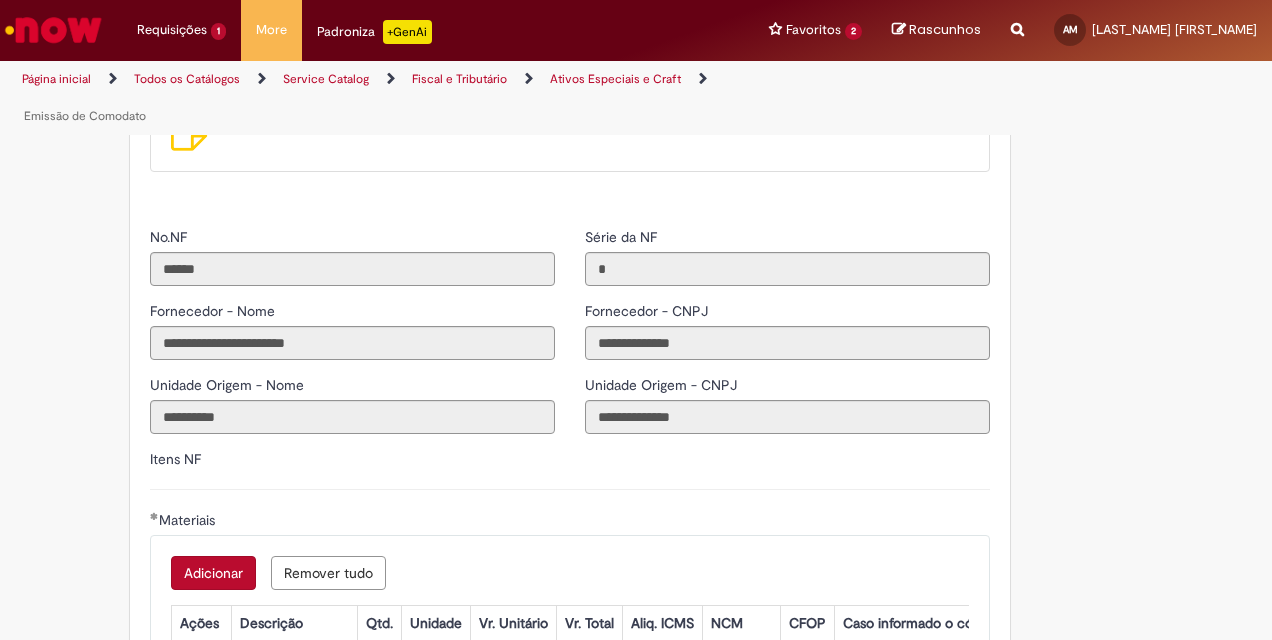 scroll, scrollTop: 2200, scrollLeft: 0, axis: vertical 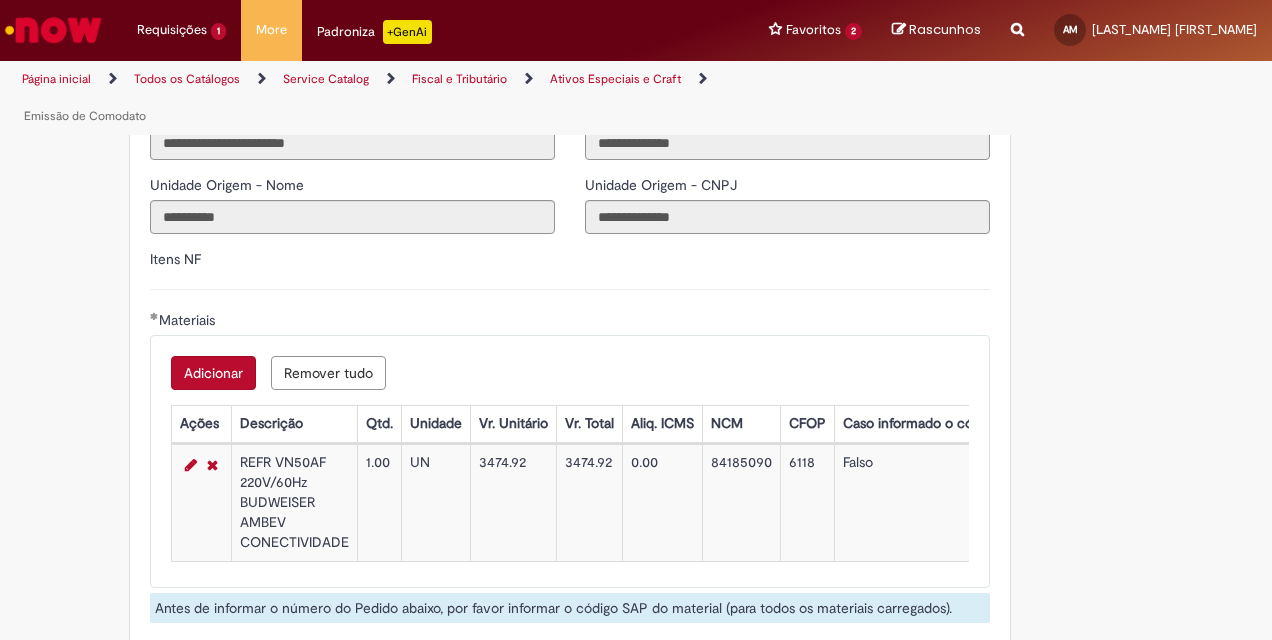 click at bounding box center [191, 465] 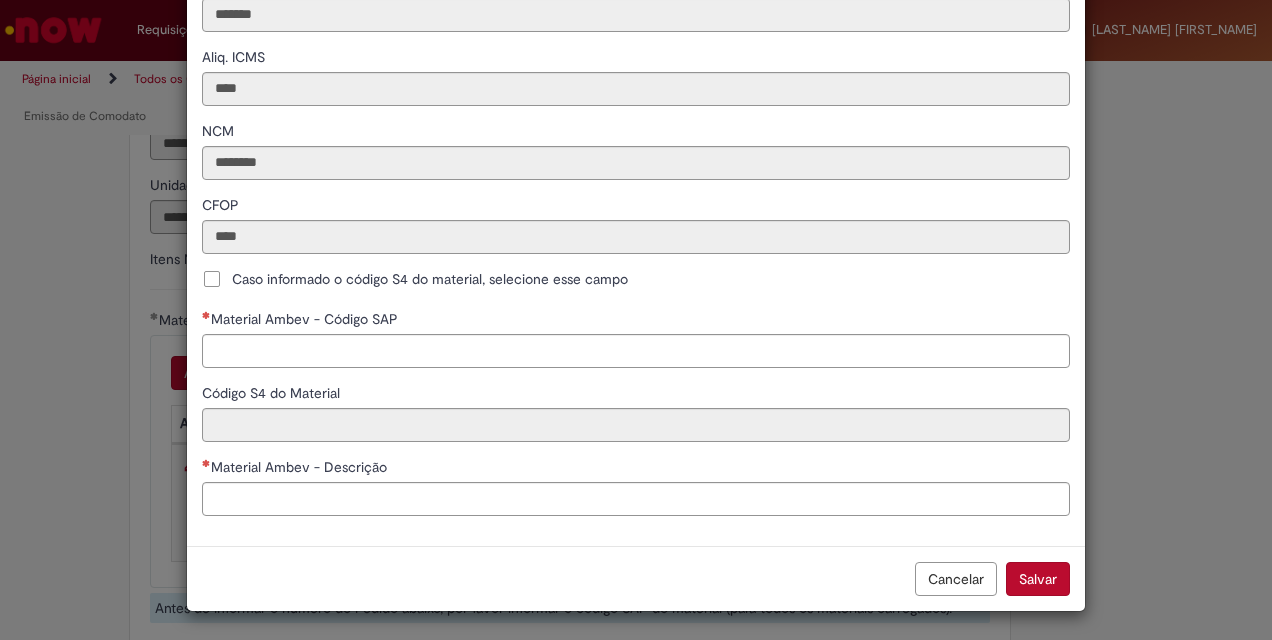 click on "Caso informado o código S4 do material, selecione esse campo" at bounding box center (430, 279) 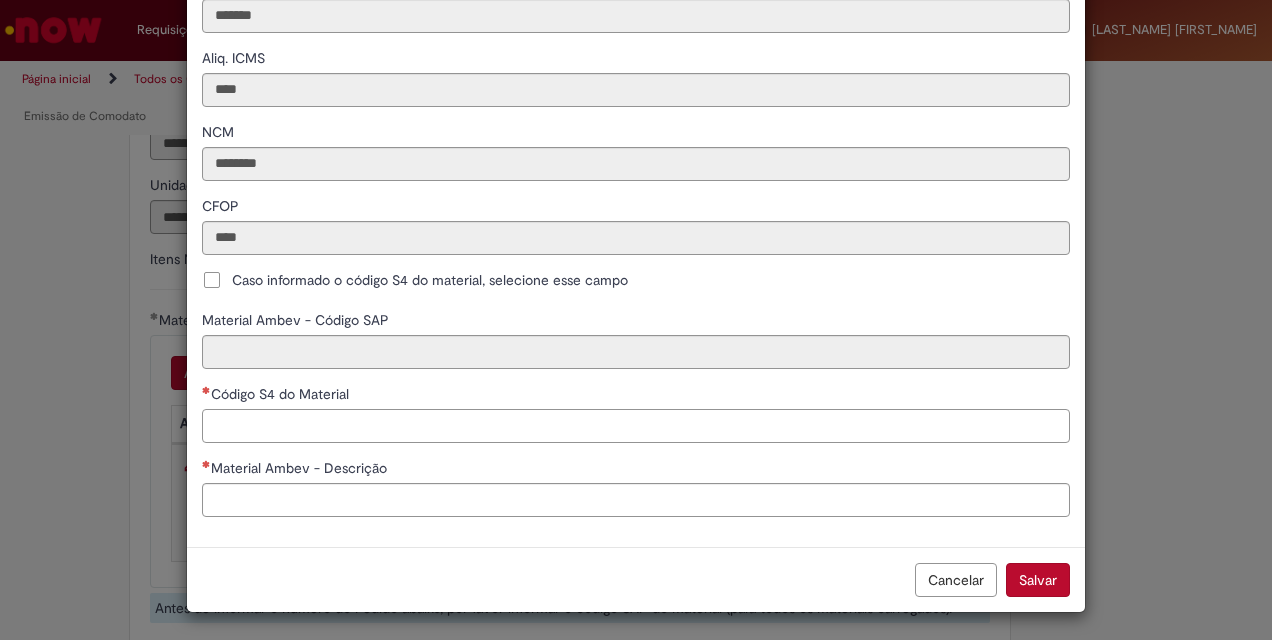 click on "Código S4 do Material" at bounding box center (636, 426) 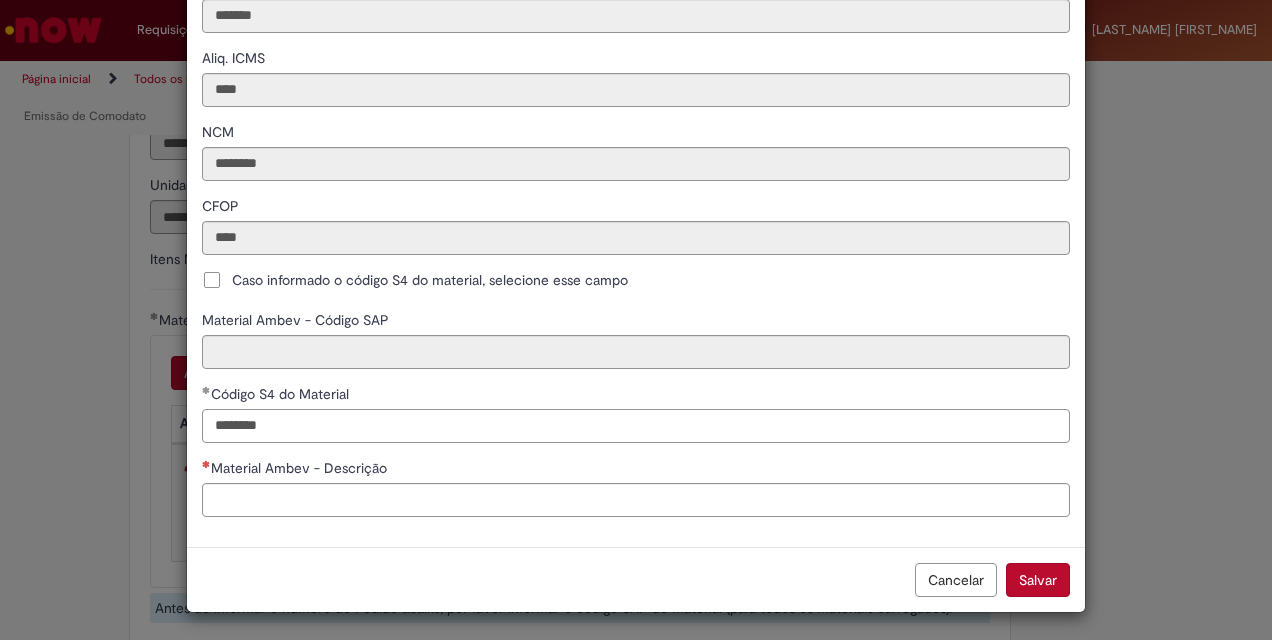 type on "********" 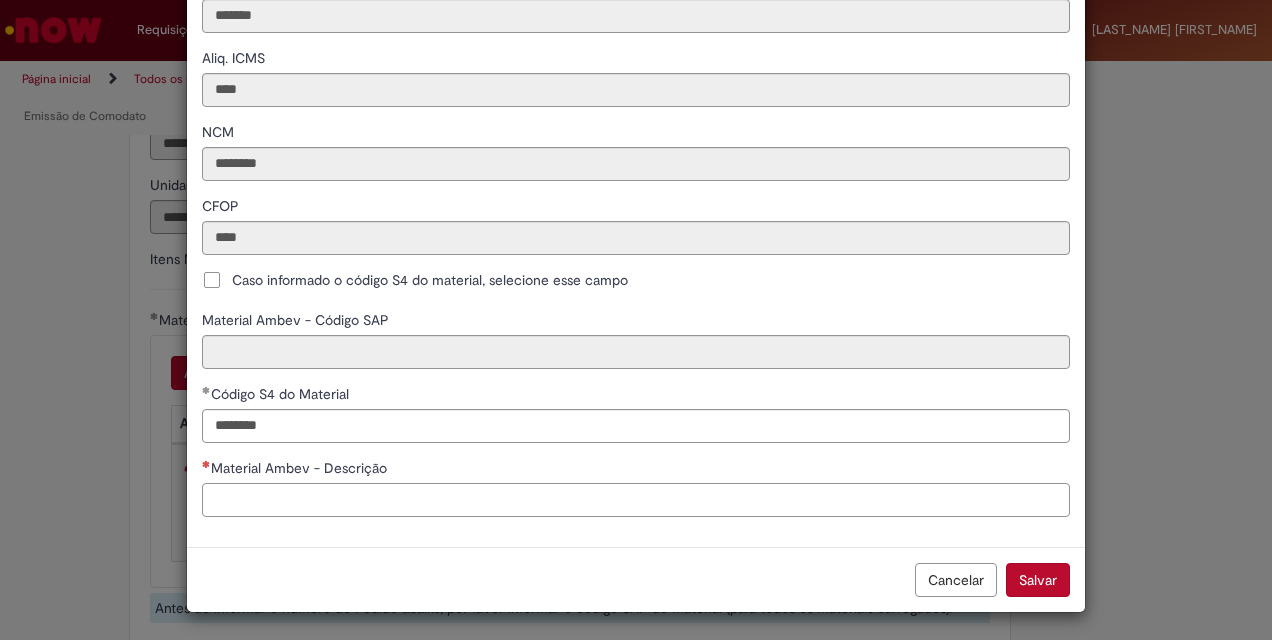 type on "**********" 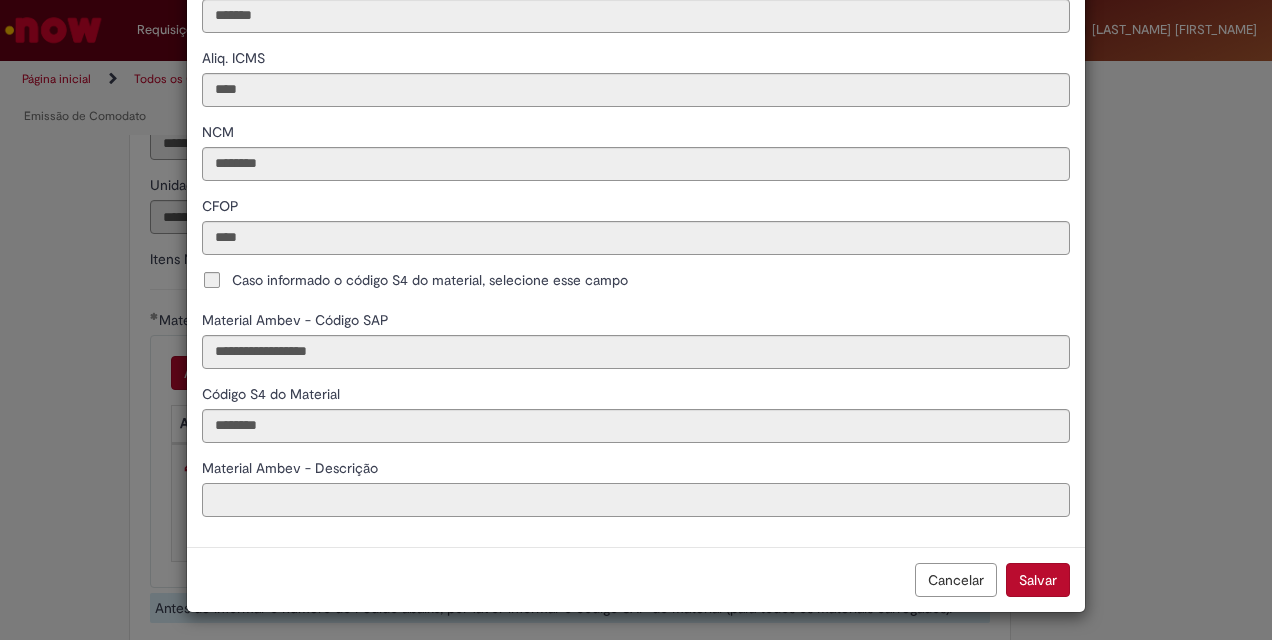 type on "**********" 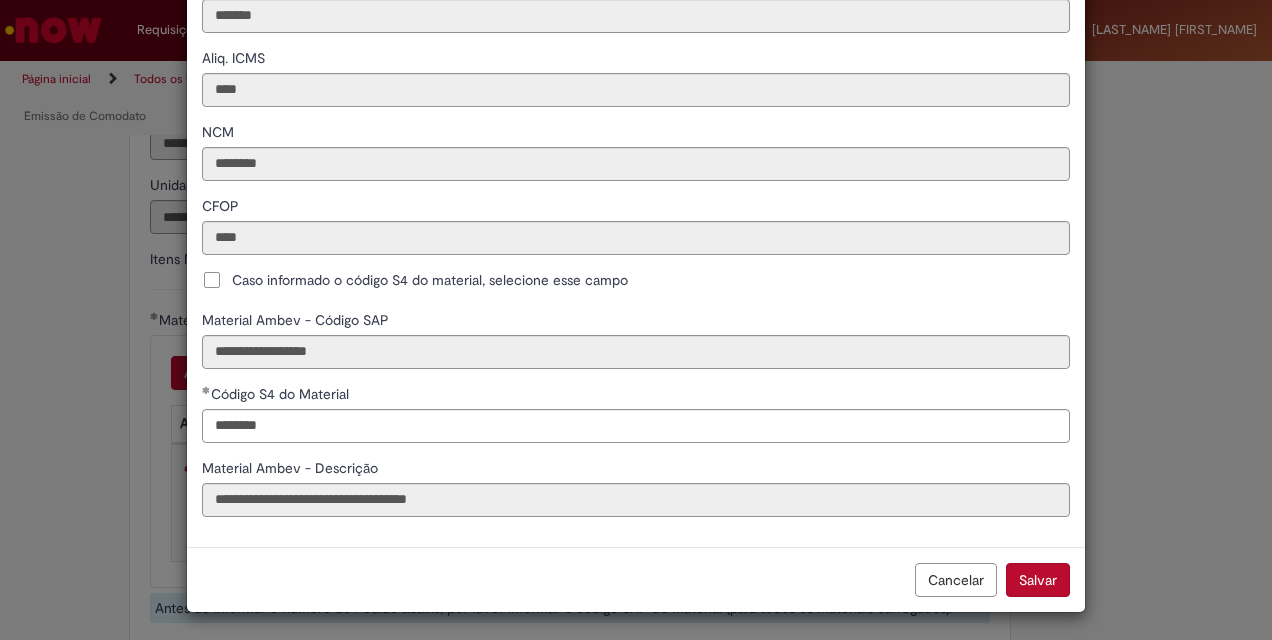 click on "Salvar" at bounding box center [1038, 580] 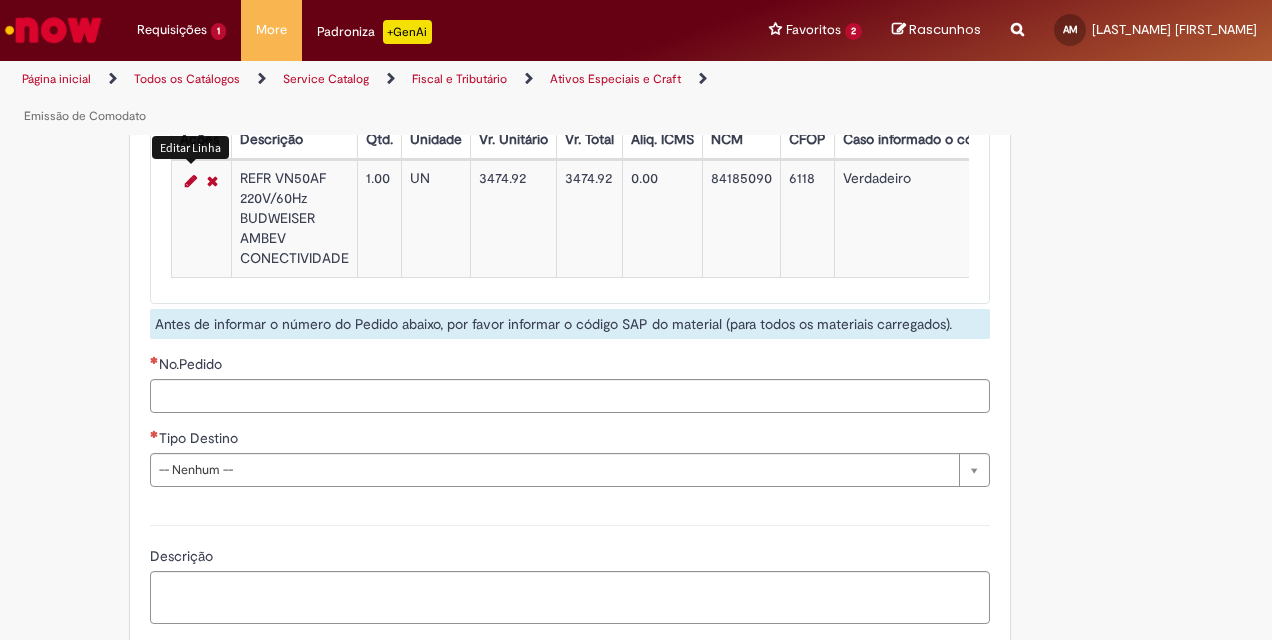 scroll, scrollTop: 2600, scrollLeft: 0, axis: vertical 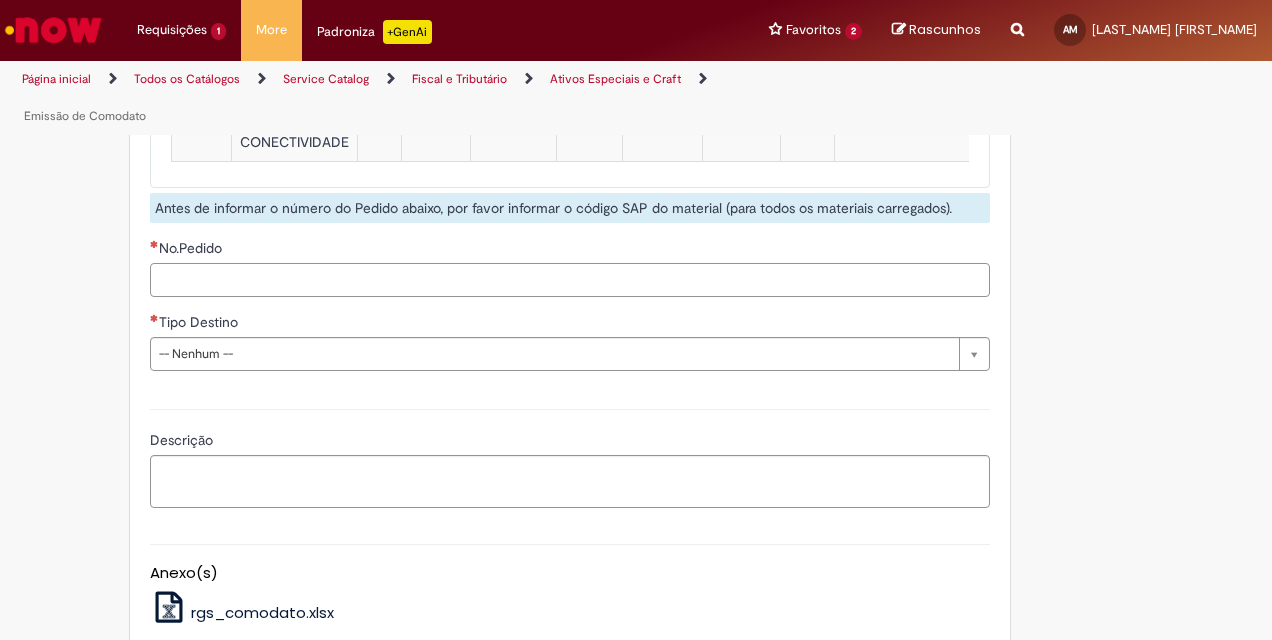 click on "No.Pedido" at bounding box center (570, 280) 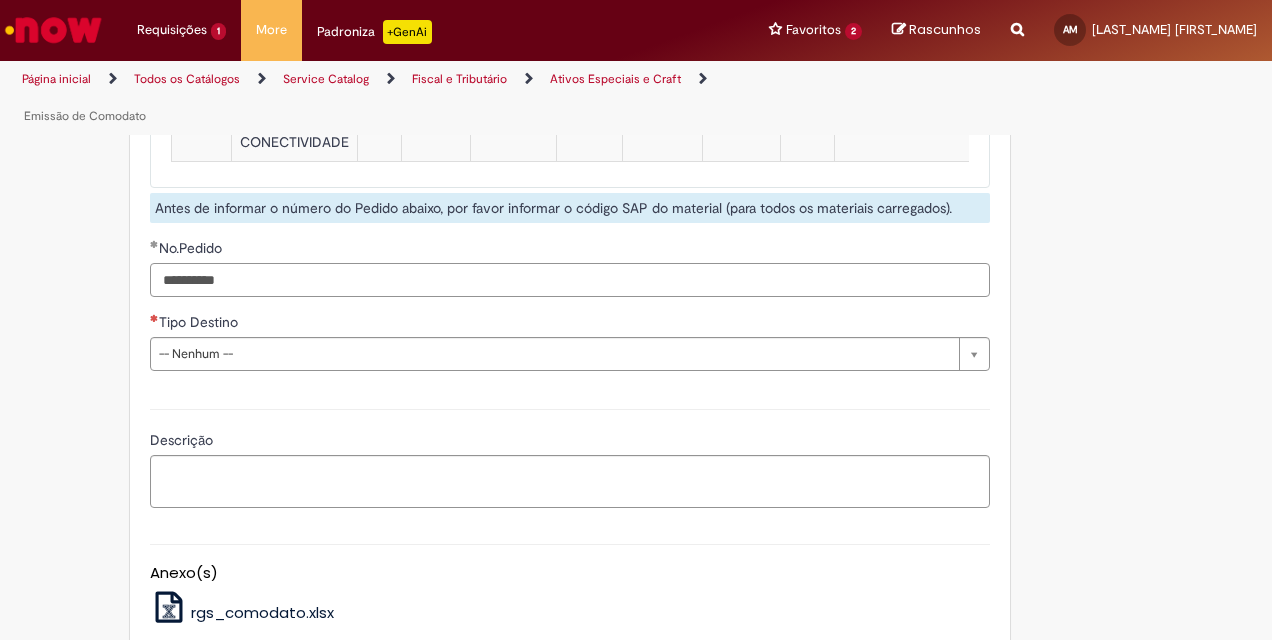 type on "**********" 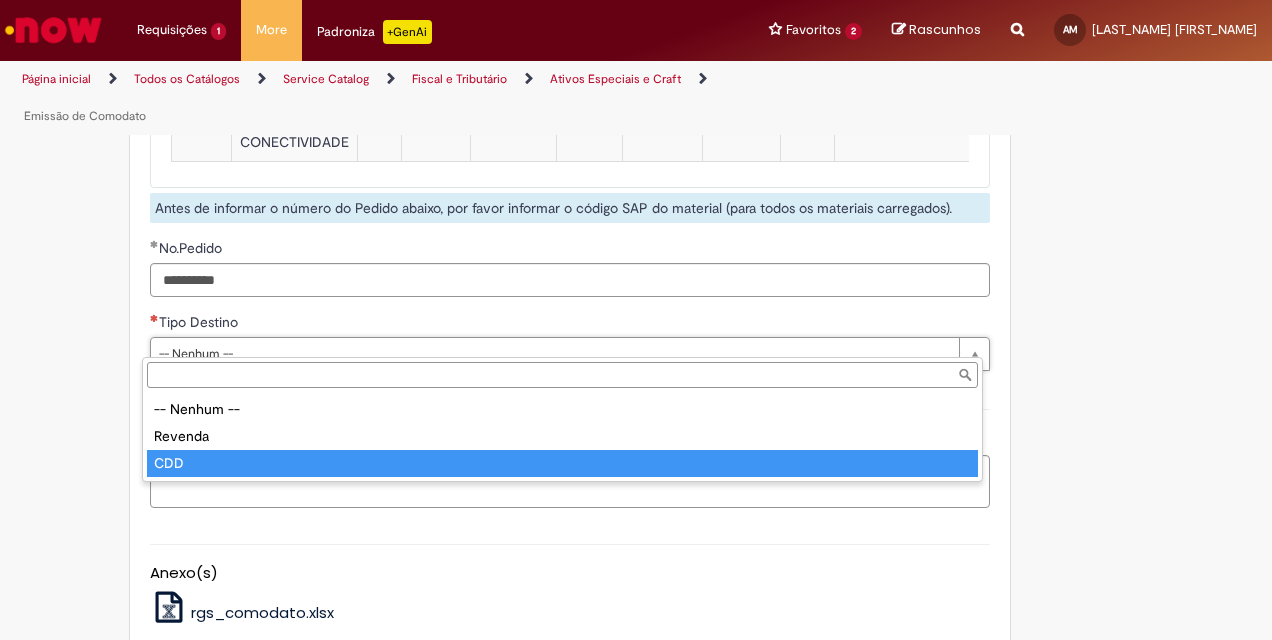 type on "***" 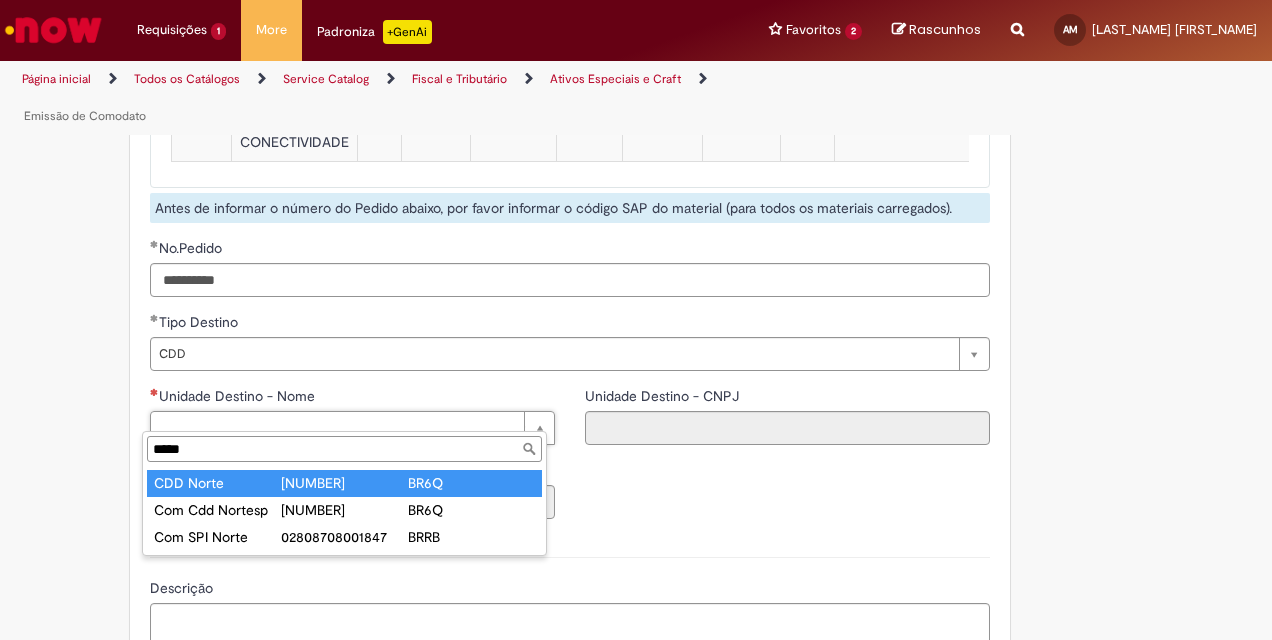 type on "*****" 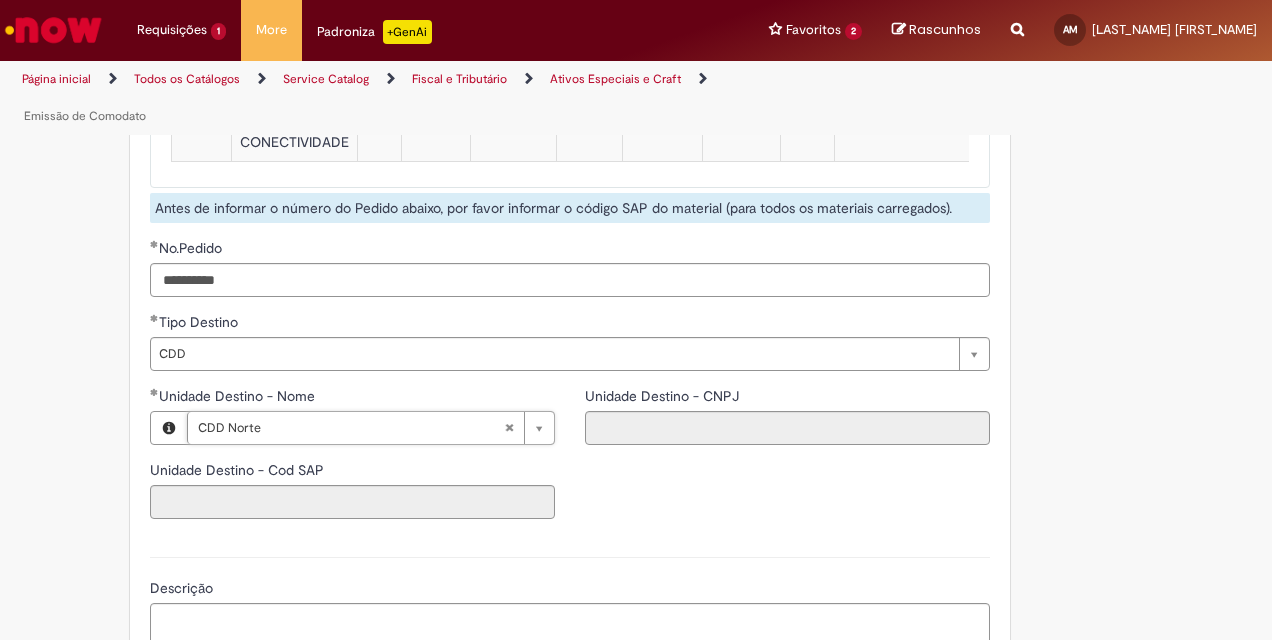type on "****" 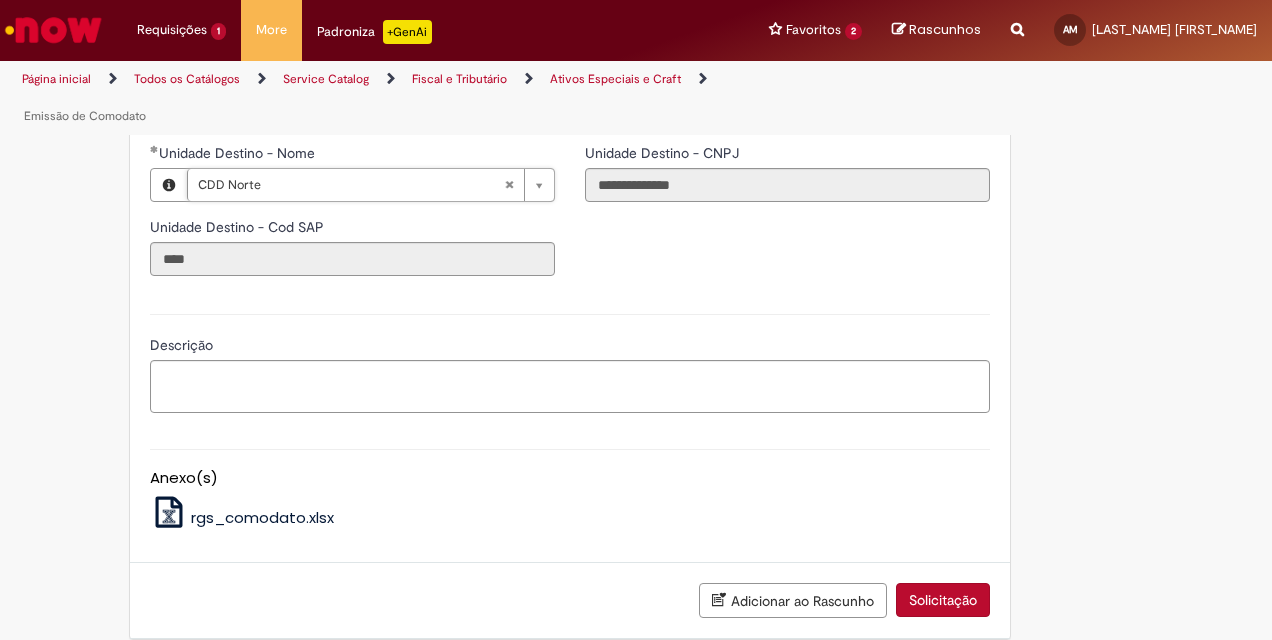 scroll, scrollTop: 2852, scrollLeft: 0, axis: vertical 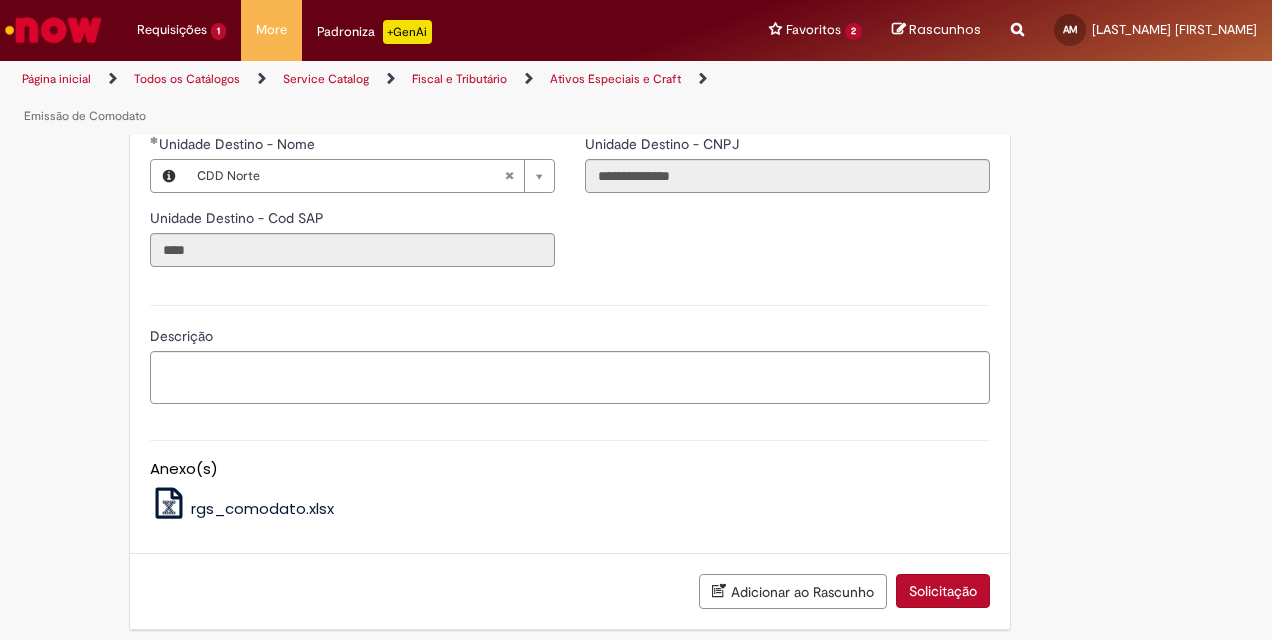 click on "Solicitação" at bounding box center (943, 591) 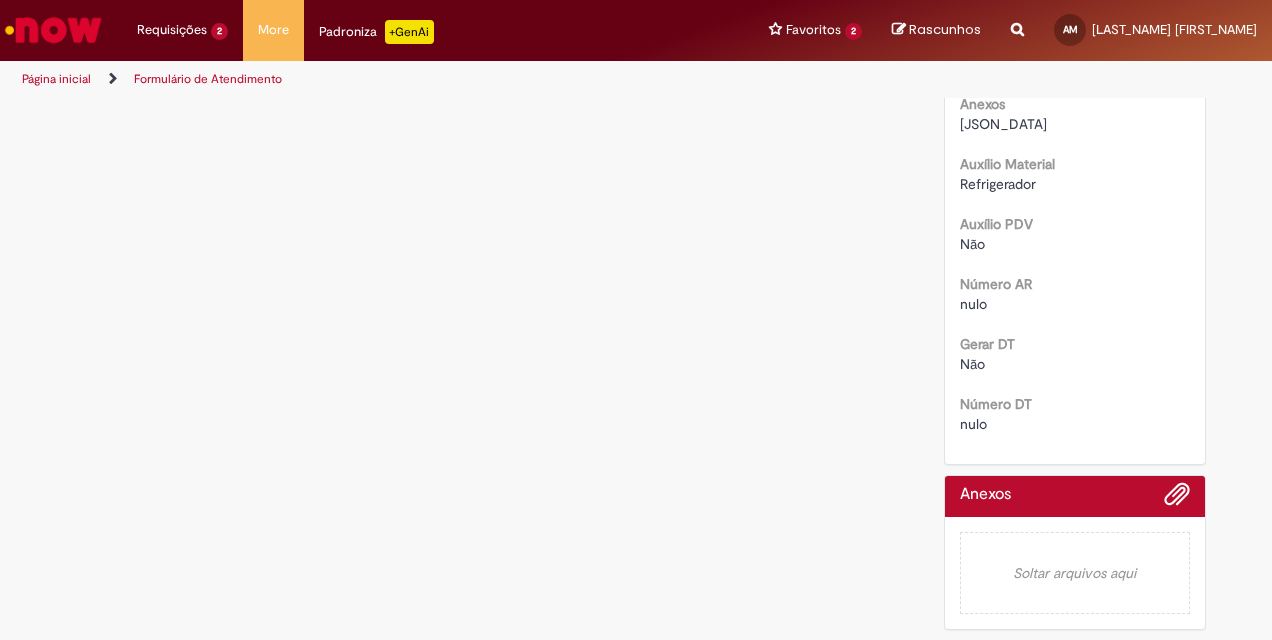 scroll, scrollTop: 0, scrollLeft: 0, axis: both 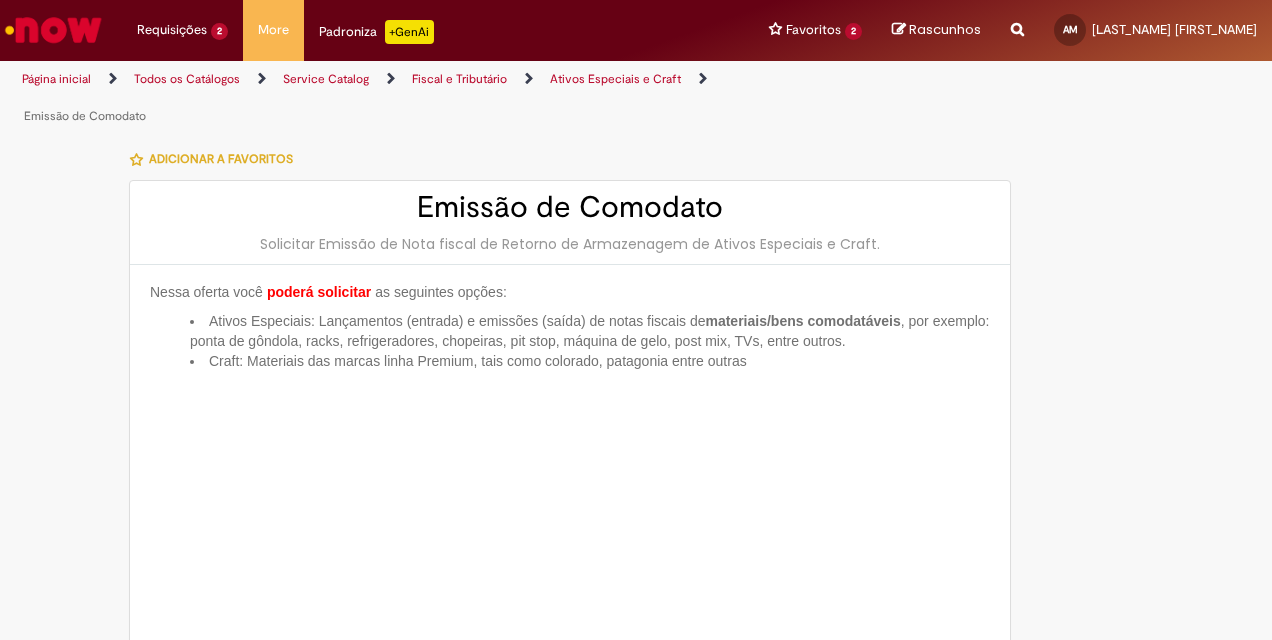 type on "**********" 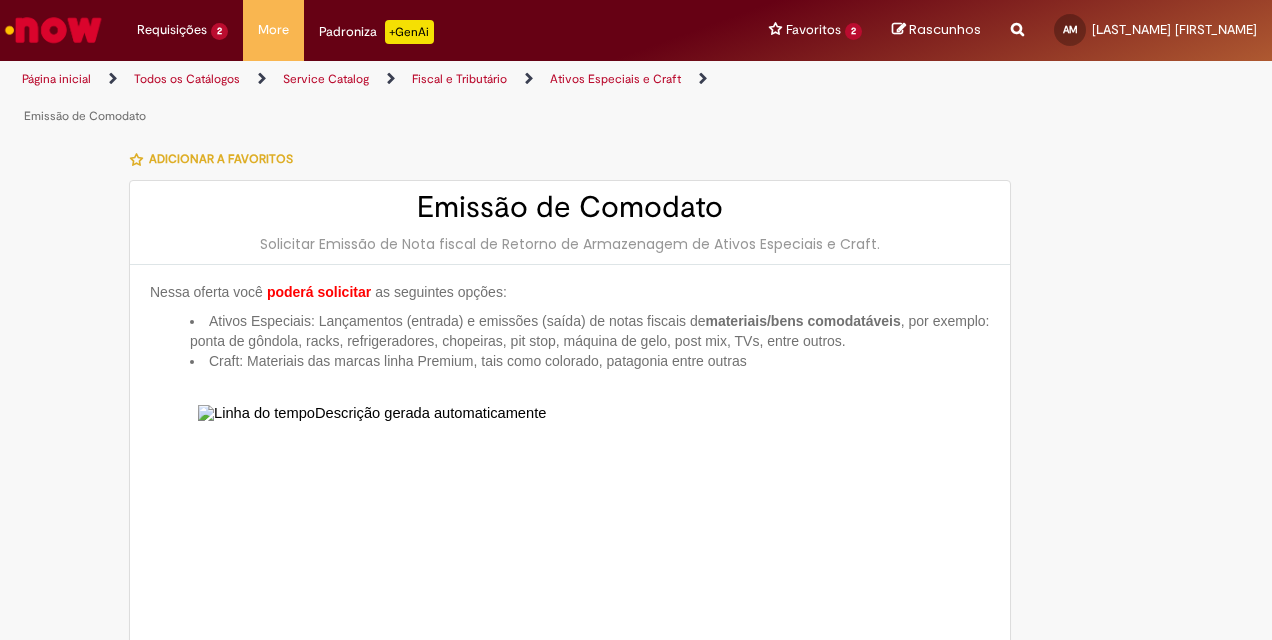 type on "**********" 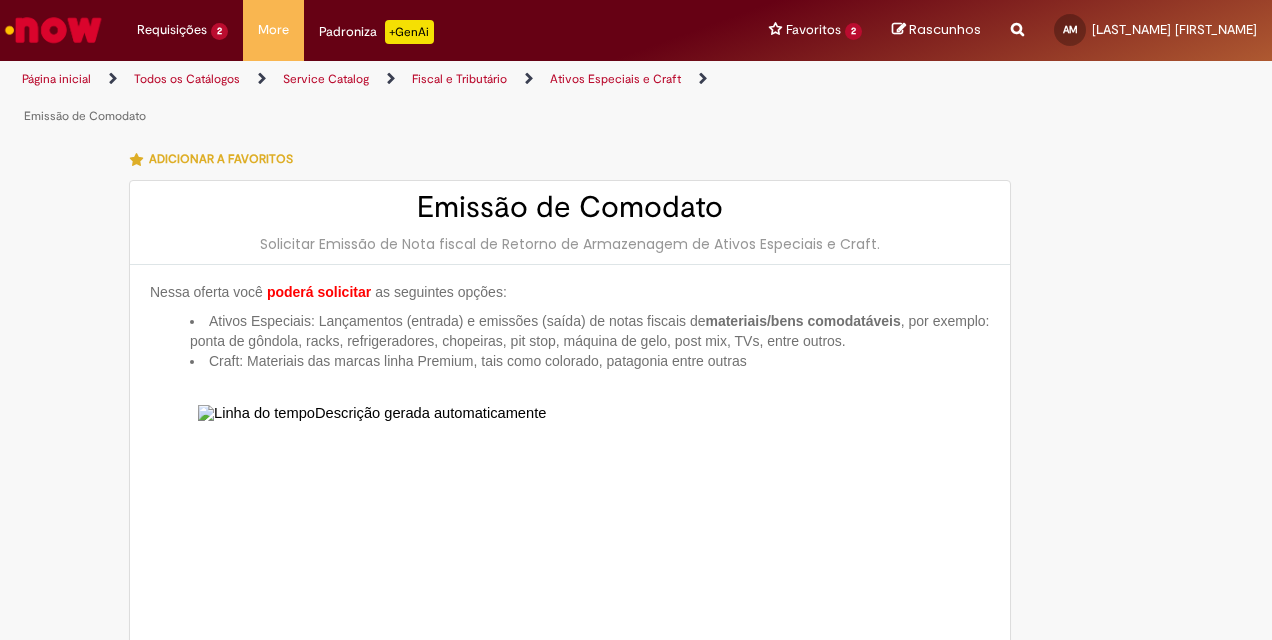 type on "**********" 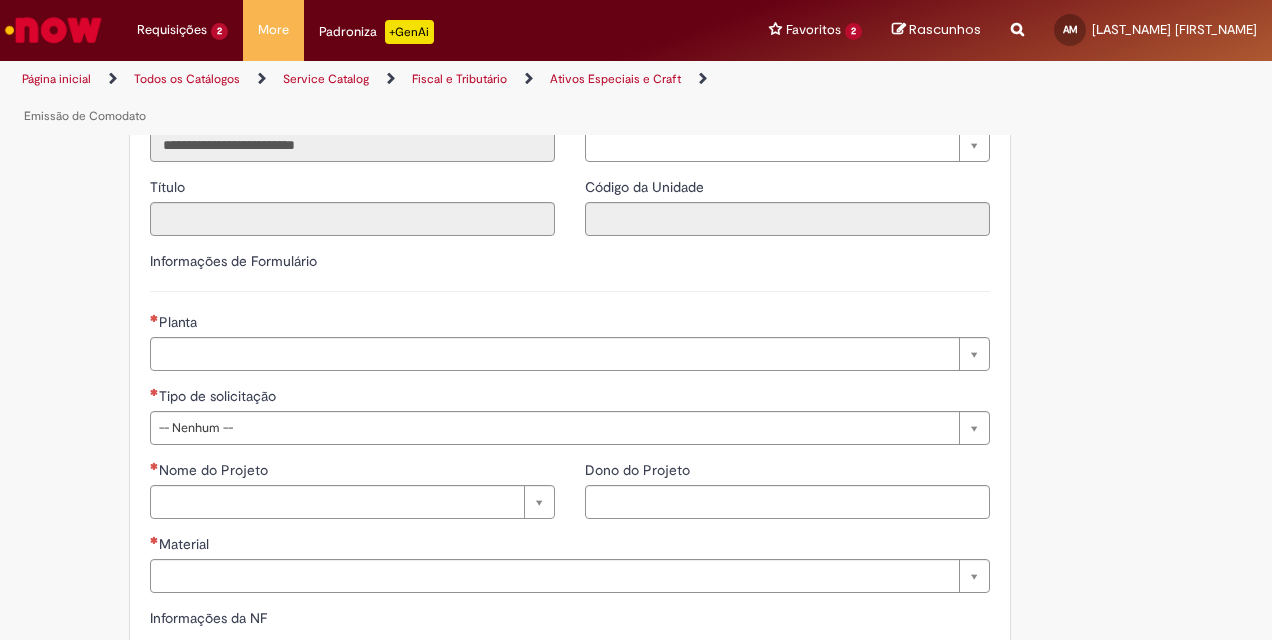 scroll, scrollTop: 1500, scrollLeft: 0, axis: vertical 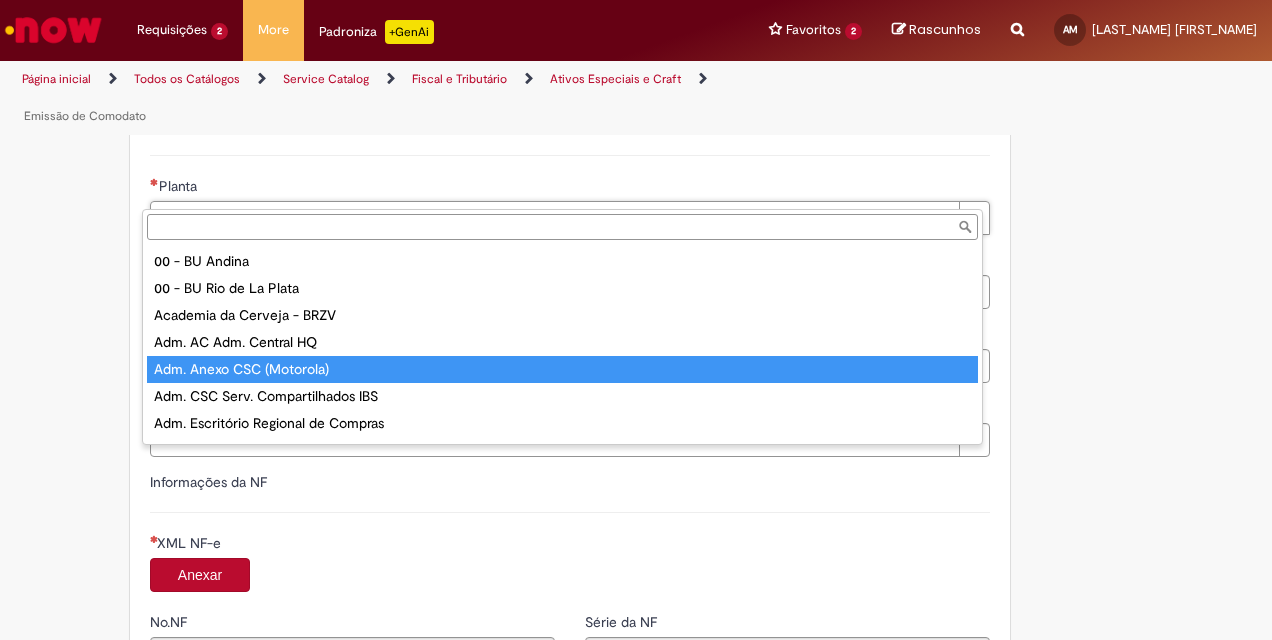 type on "**********" 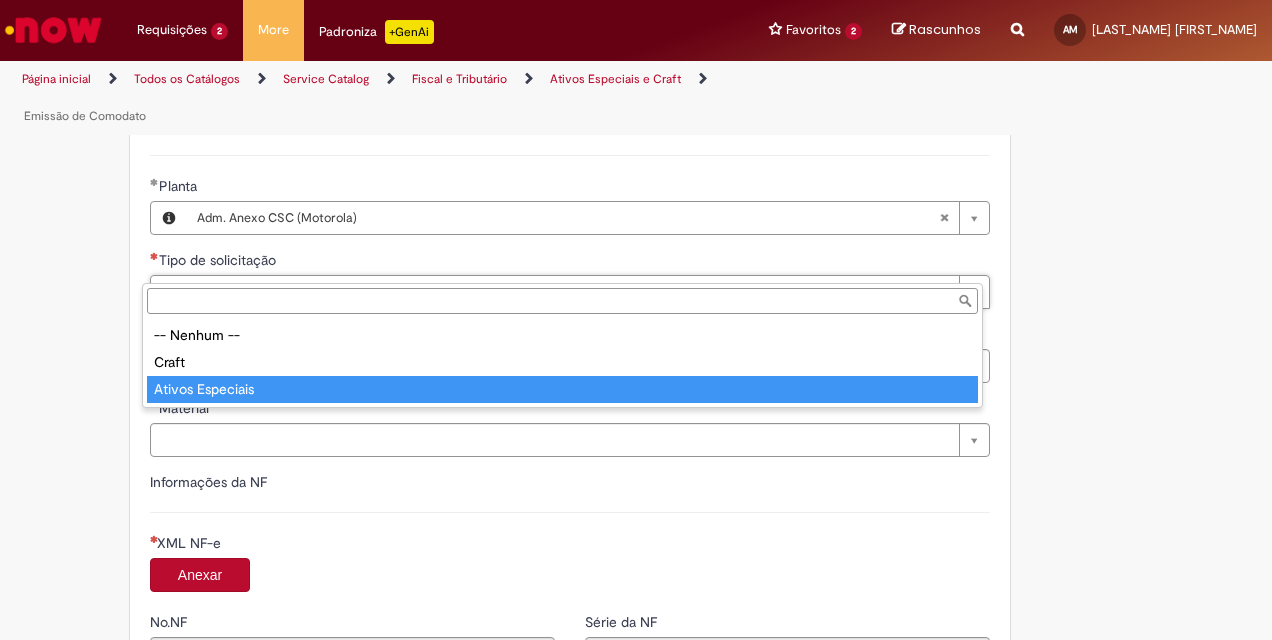 type on "**********" 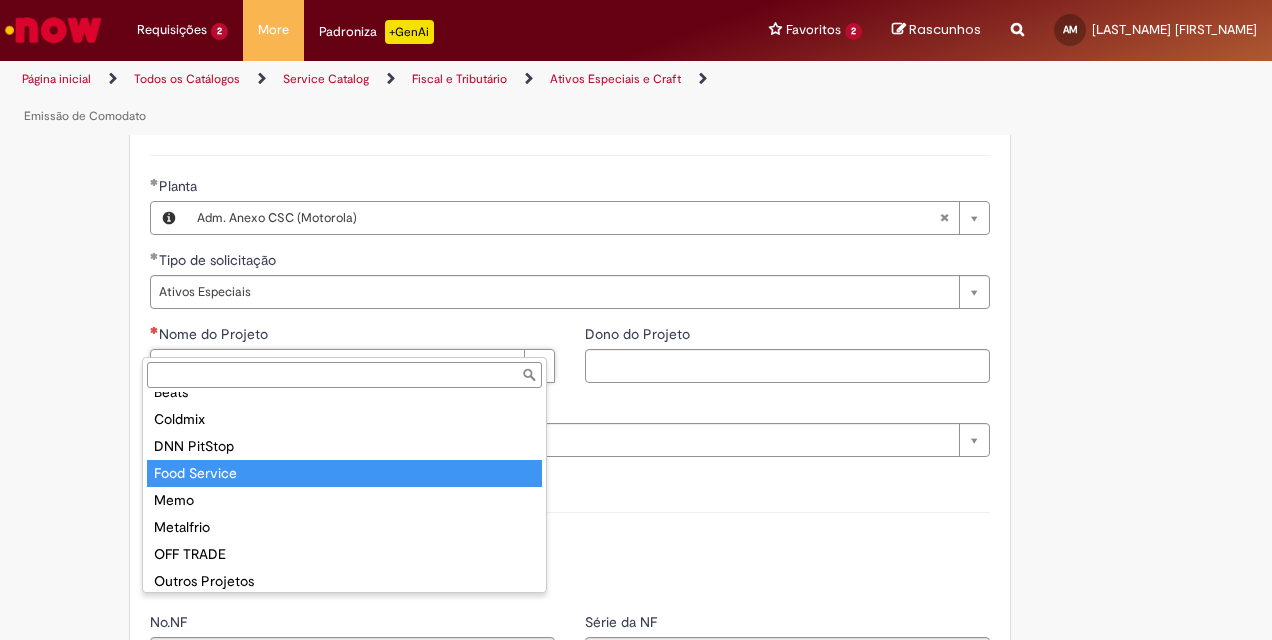 scroll, scrollTop: 158, scrollLeft: 0, axis: vertical 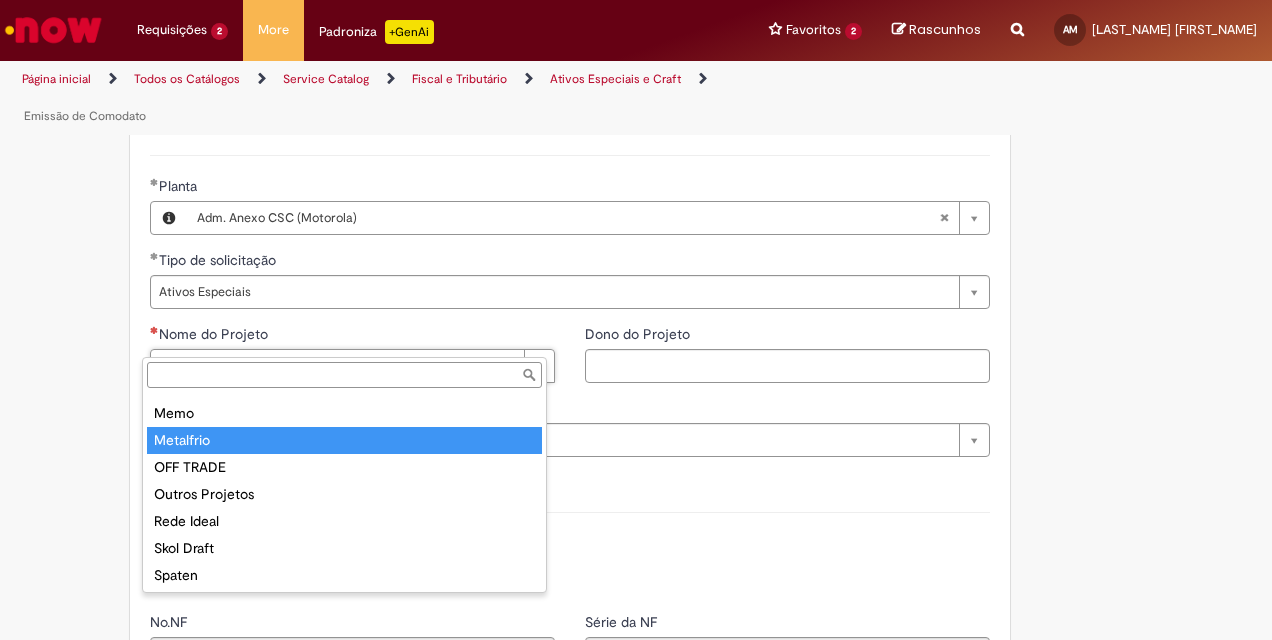 type on "*********" 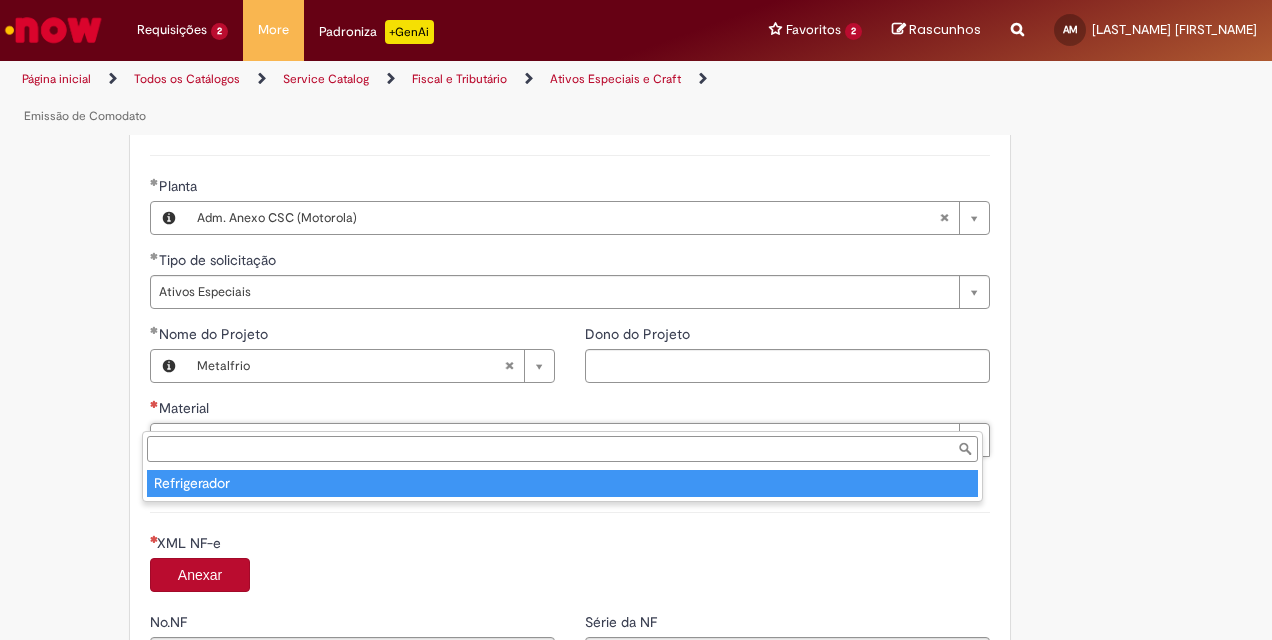 type on "**********" 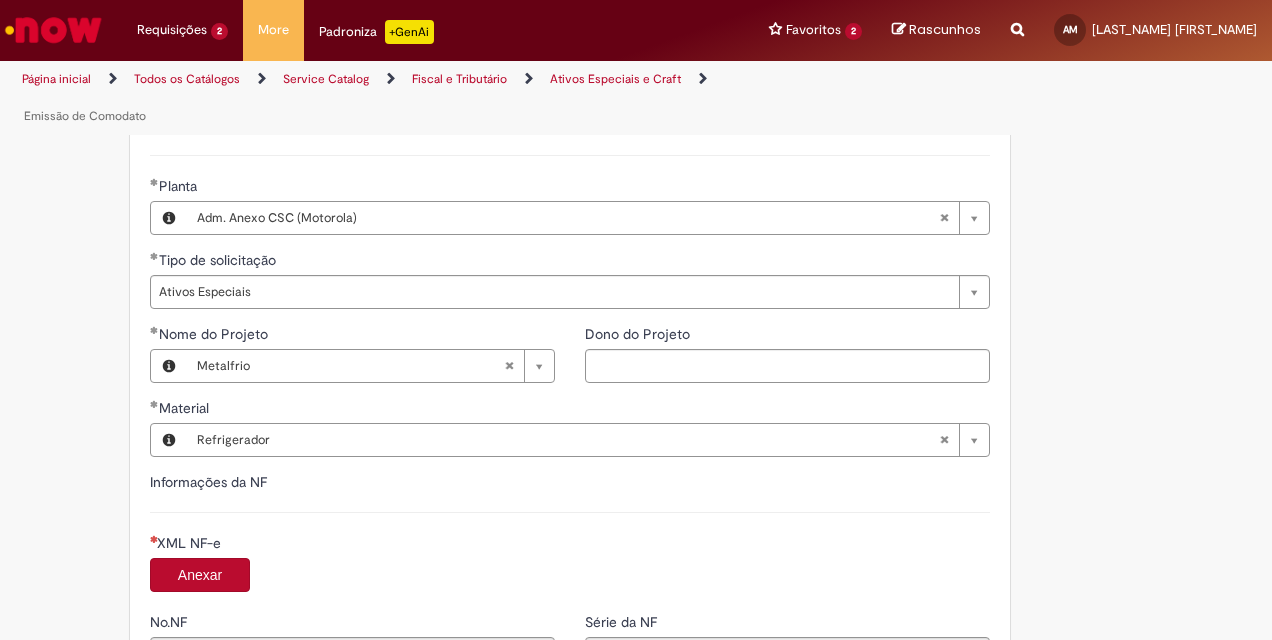 click on "Anexar" at bounding box center [200, 575] 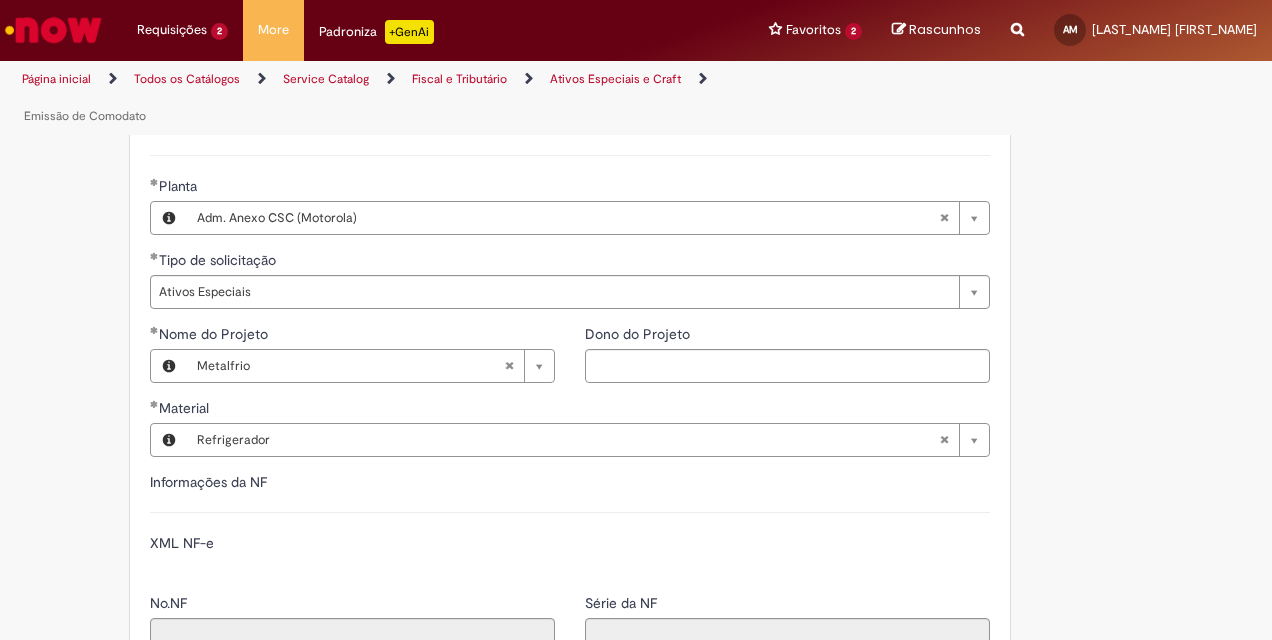type on "******" 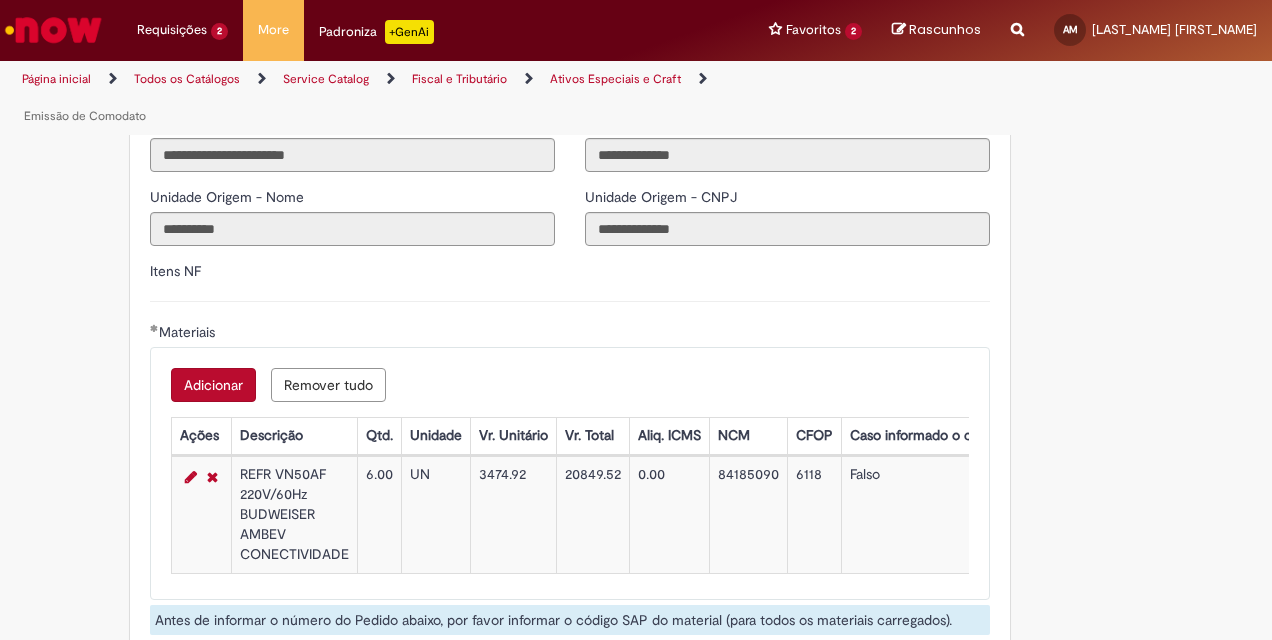 scroll, scrollTop: 2300, scrollLeft: 0, axis: vertical 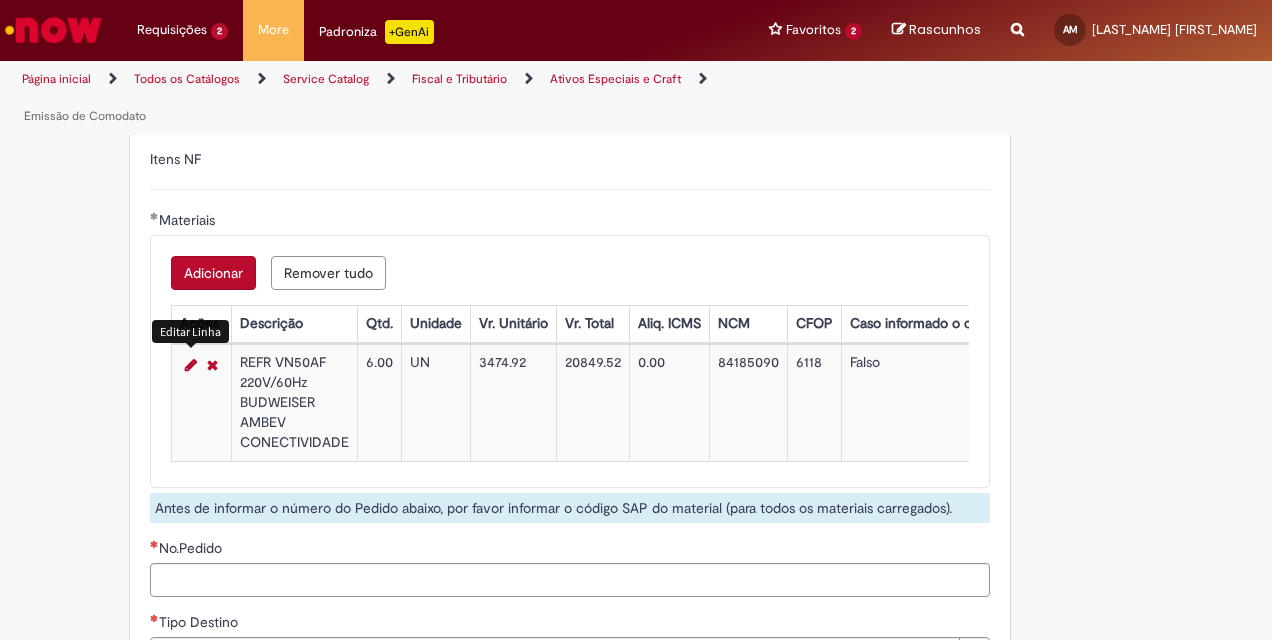 click at bounding box center (191, 365) 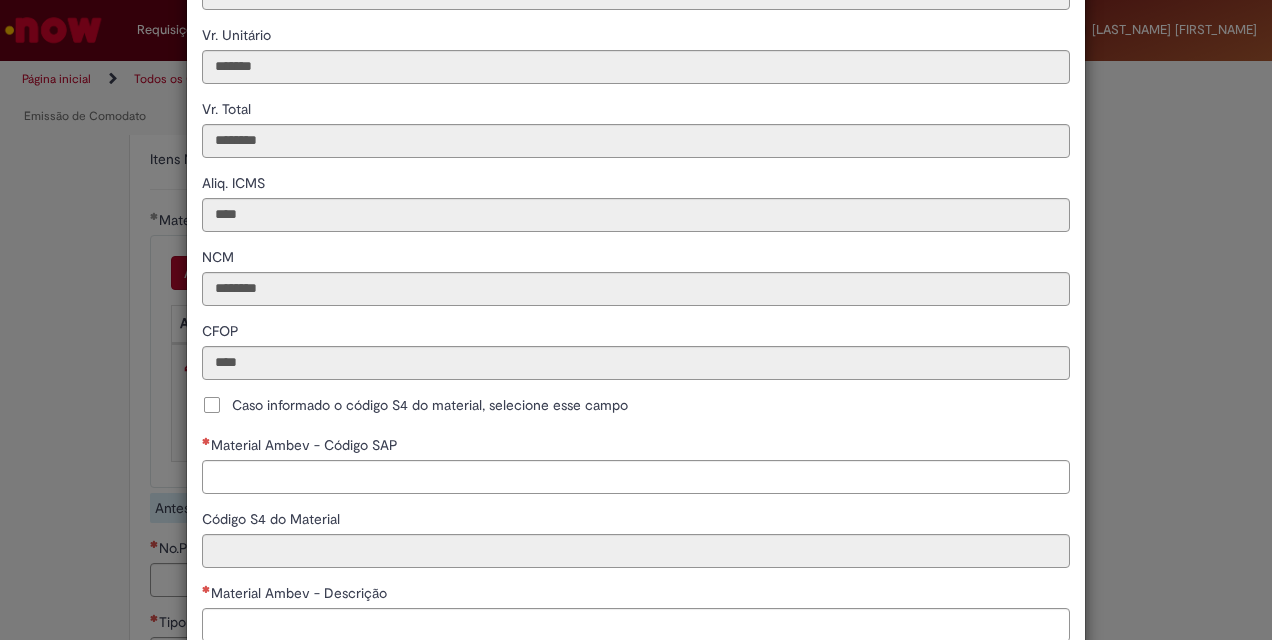 click on "Caso informado o código S4 do material, selecione esse campo" at bounding box center [430, 405] 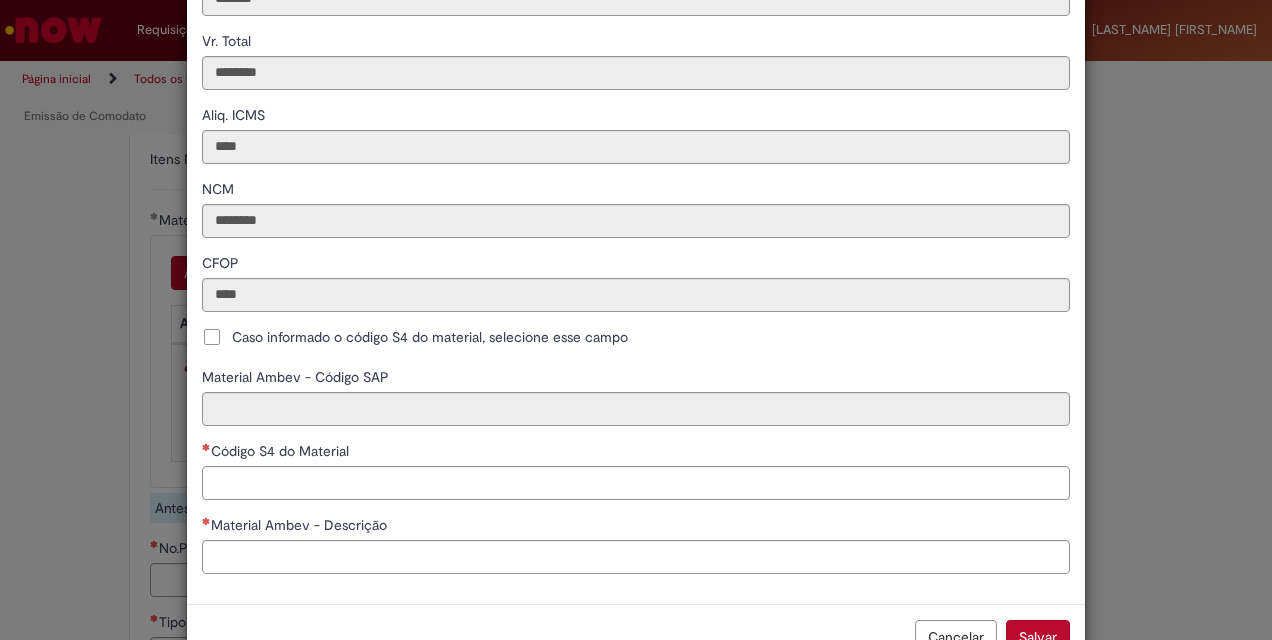 scroll, scrollTop: 426, scrollLeft: 0, axis: vertical 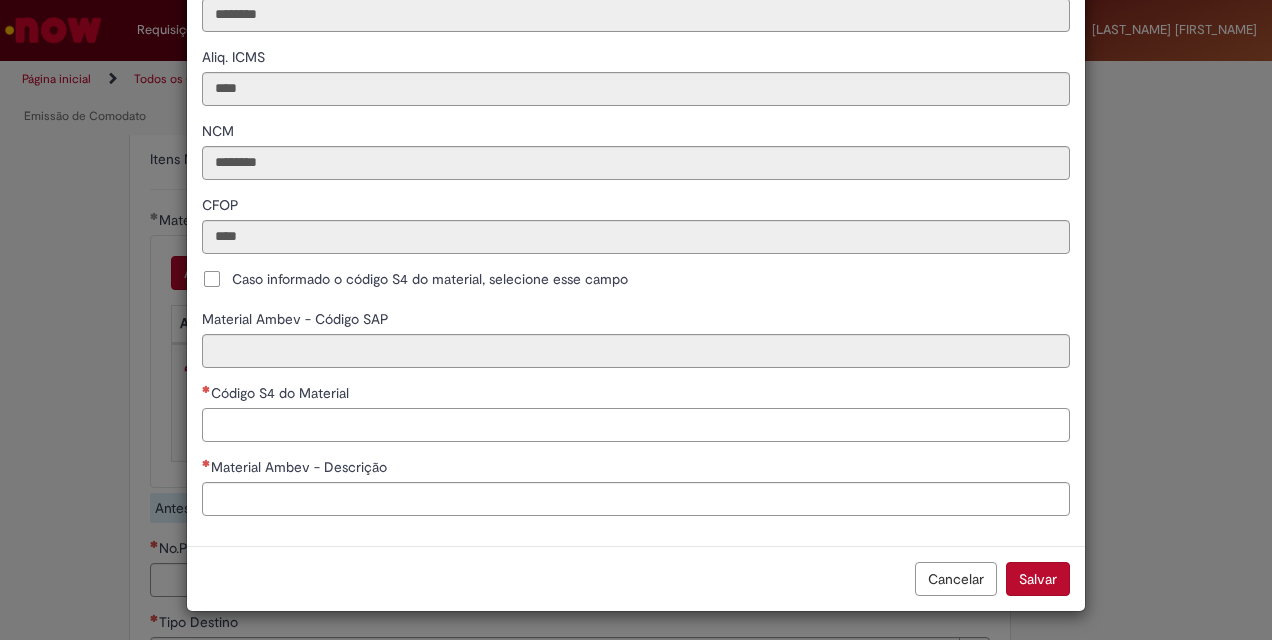 click on "Código S4 do Material" at bounding box center (636, 425) 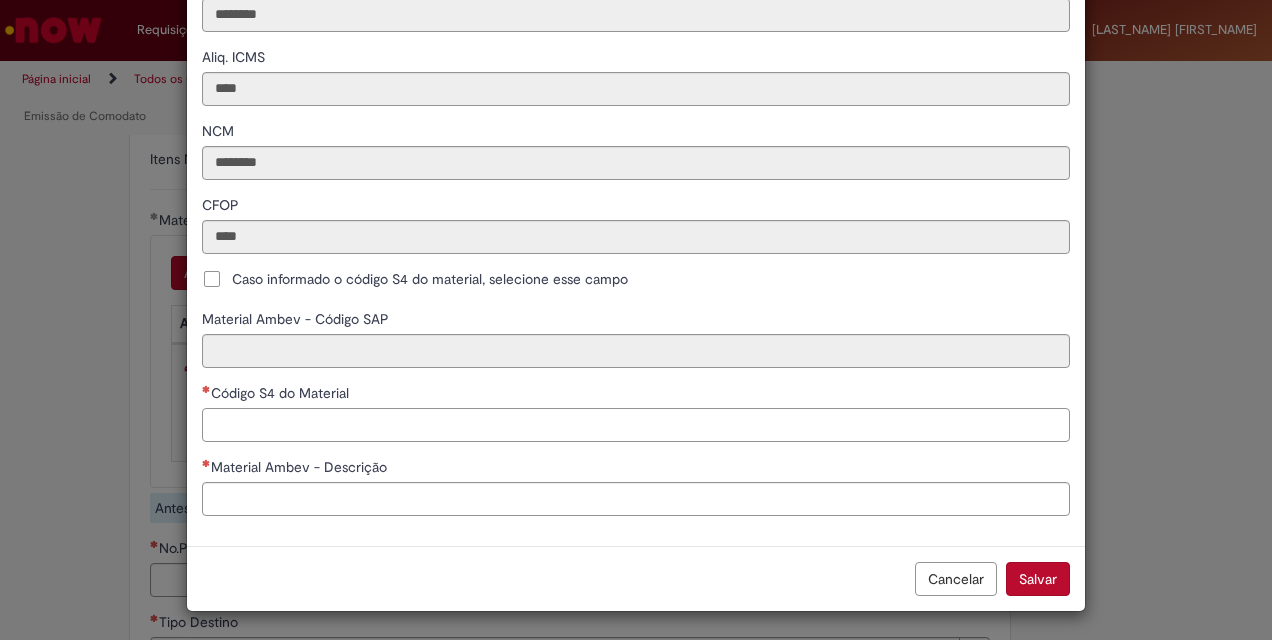 paste on "********" 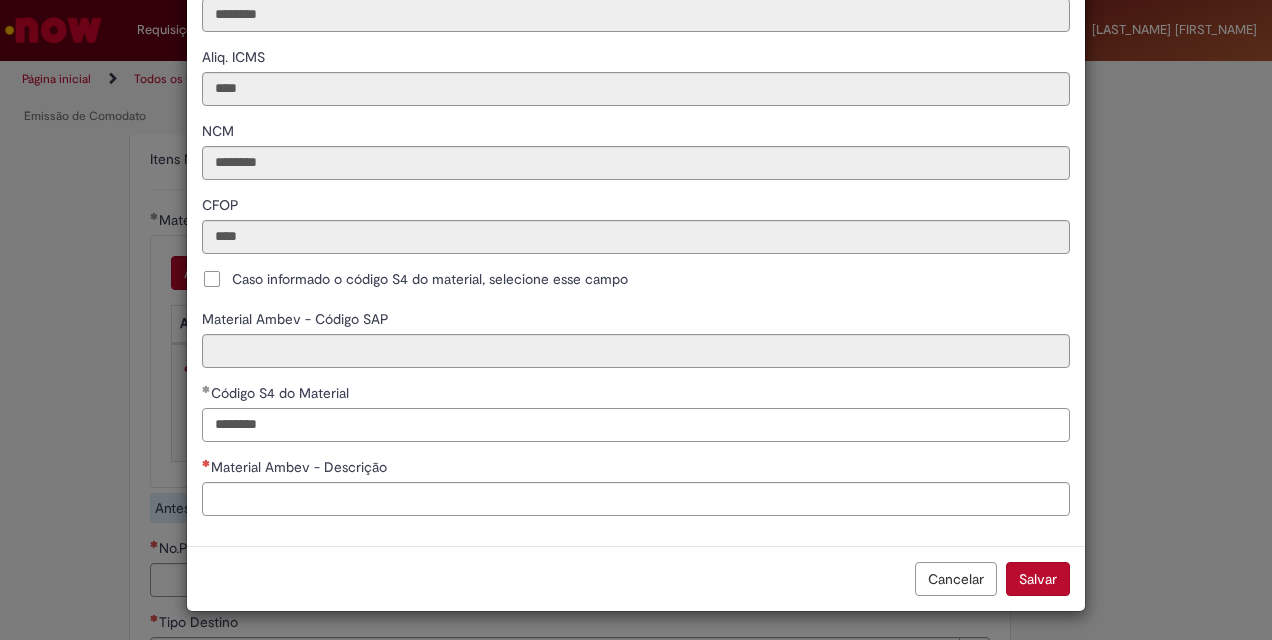 type on "********" 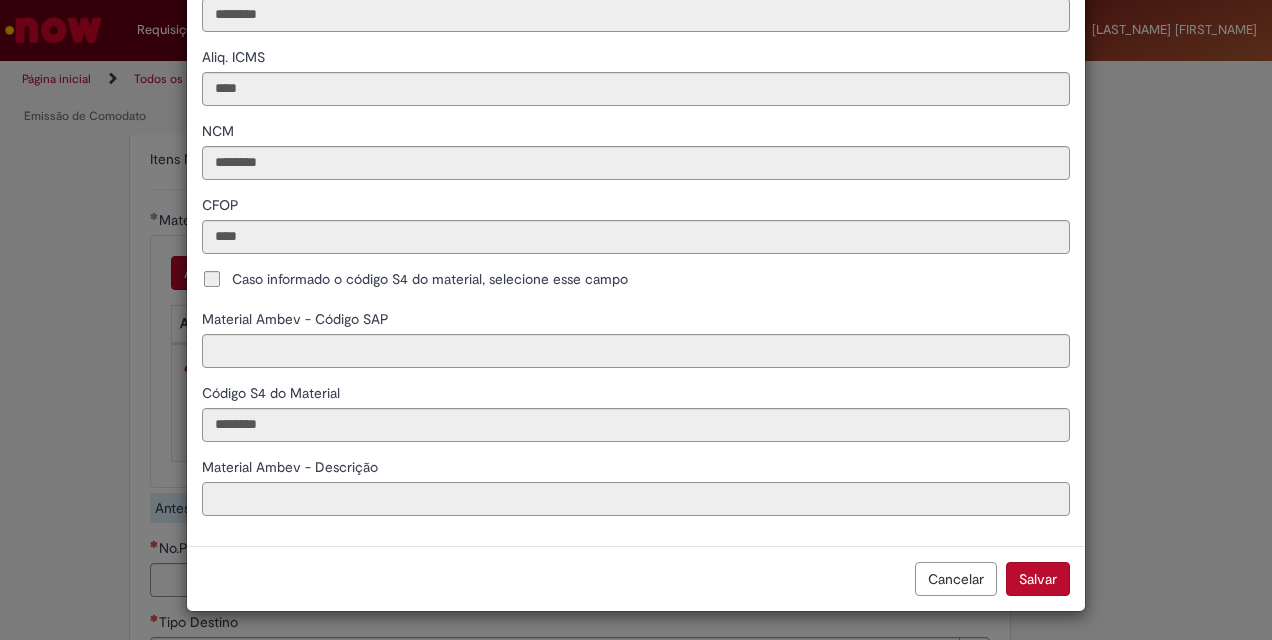 type on "**********" 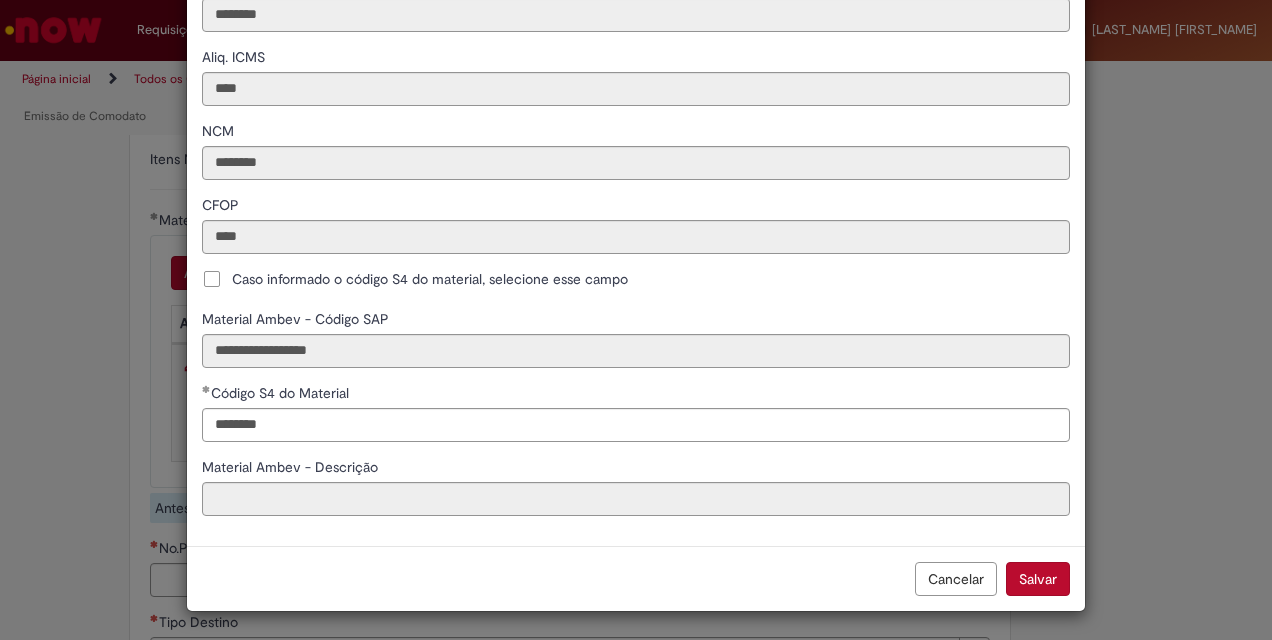 type on "**********" 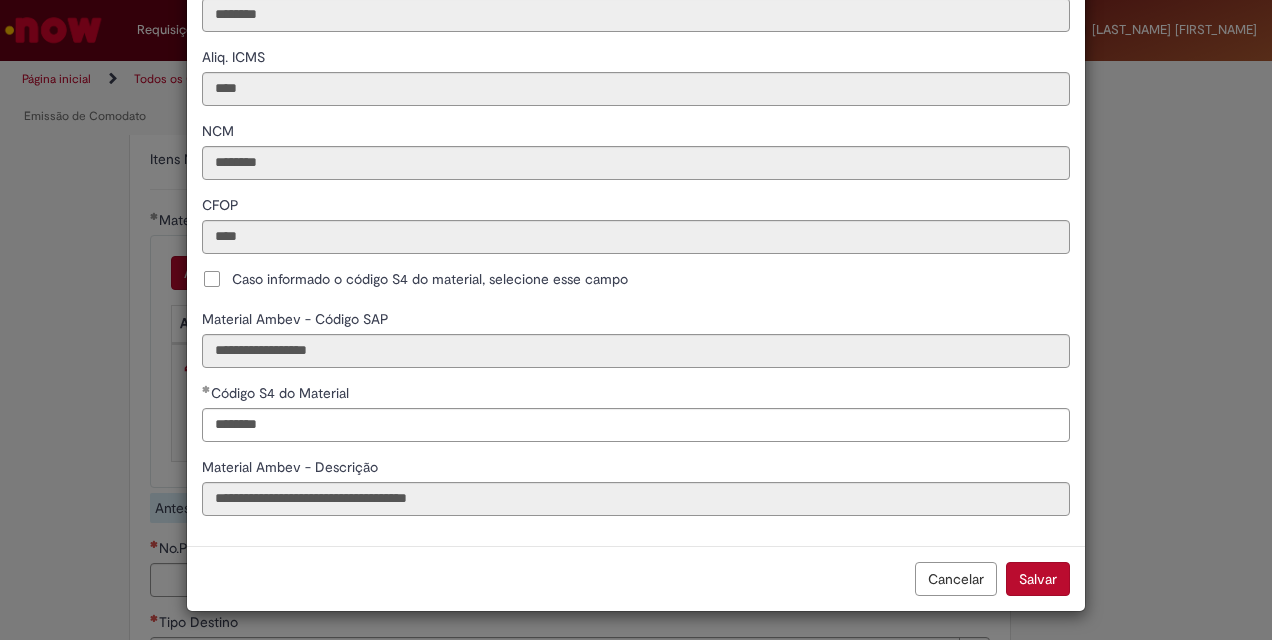 click on "Salvar" at bounding box center (1038, 579) 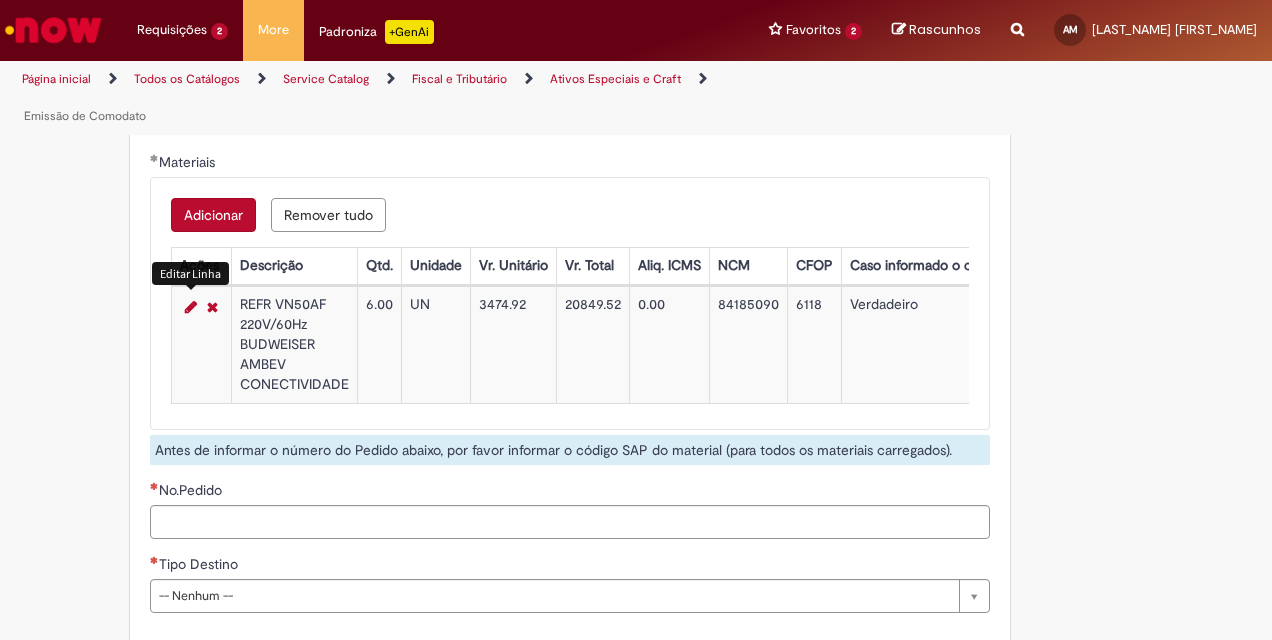 scroll, scrollTop: 2400, scrollLeft: 0, axis: vertical 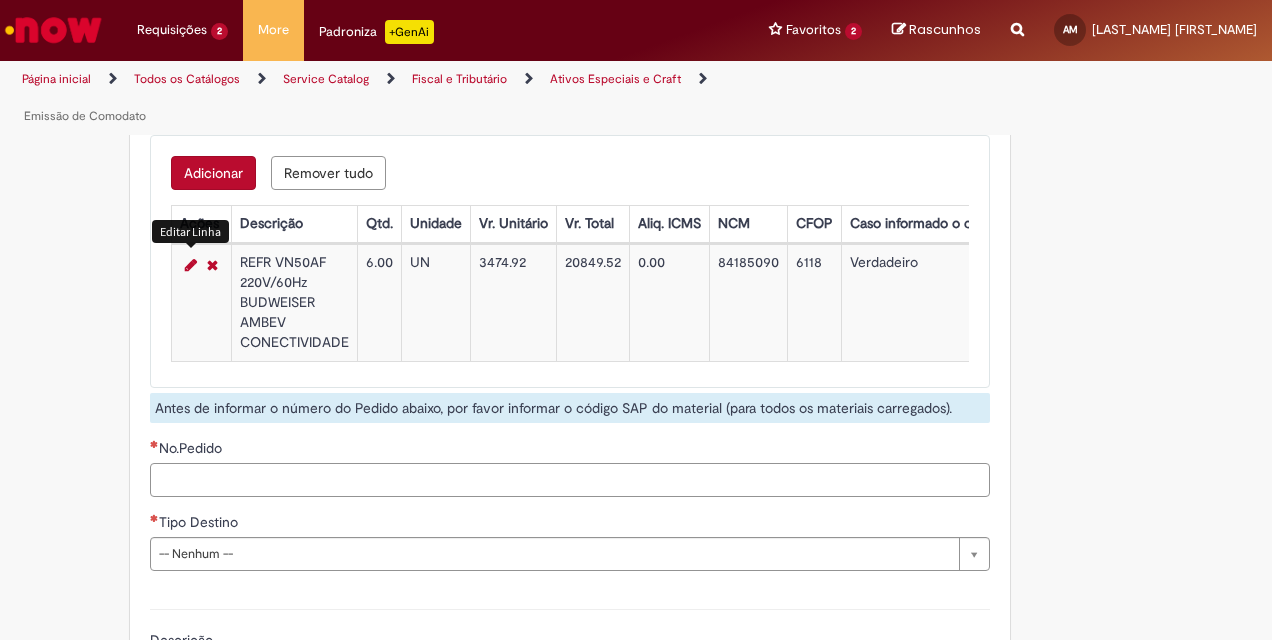 click on "No.Pedido" at bounding box center [570, 480] 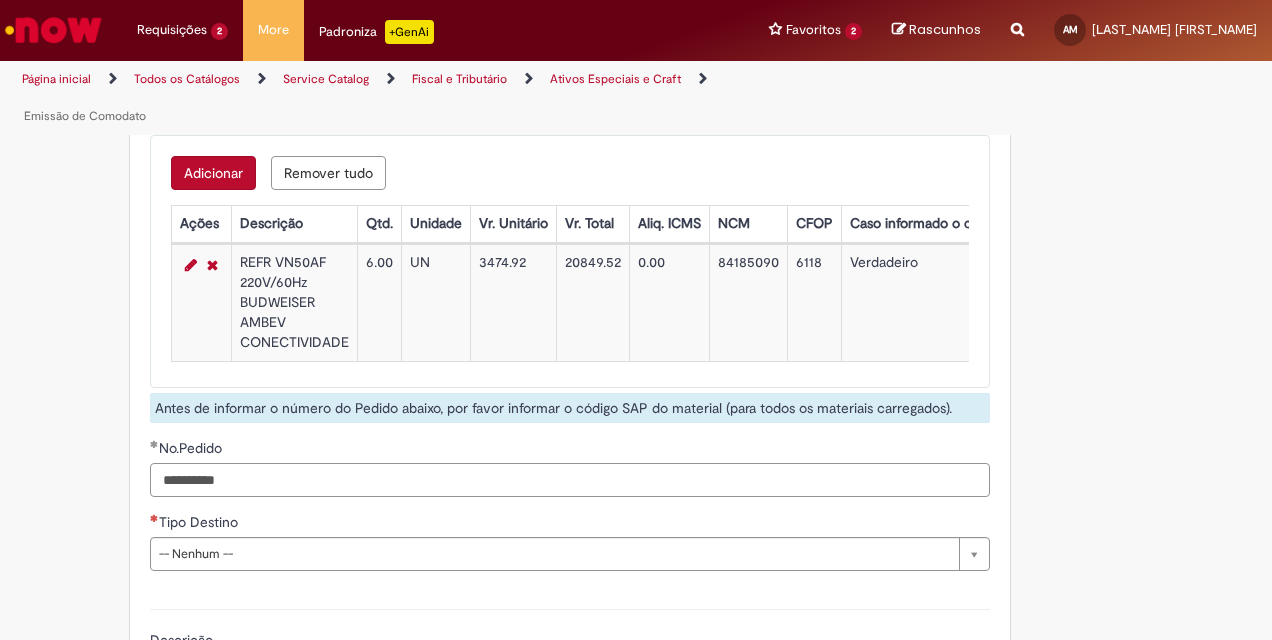 type on "**********" 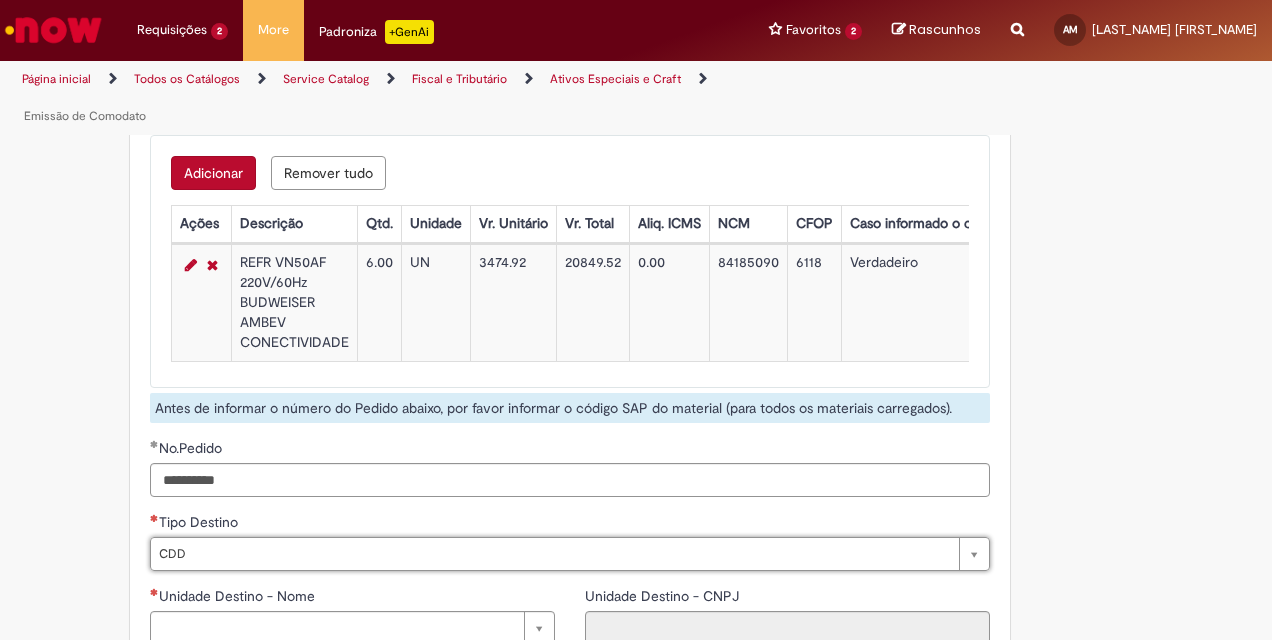 type on "***" 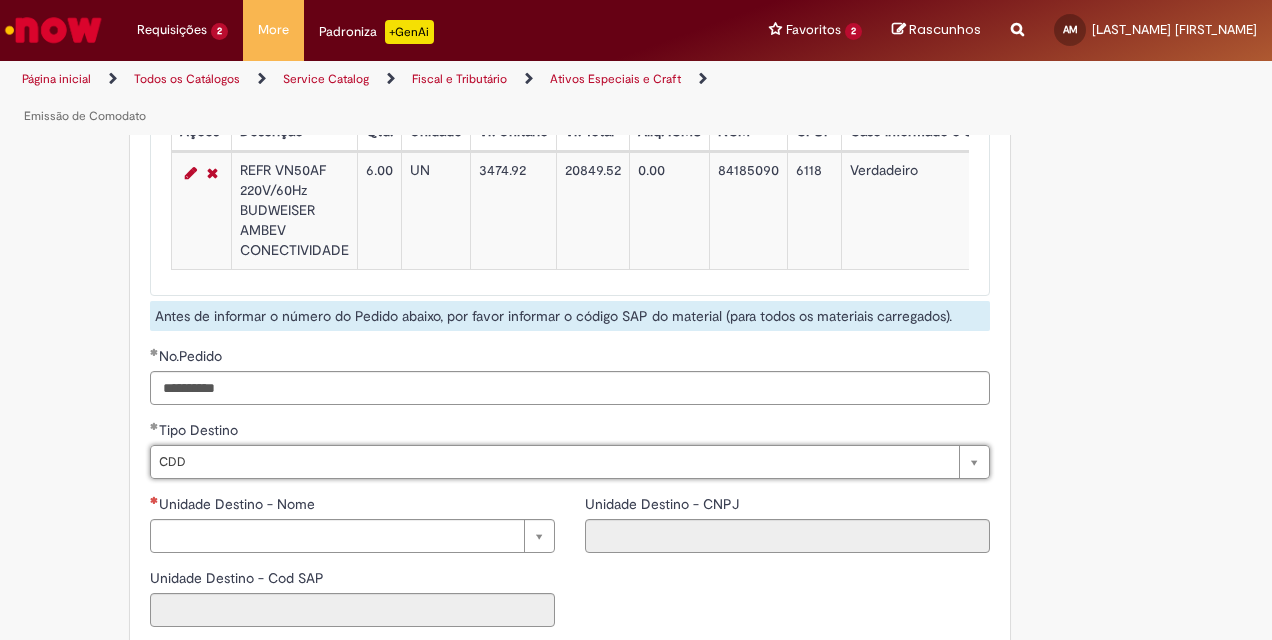 scroll, scrollTop: 2600, scrollLeft: 0, axis: vertical 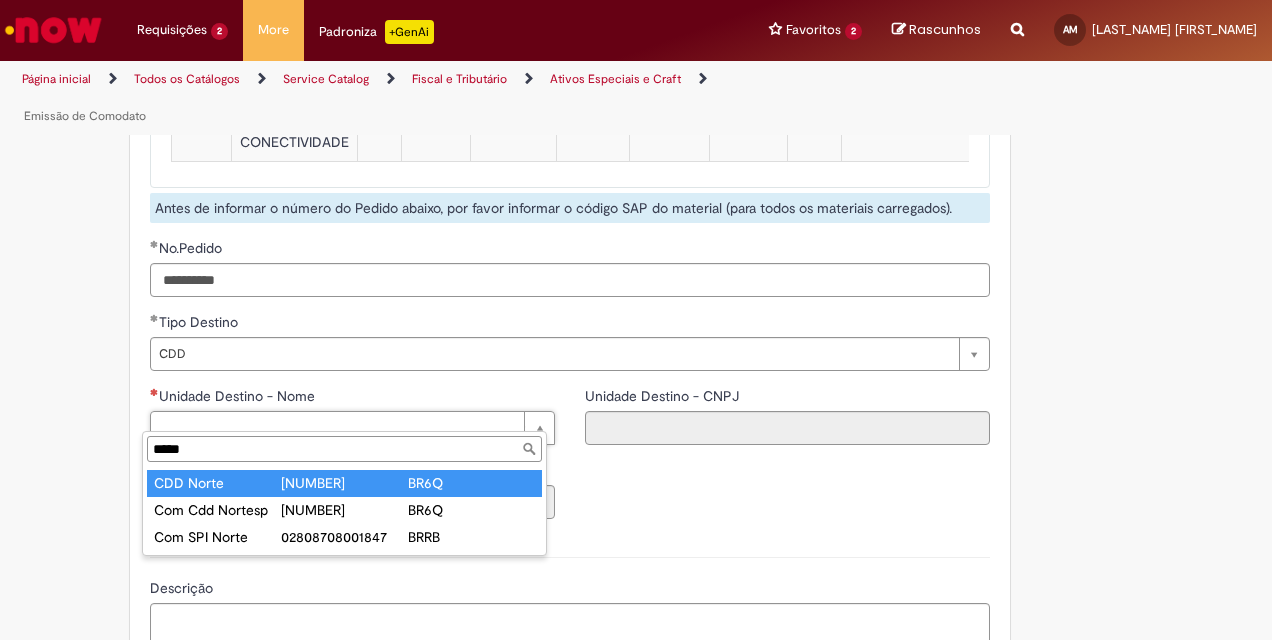 type on "*****" 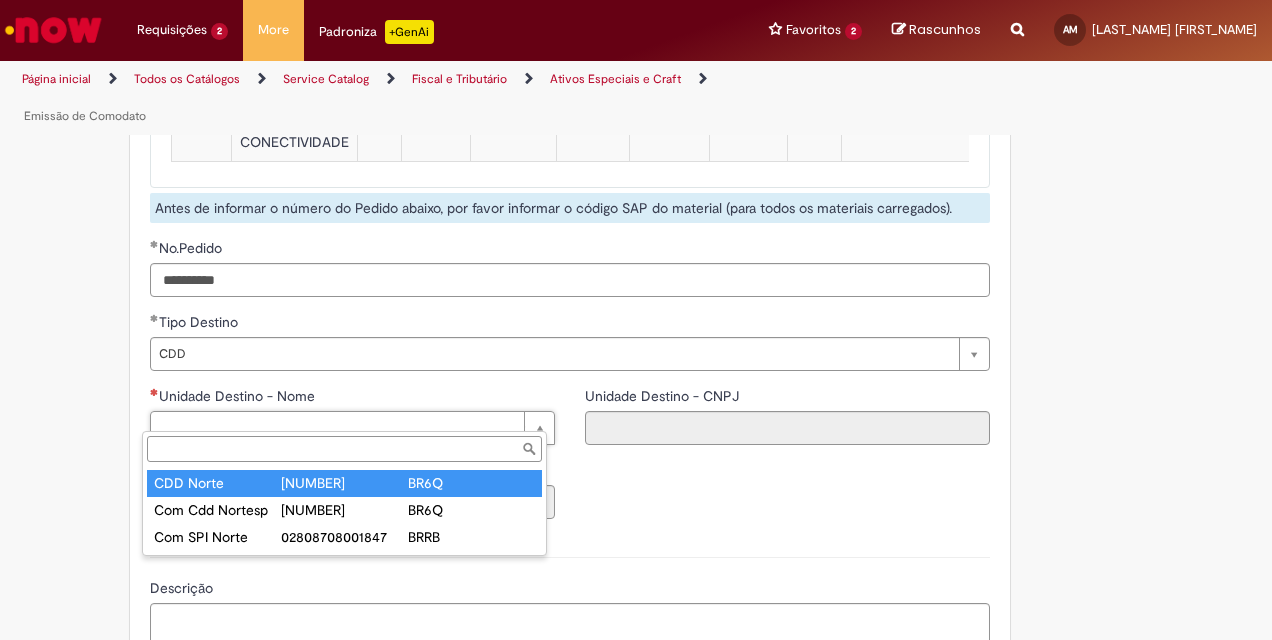type on "****" 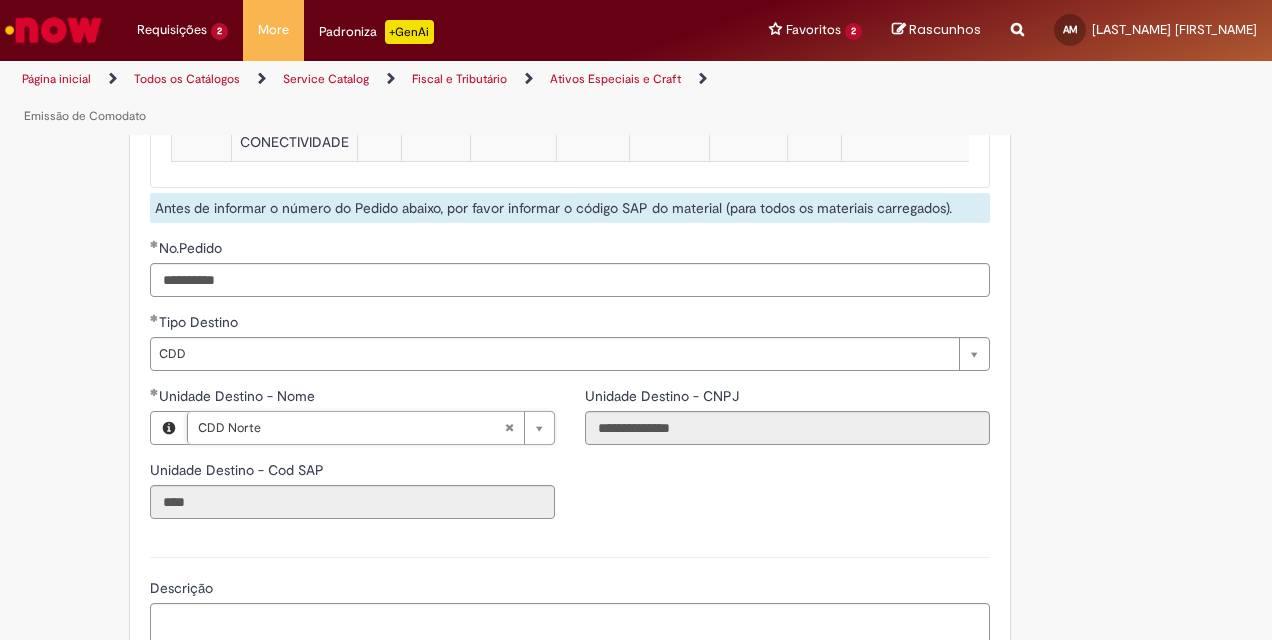 scroll, scrollTop: 2800, scrollLeft: 0, axis: vertical 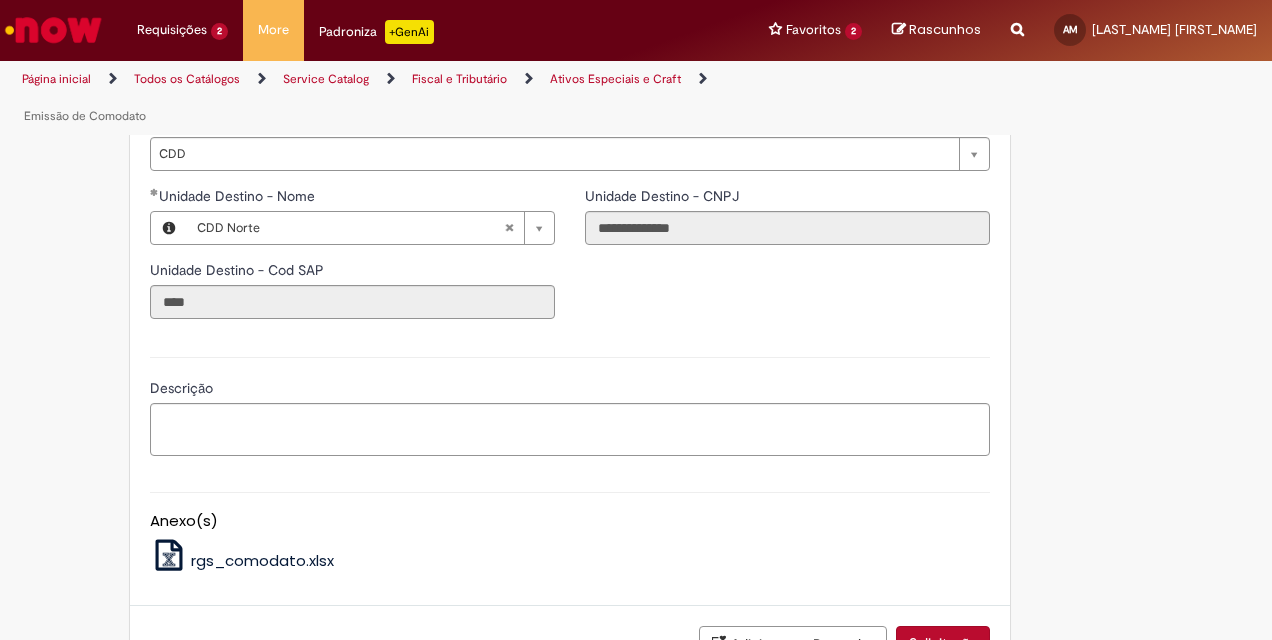 click on "Solicitação" at bounding box center [943, 643] 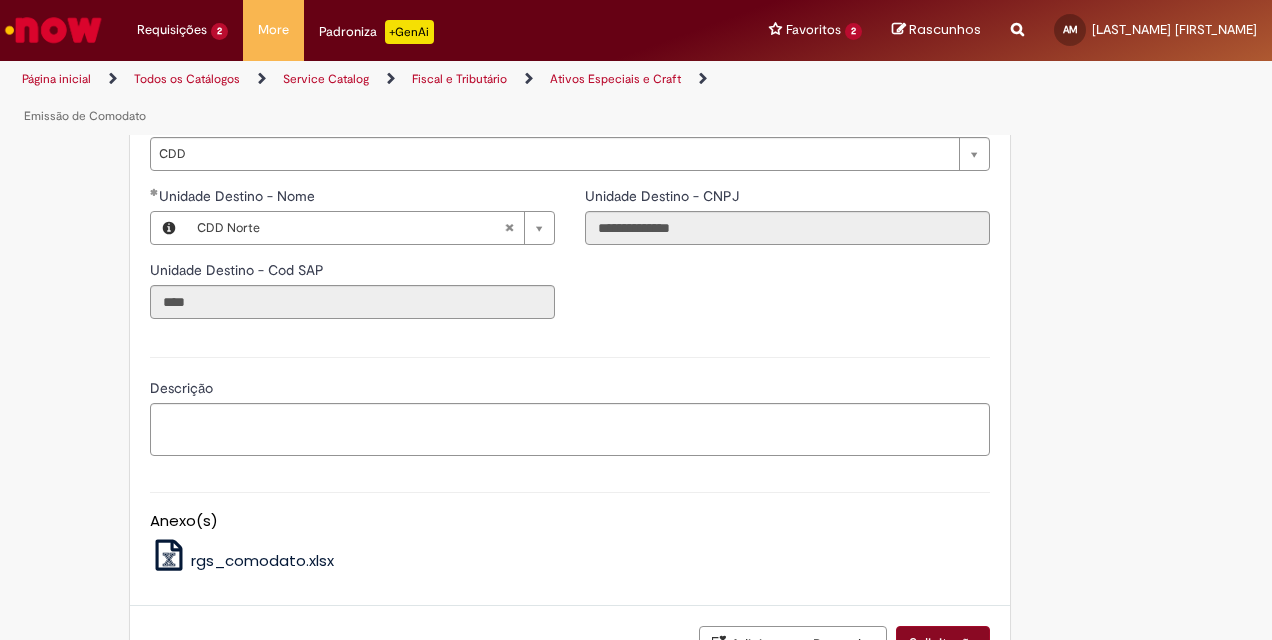 scroll, scrollTop: 2808, scrollLeft: 0, axis: vertical 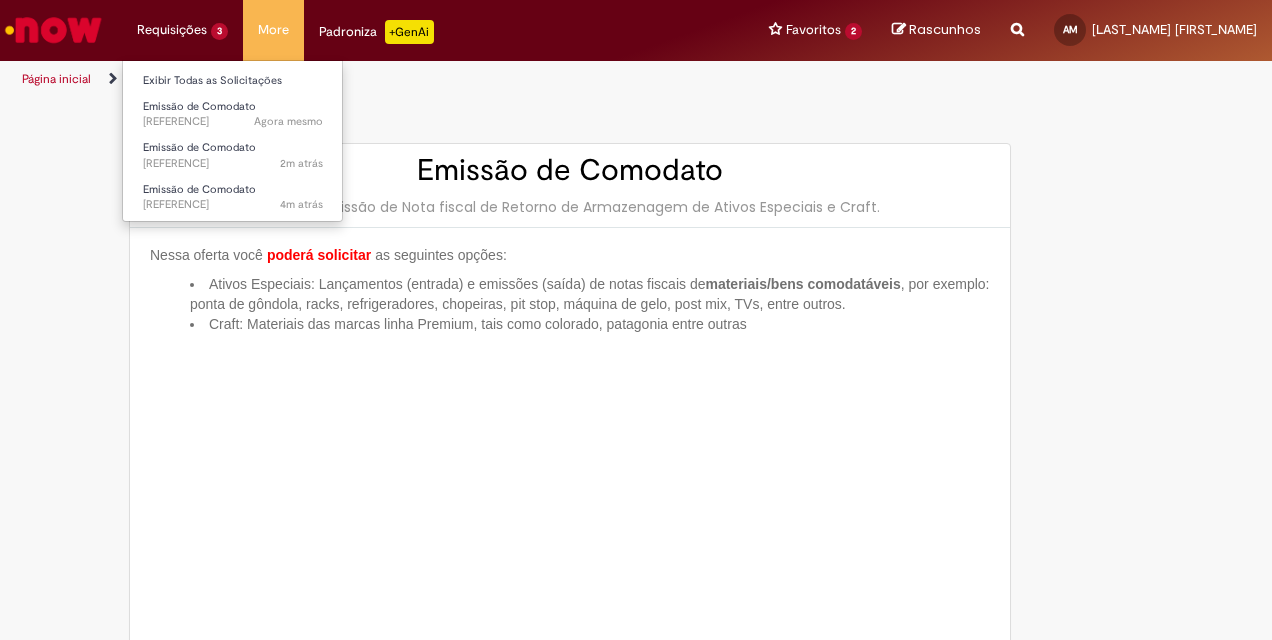 type on "**********" 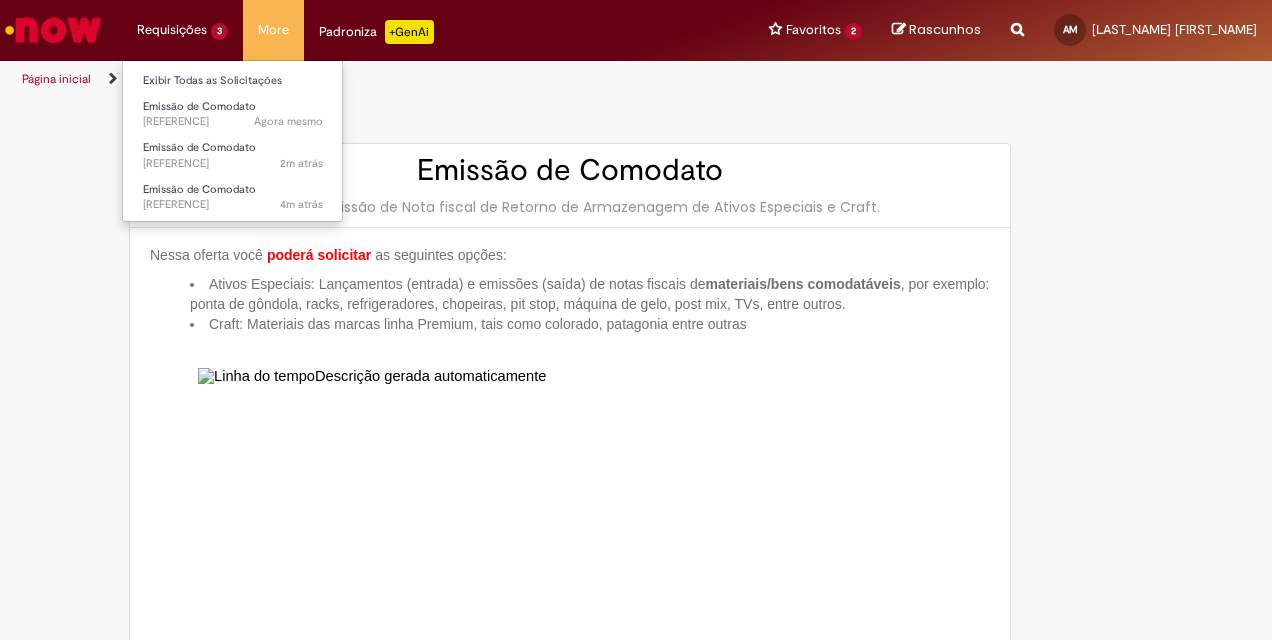 type on "**********" 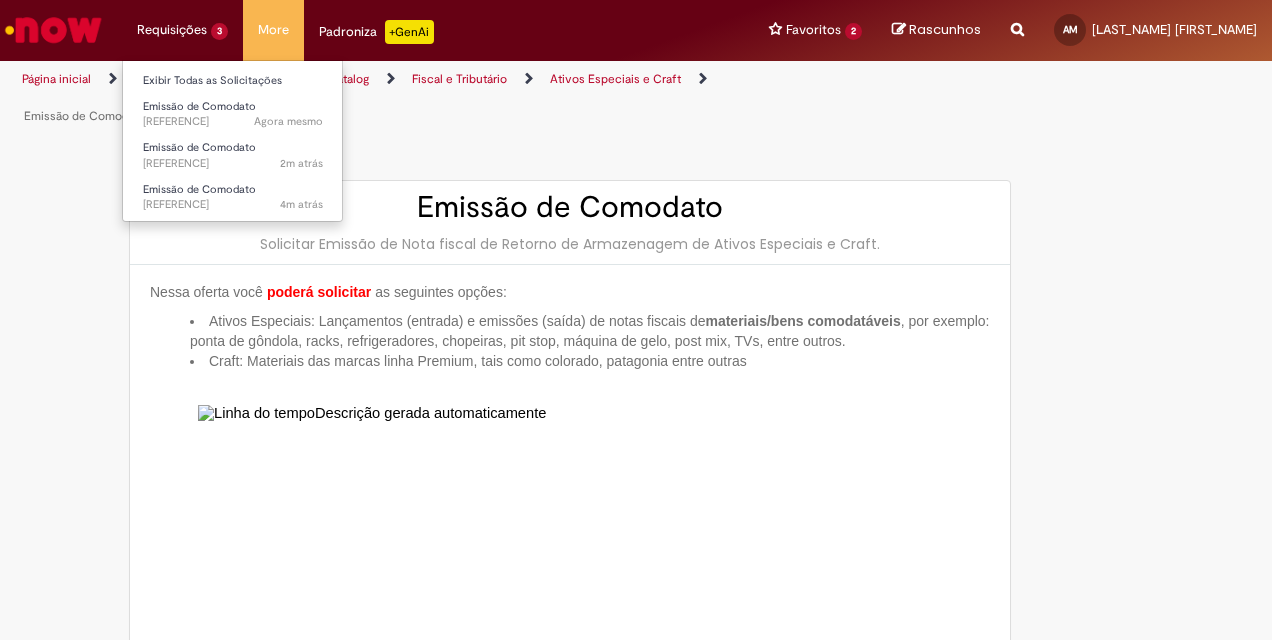 type on "**********" 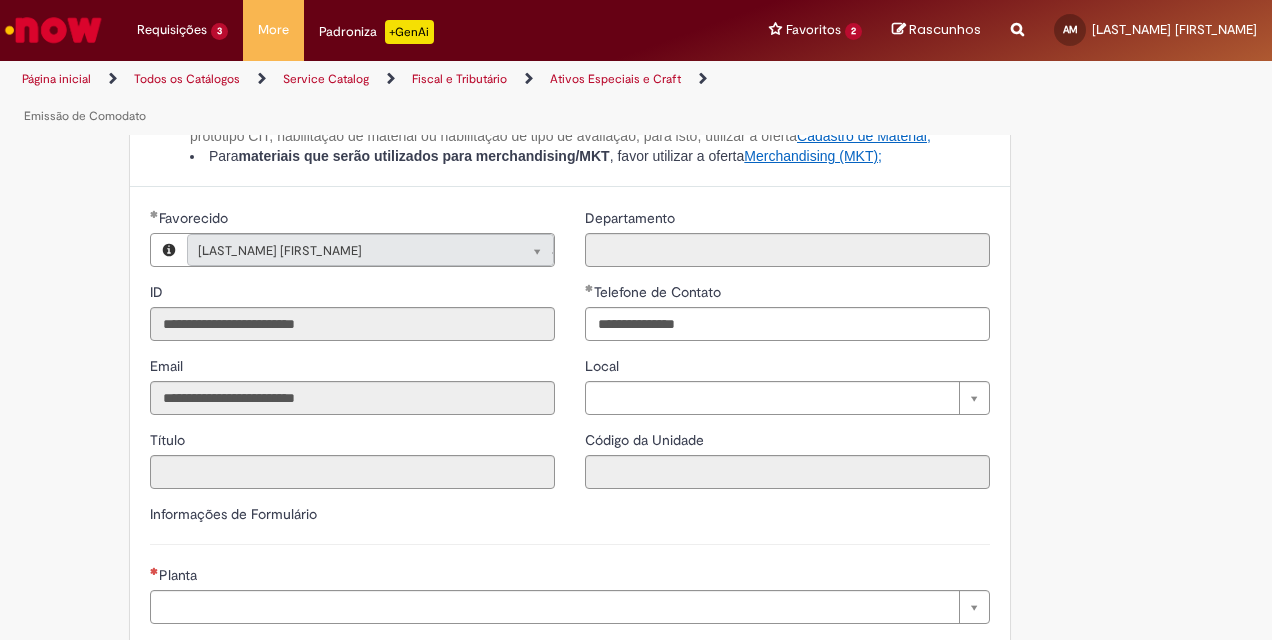 scroll, scrollTop: 1200, scrollLeft: 0, axis: vertical 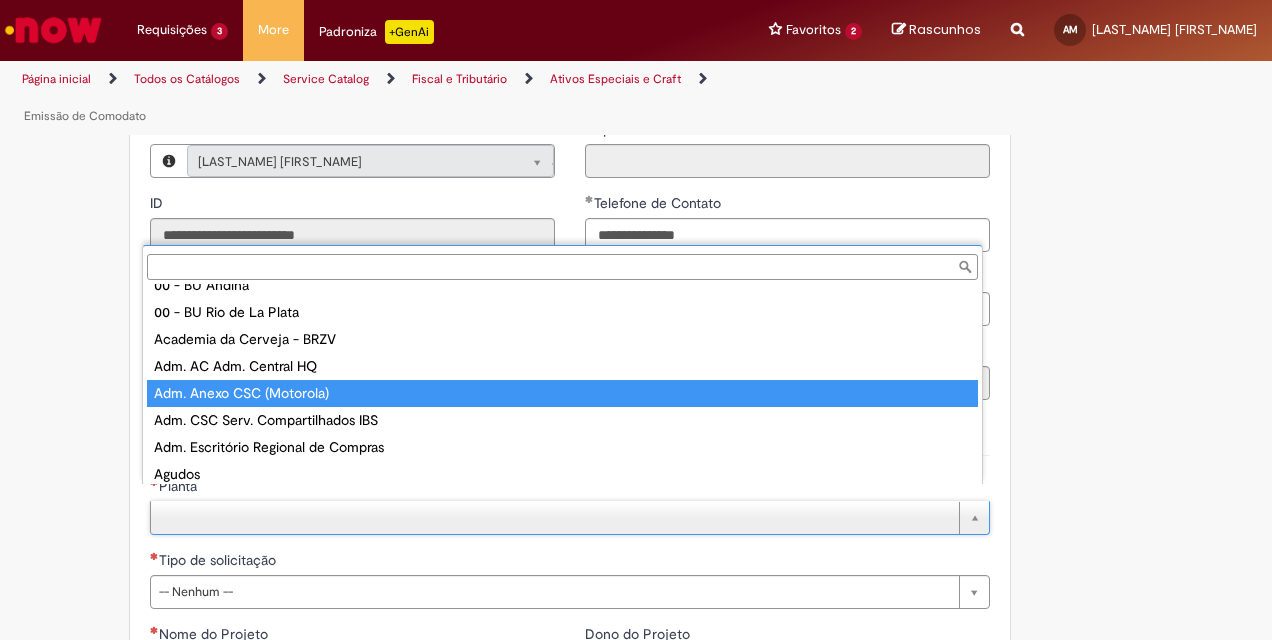 type on "**********" 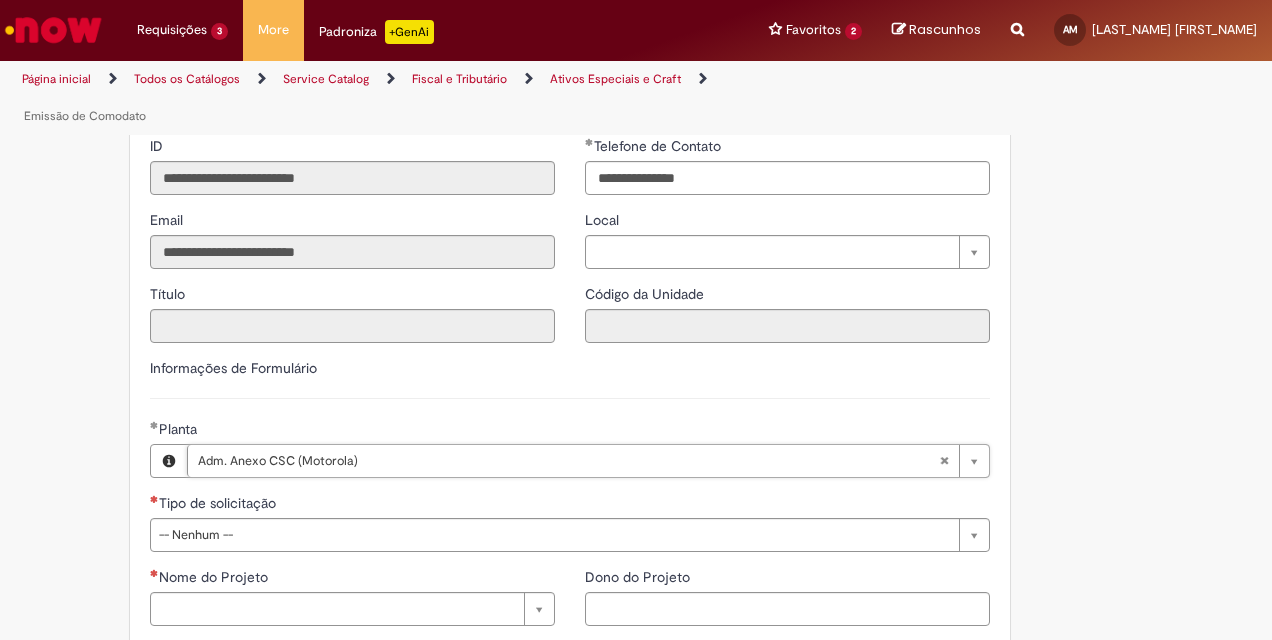 scroll, scrollTop: 1300, scrollLeft: 0, axis: vertical 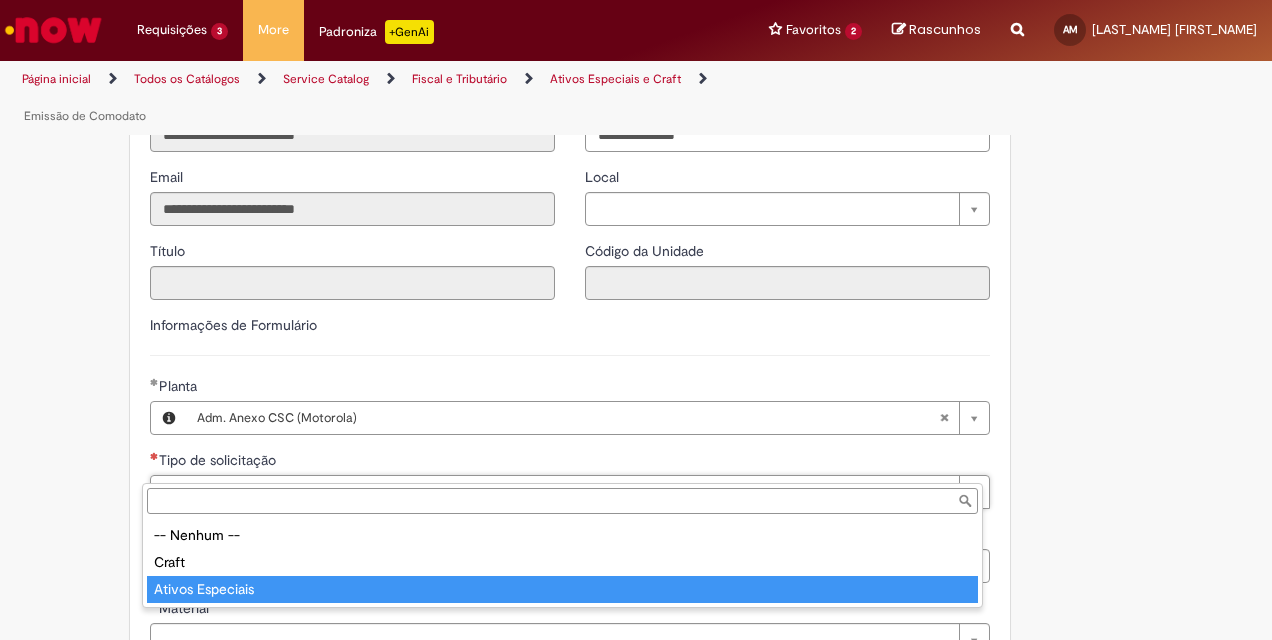 type on "**********" 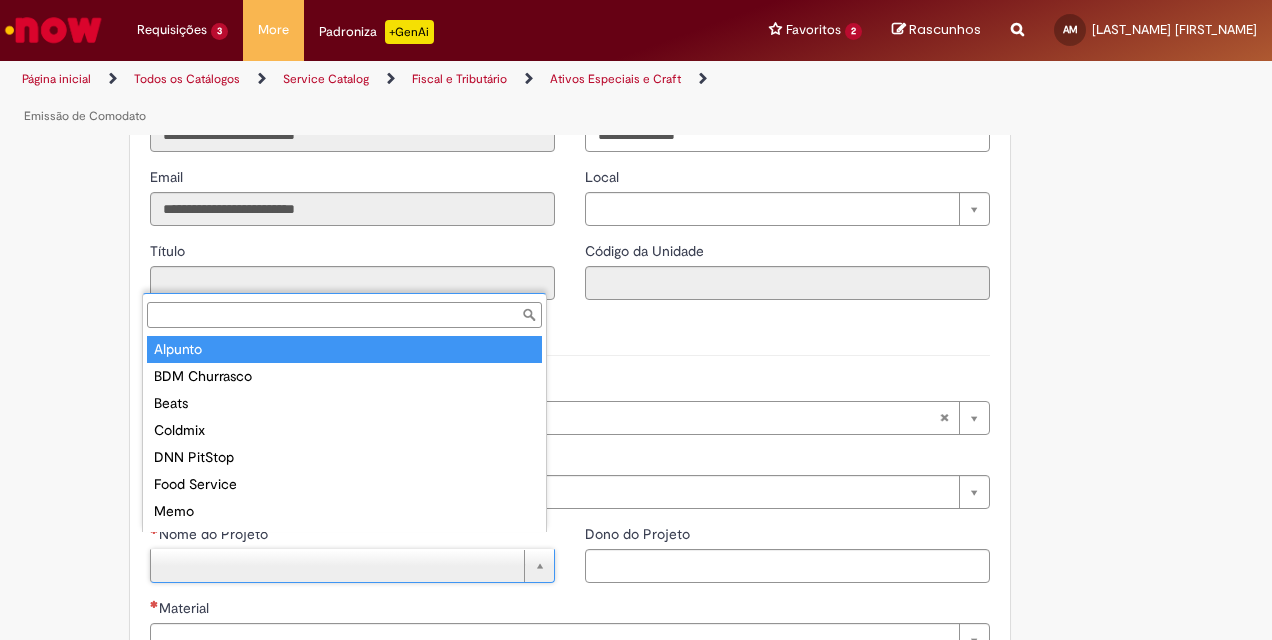 scroll, scrollTop: 16, scrollLeft: 0, axis: vertical 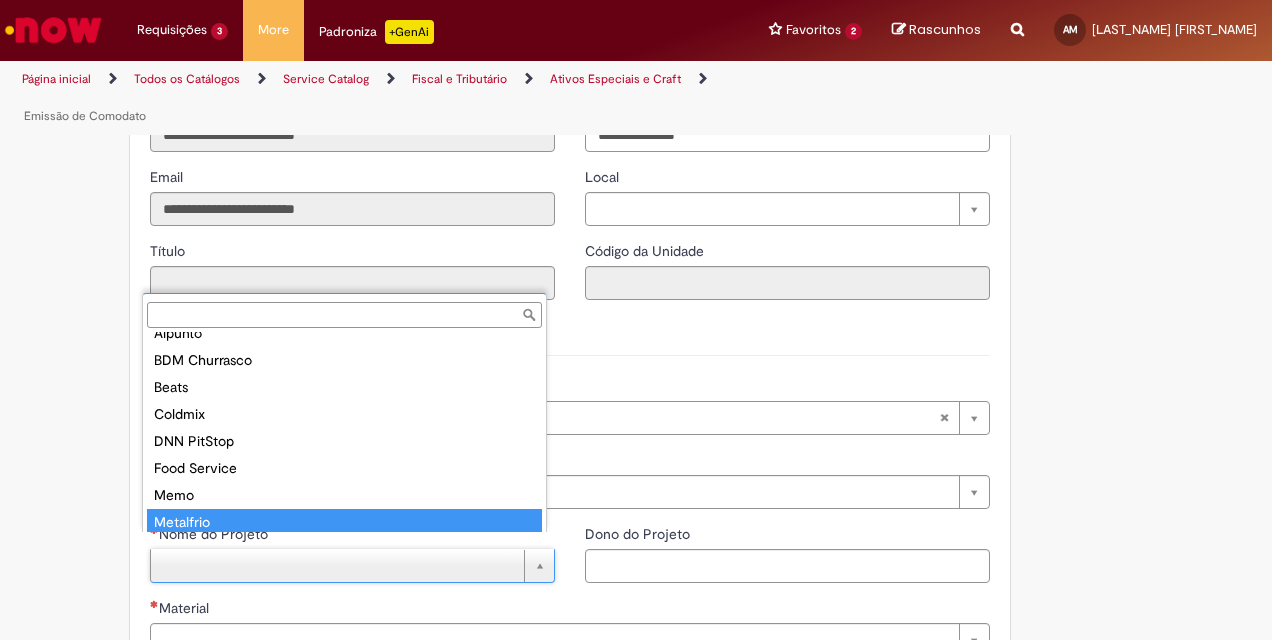type on "*********" 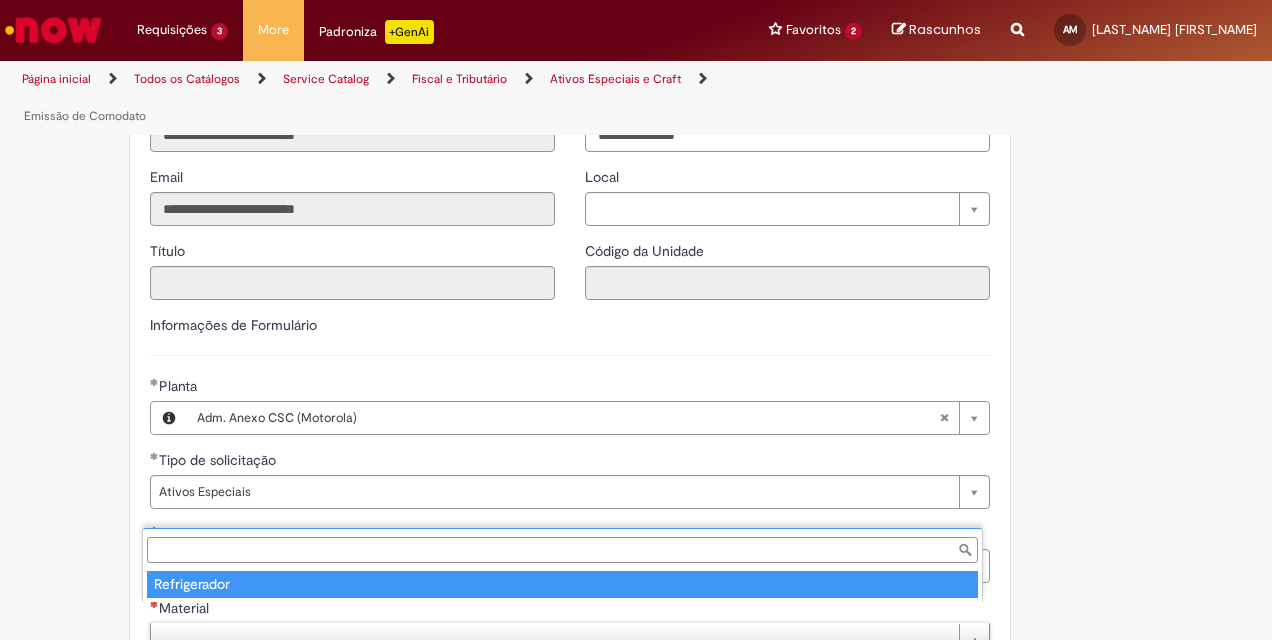 type on "**********" 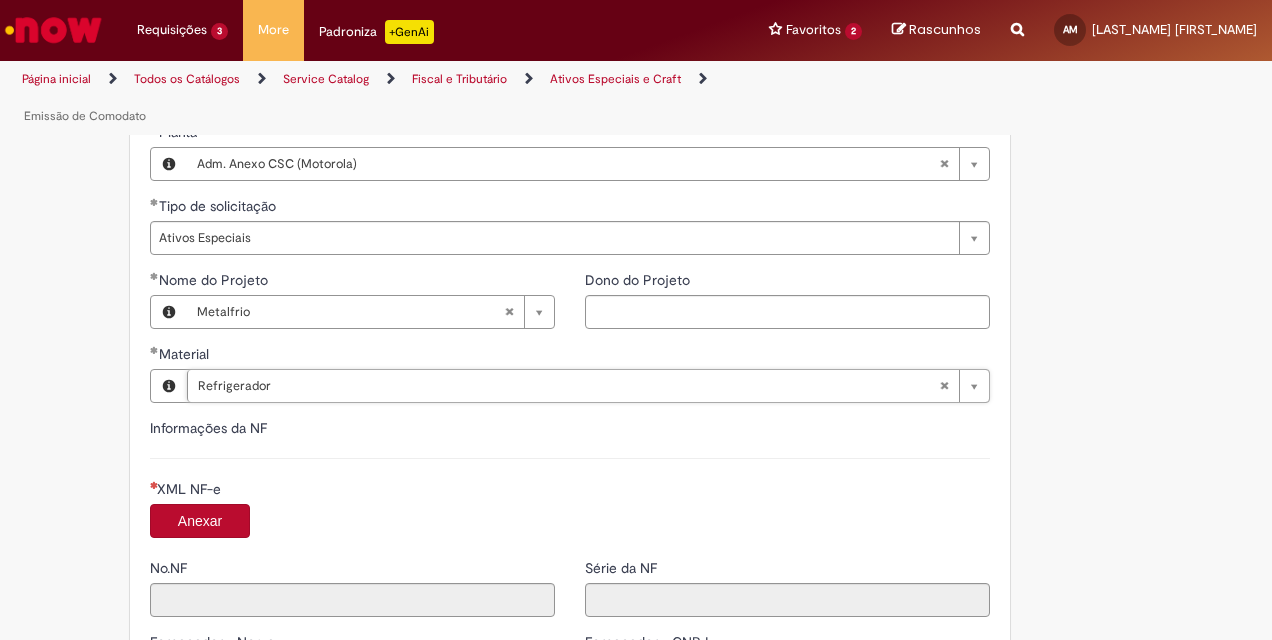 scroll, scrollTop: 1600, scrollLeft: 0, axis: vertical 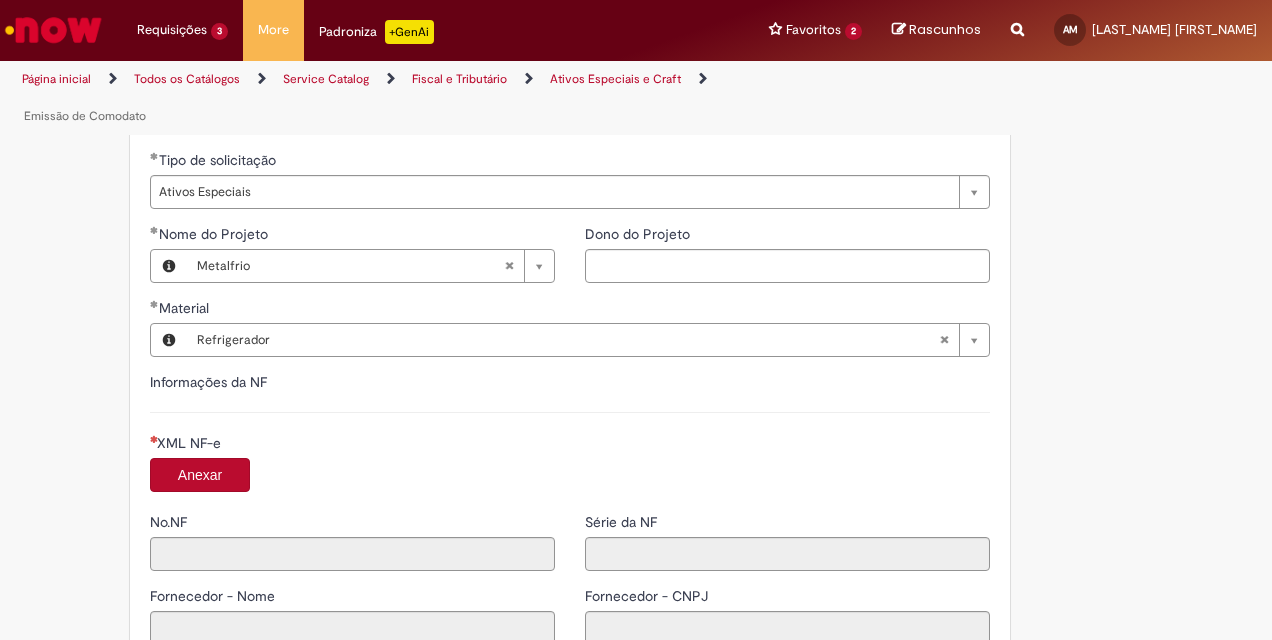 click on "Anexar" at bounding box center (570, 477) 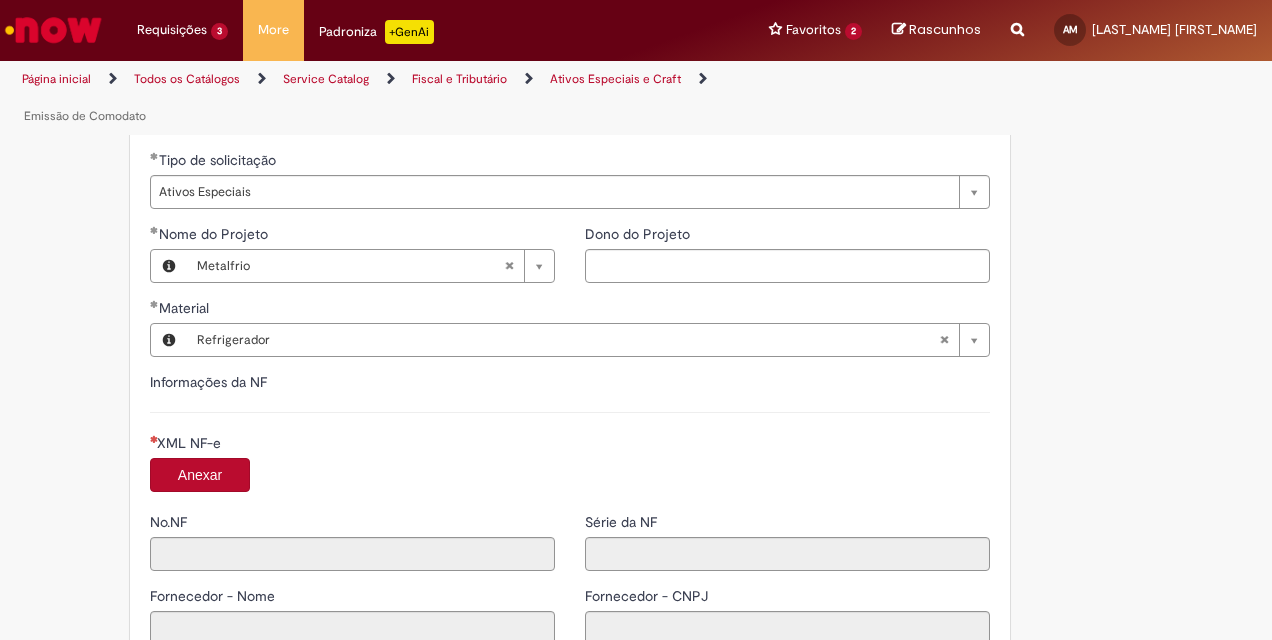 click on "Anexar" at bounding box center (200, 475) 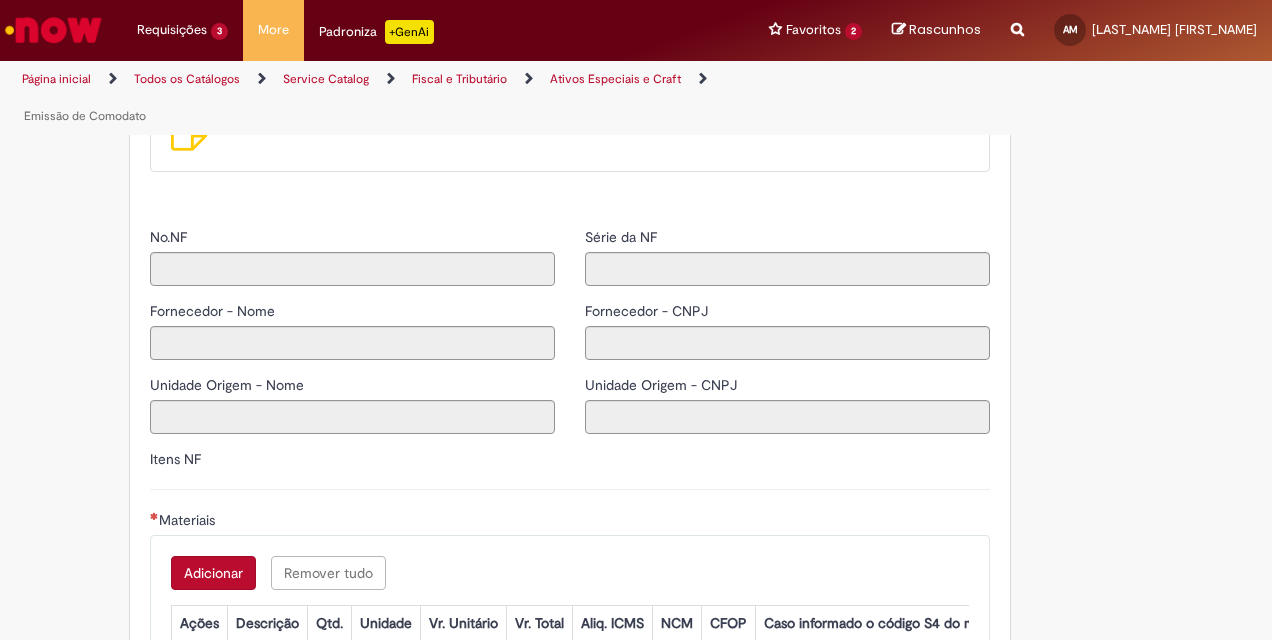type on "******" 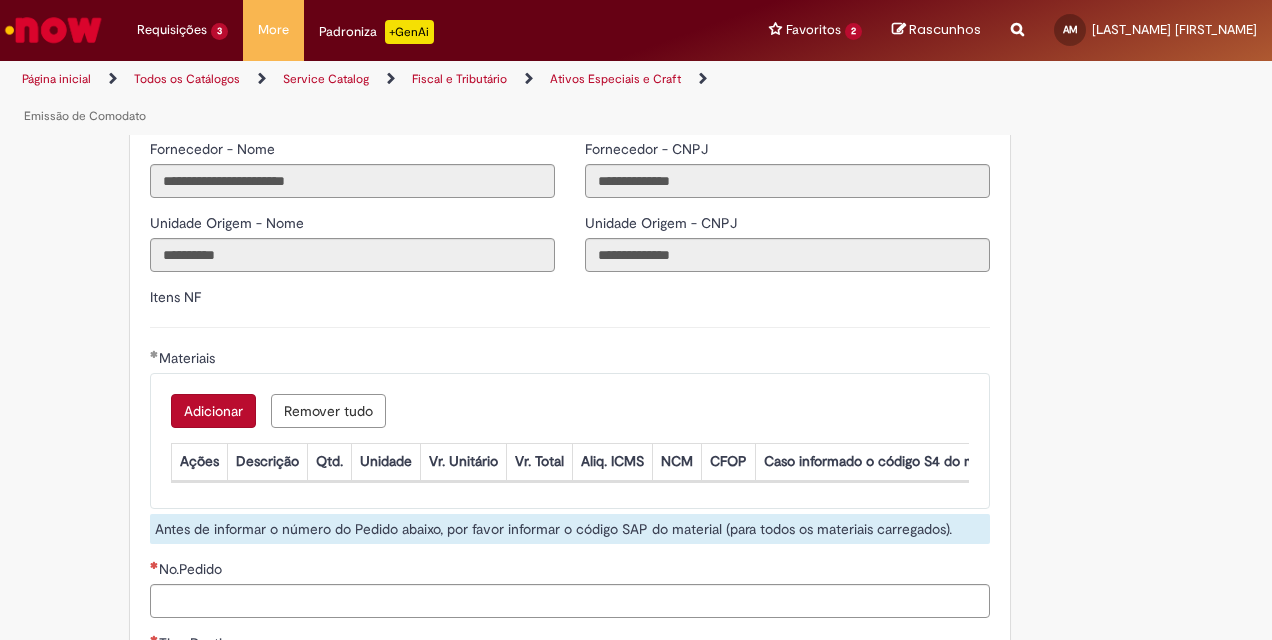 scroll, scrollTop: 2235, scrollLeft: 0, axis: vertical 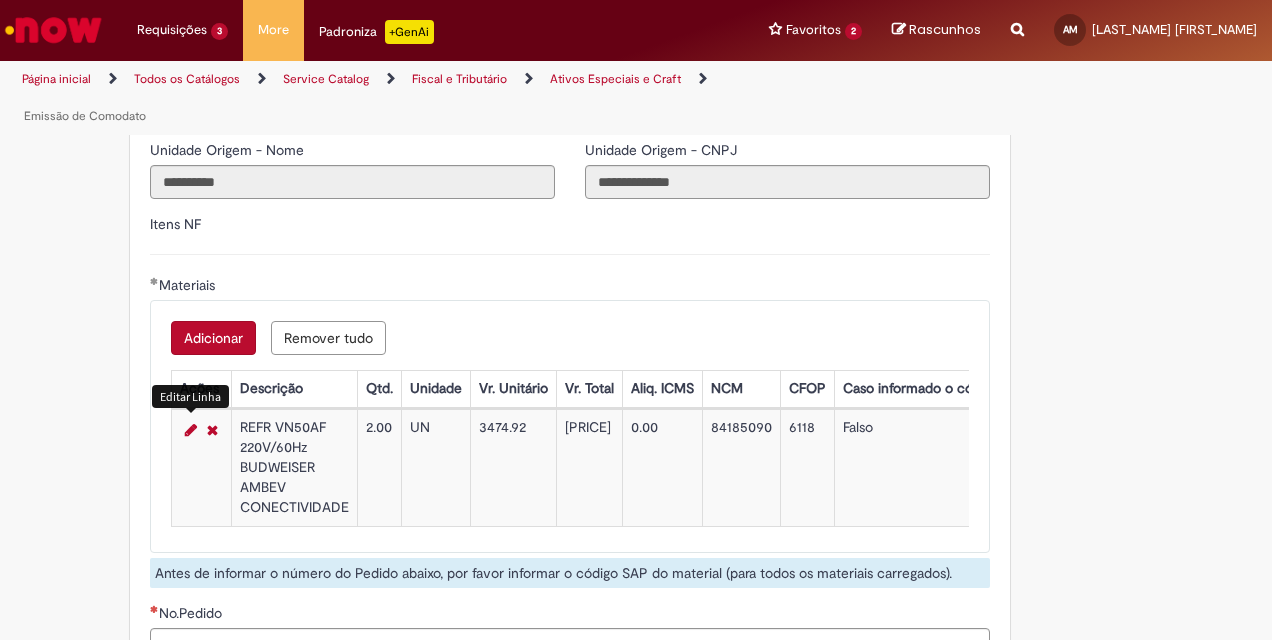 click at bounding box center (191, 430) 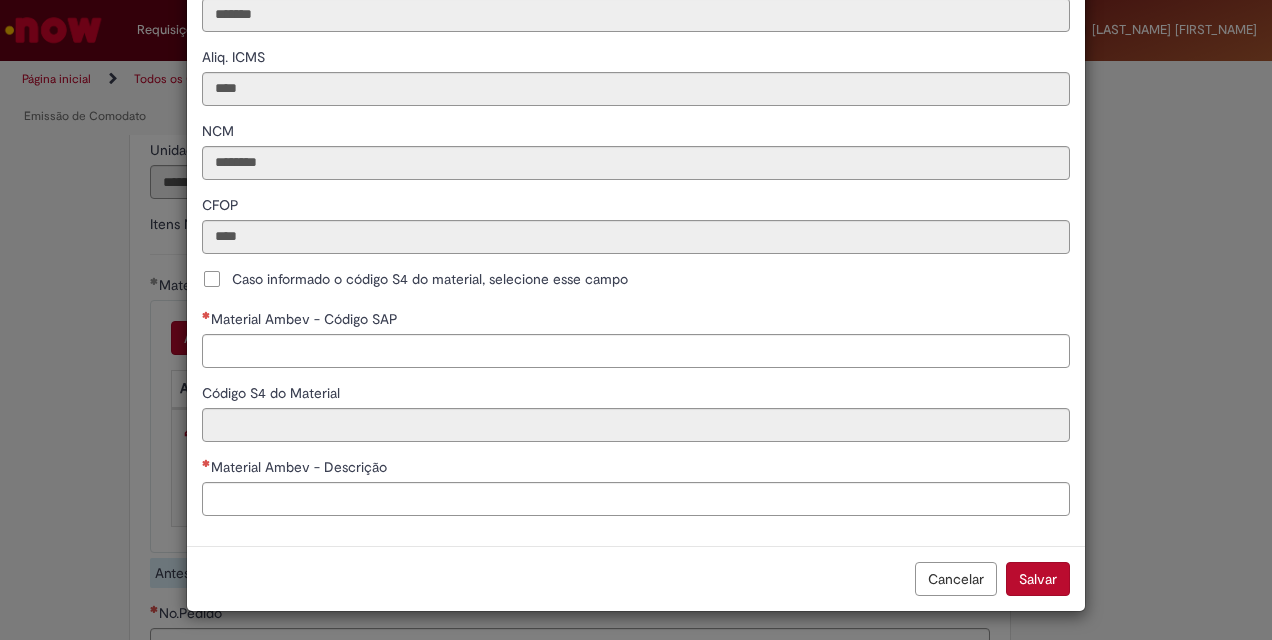 click on "Caso informado o código S4 do material, selecione esse campo" at bounding box center (415, 279) 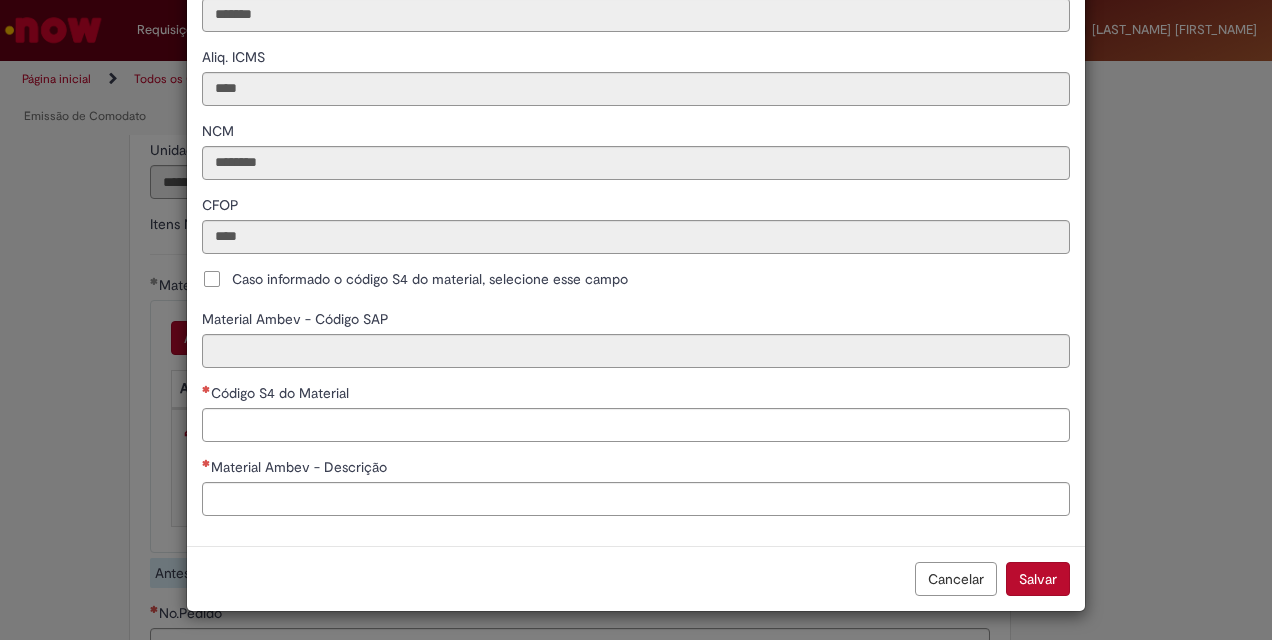 scroll, scrollTop: 425, scrollLeft: 0, axis: vertical 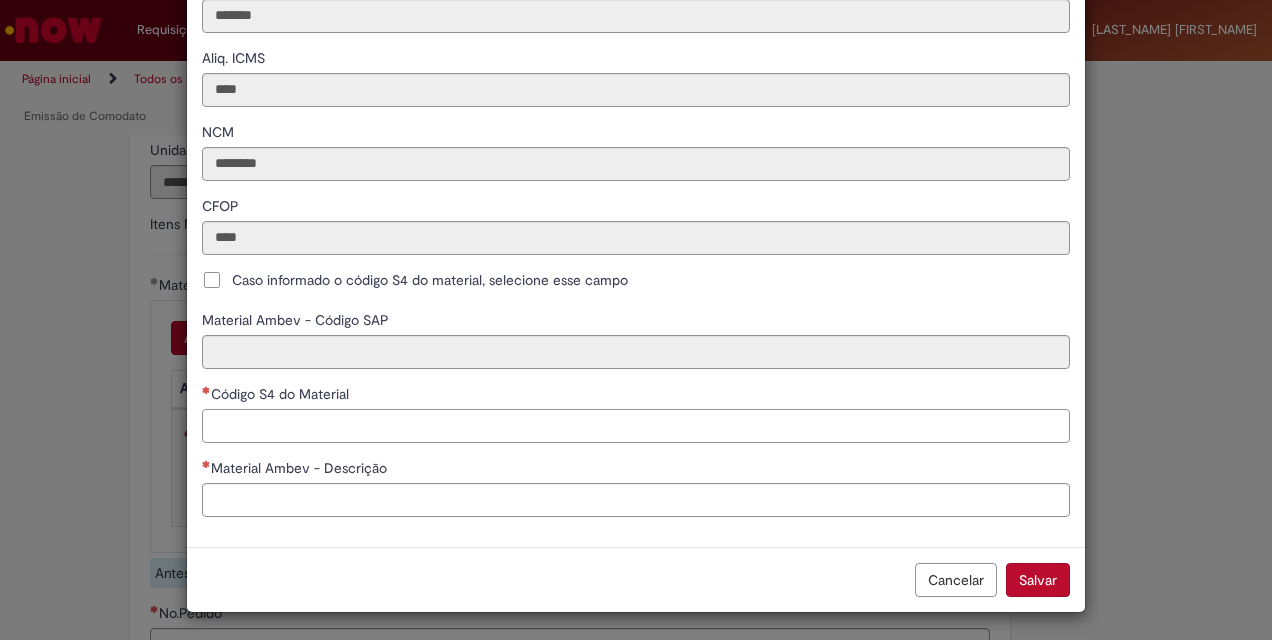 click on "Código S4 do Material" at bounding box center (636, 426) 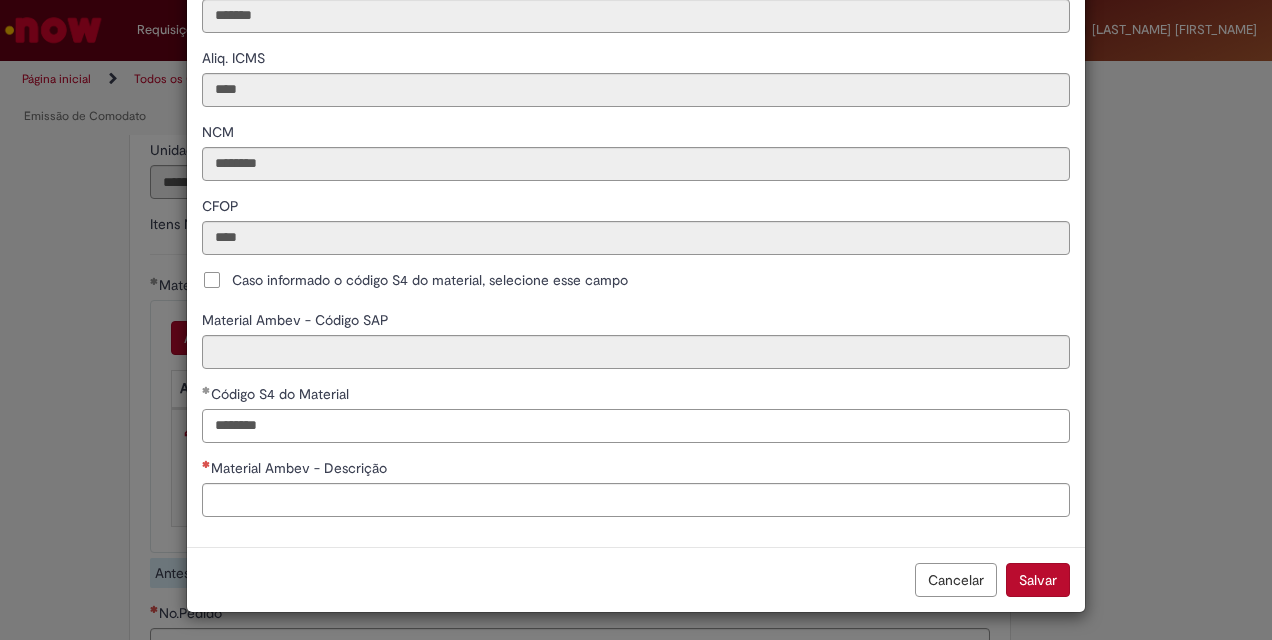 type on "********" 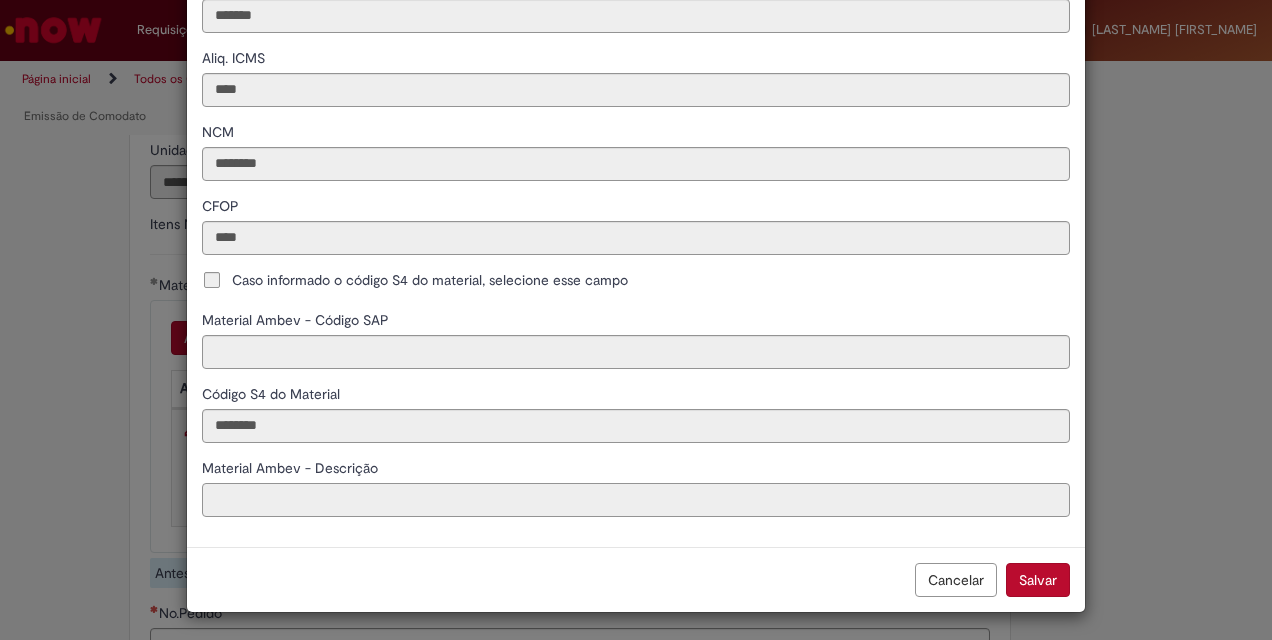 type on "**********" 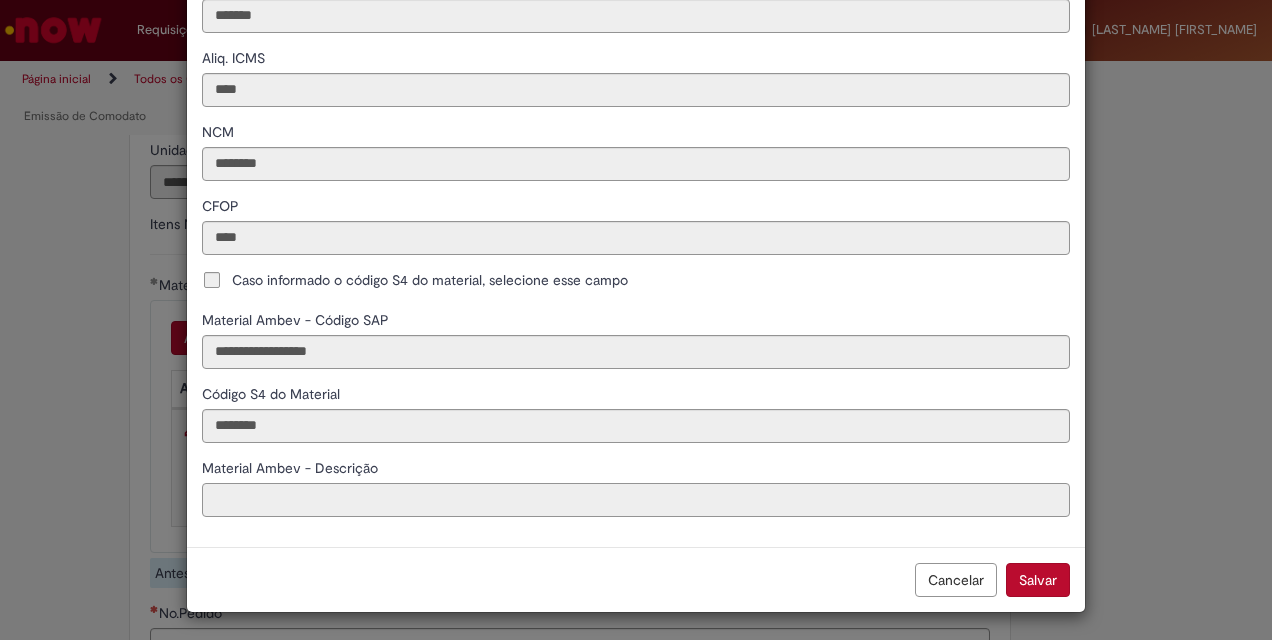 type on "**********" 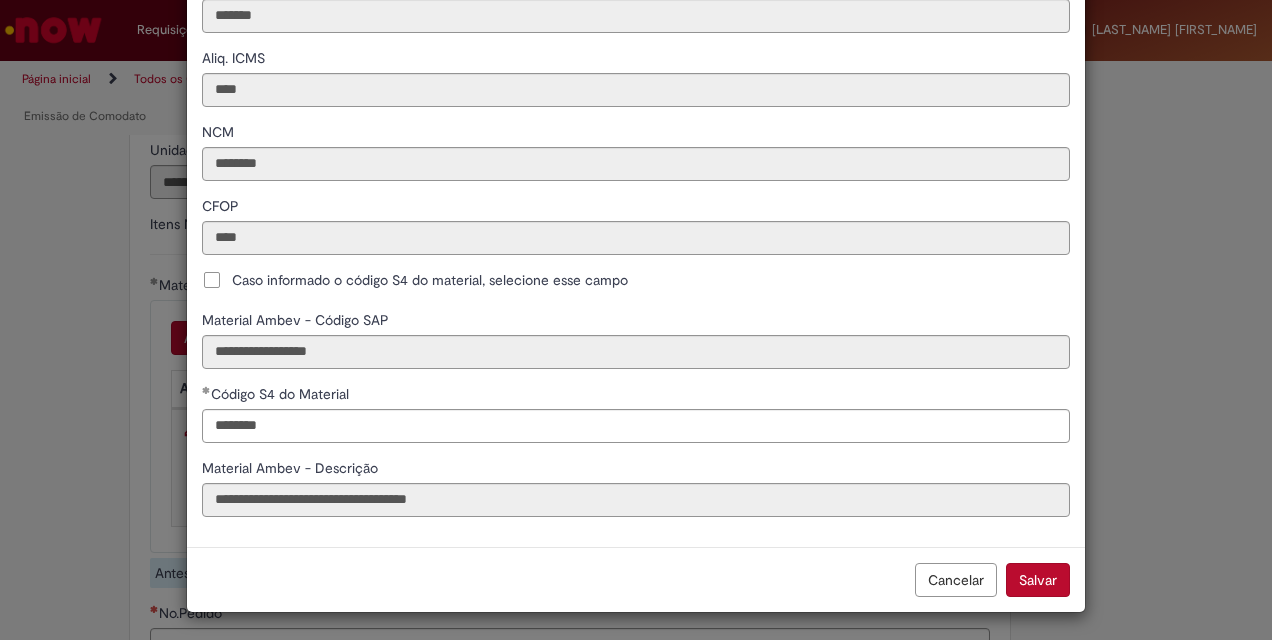 click on "Salvar" at bounding box center (1038, 580) 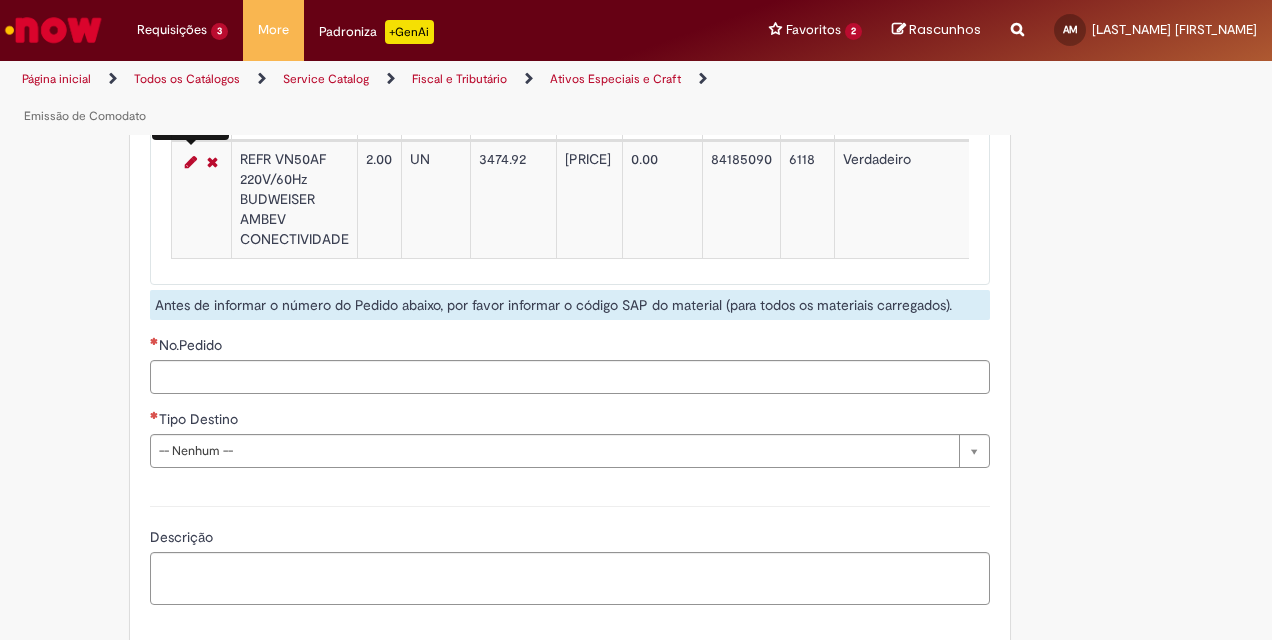 scroll, scrollTop: 2535, scrollLeft: 0, axis: vertical 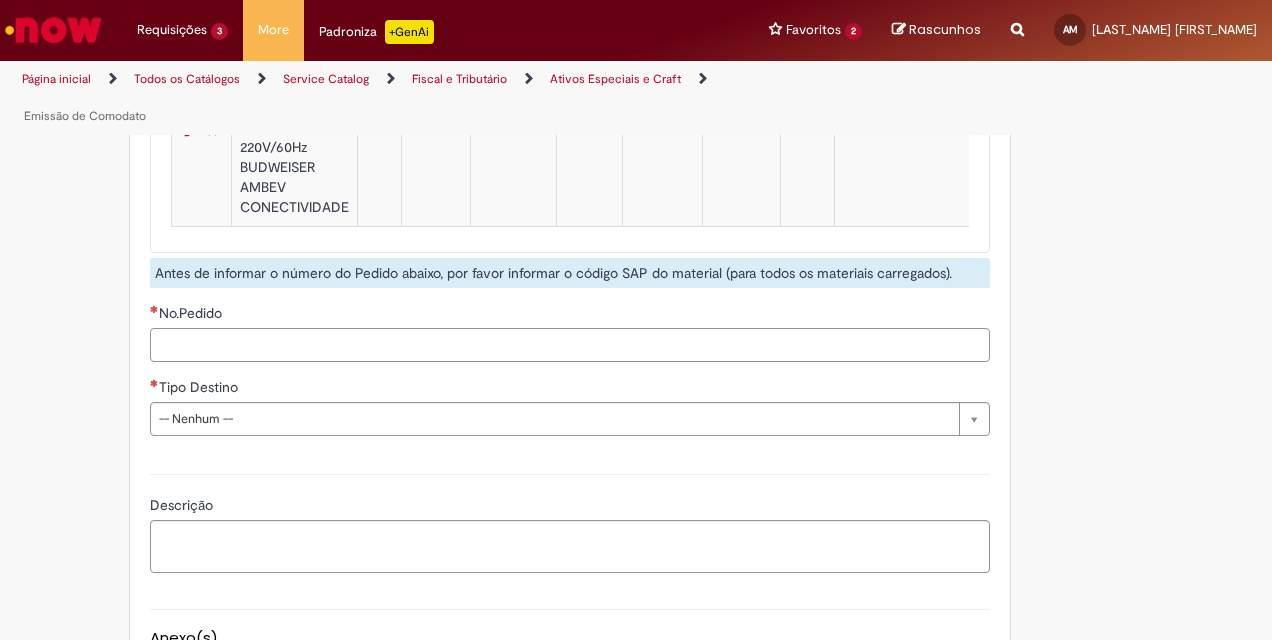 click on "No.Pedido" at bounding box center (570, 345) 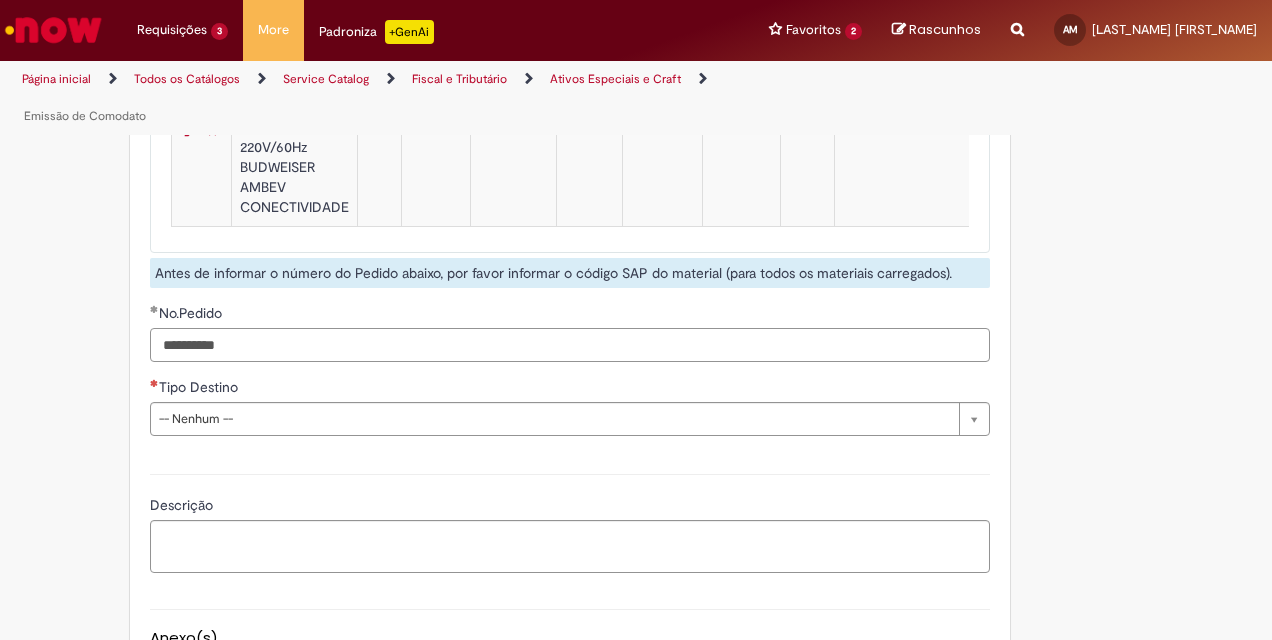 type on "**********" 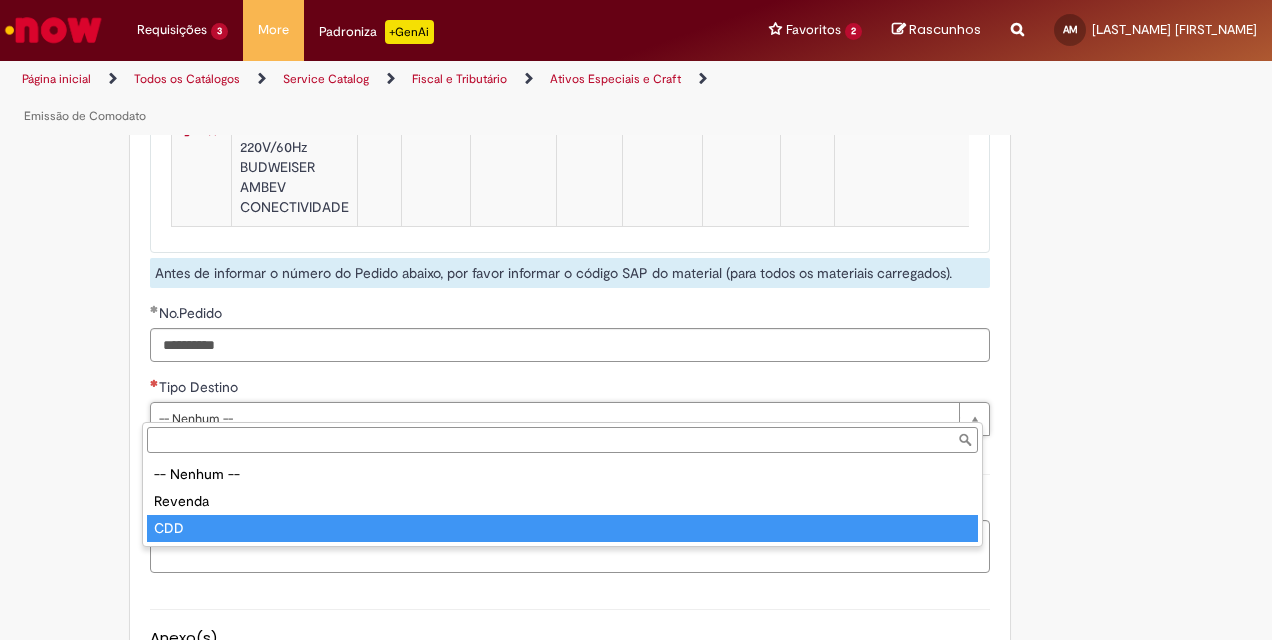 type on "***" 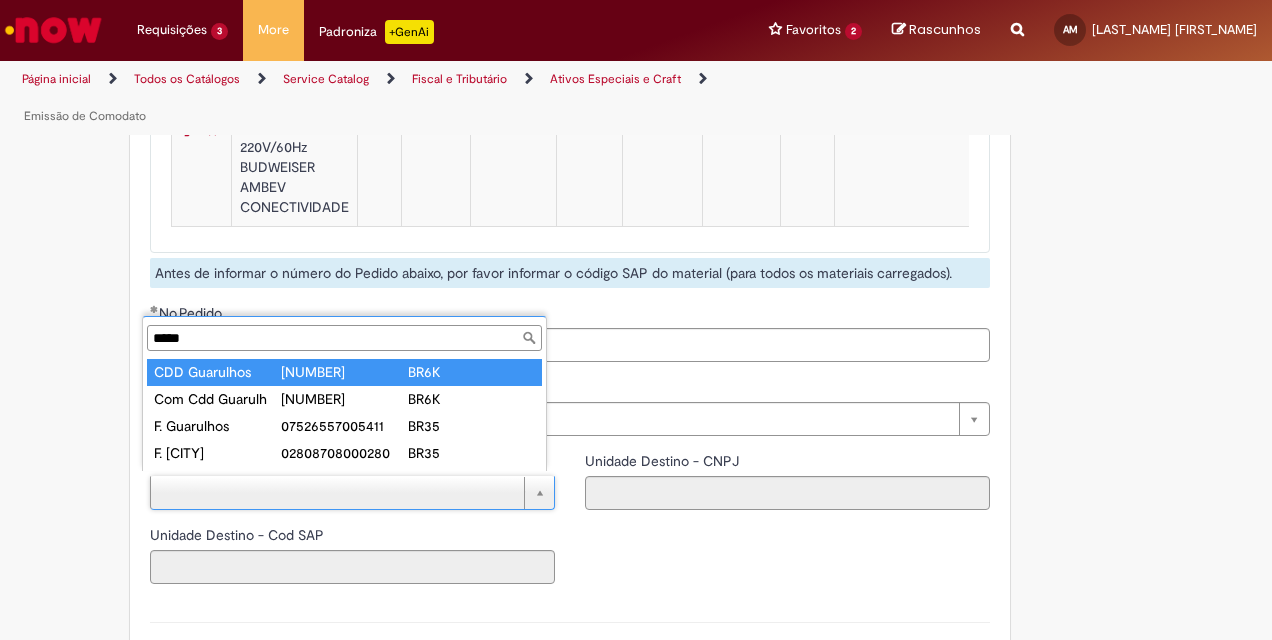 type on "*****" 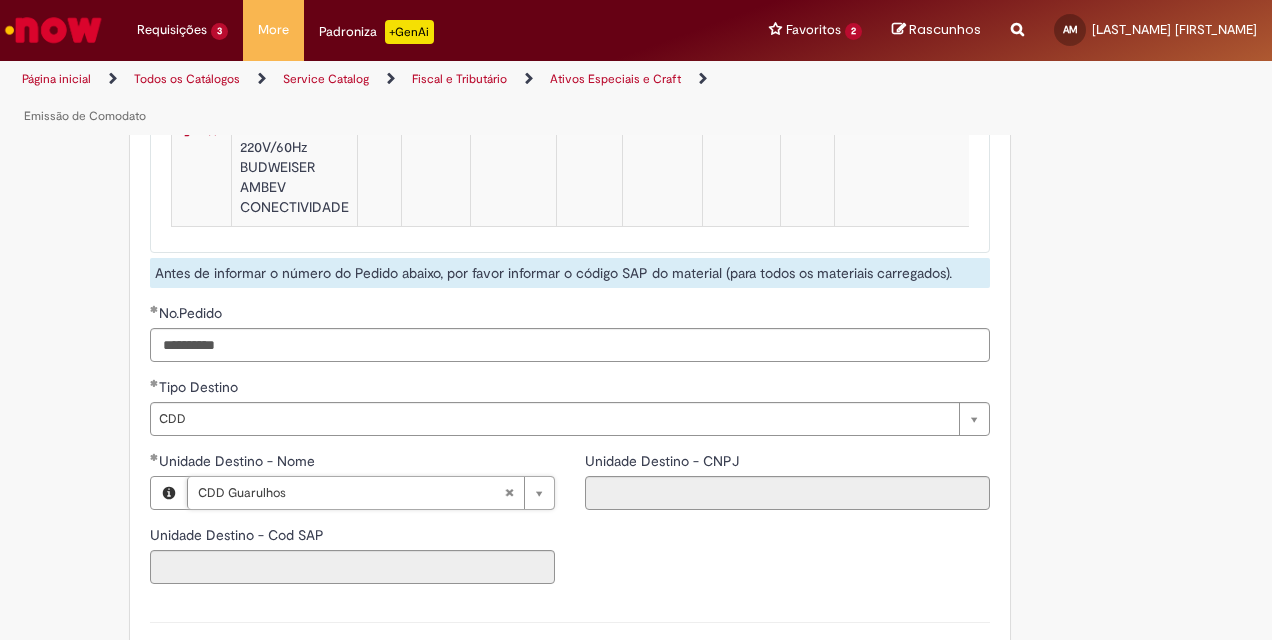 type on "****" 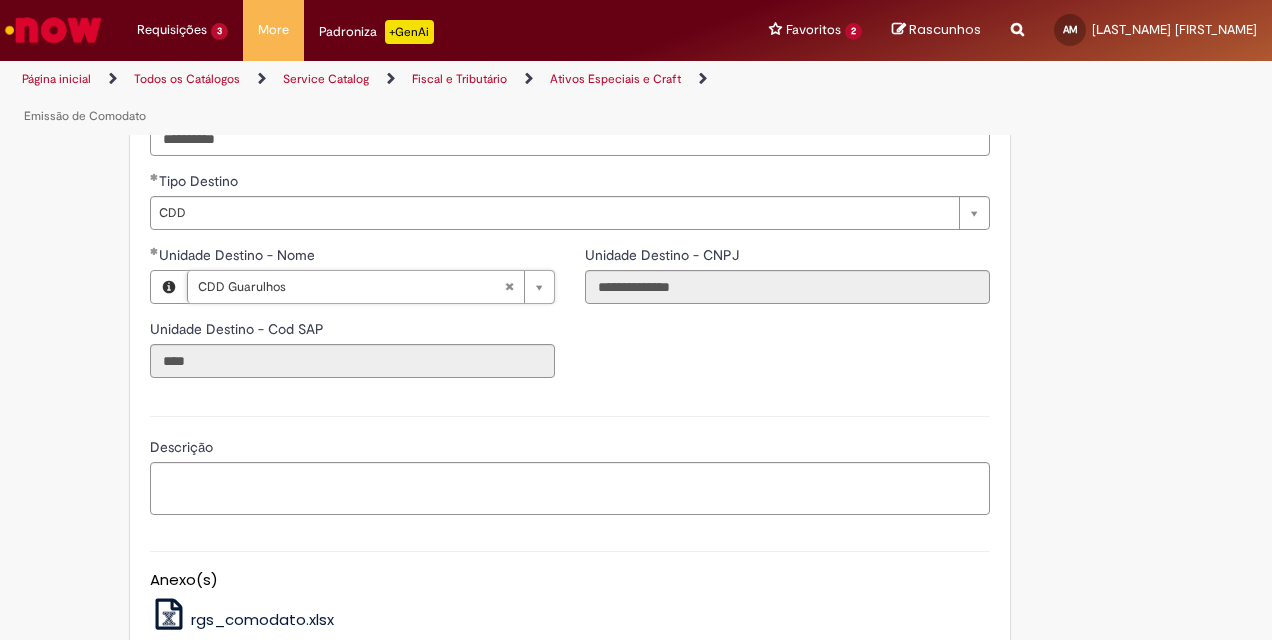 scroll, scrollTop: 2835, scrollLeft: 0, axis: vertical 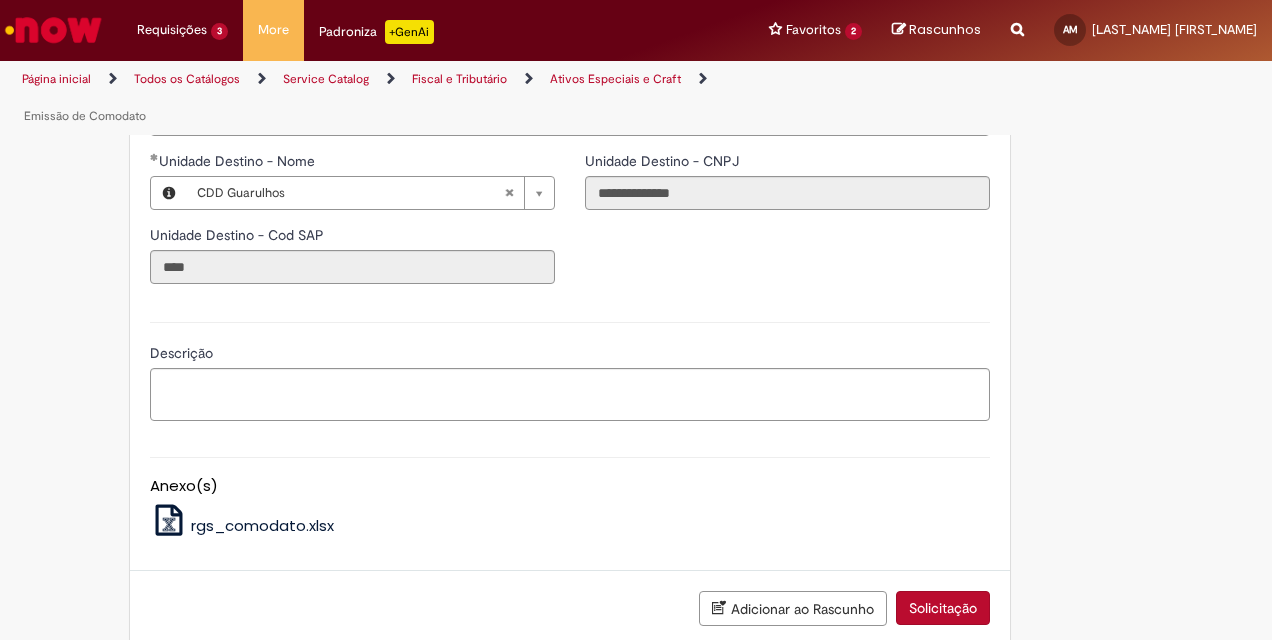 click on "Solicitação" at bounding box center (943, 608) 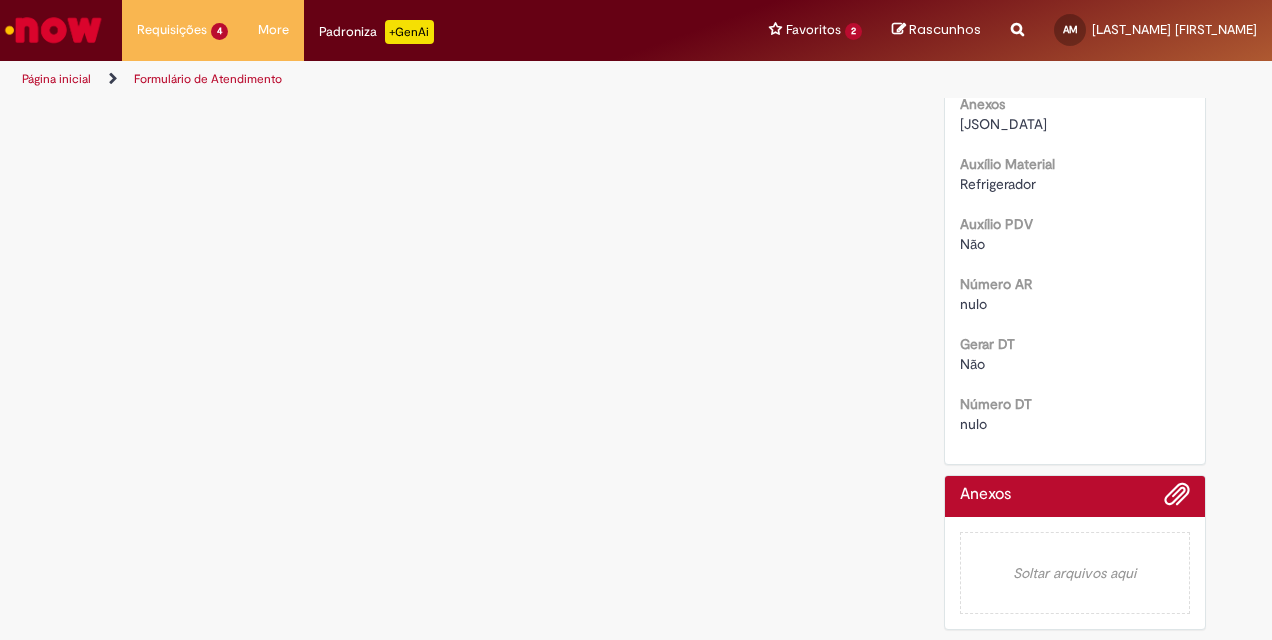 scroll, scrollTop: 0, scrollLeft: 0, axis: both 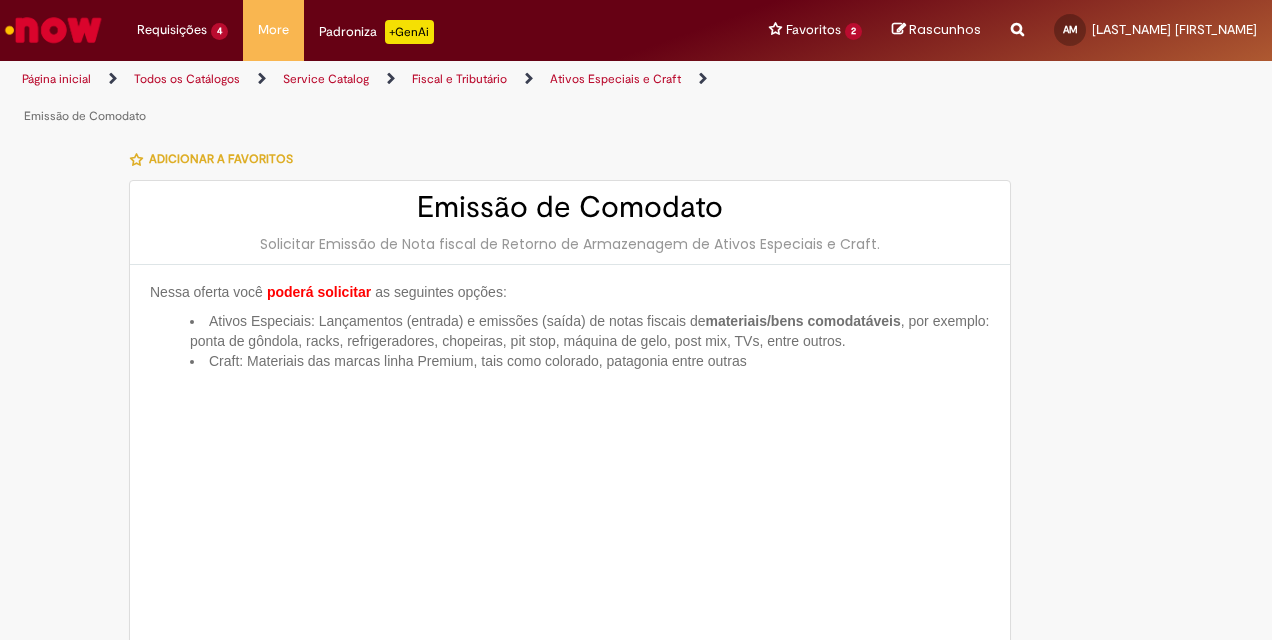 type on "**********" 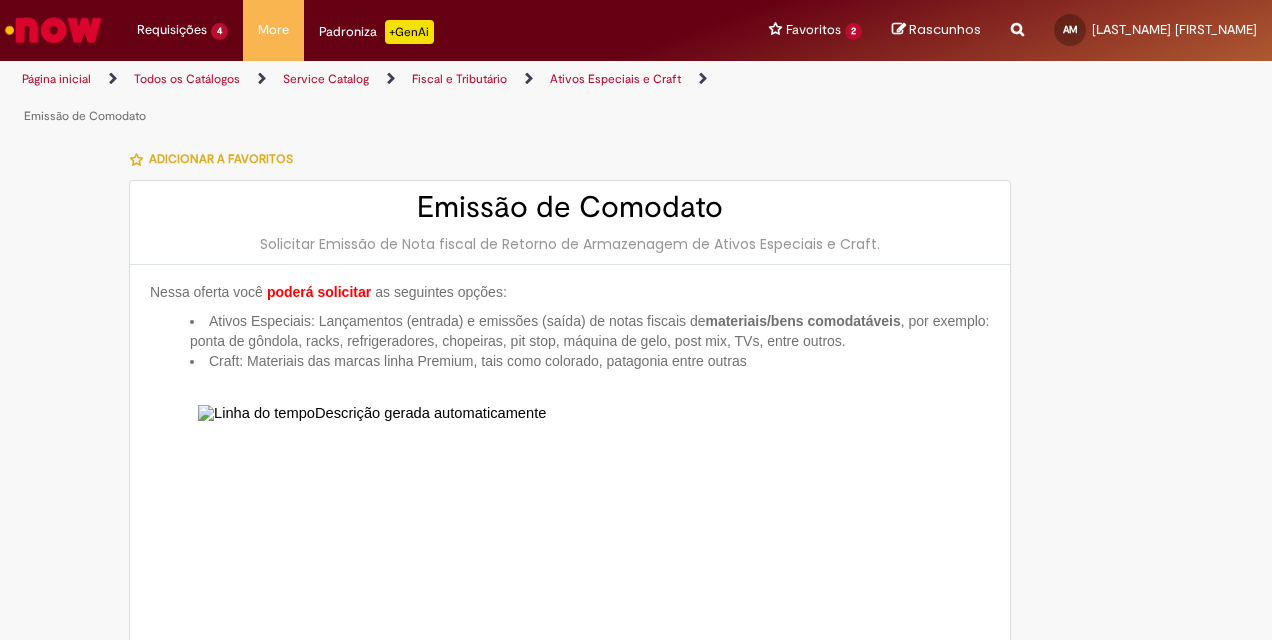 type on "**********" 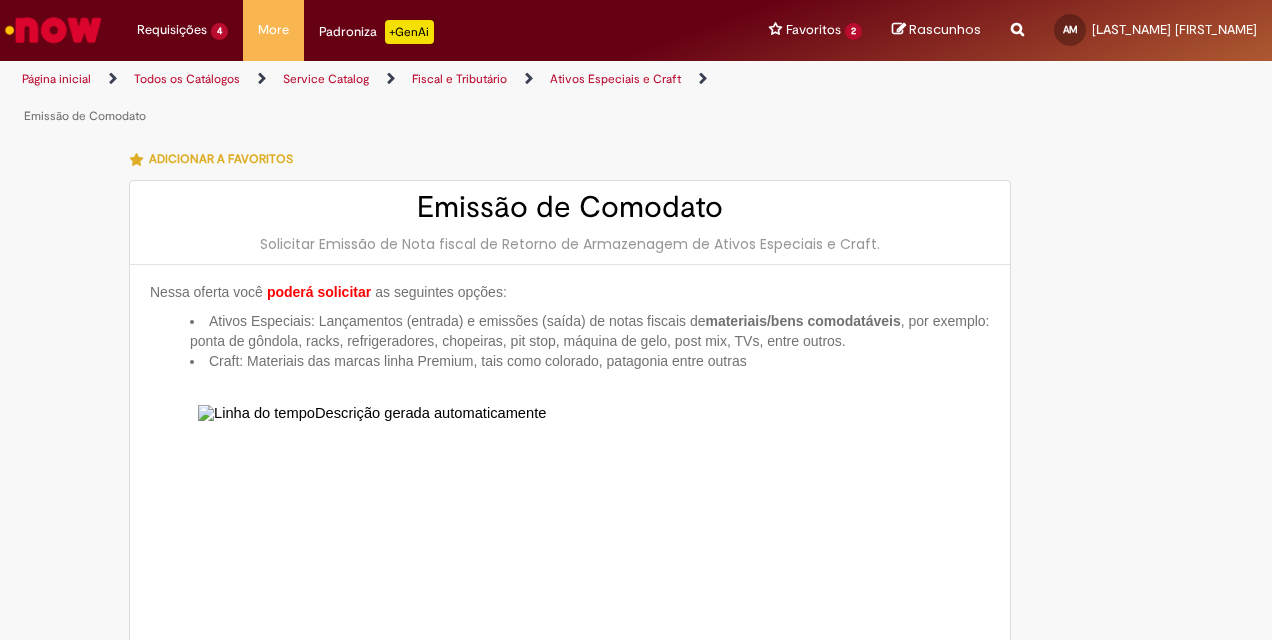type on "**********" 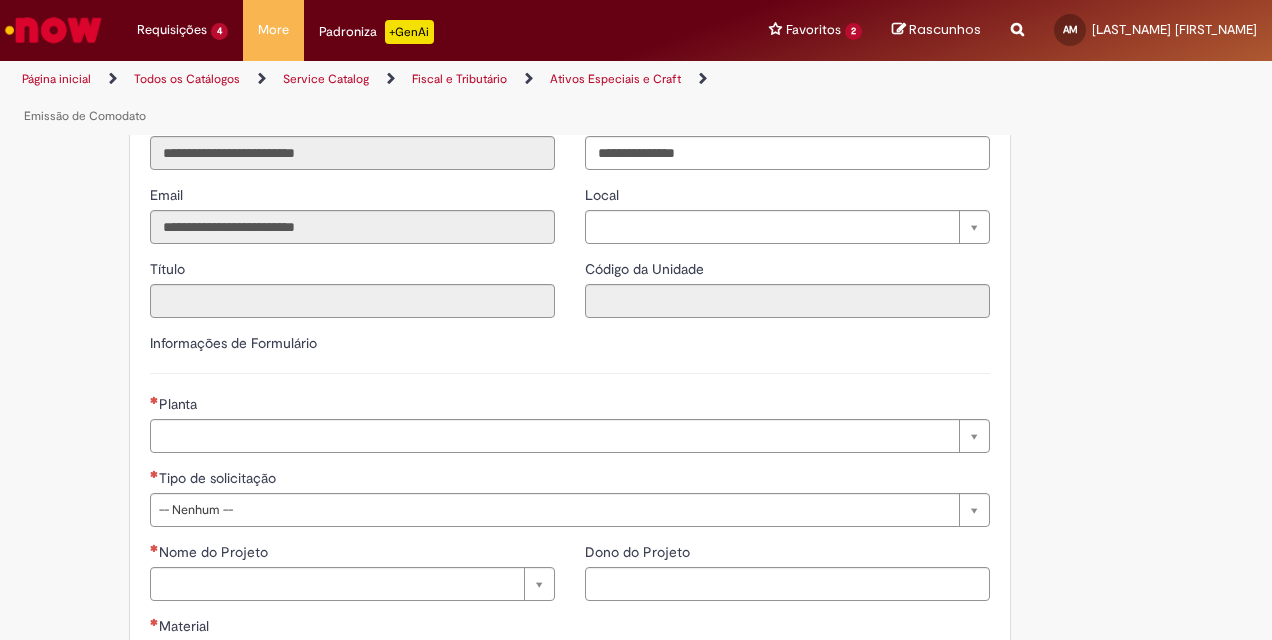 scroll, scrollTop: 1400, scrollLeft: 0, axis: vertical 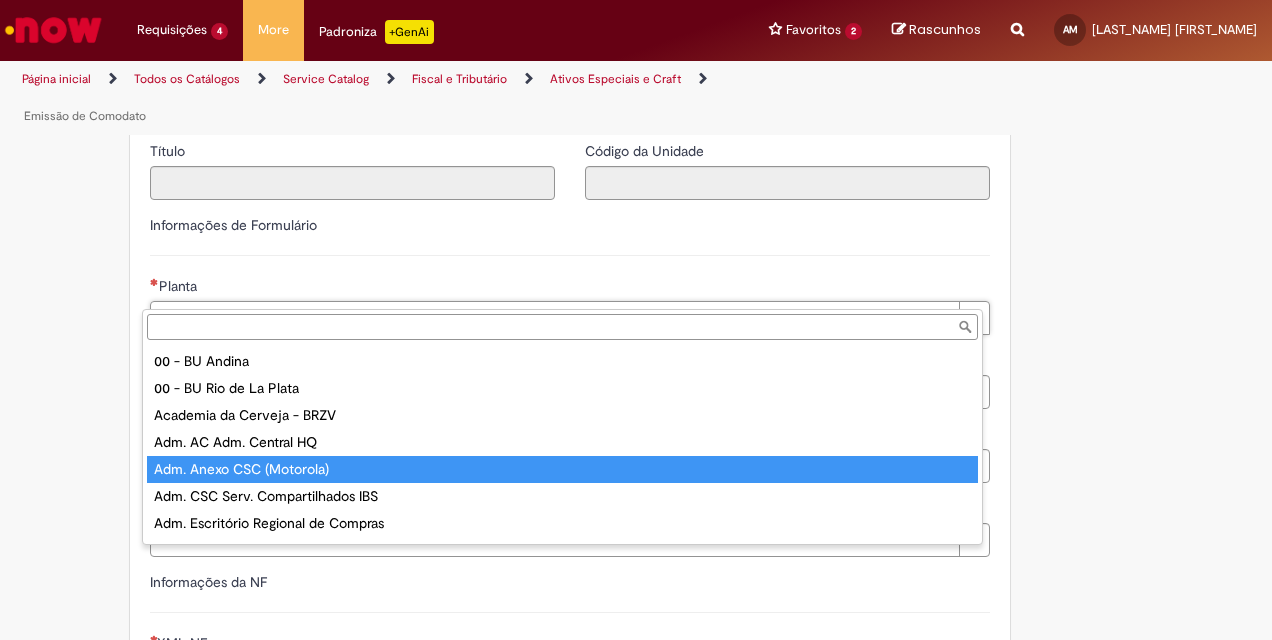 type on "**********" 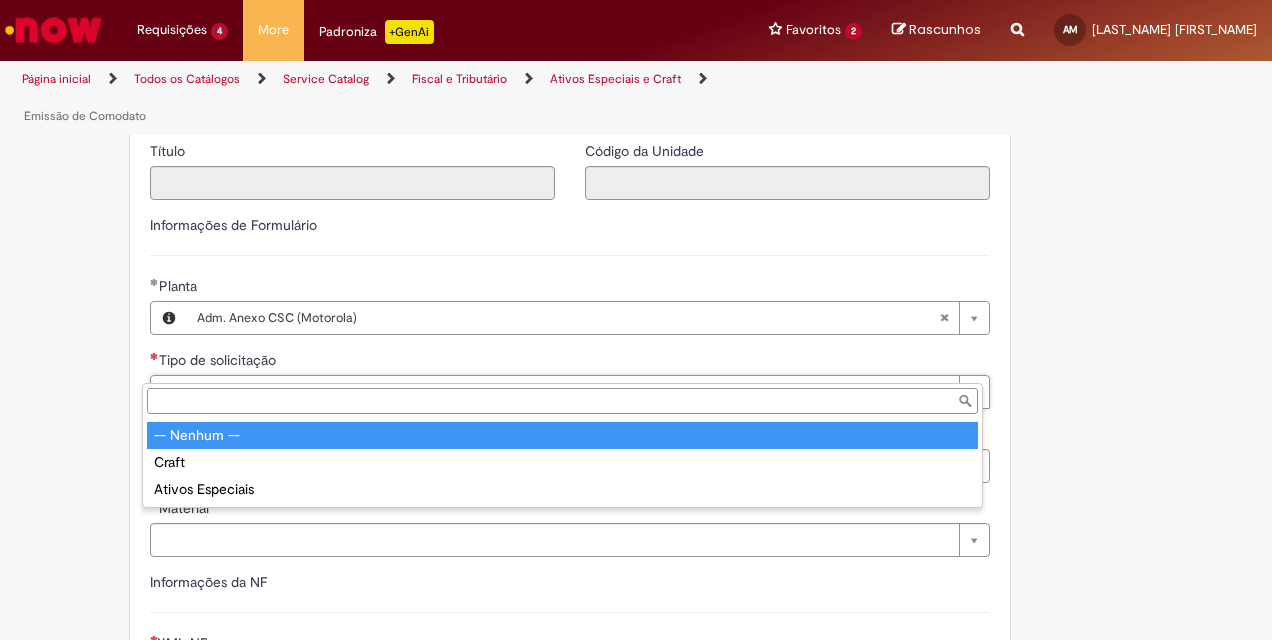 drag, startPoint x: 209, startPoint y: 376, endPoint x: 206, endPoint y: 397, distance: 21.213203 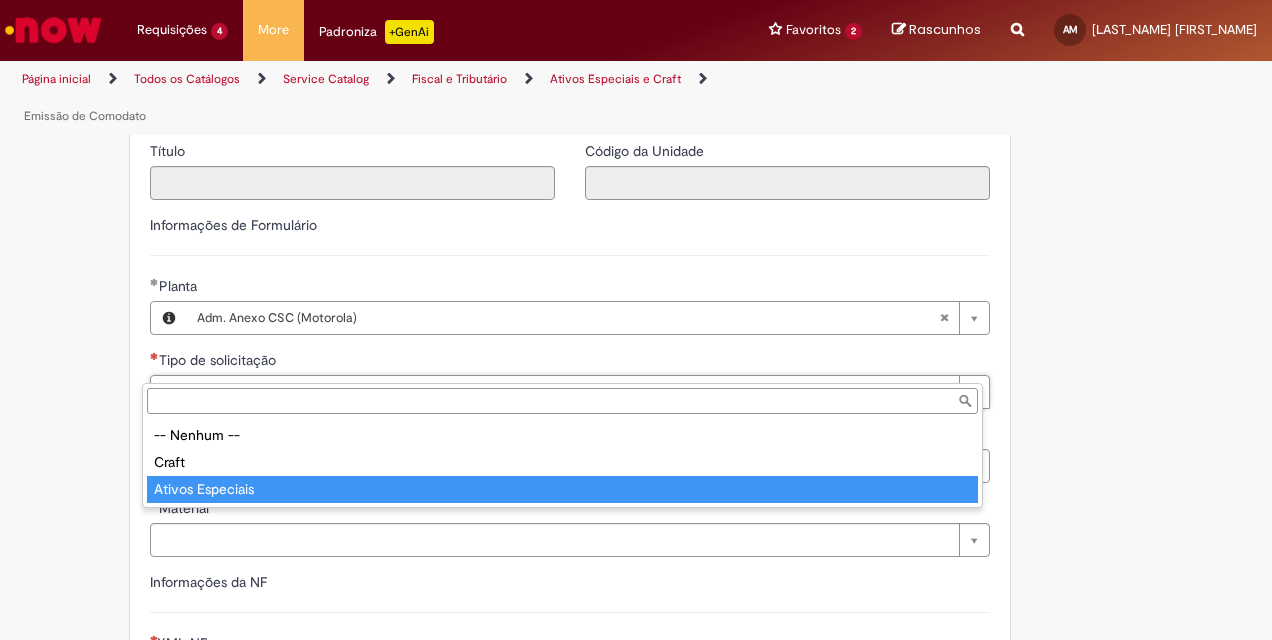 type on "**********" 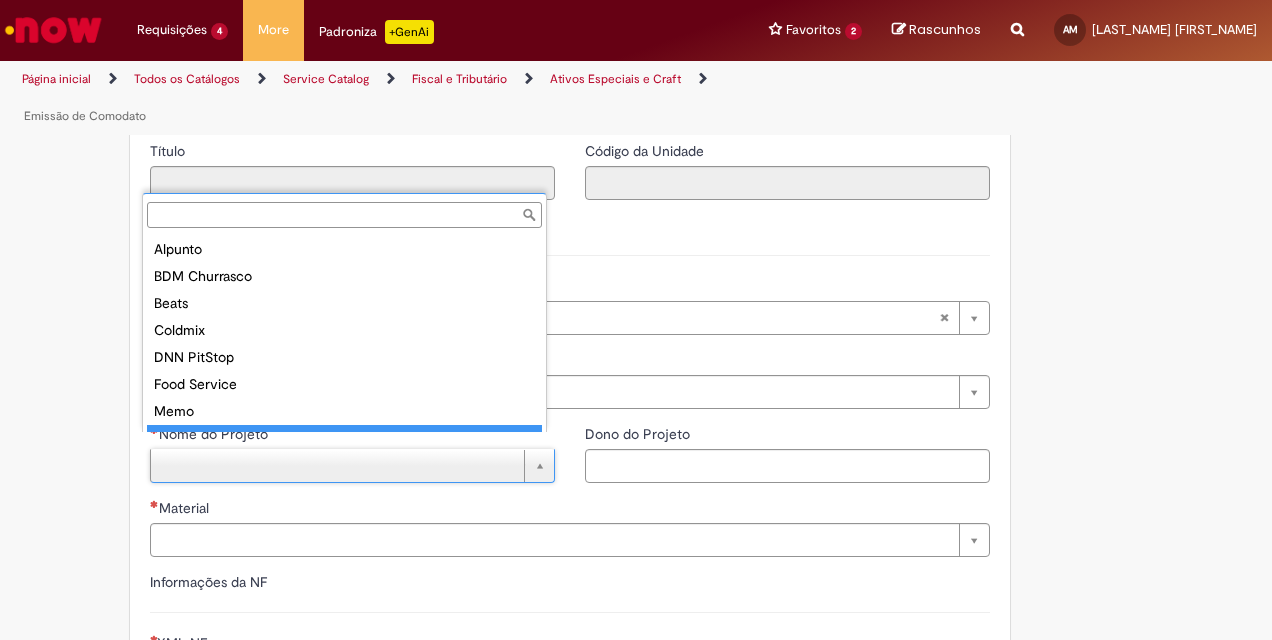 scroll, scrollTop: 16, scrollLeft: 0, axis: vertical 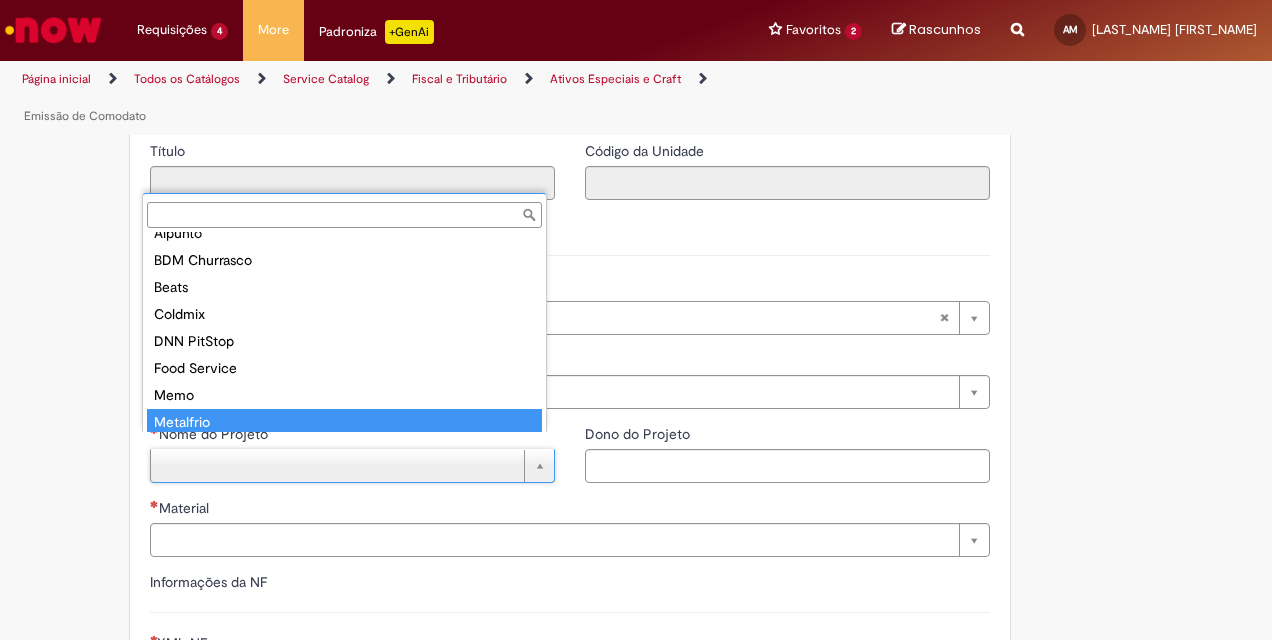 type on "*********" 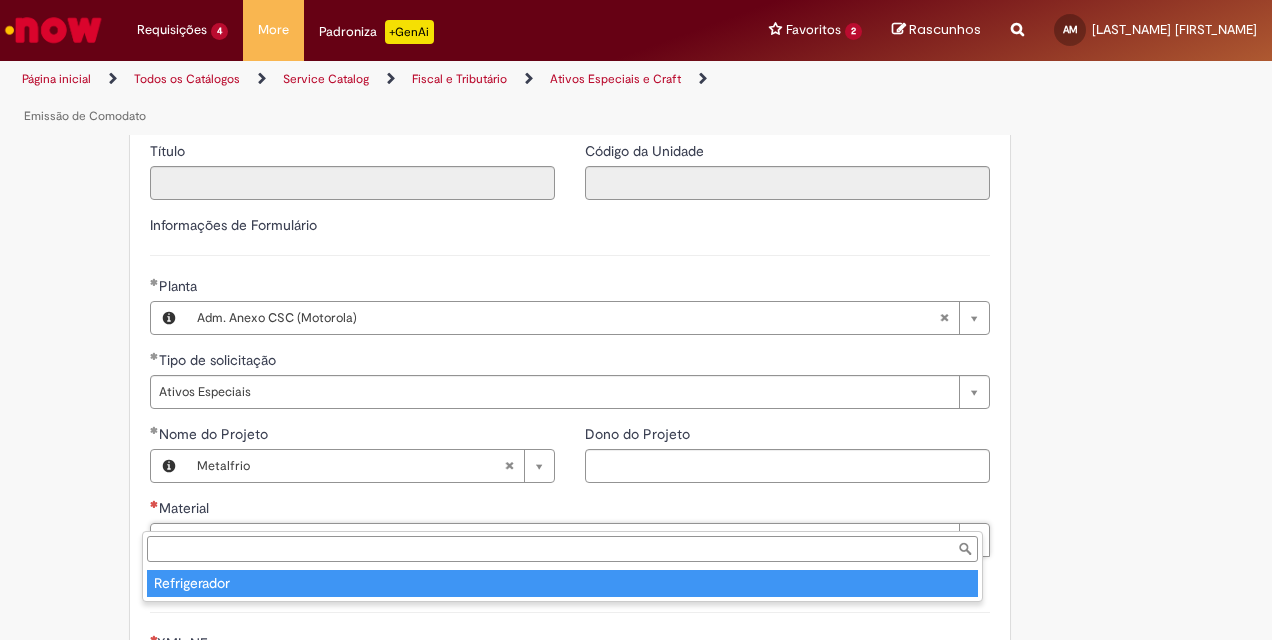 type on "**********" 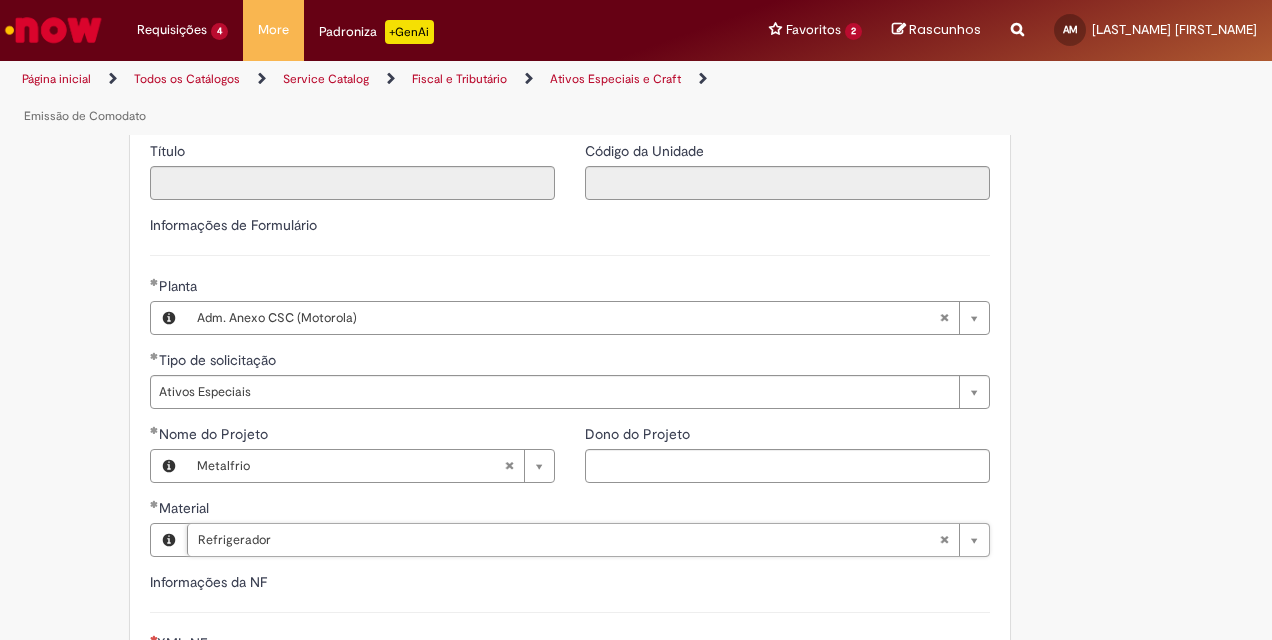 scroll, scrollTop: 1600, scrollLeft: 0, axis: vertical 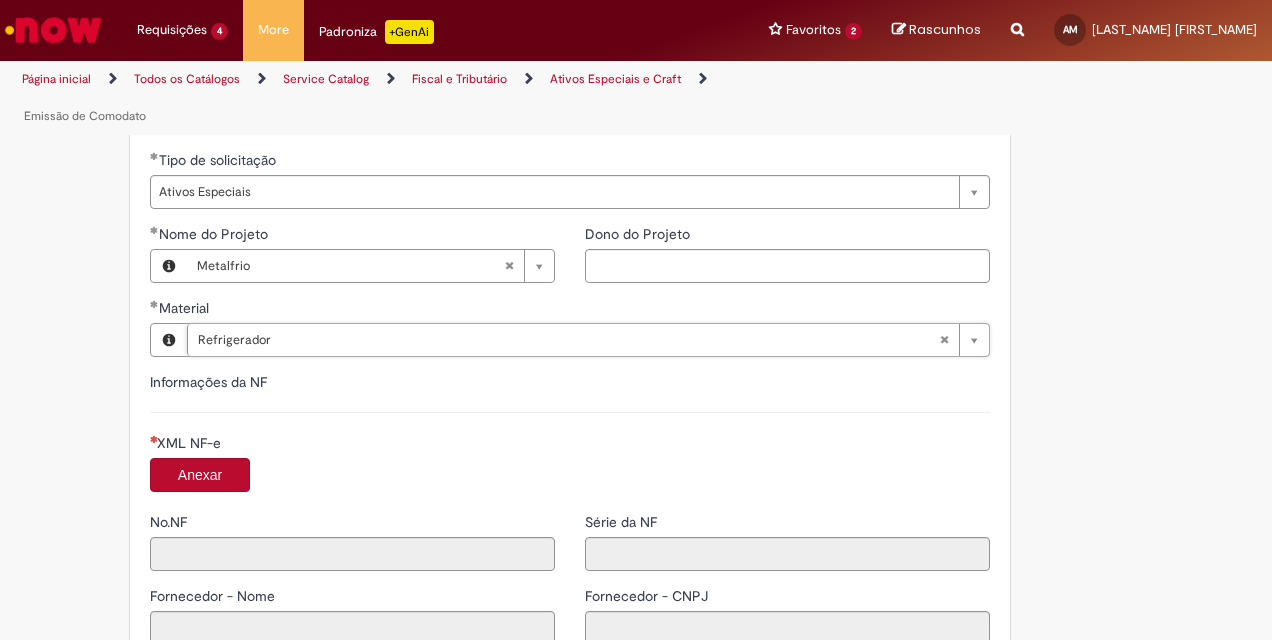 click on "Anexar" at bounding box center [200, 475] 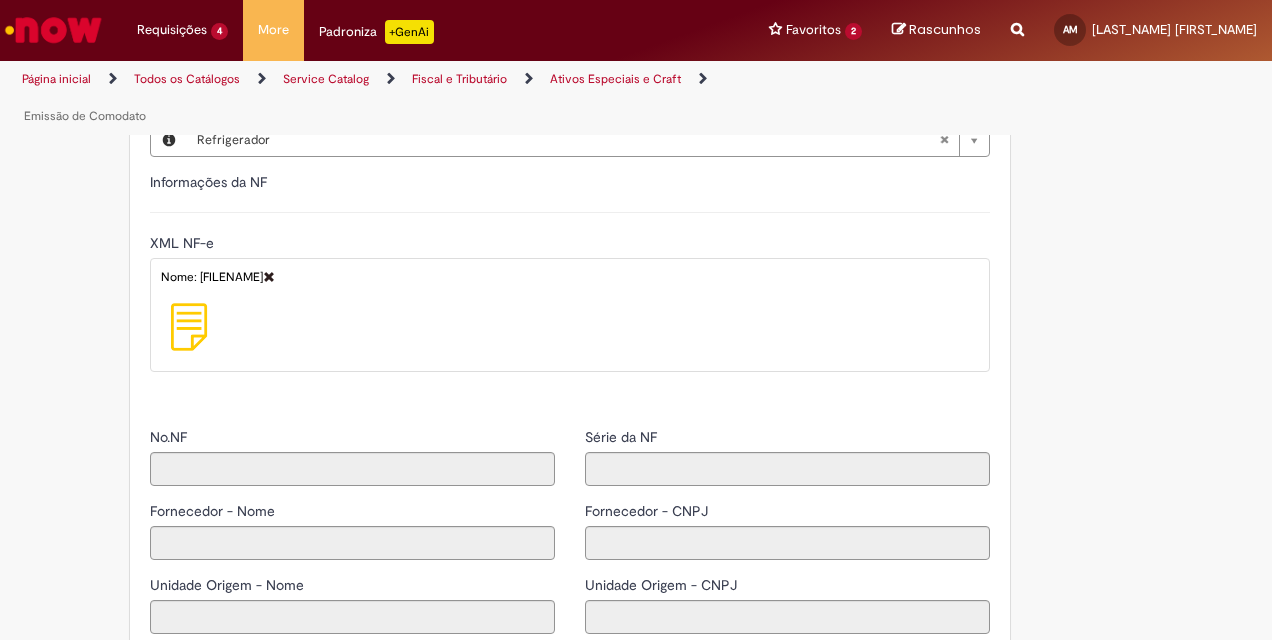 type on "******" 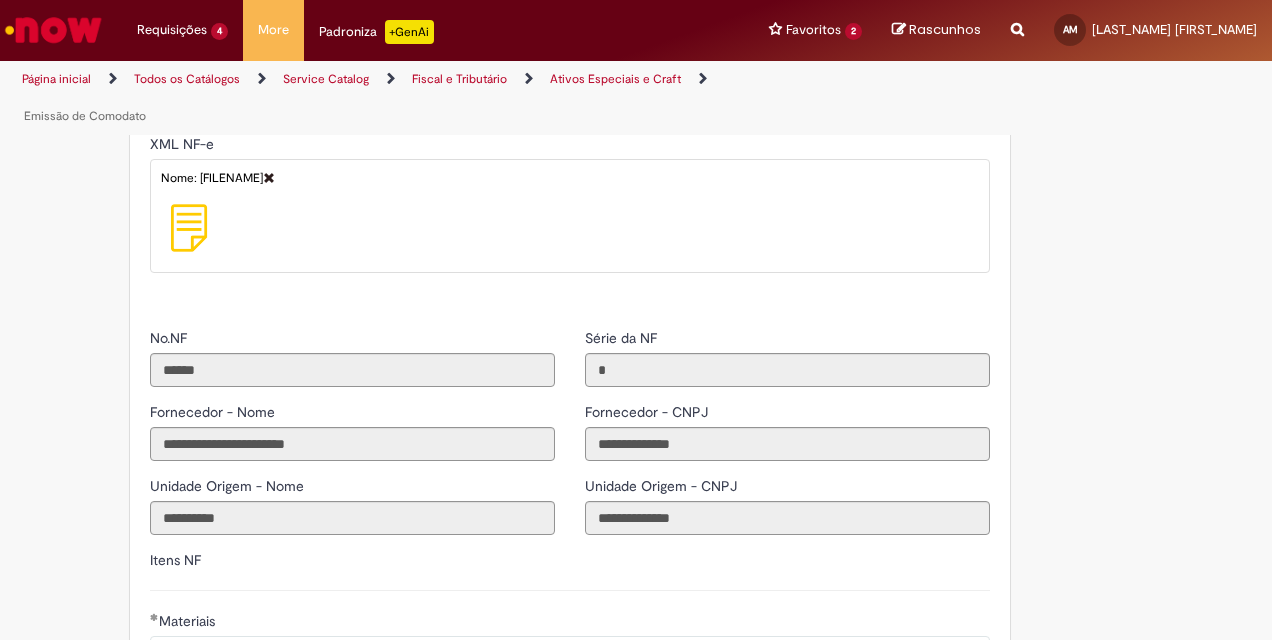 scroll, scrollTop: 1800, scrollLeft: 0, axis: vertical 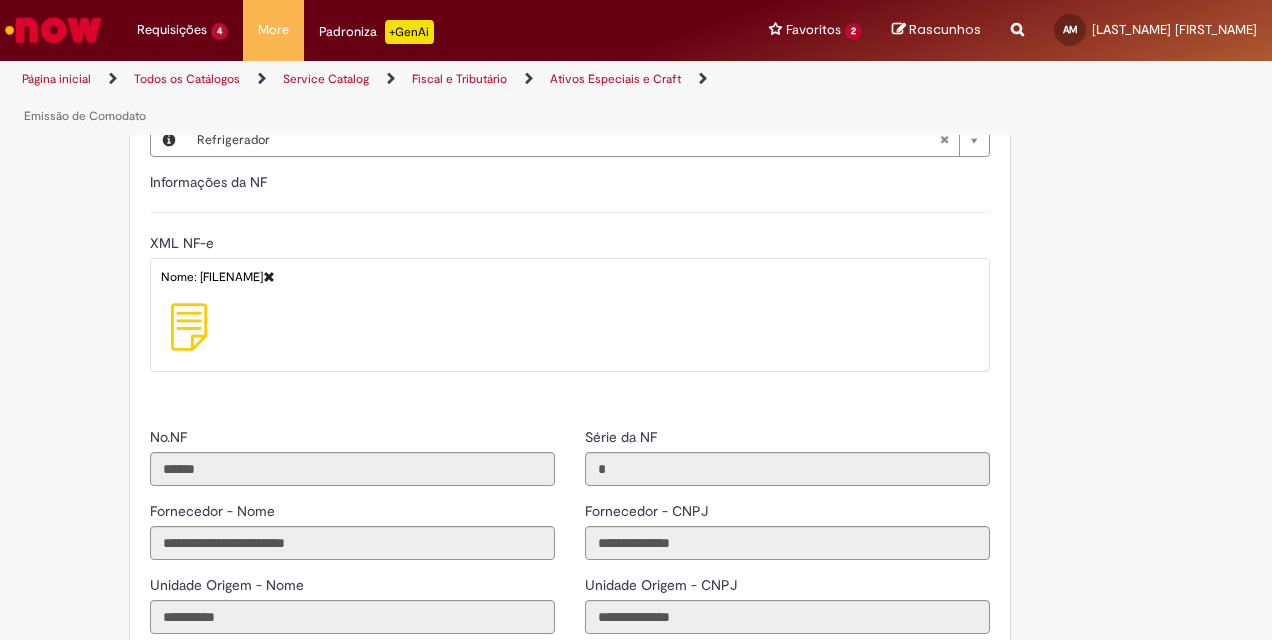click on "Nome: [FILENAME]" at bounding box center [570, 281] 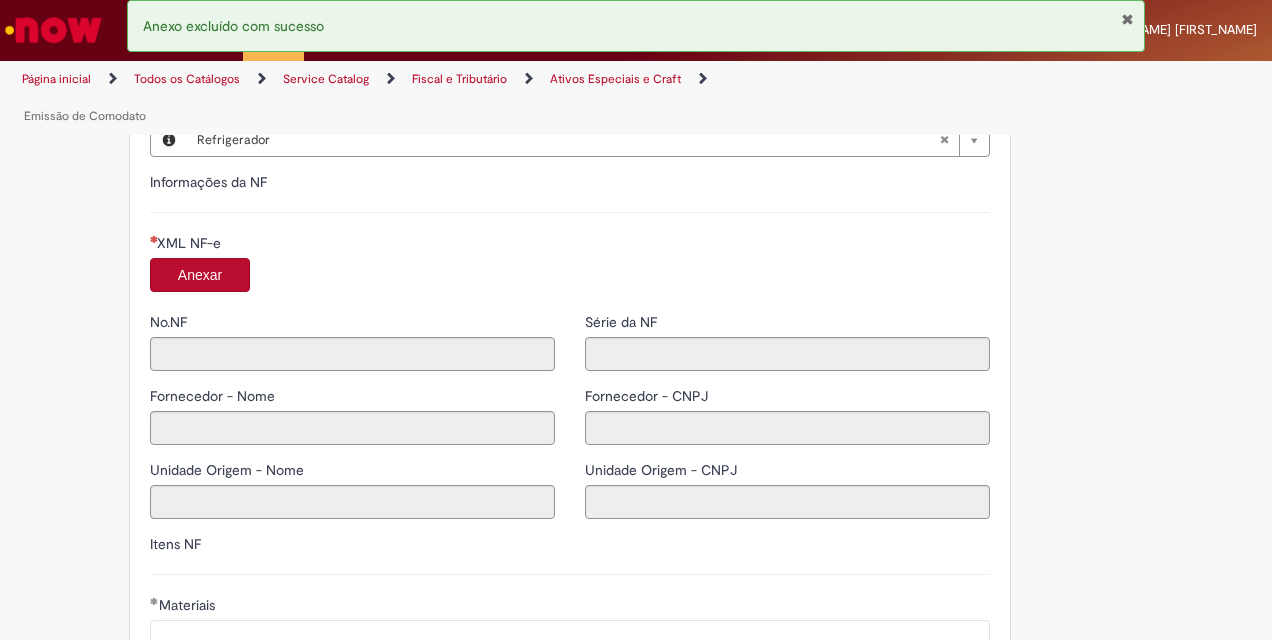 click on "Anexar" at bounding box center (200, 275) 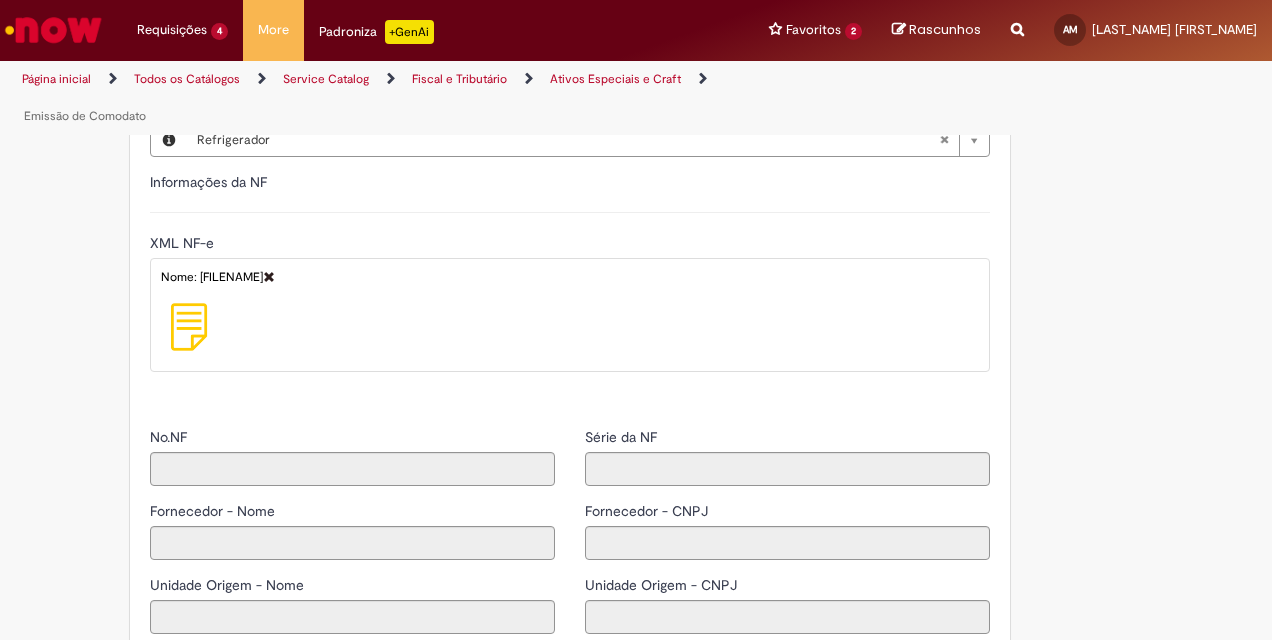 type on "******" 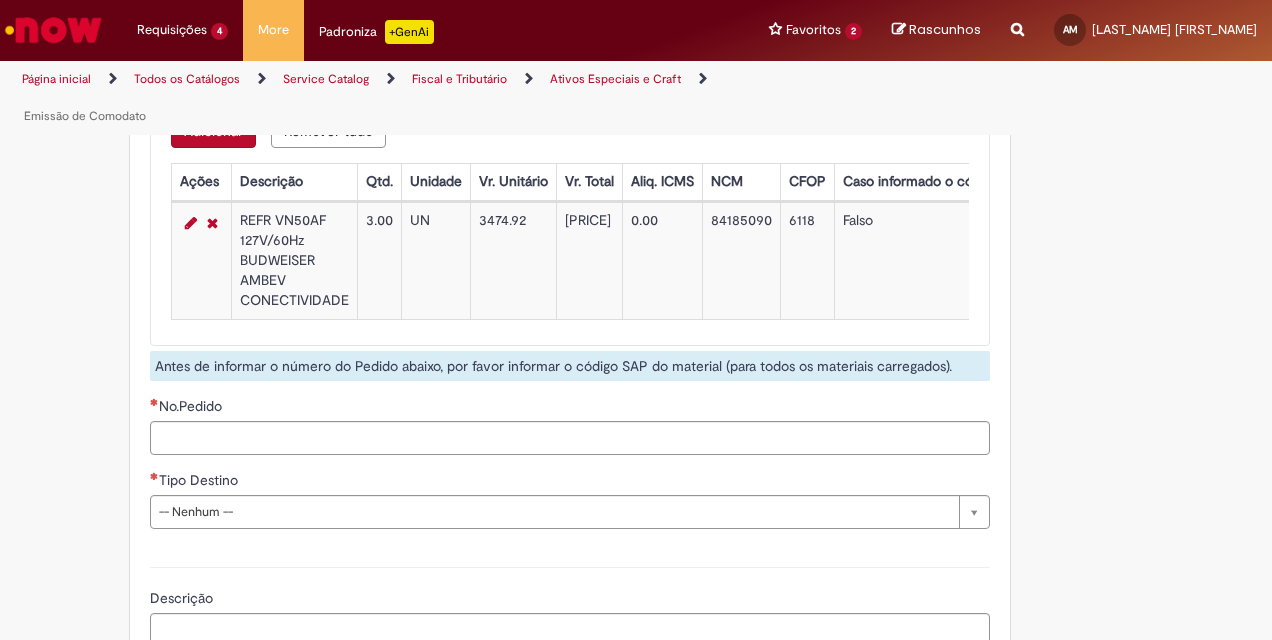 scroll, scrollTop: 2400, scrollLeft: 0, axis: vertical 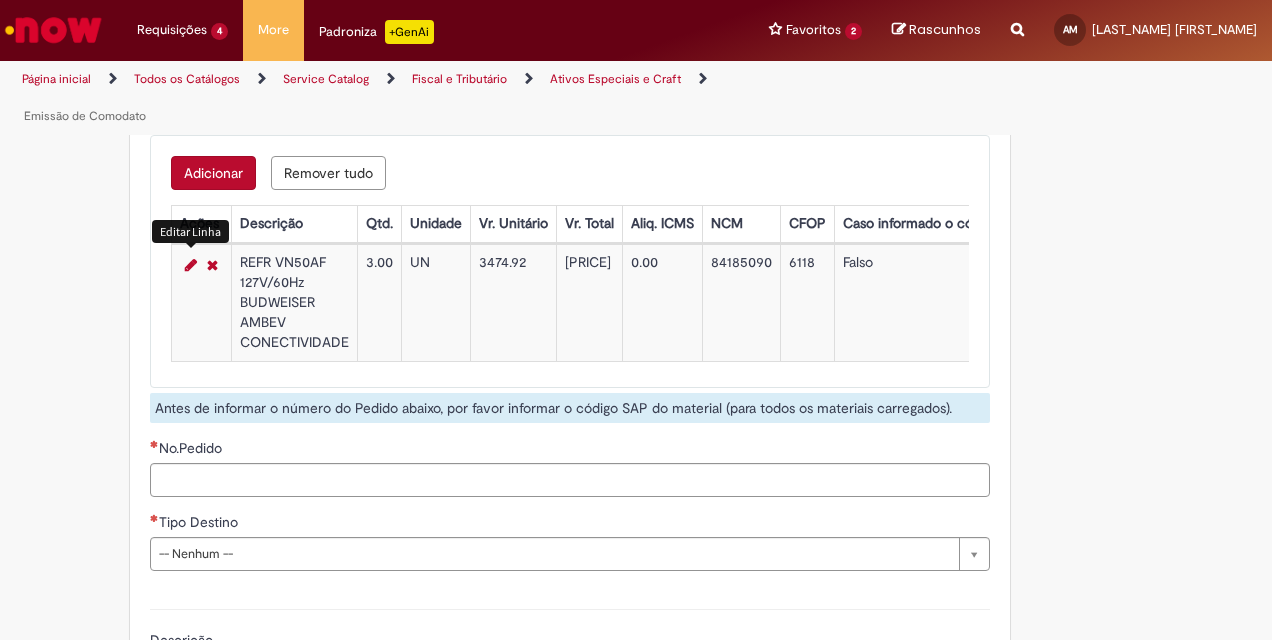 click at bounding box center [191, 265] 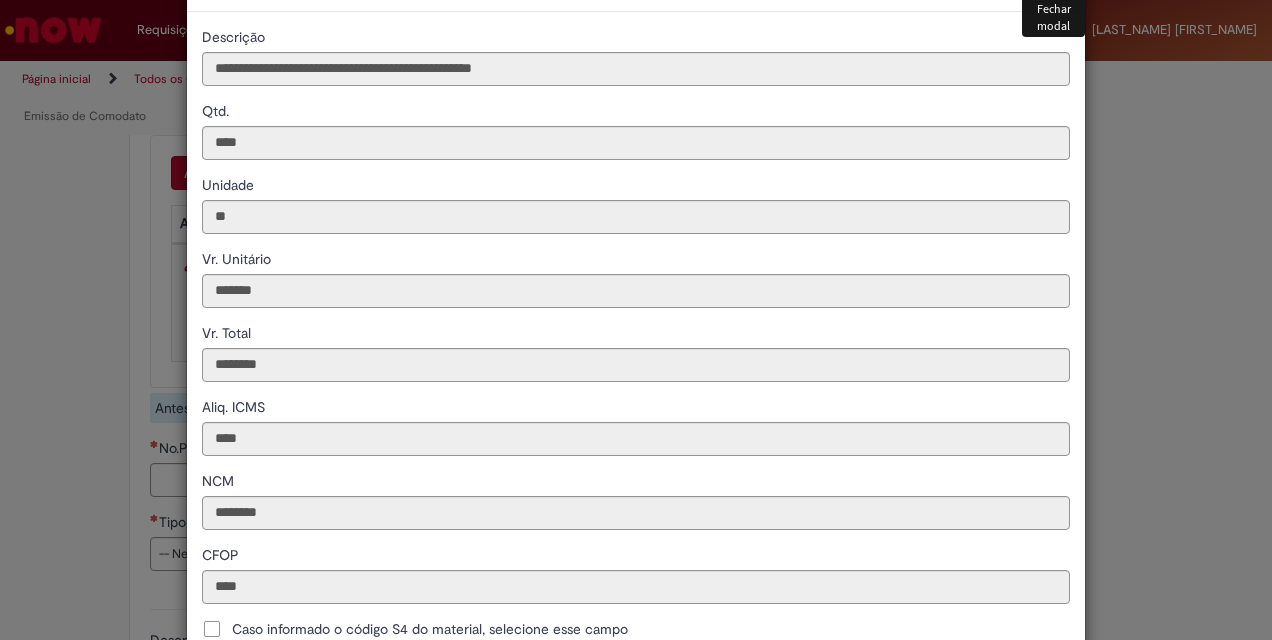 scroll, scrollTop: 300, scrollLeft: 0, axis: vertical 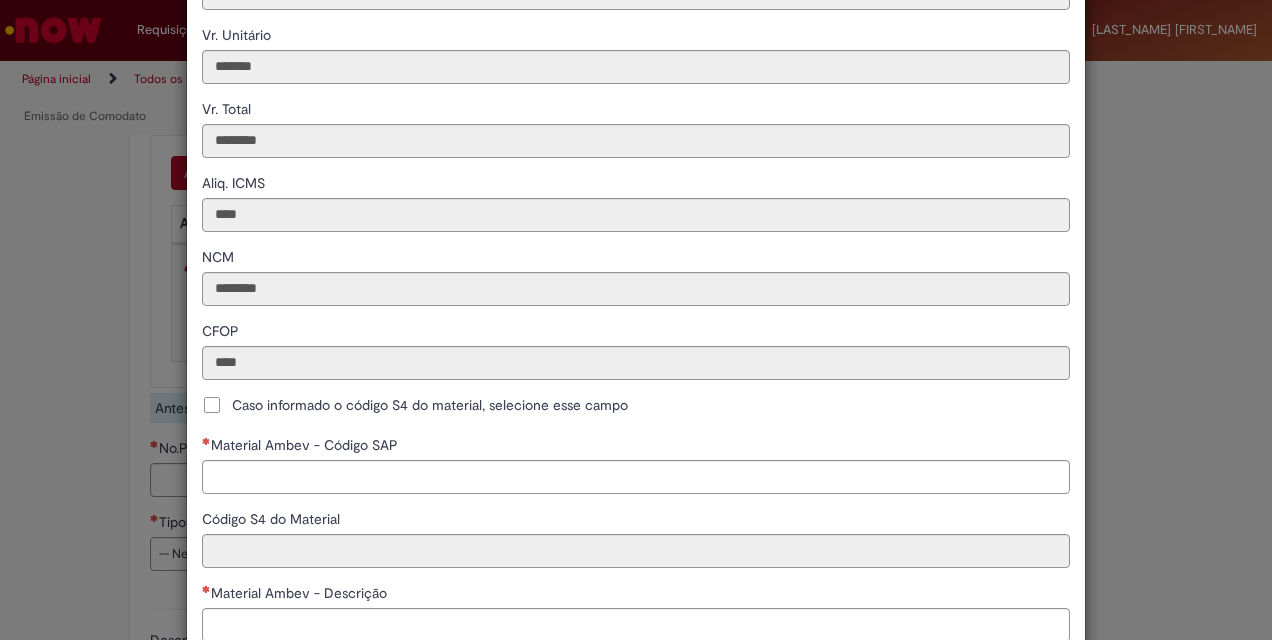 click on "**********" at bounding box center [636, 230] 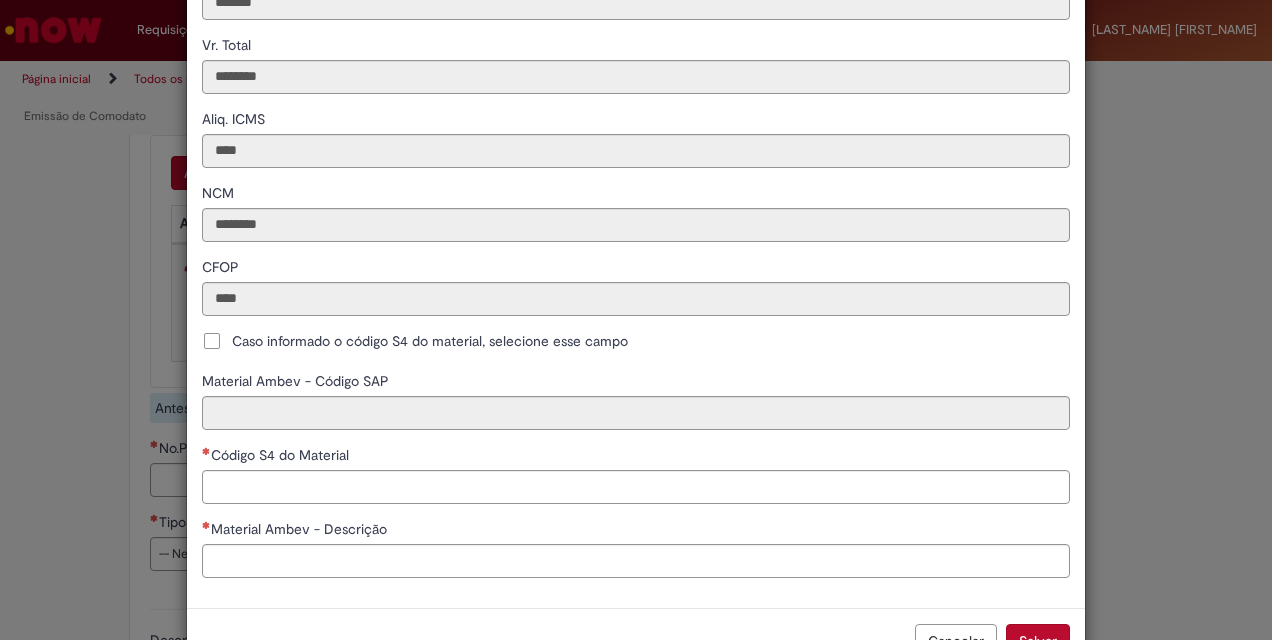 scroll, scrollTop: 426, scrollLeft: 0, axis: vertical 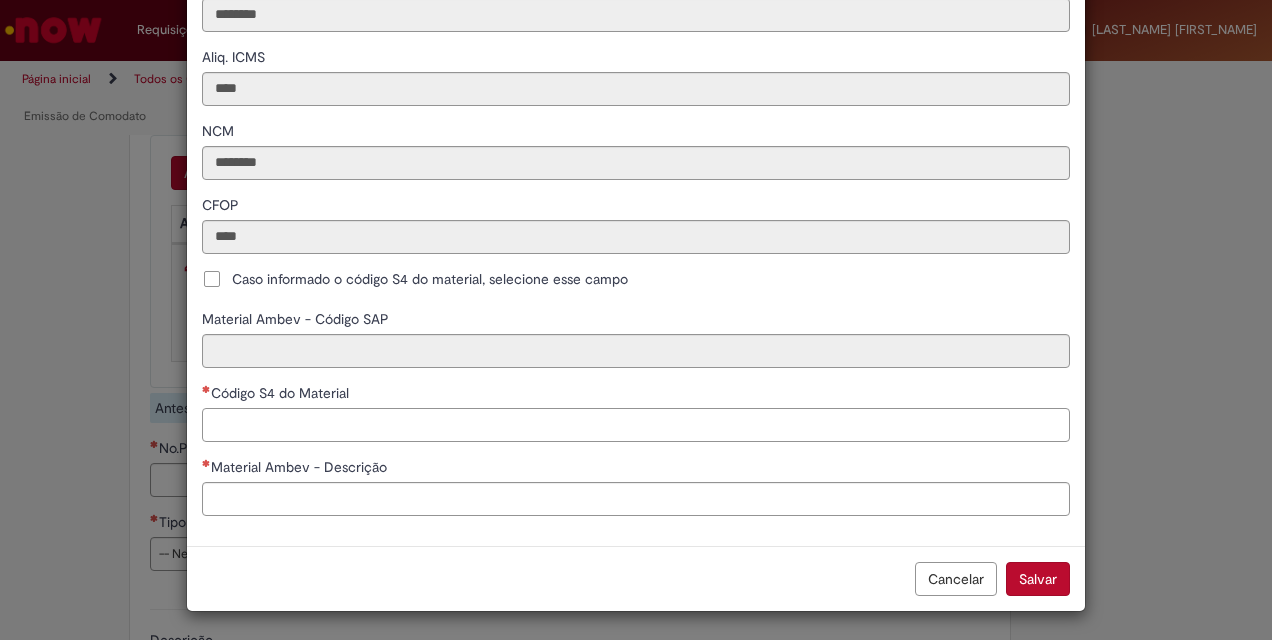 click on "Código S4 do Material" at bounding box center [636, 425] 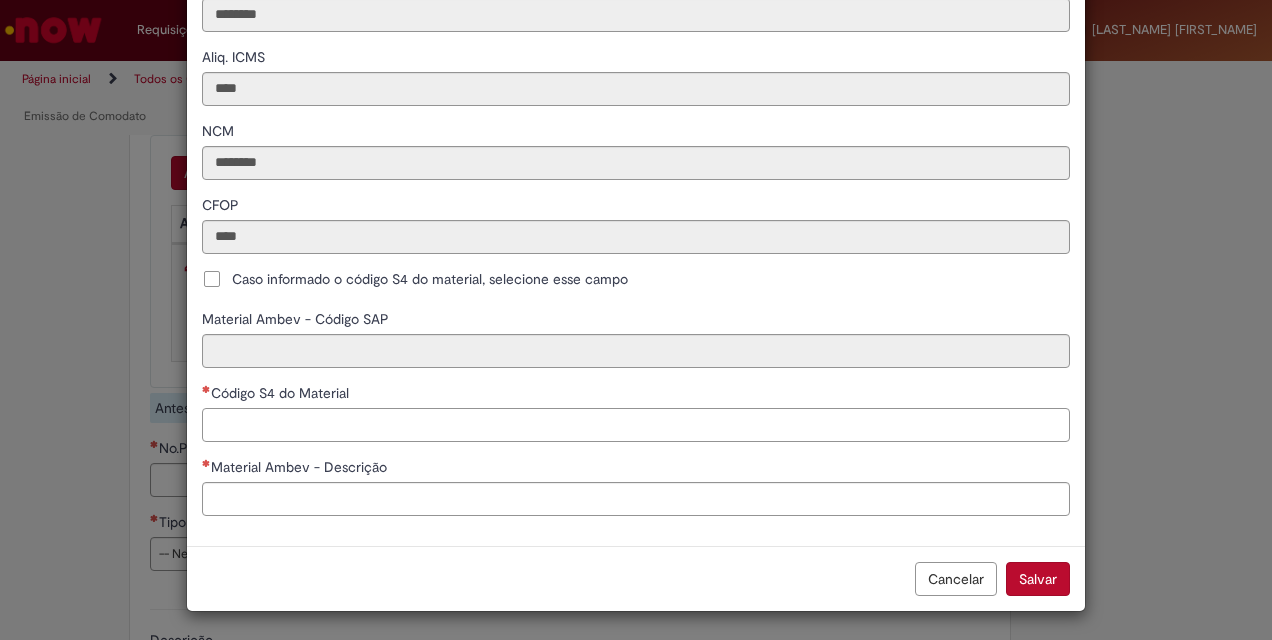 paste on "********" 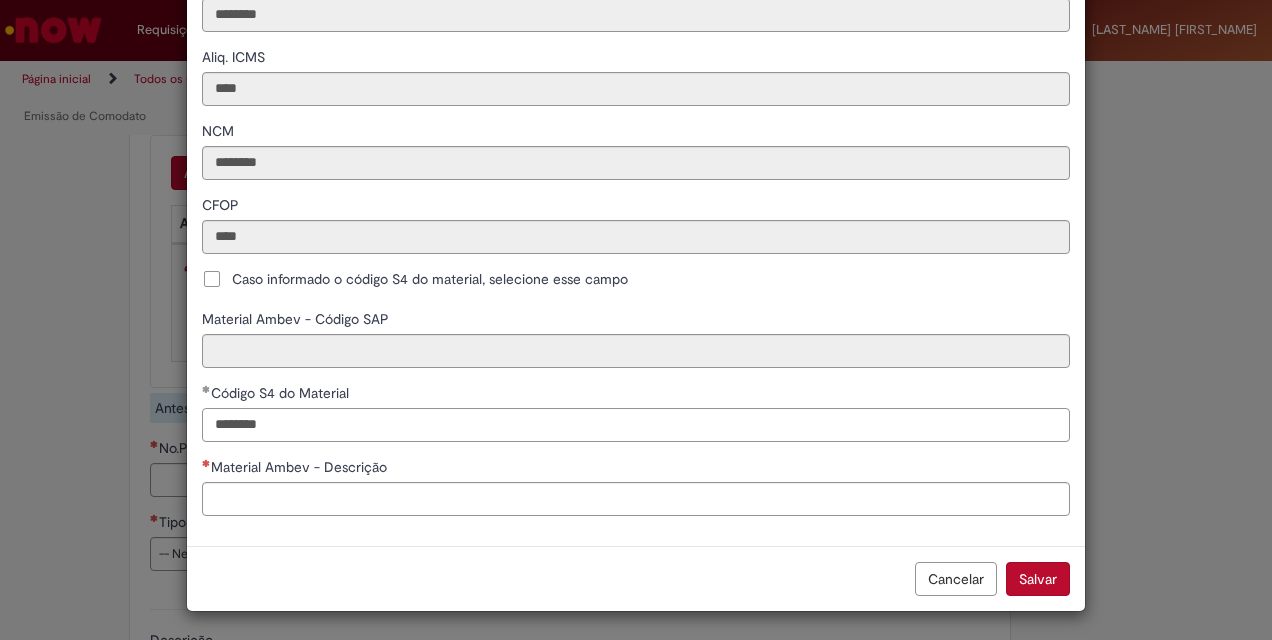 type on "********" 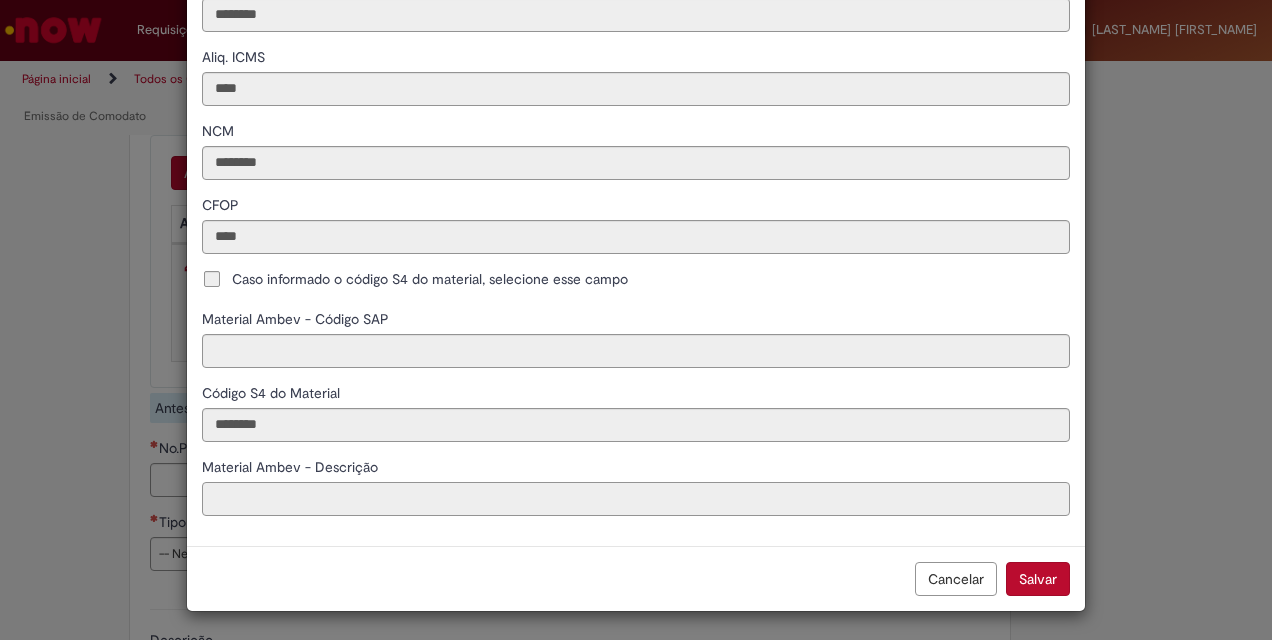 type on "**********" 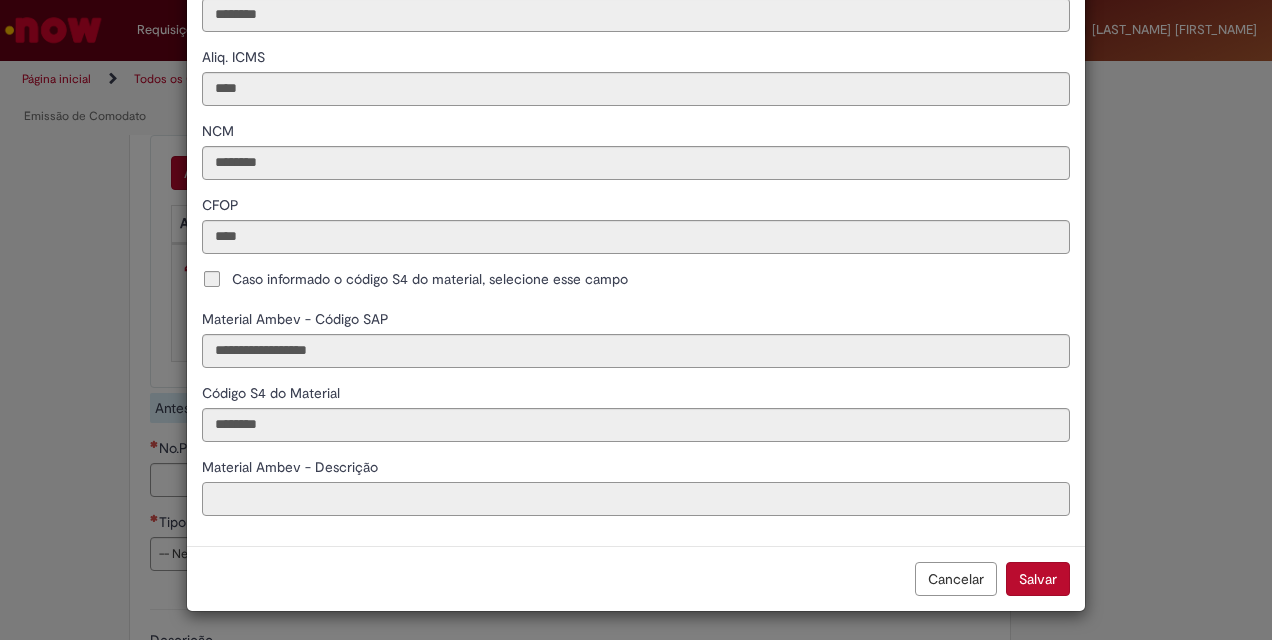 type on "**********" 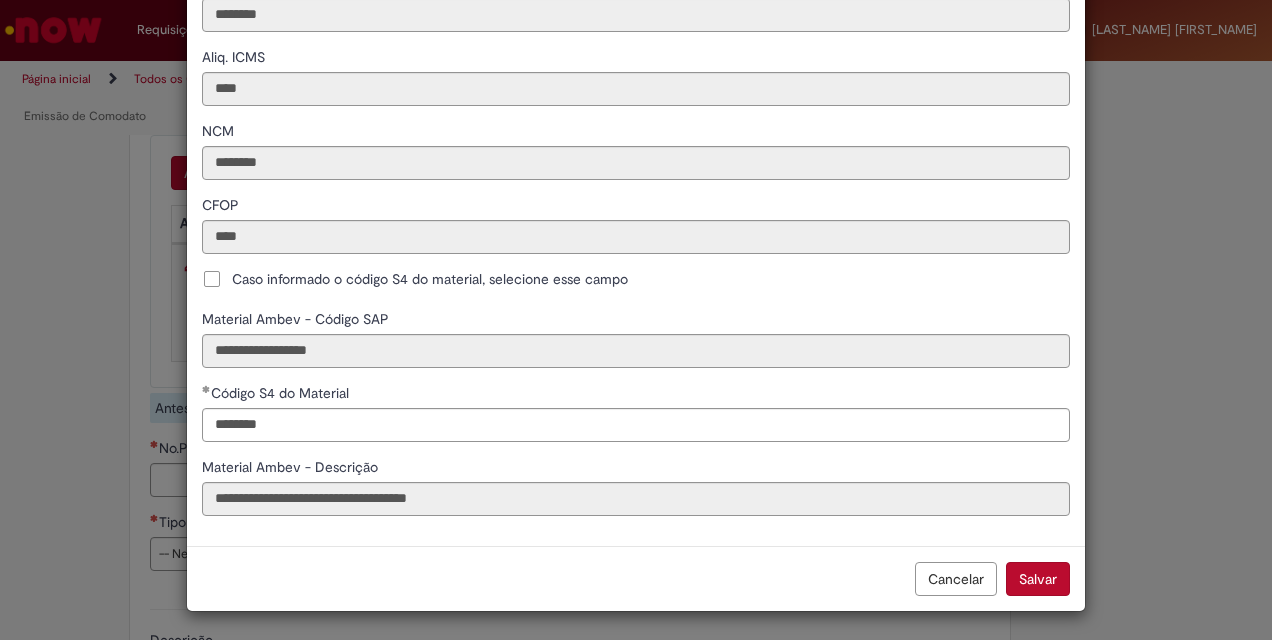 click on "Salvar" at bounding box center (1038, 579) 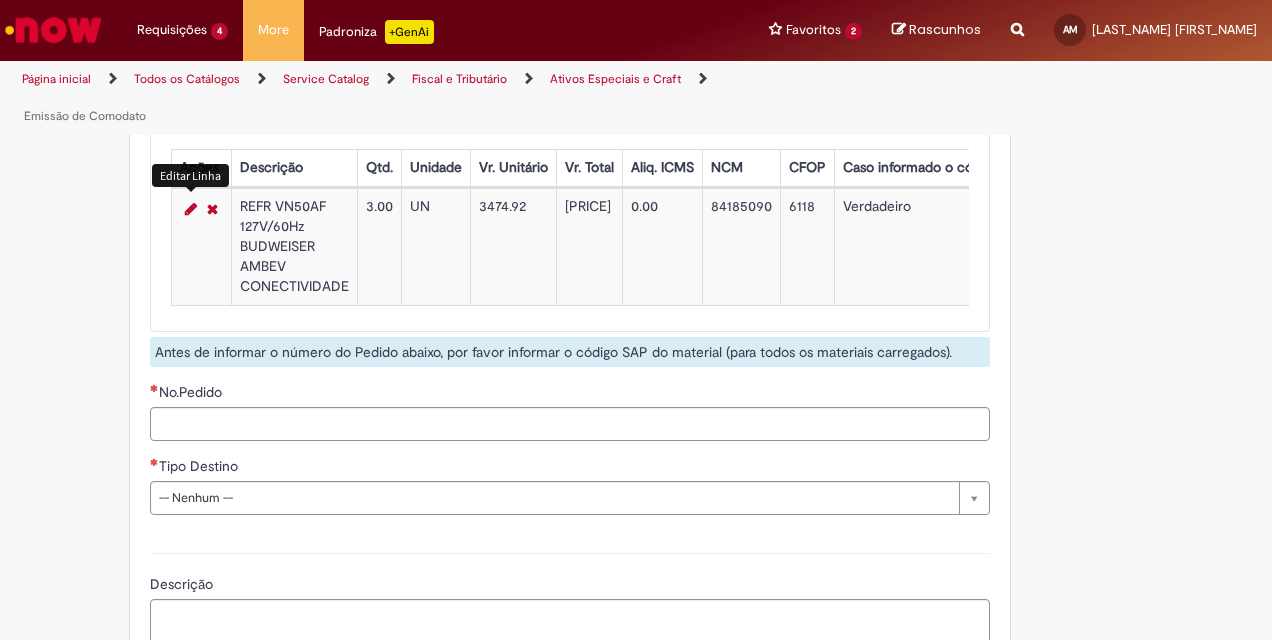 scroll, scrollTop: 2500, scrollLeft: 0, axis: vertical 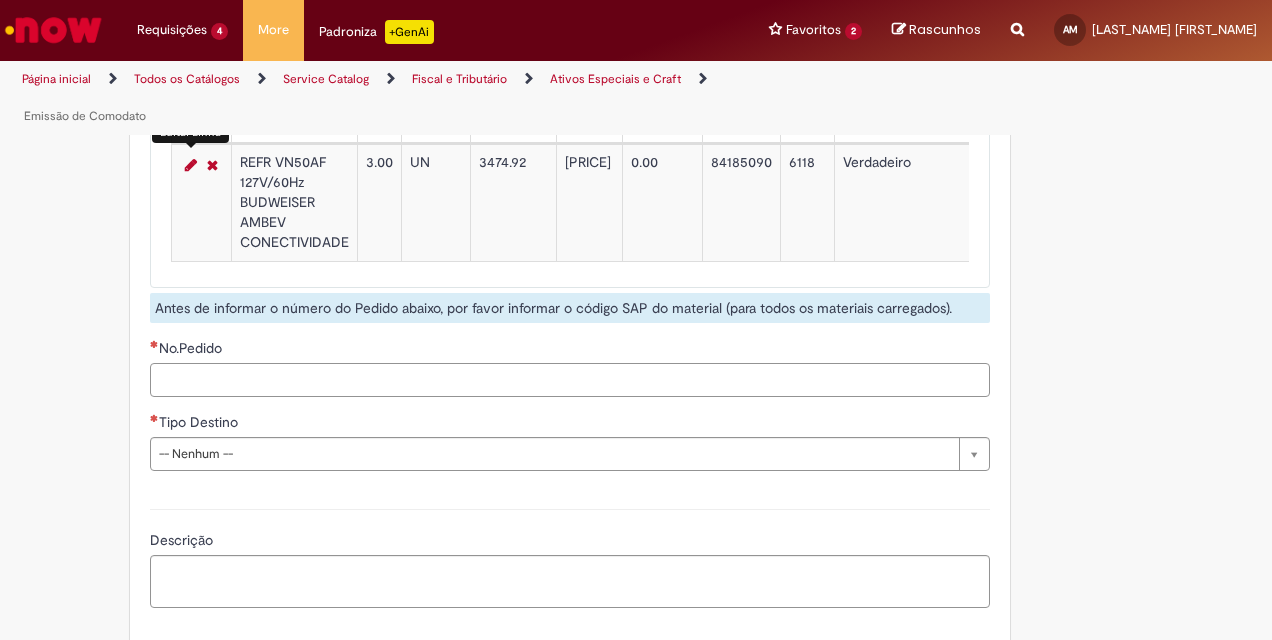 click on "No.Pedido" at bounding box center [570, 380] 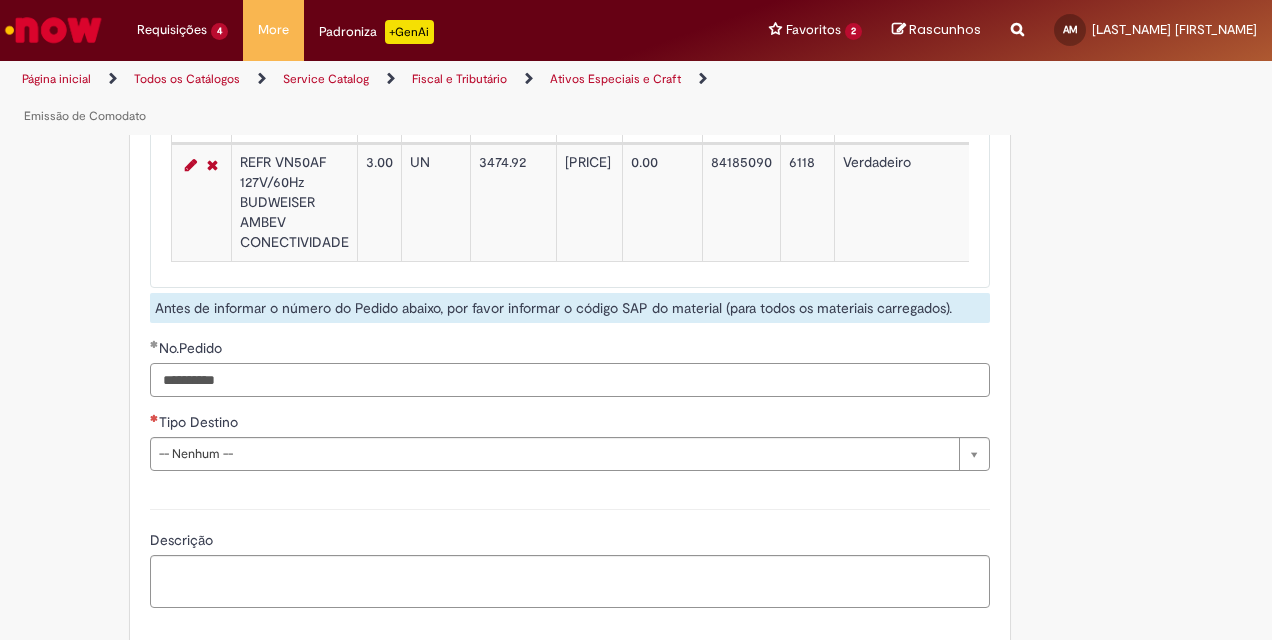 type on "**********" 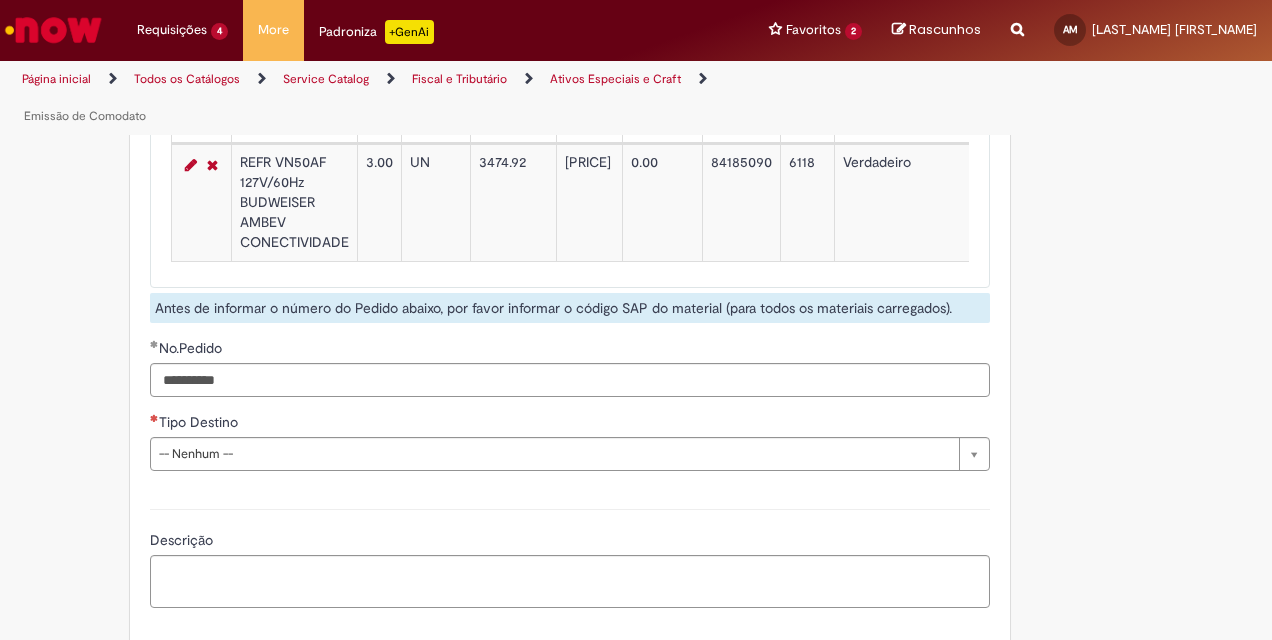 click on "**********" at bounding box center [570, 217] 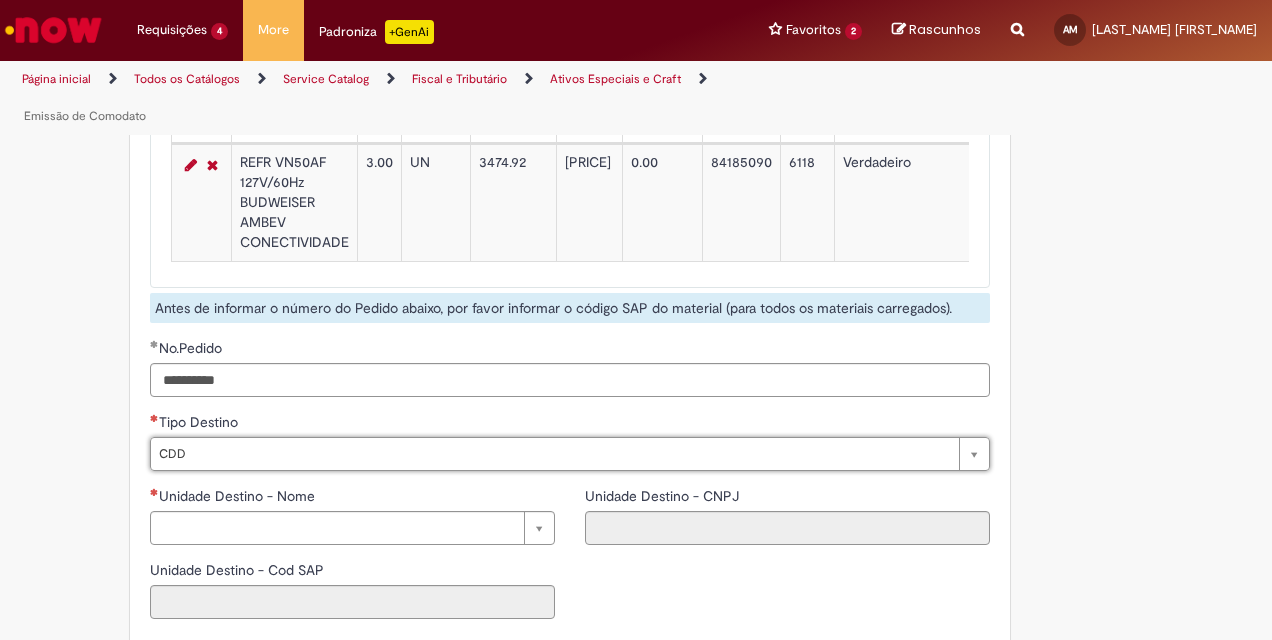 type on "***" 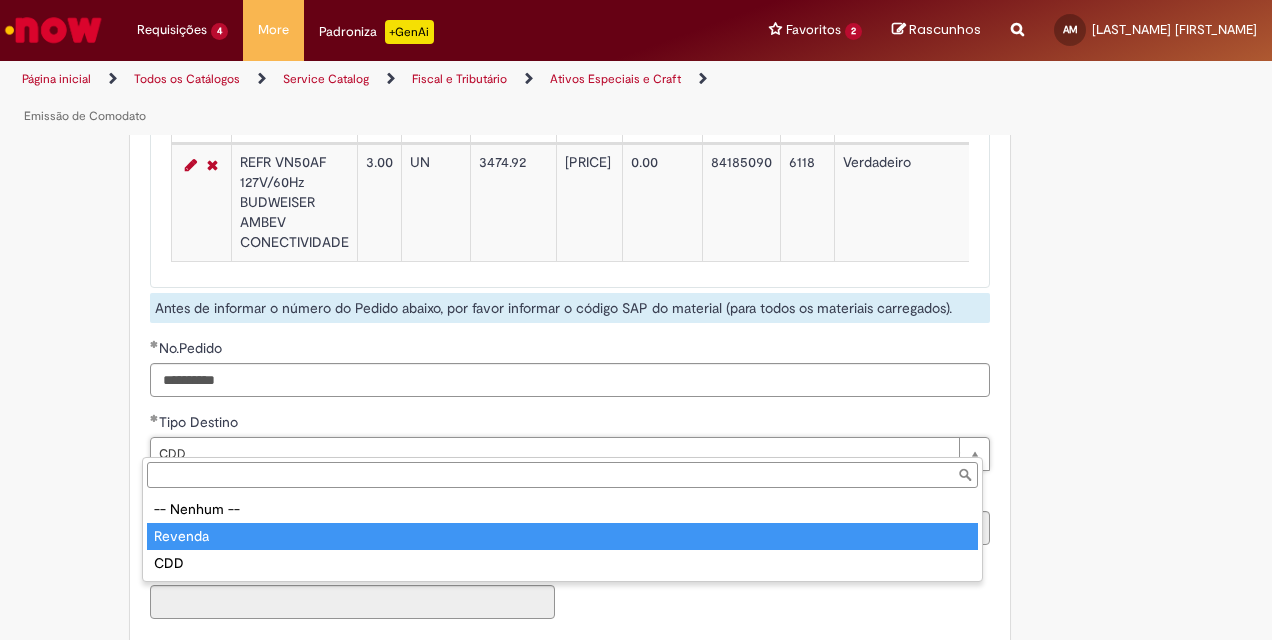 type on "*******" 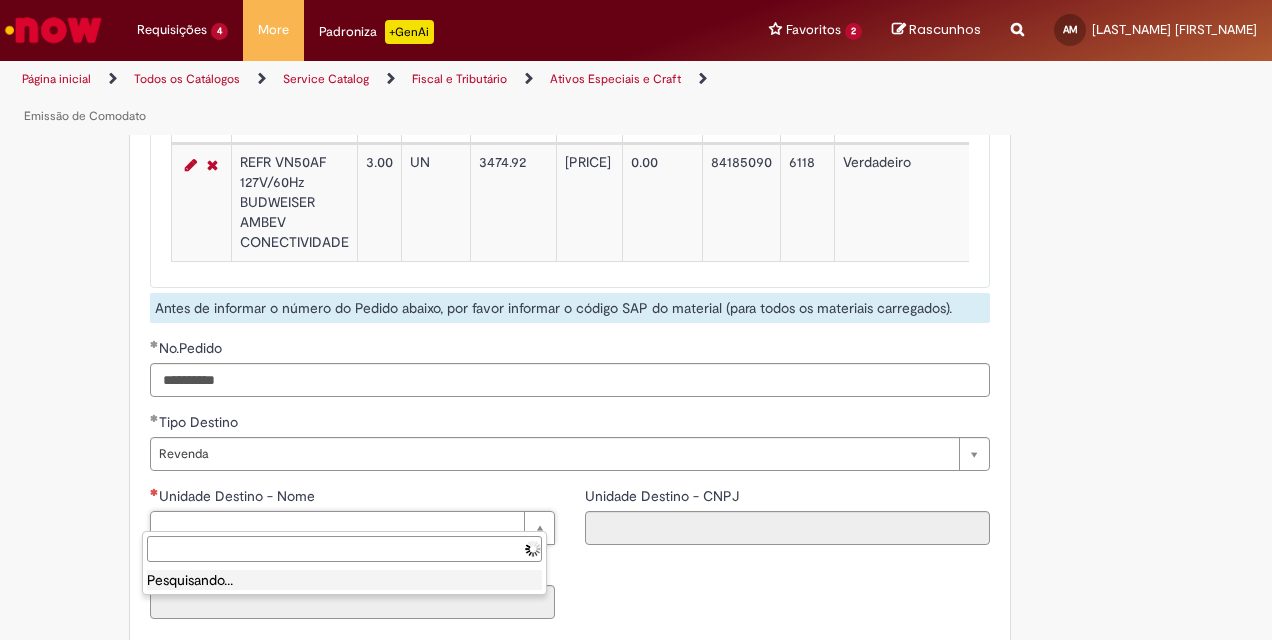 scroll, scrollTop: 0, scrollLeft: 0, axis: both 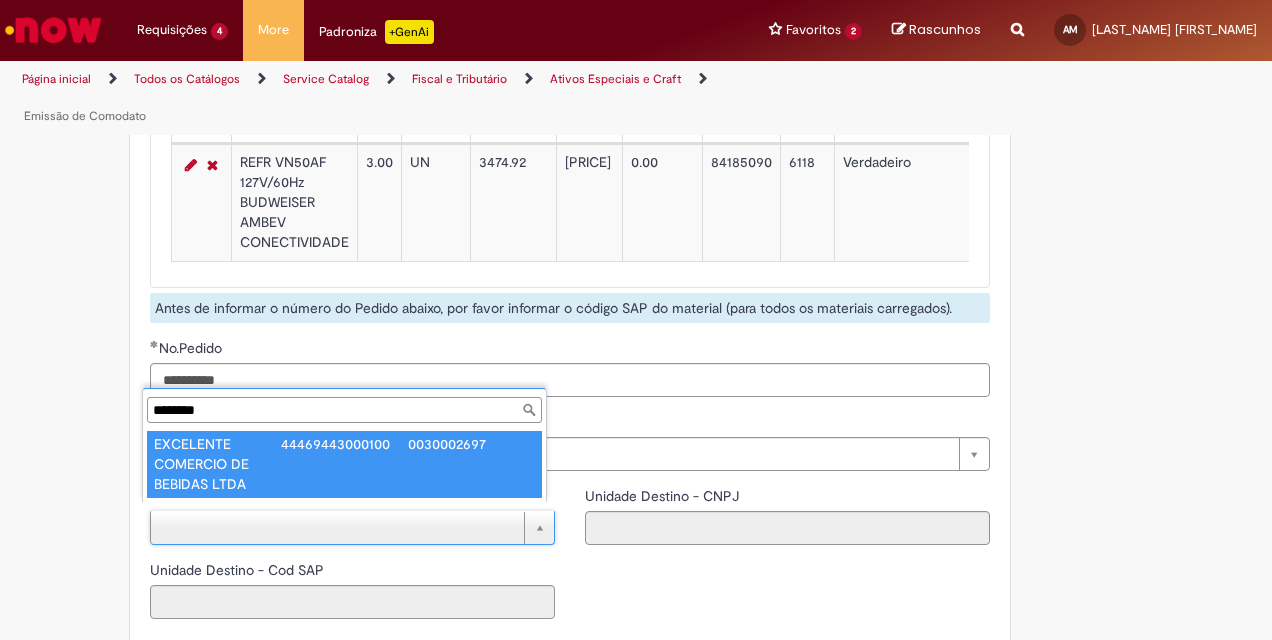 type on "********" 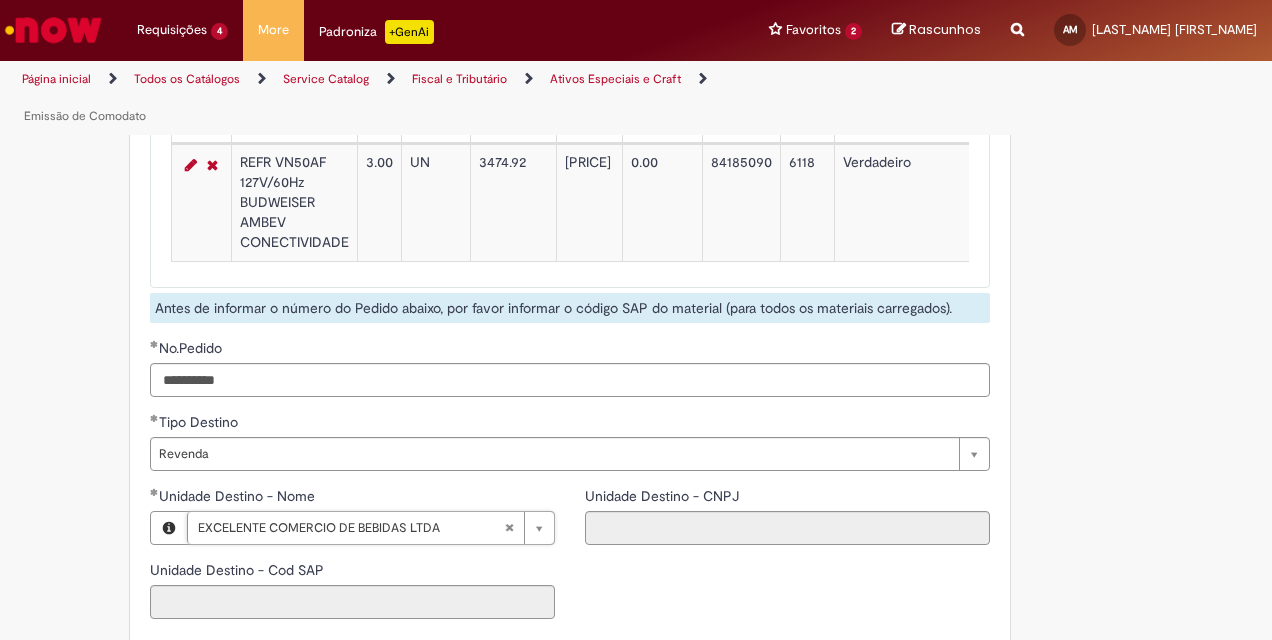type on "**********" 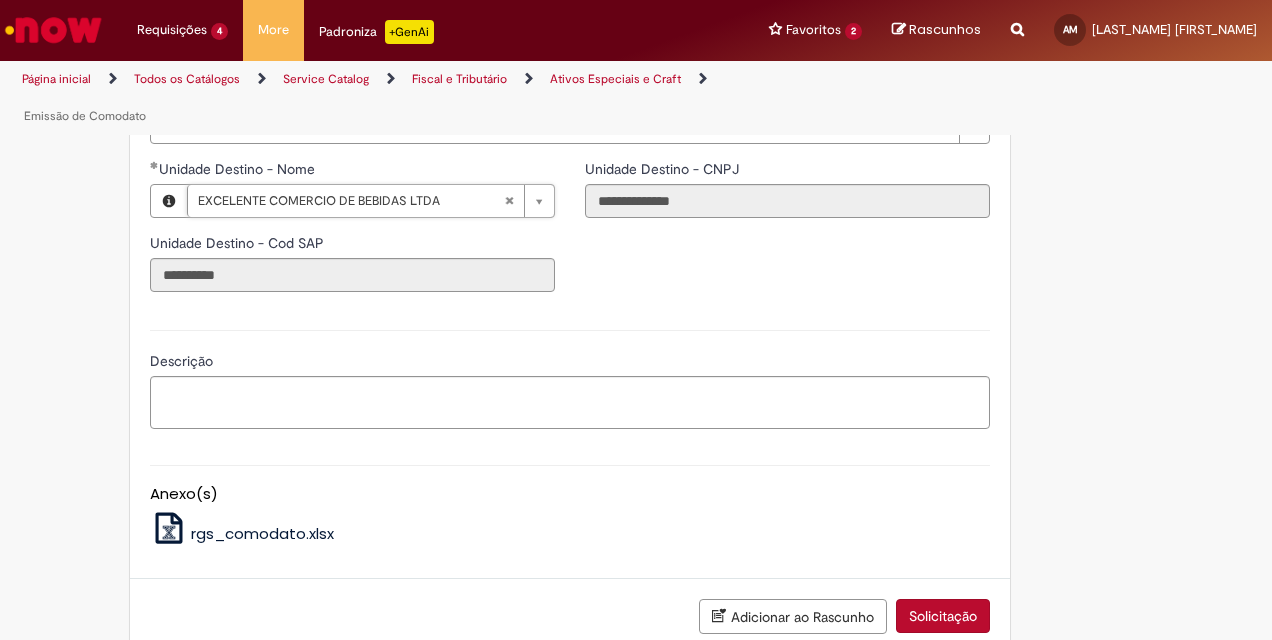 scroll, scrollTop: 2852, scrollLeft: 0, axis: vertical 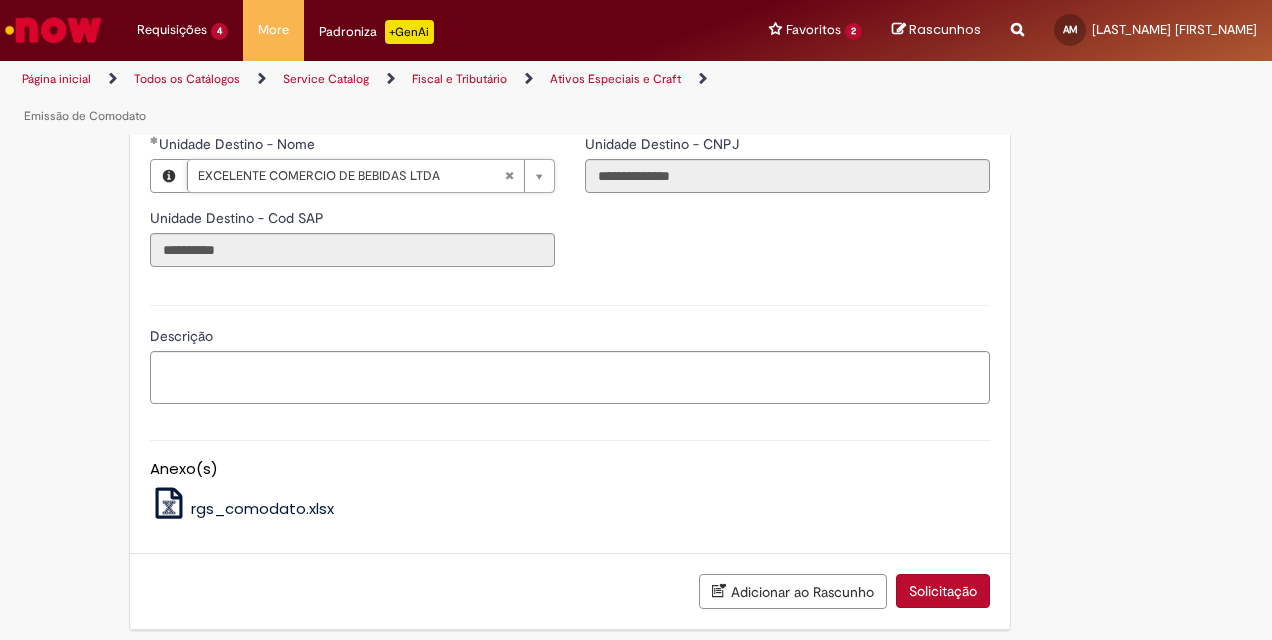 click on "Solicitação" at bounding box center (943, 591) 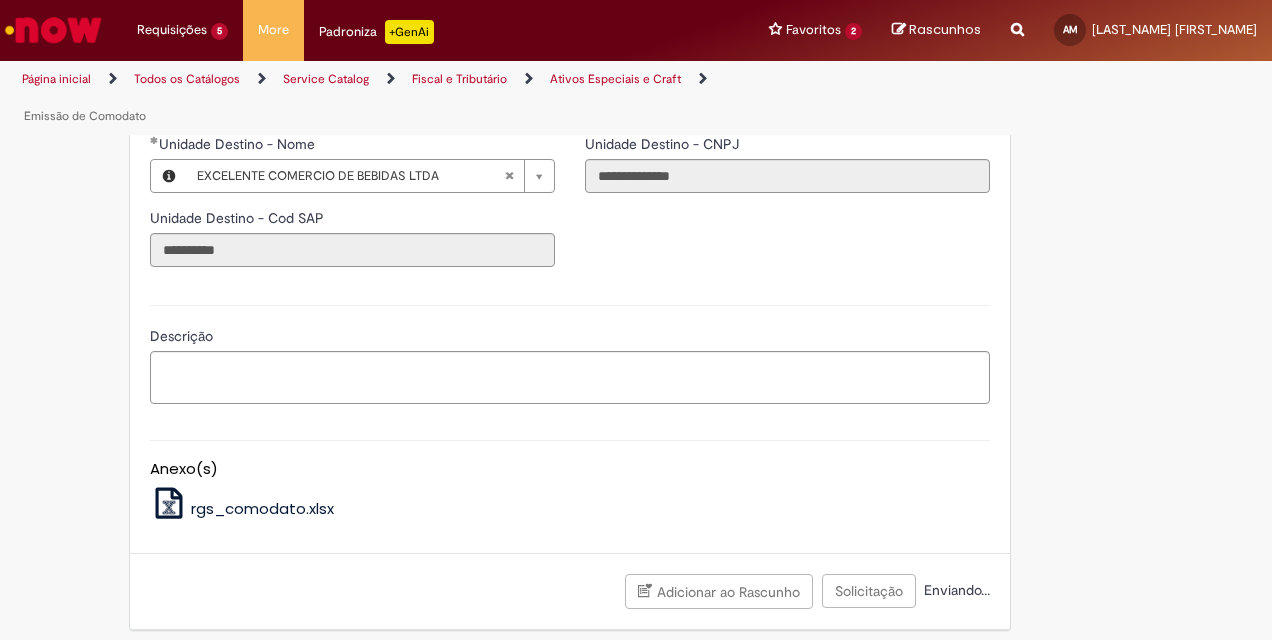 scroll, scrollTop: 0, scrollLeft: 0, axis: both 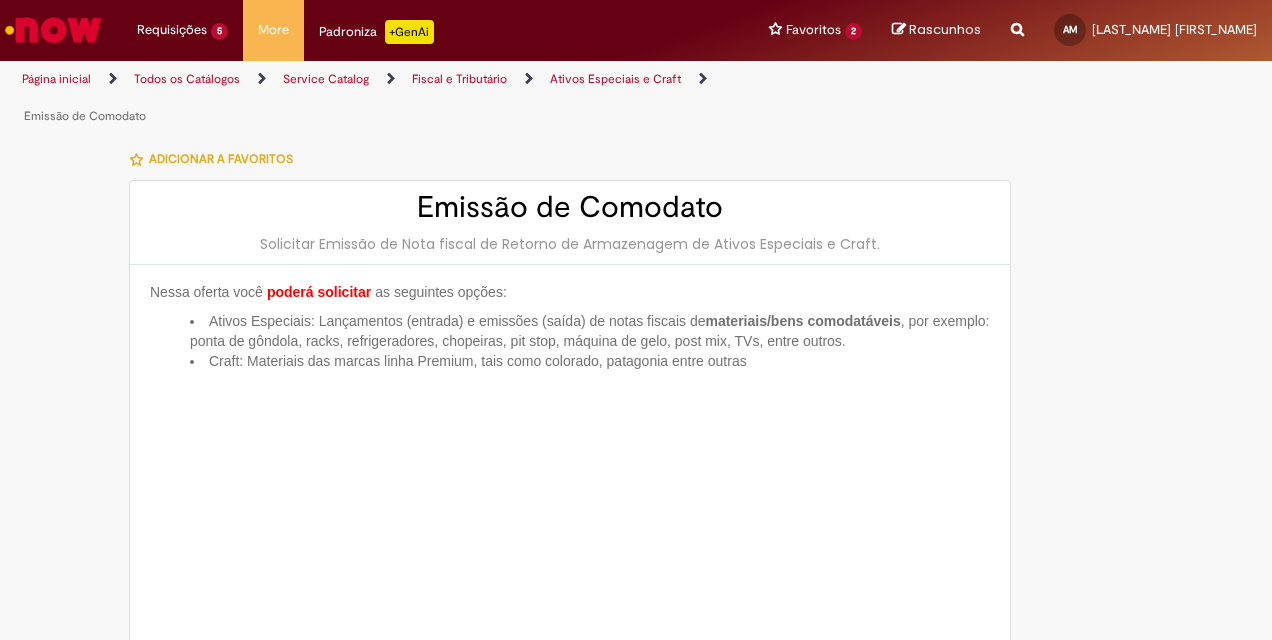 type on "**********" 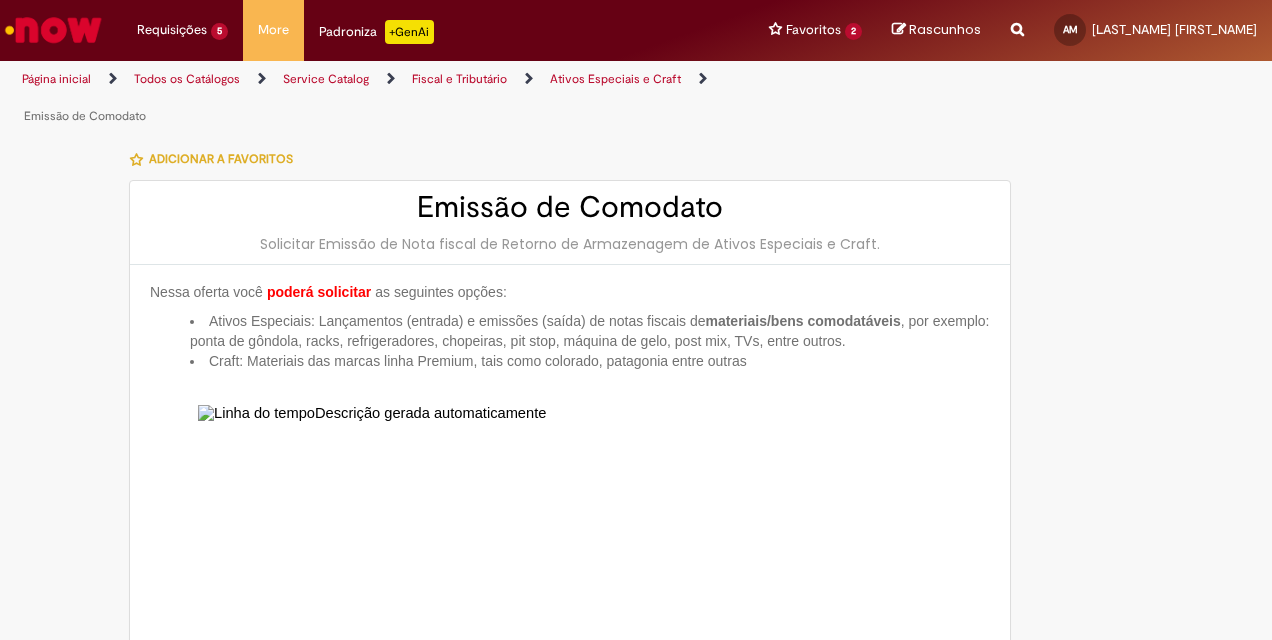 type on "**********" 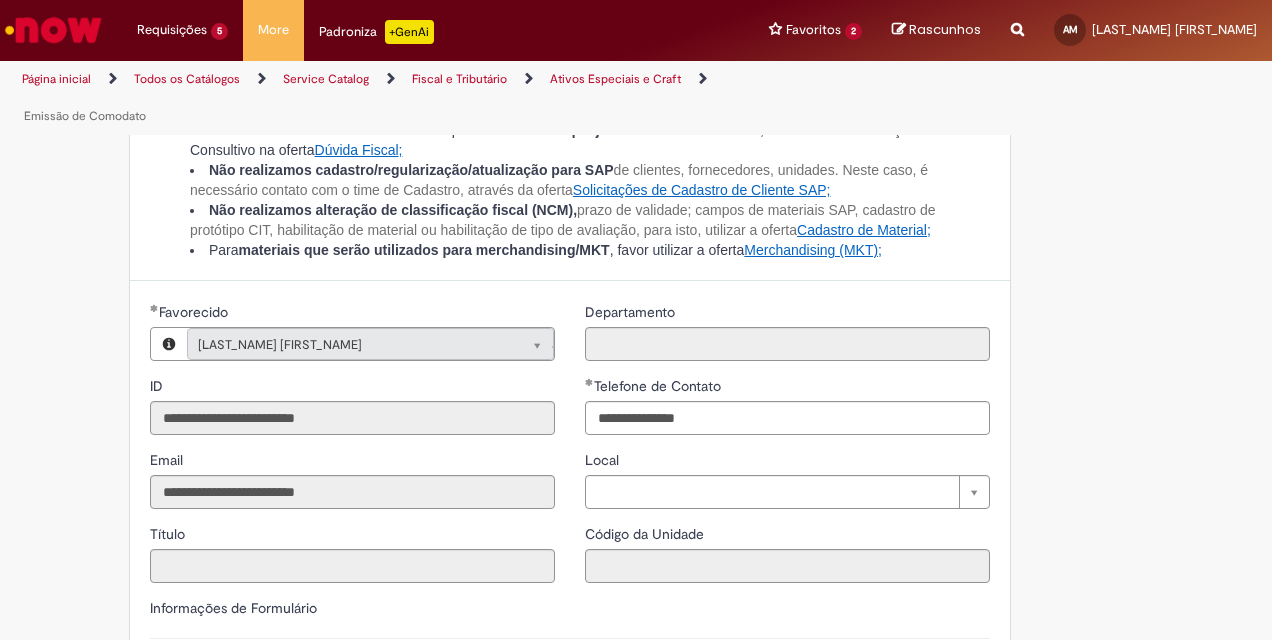 scroll, scrollTop: 1100, scrollLeft: 0, axis: vertical 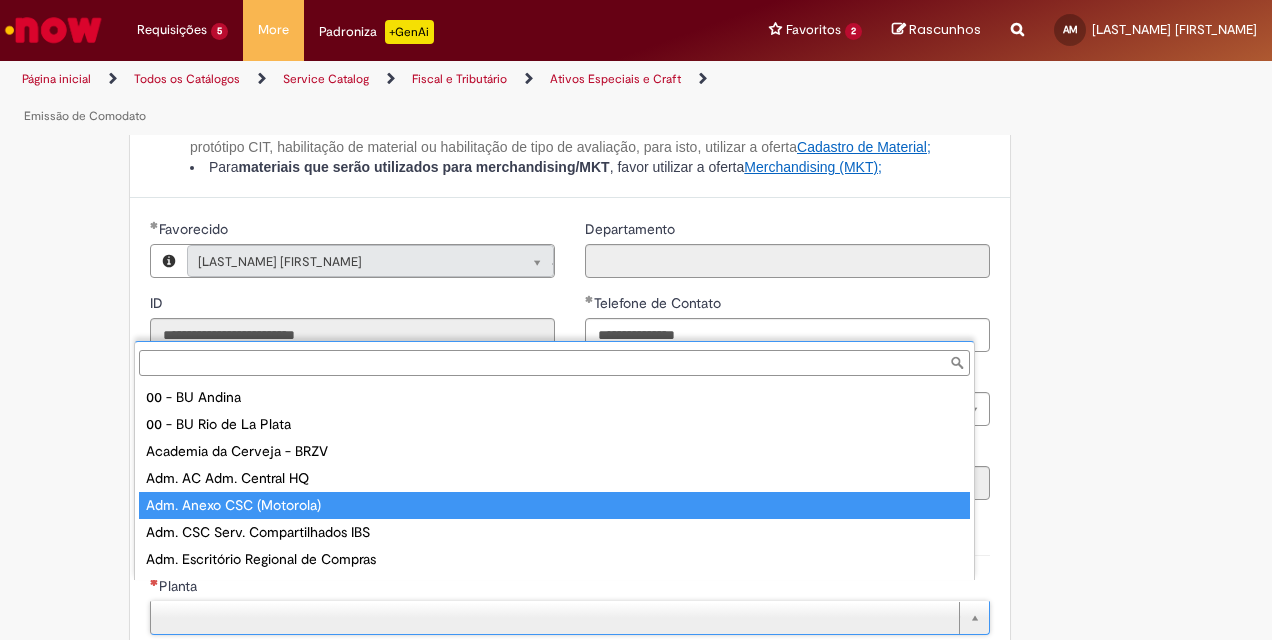 type on "**********" 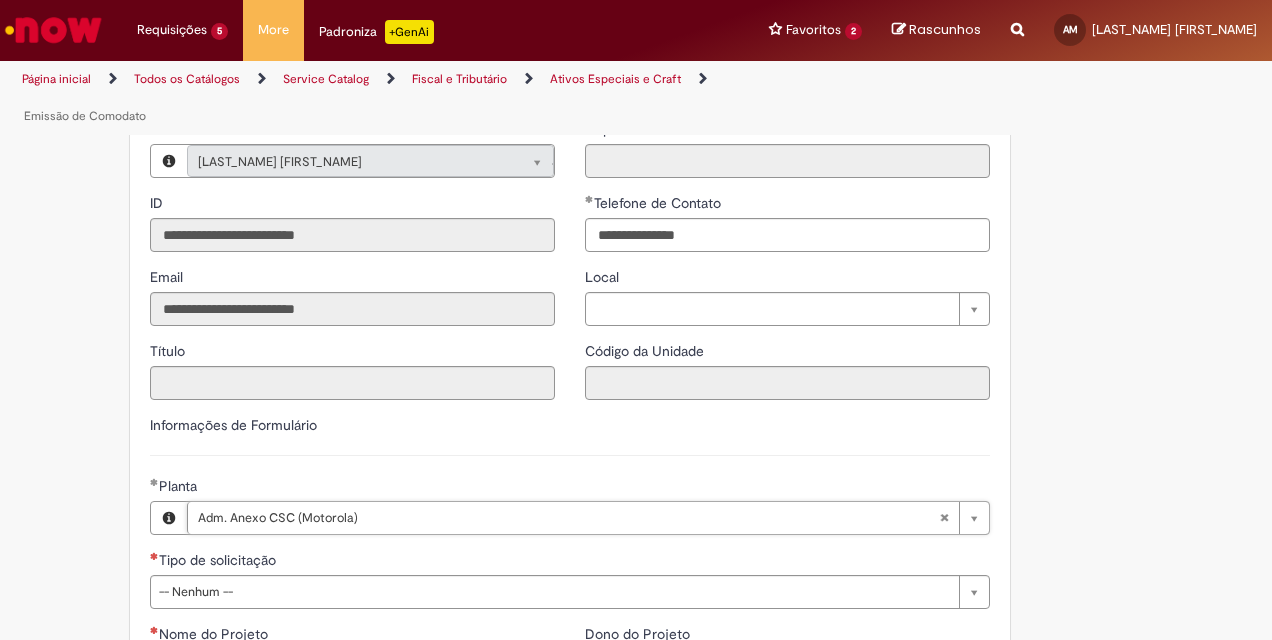 scroll, scrollTop: 1300, scrollLeft: 0, axis: vertical 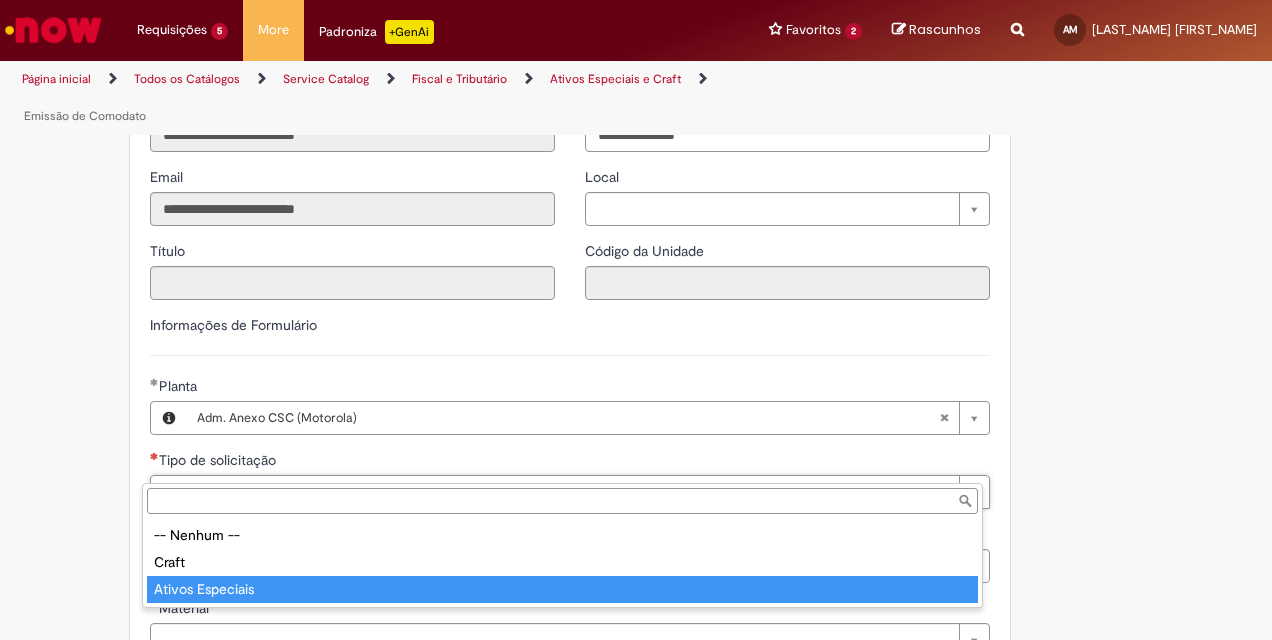 type on "**********" 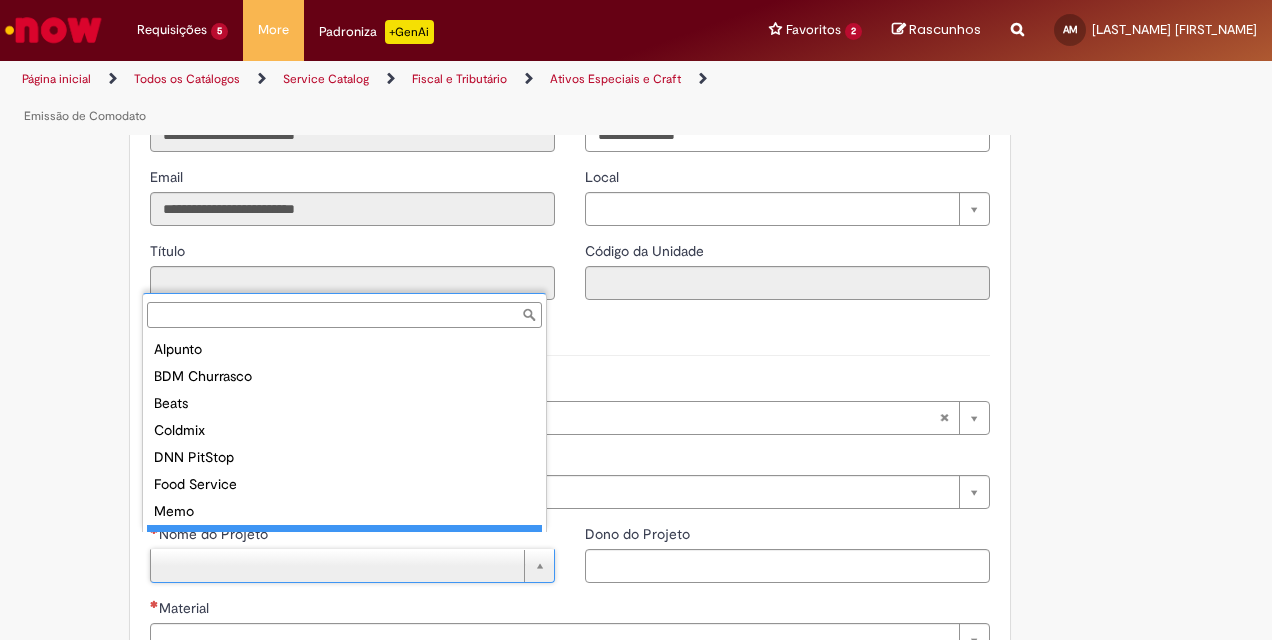 scroll, scrollTop: 16, scrollLeft: 0, axis: vertical 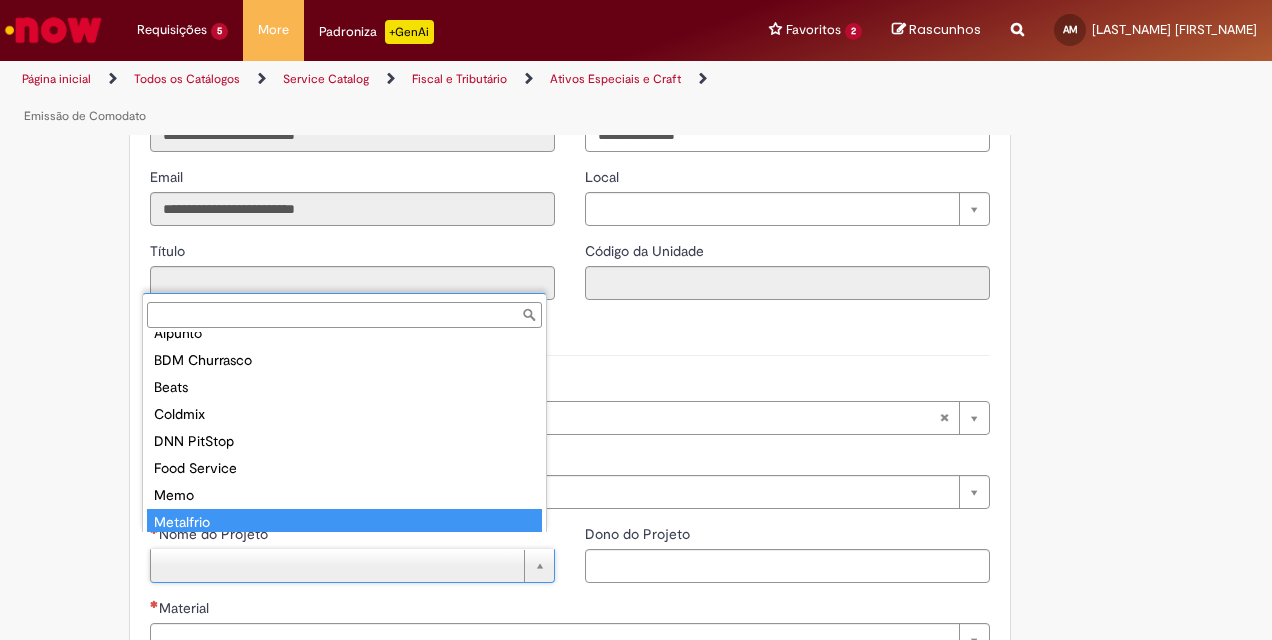 type on "*********" 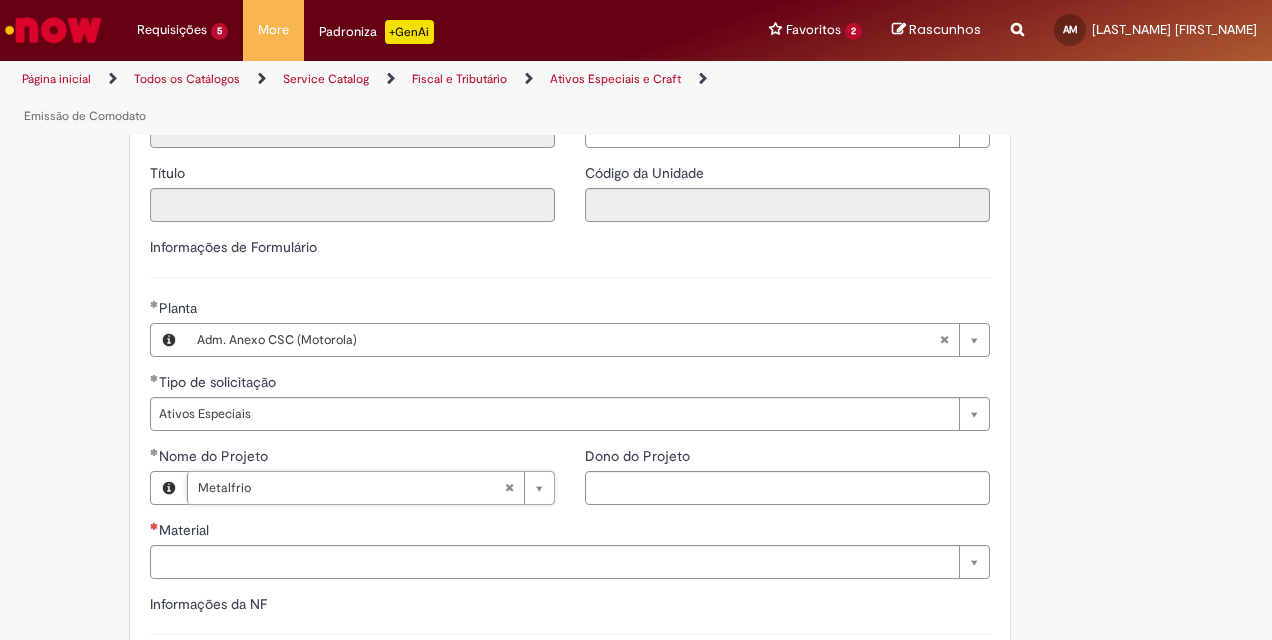 scroll, scrollTop: 1500, scrollLeft: 0, axis: vertical 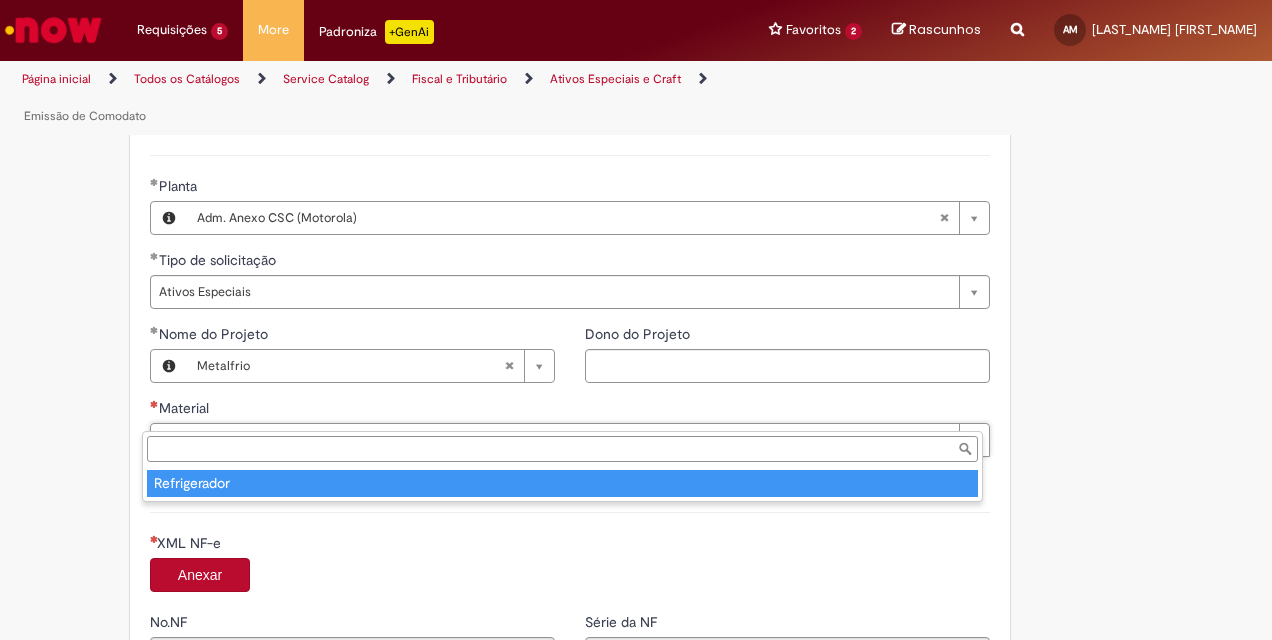 type on "**********" 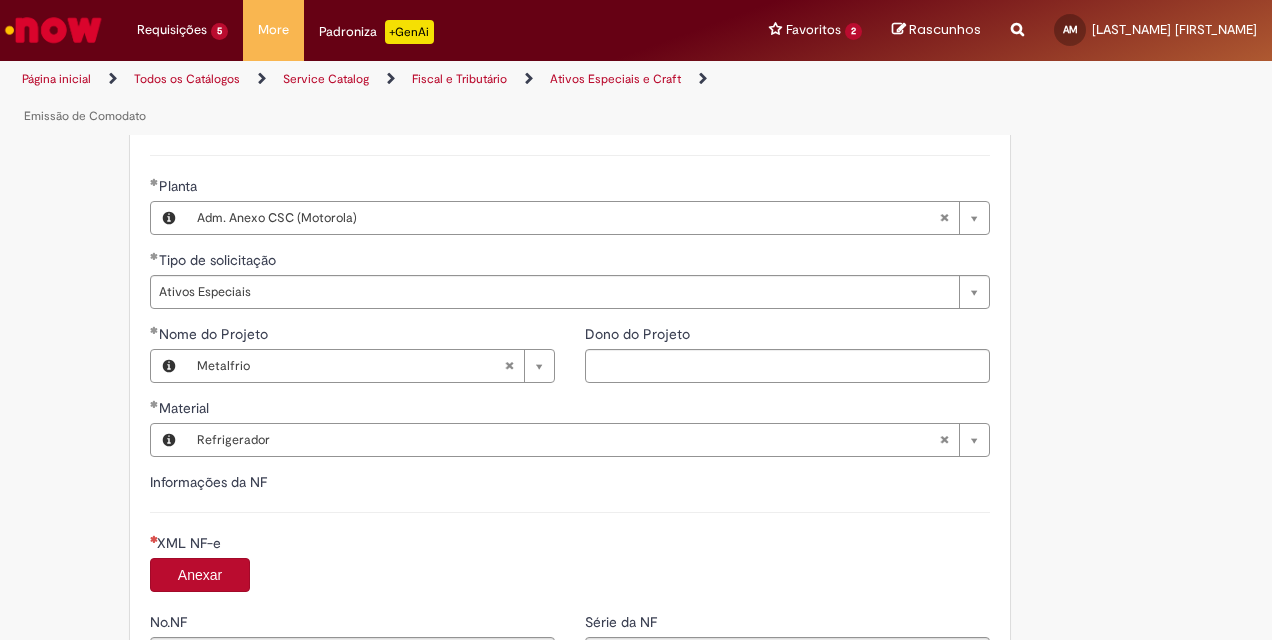 click on "Anexar" at bounding box center (200, 575) 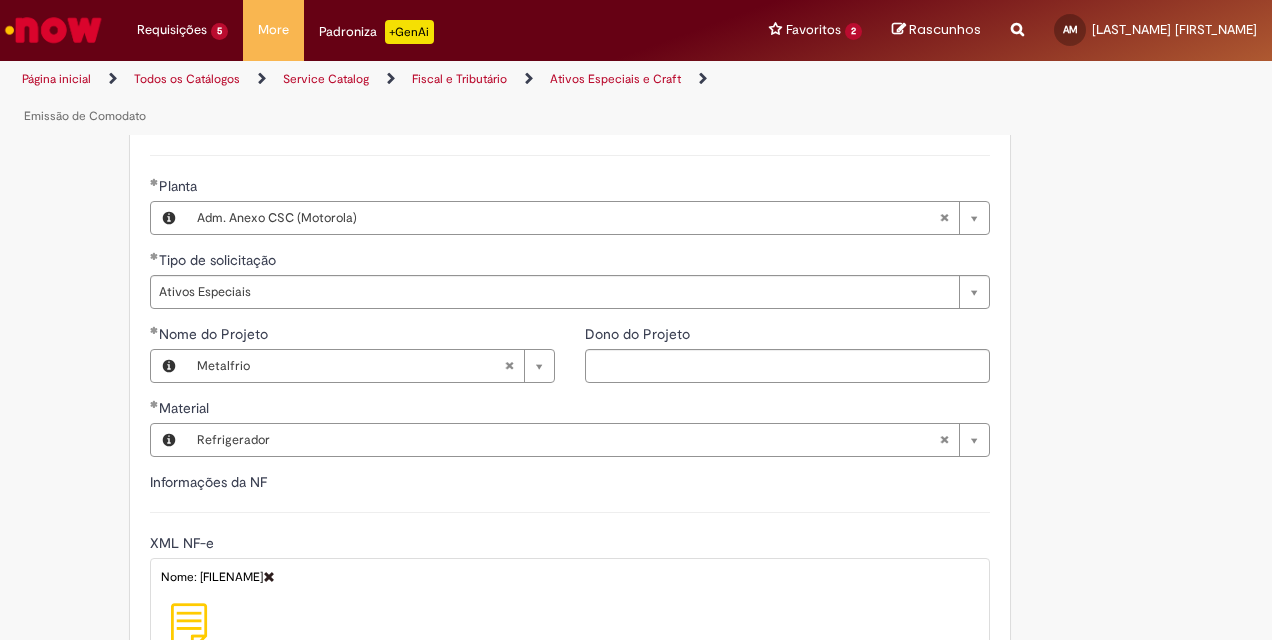 type on "******" 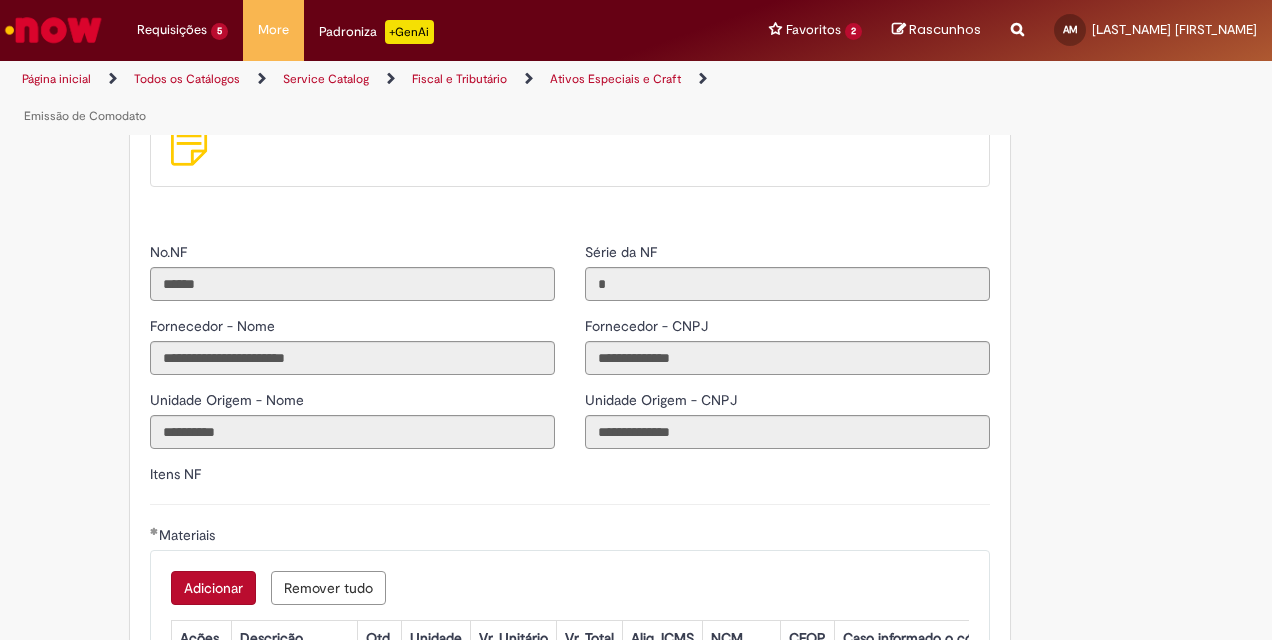 scroll, scrollTop: 2100, scrollLeft: 0, axis: vertical 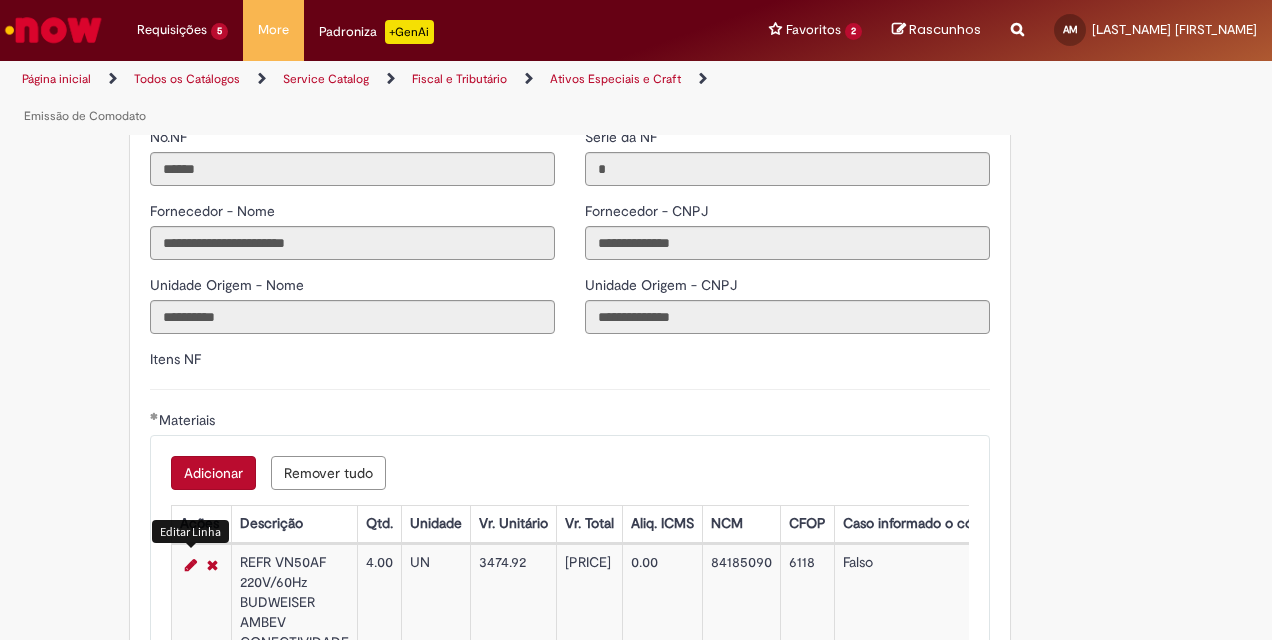 click at bounding box center [191, 565] 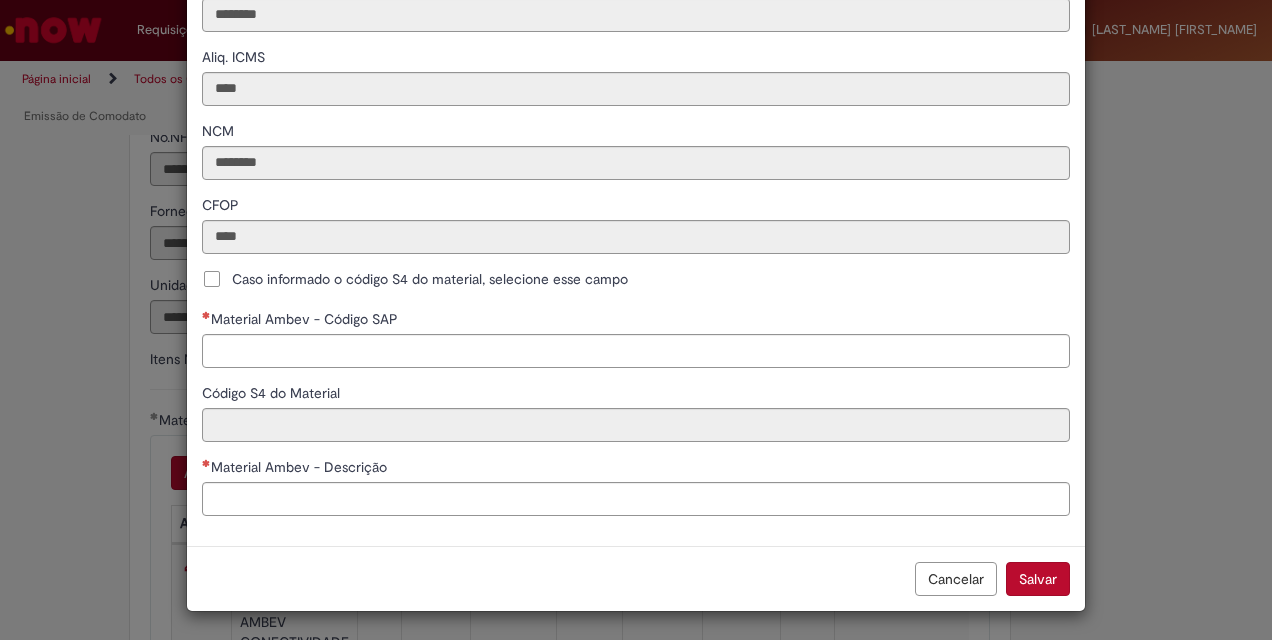 click on "Caso informado o código S4 do material, selecione esse campo" at bounding box center (430, 279) 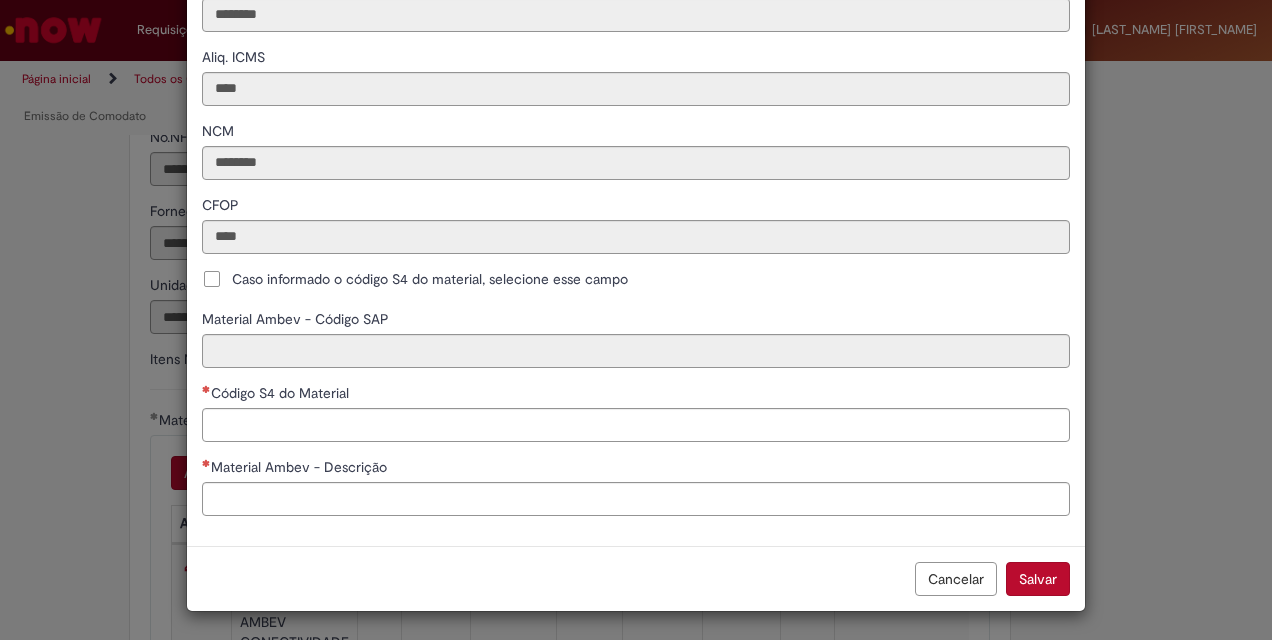 scroll, scrollTop: 425, scrollLeft: 0, axis: vertical 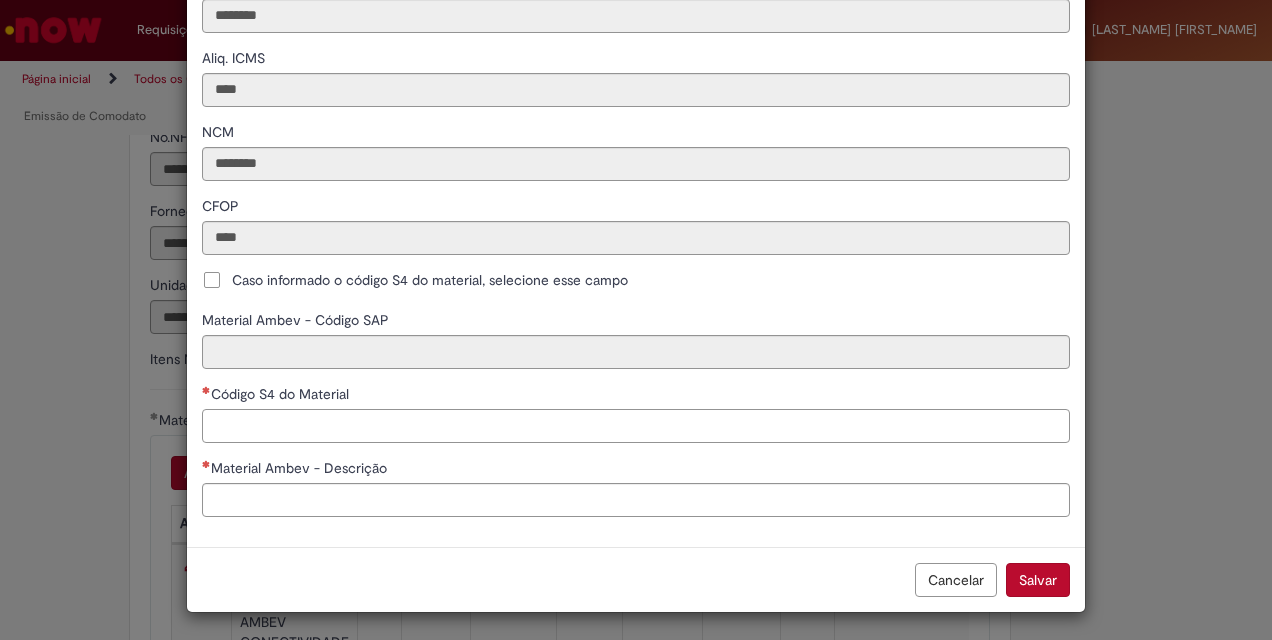 click on "Código S4 do Material" at bounding box center (636, 426) 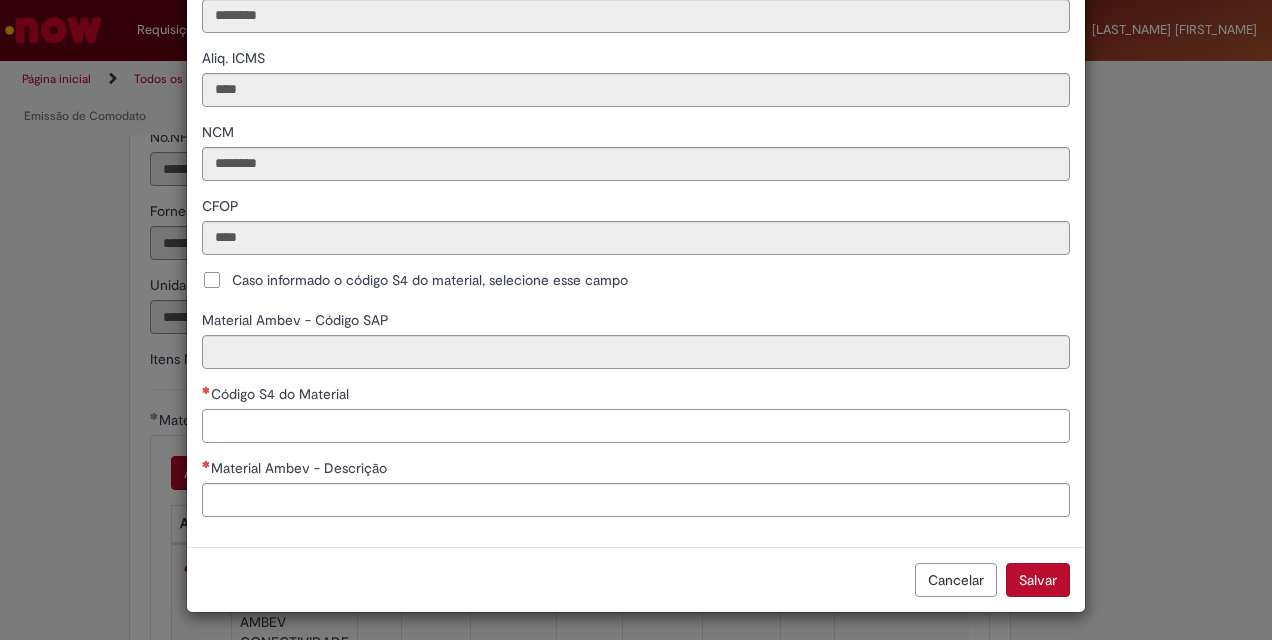 paste on "********" 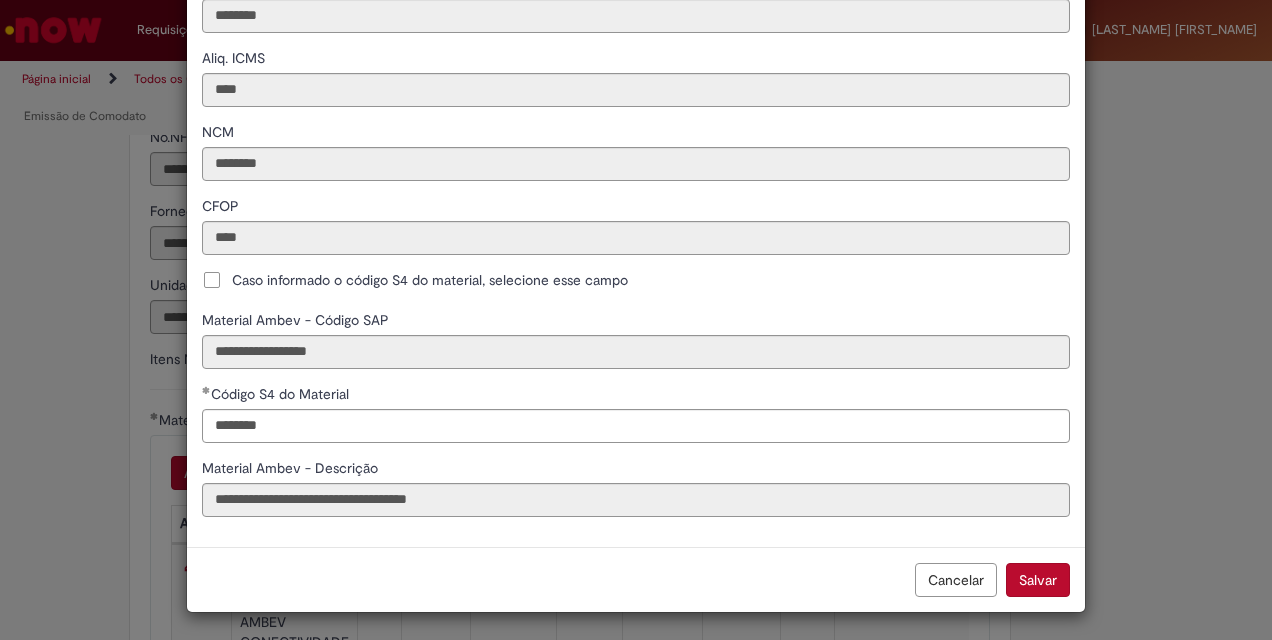 click on "Salvar" at bounding box center [1038, 580] 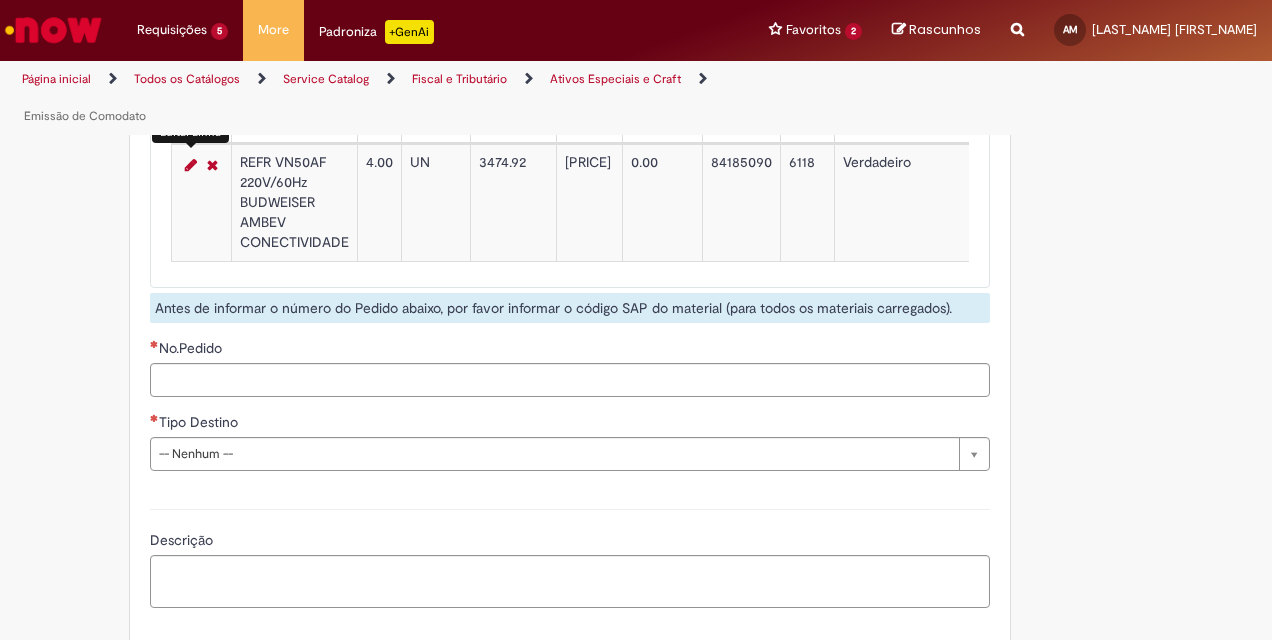 scroll, scrollTop: 2600, scrollLeft: 0, axis: vertical 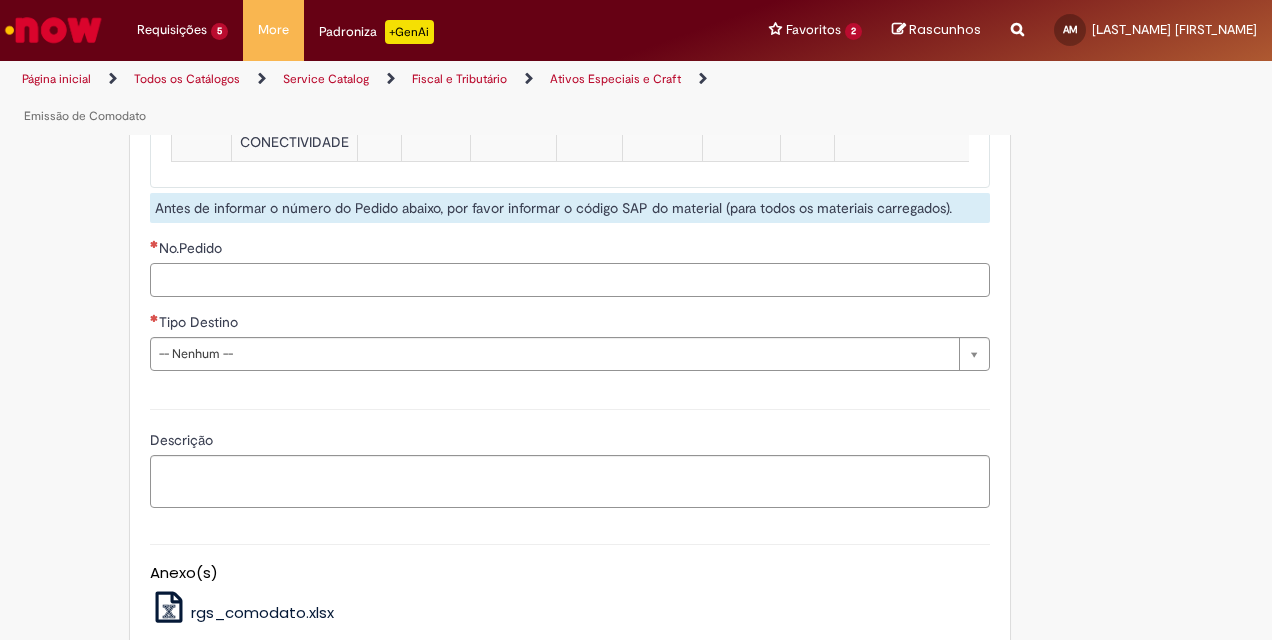 click on "No.Pedido" at bounding box center (570, 280) 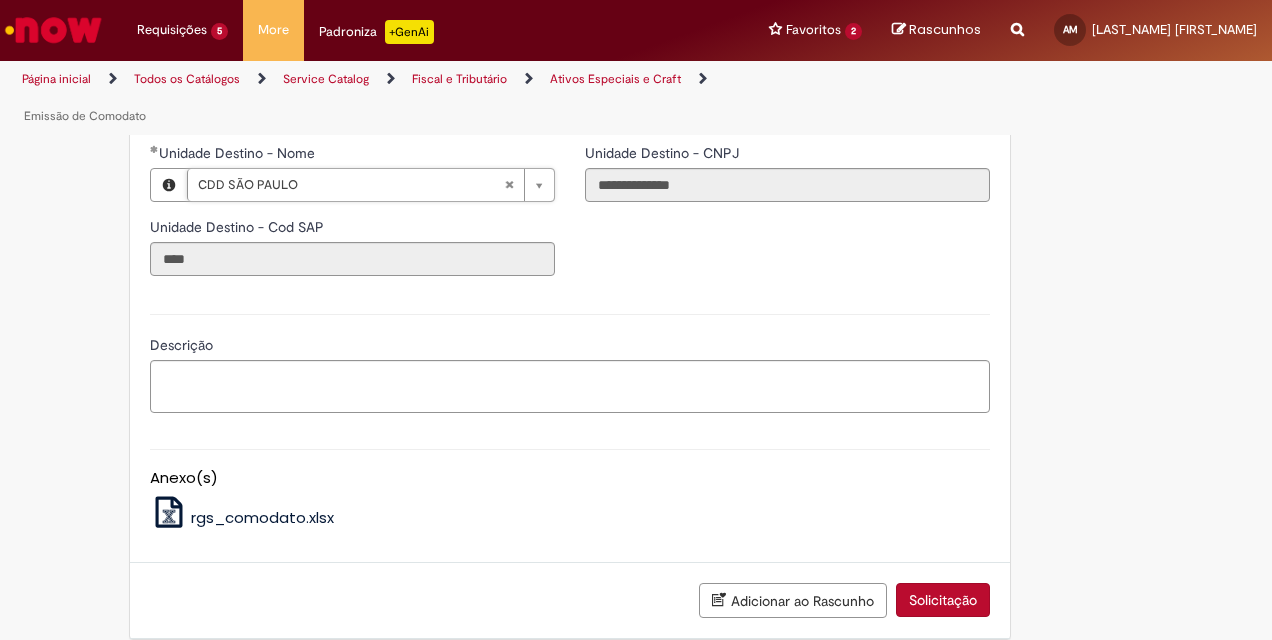 scroll, scrollTop: 2852, scrollLeft: 0, axis: vertical 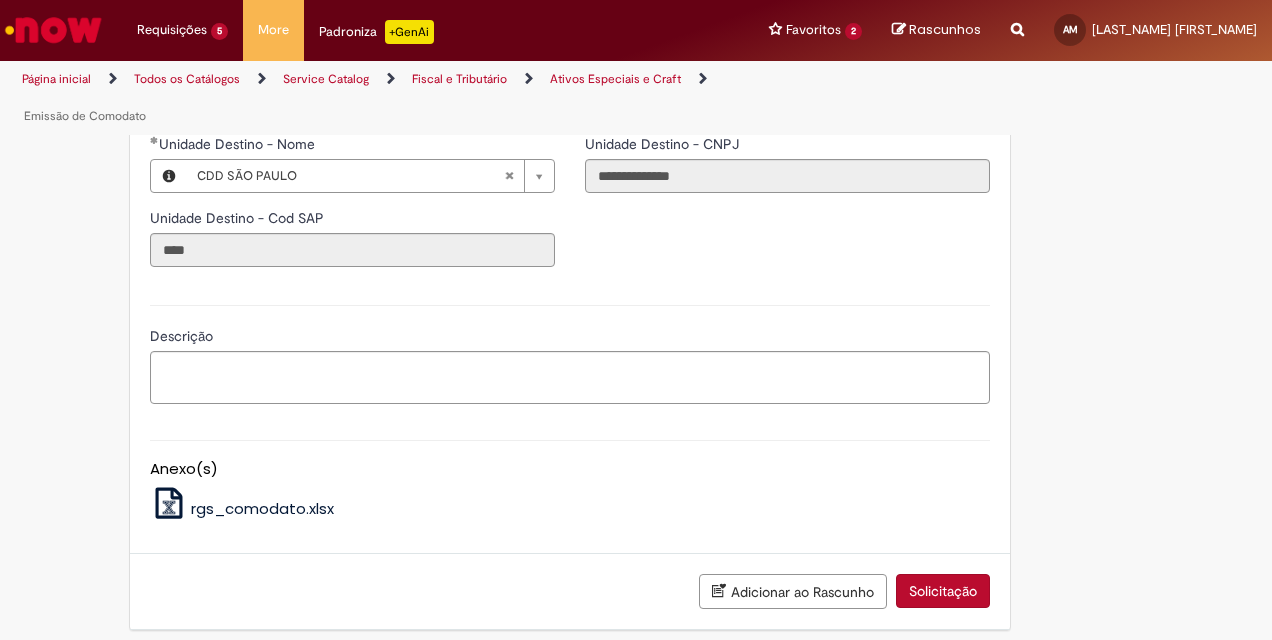 click on "Solicitação" at bounding box center (943, 591) 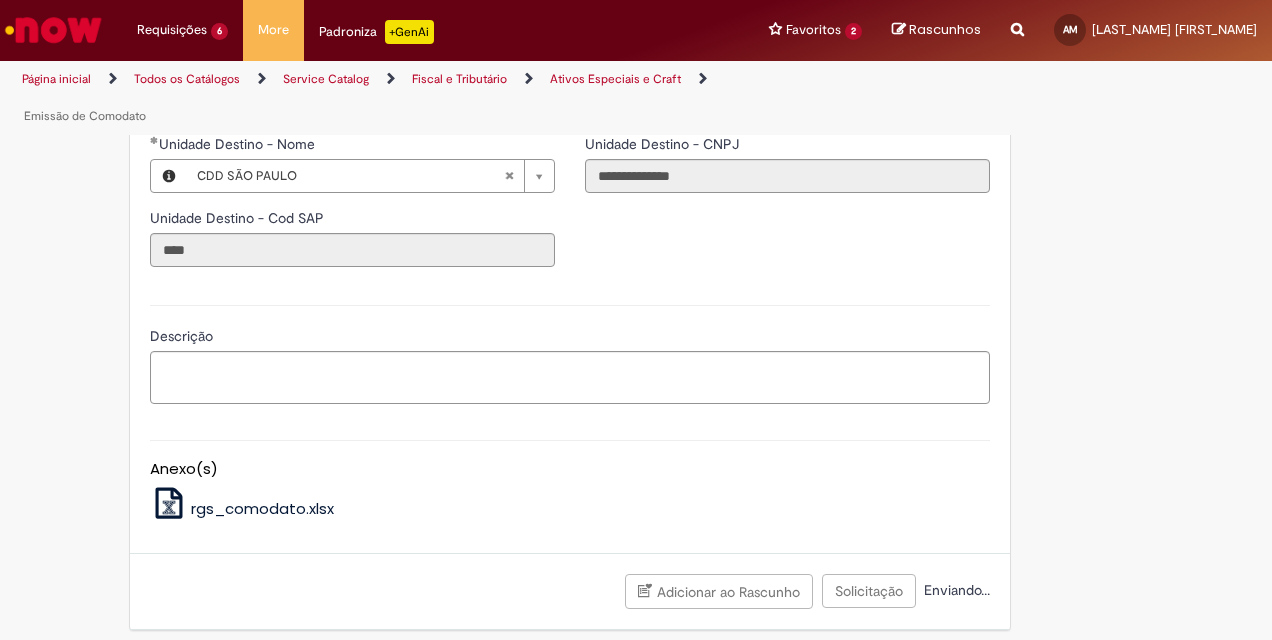 scroll, scrollTop: 0, scrollLeft: 0, axis: both 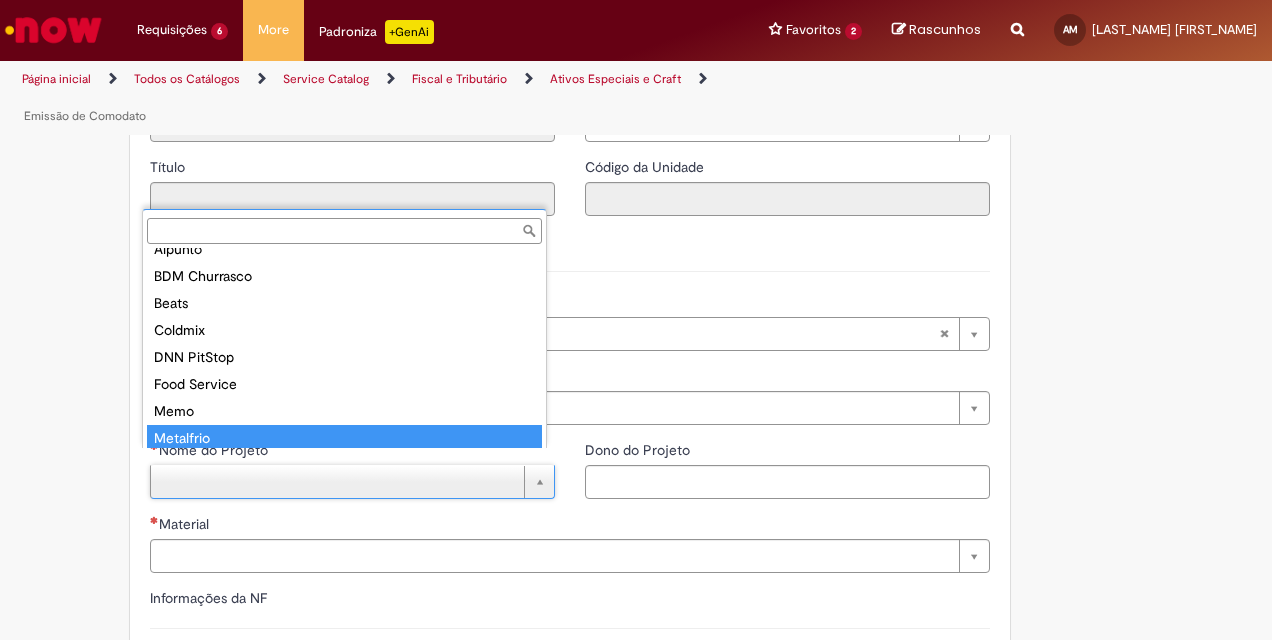 drag, startPoint x: 182, startPoint y: 428, endPoint x: 189, endPoint y: 443, distance: 16.552946 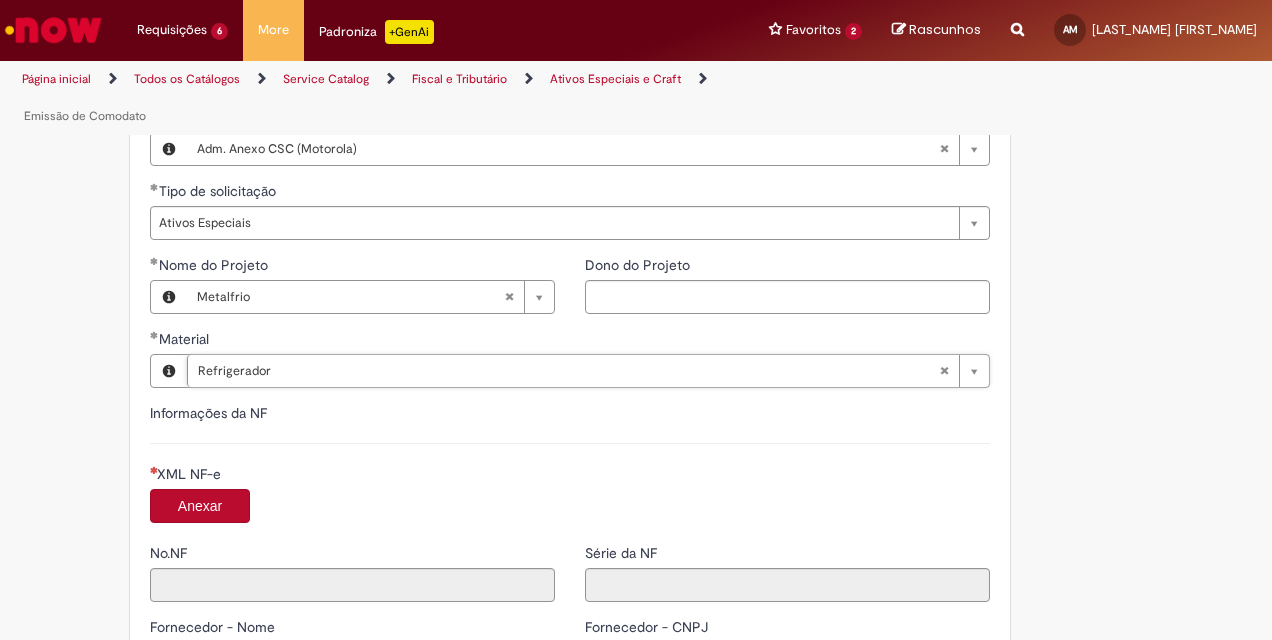 scroll, scrollTop: 1584, scrollLeft: 0, axis: vertical 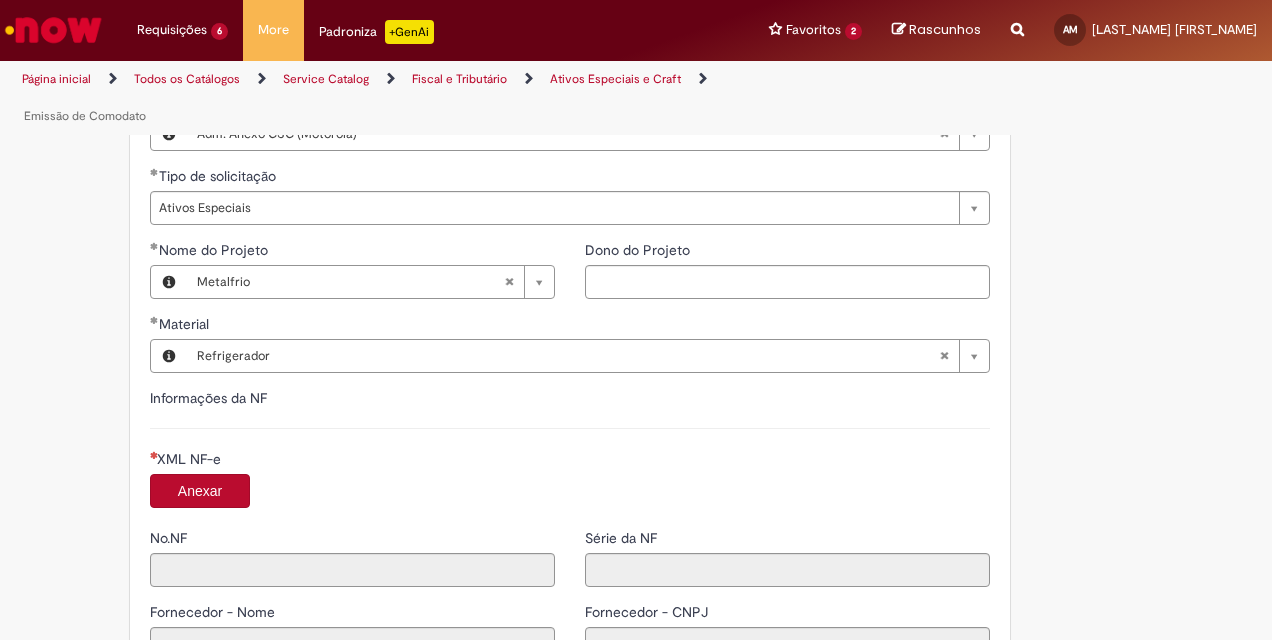 click on "Anexar" at bounding box center [200, 491] 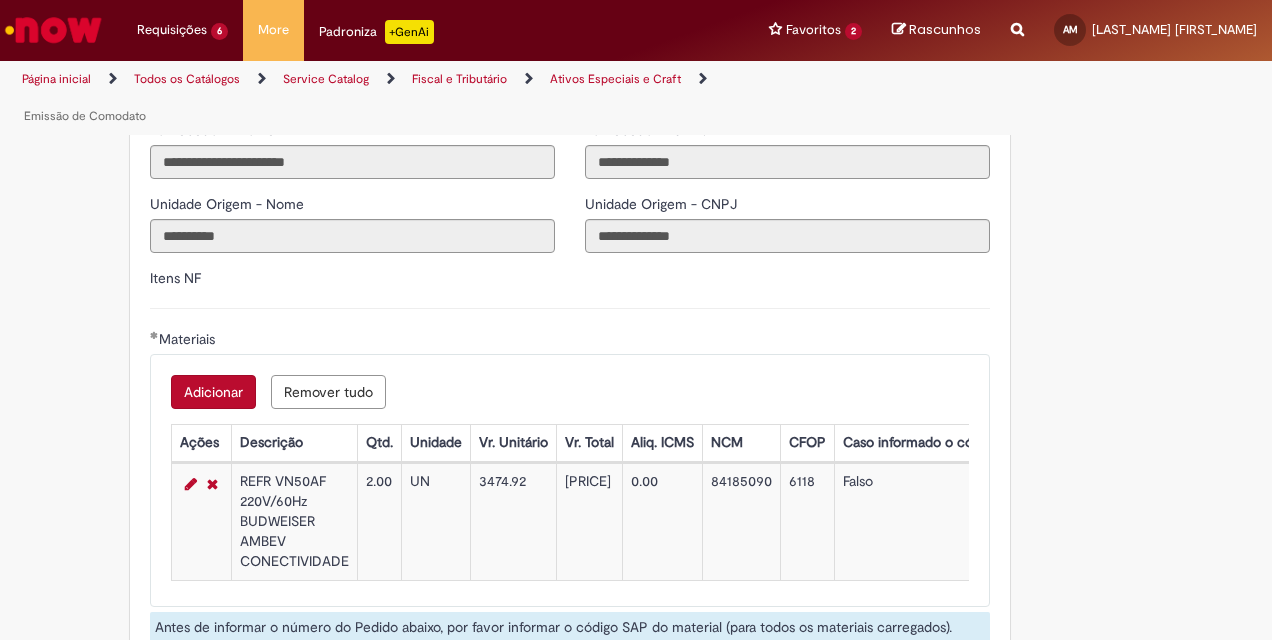 scroll, scrollTop: 2184, scrollLeft: 0, axis: vertical 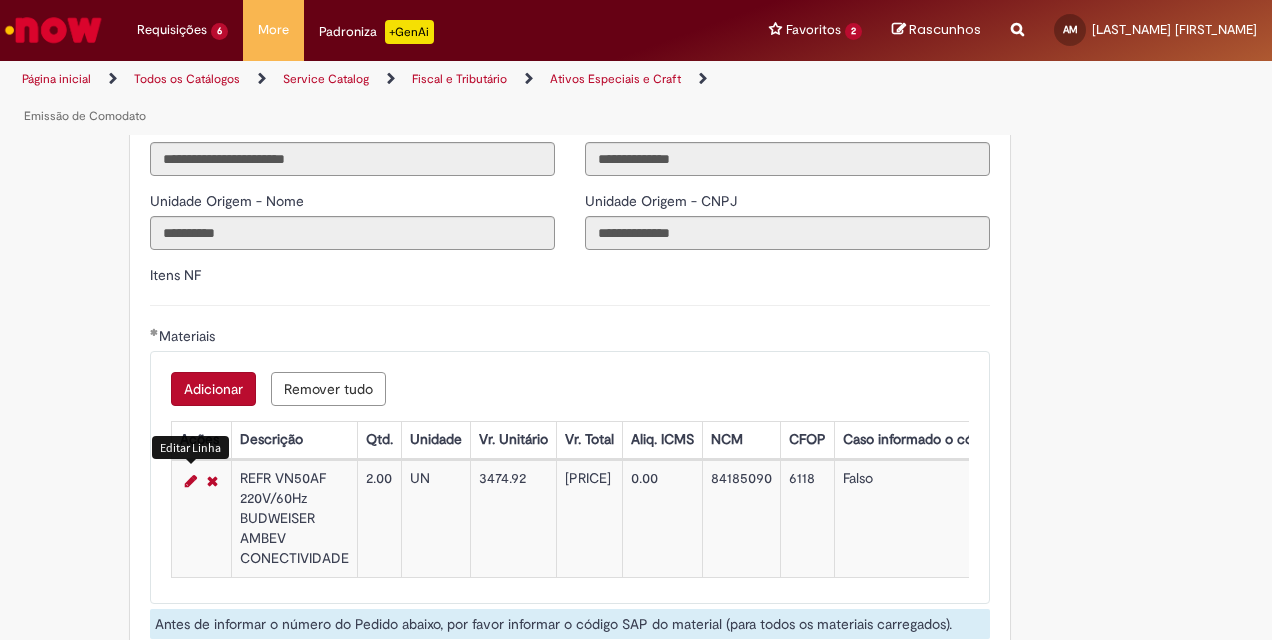 click at bounding box center (191, 481) 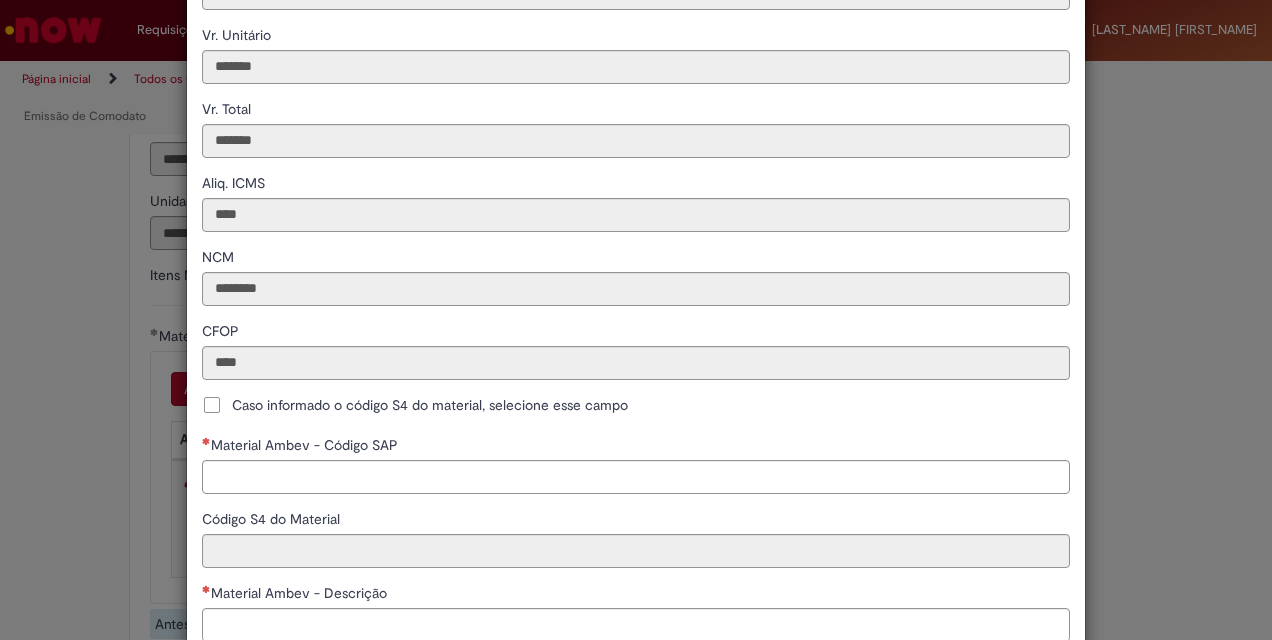 click on "Caso informado o código S4 do material, selecione esse campo" at bounding box center [415, 405] 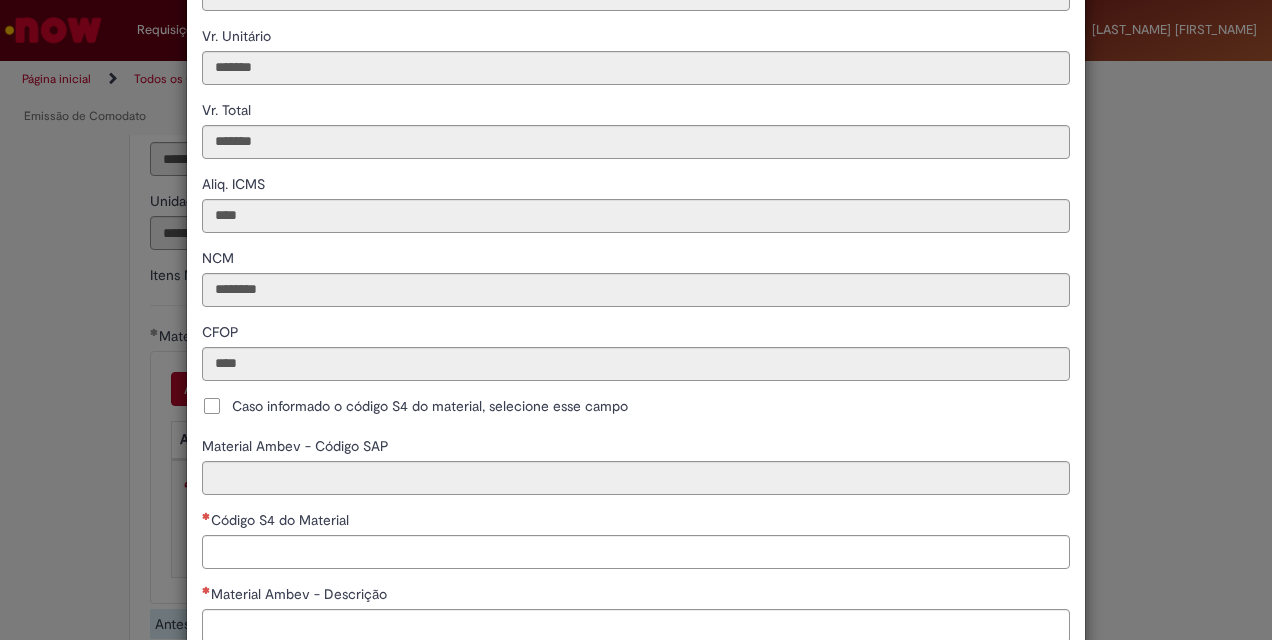 click on "**********" at bounding box center [636, 231] 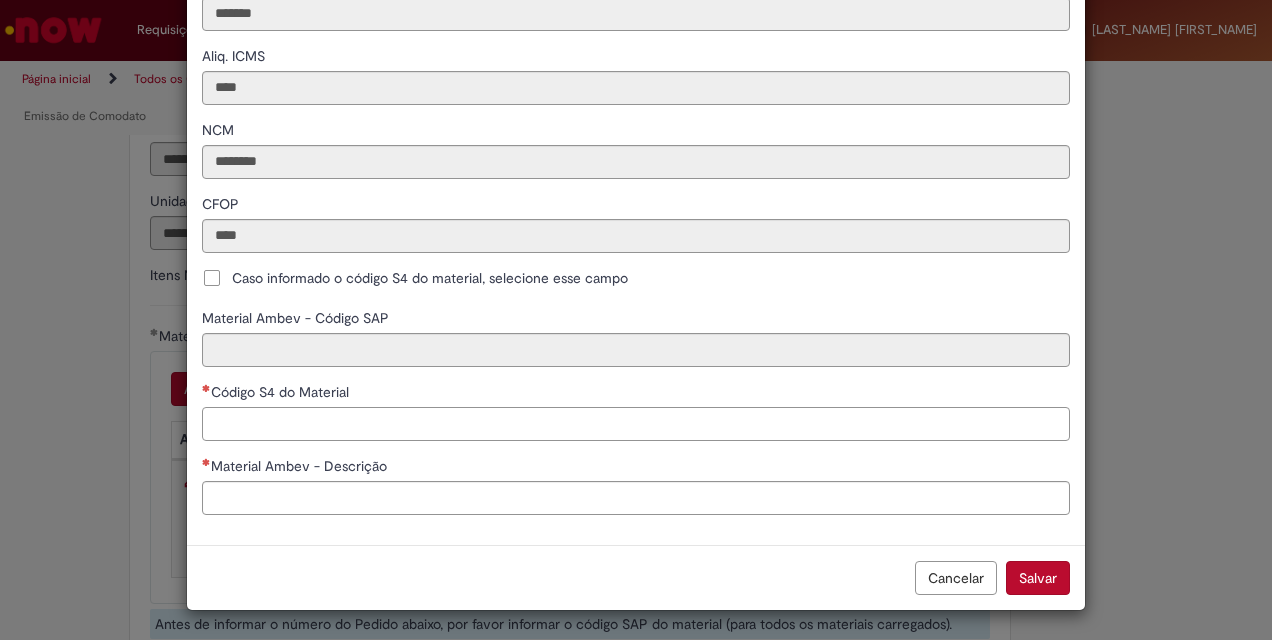 scroll, scrollTop: 426, scrollLeft: 0, axis: vertical 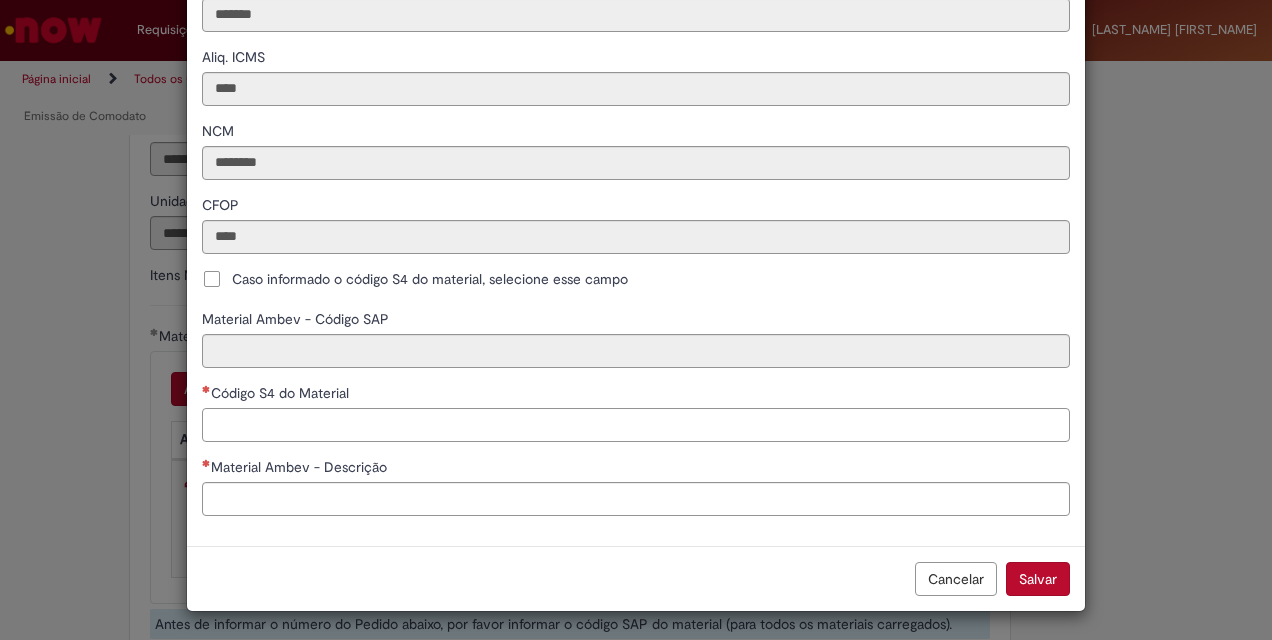 click on "Código S4 do Material" at bounding box center (636, 425) 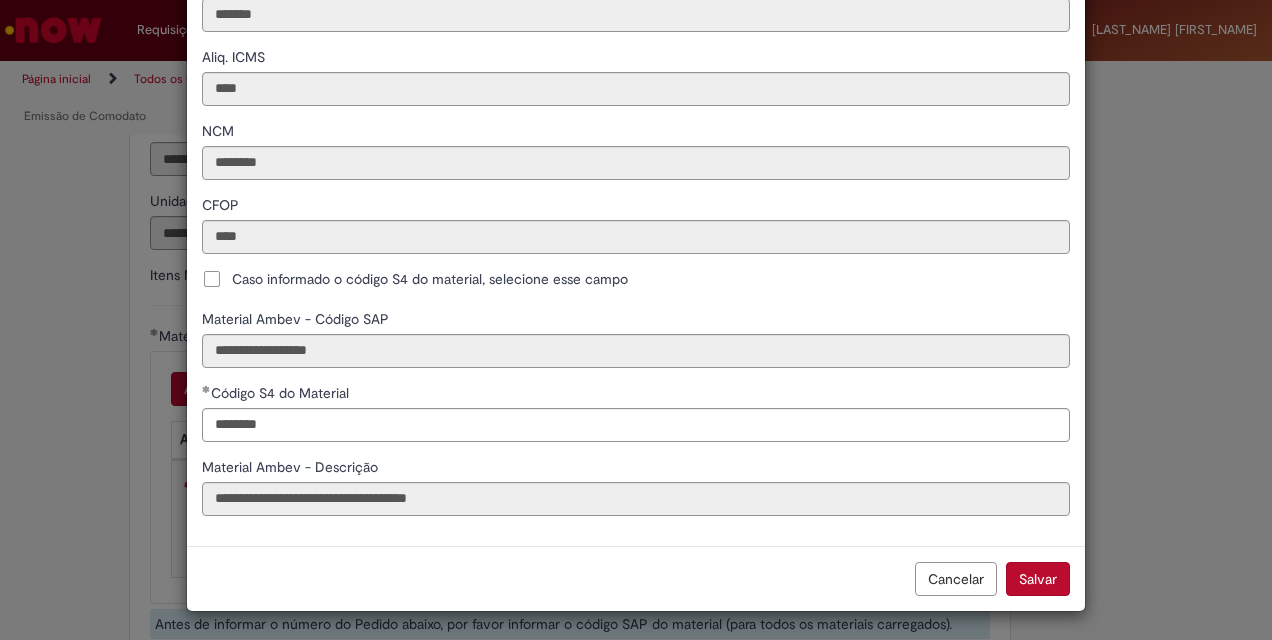 click on "Salvar" at bounding box center (1038, 579) 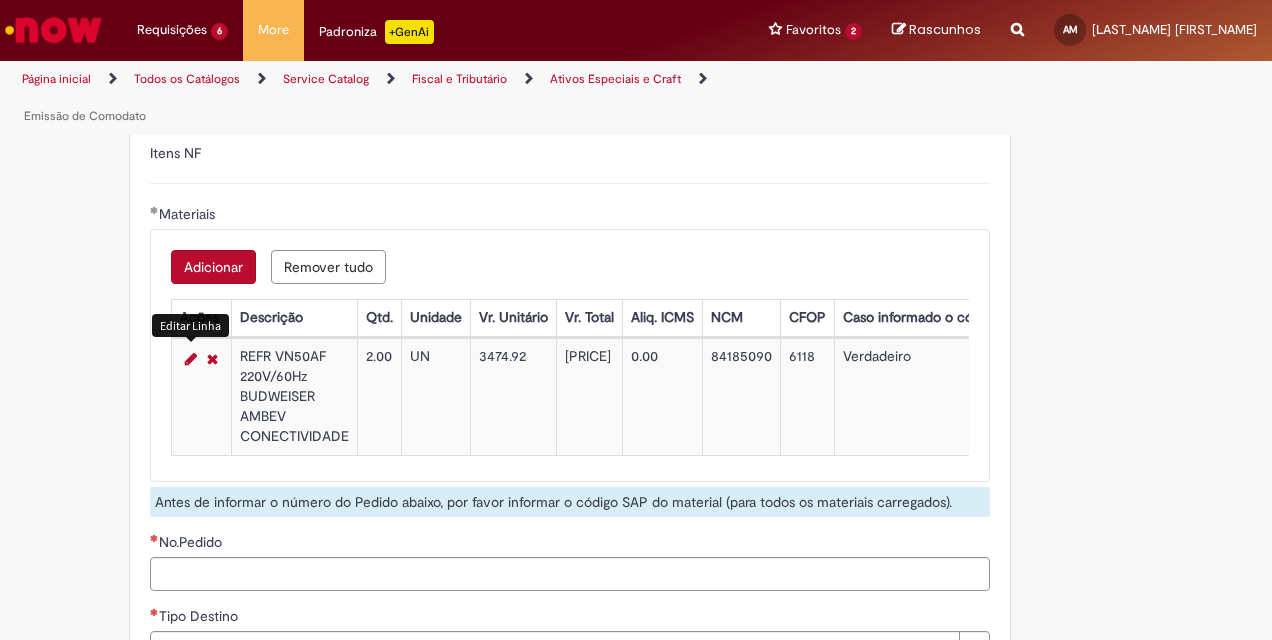 scroll, scrollTop: 2484, scrollLeft: 0, axis: vertical 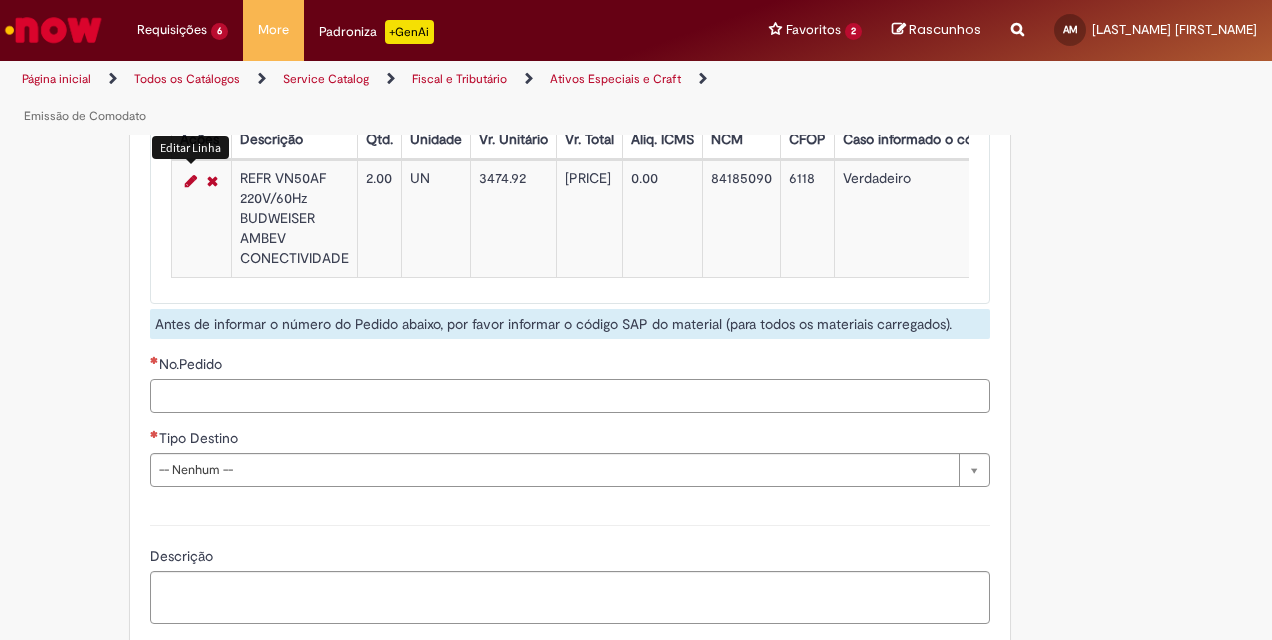click on "No.Pedido" at bounding box center [570, 396] 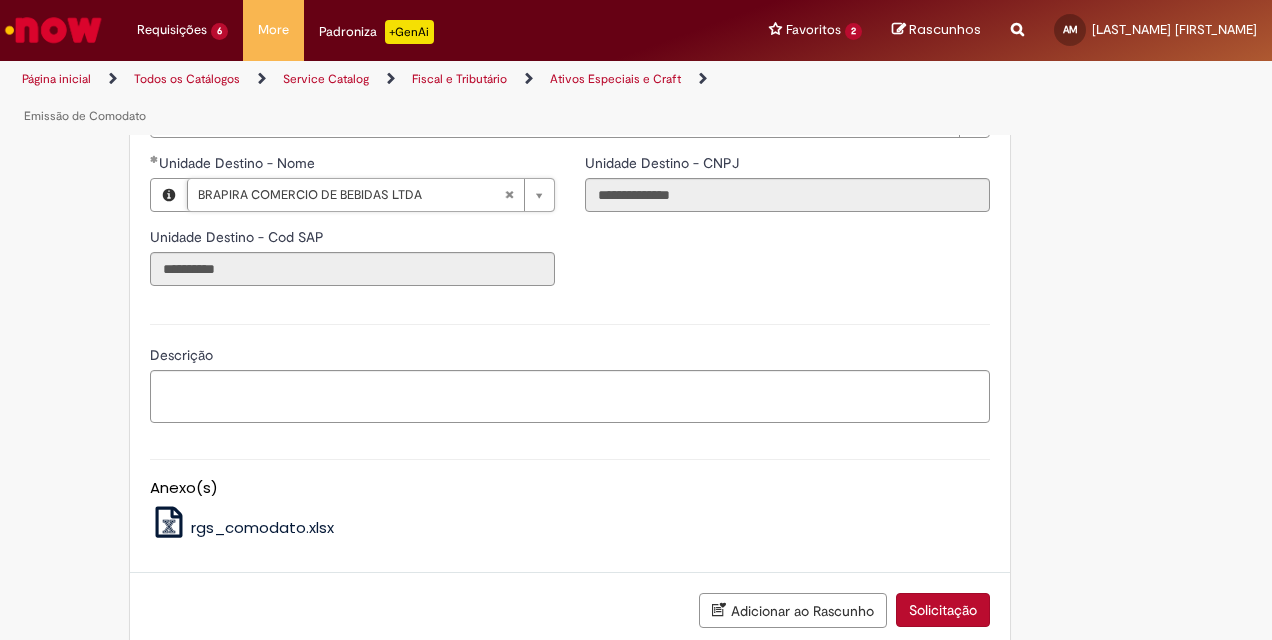 scroll, scrollTop: 2852, scrollLeft: 0, axis: vertical 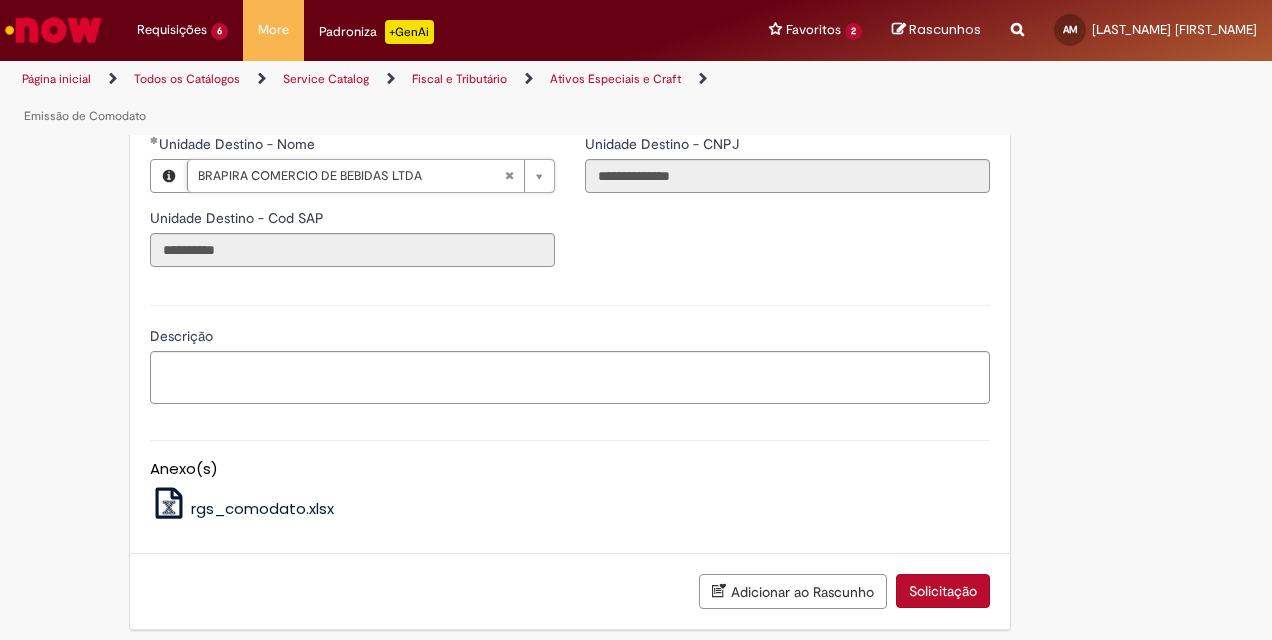 click on "Solicitação" at bounding box center [943, 591] 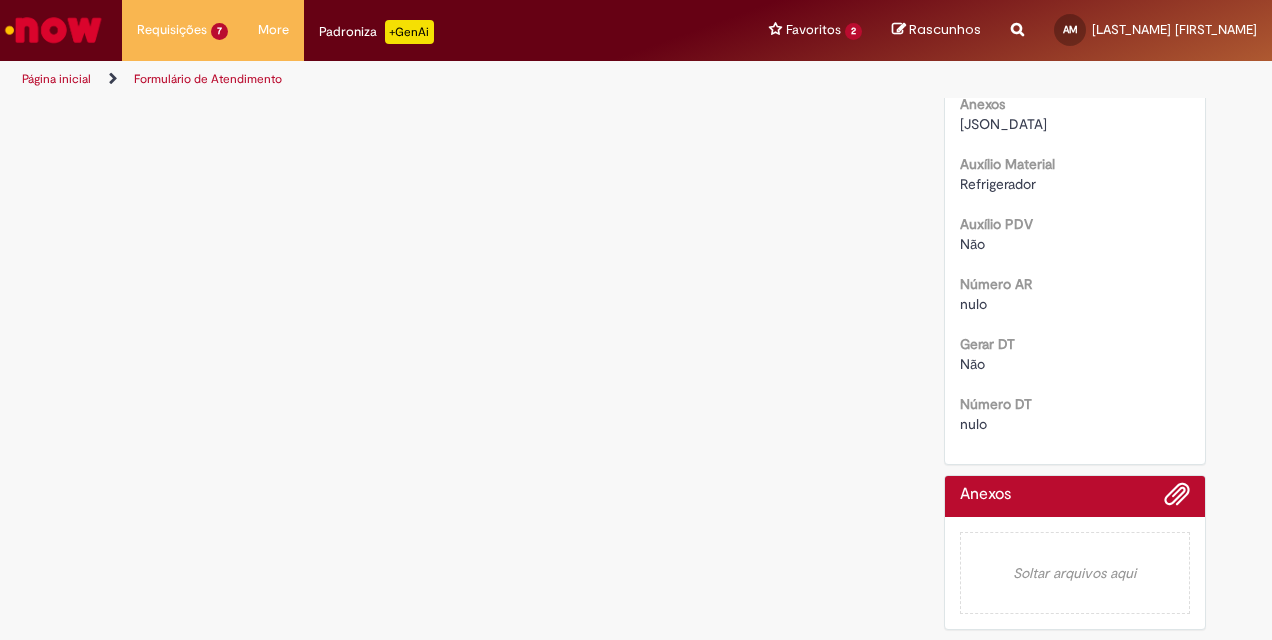 scroll, scrollTop: 0, scrollLeft: 0, axis: both 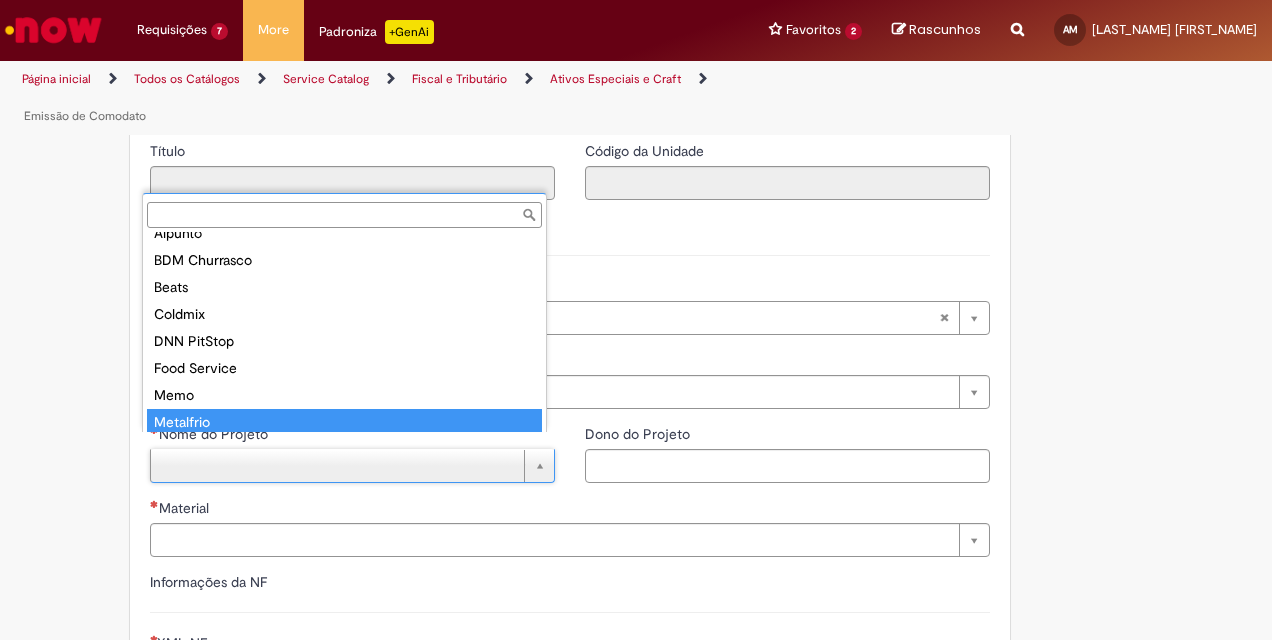 drag, startPoint x: 188, startPoint y: 421, endPoint x: 207, endPoint y: 445, distance: 30.610456 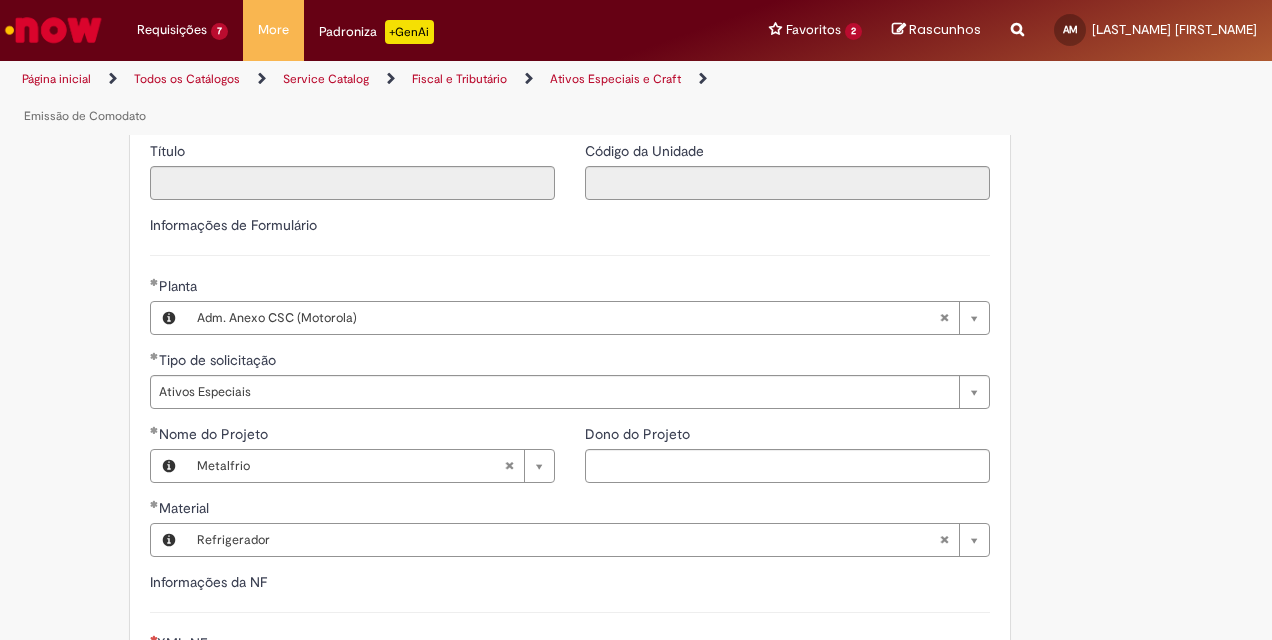 click on "Anexar" at bounding box center [200, 675] 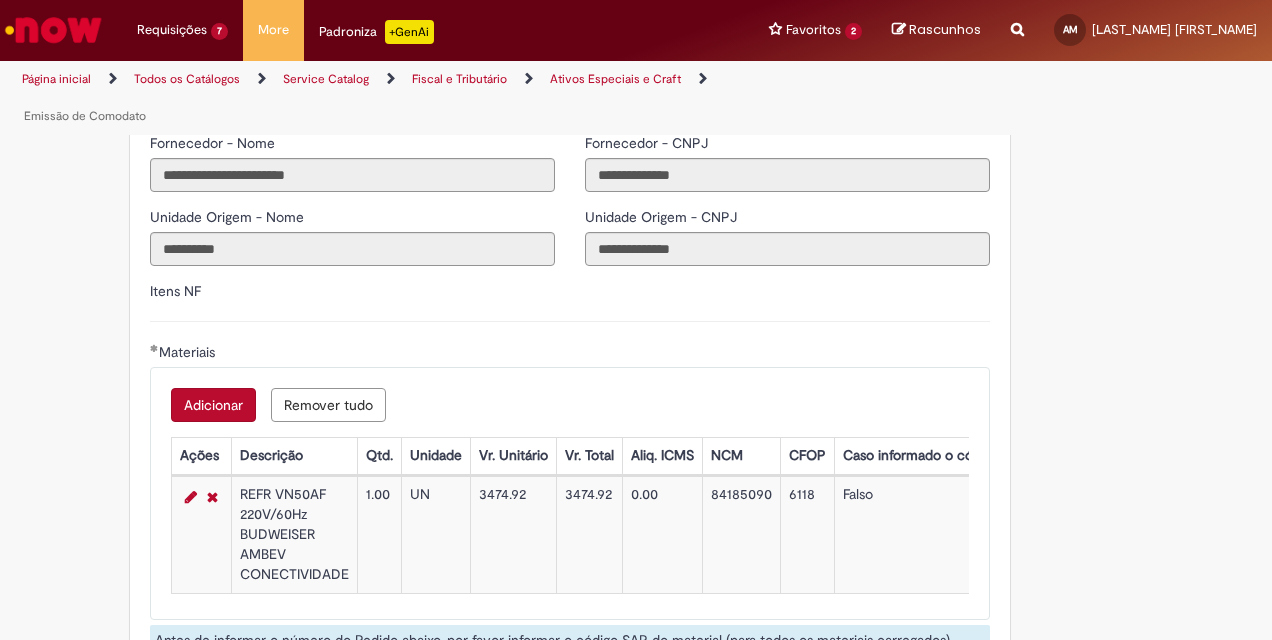 scroll, scrollTop: 2200, scrollLeft: 0, axis: vertical 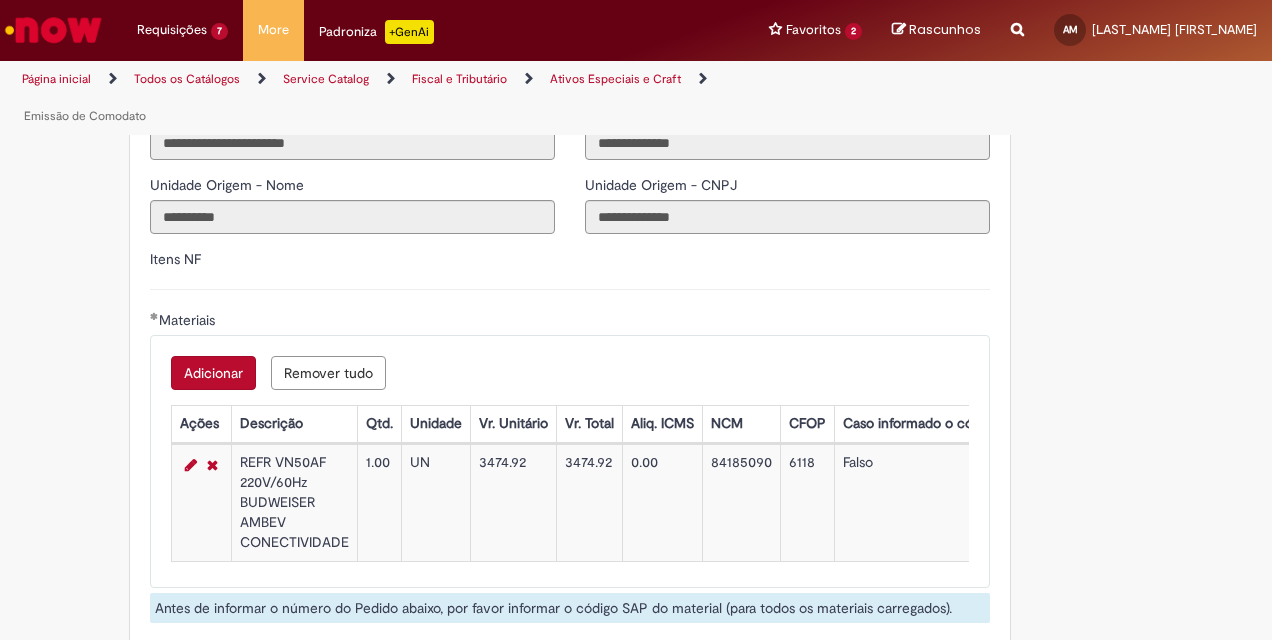 click at bounding box center (191, 465) 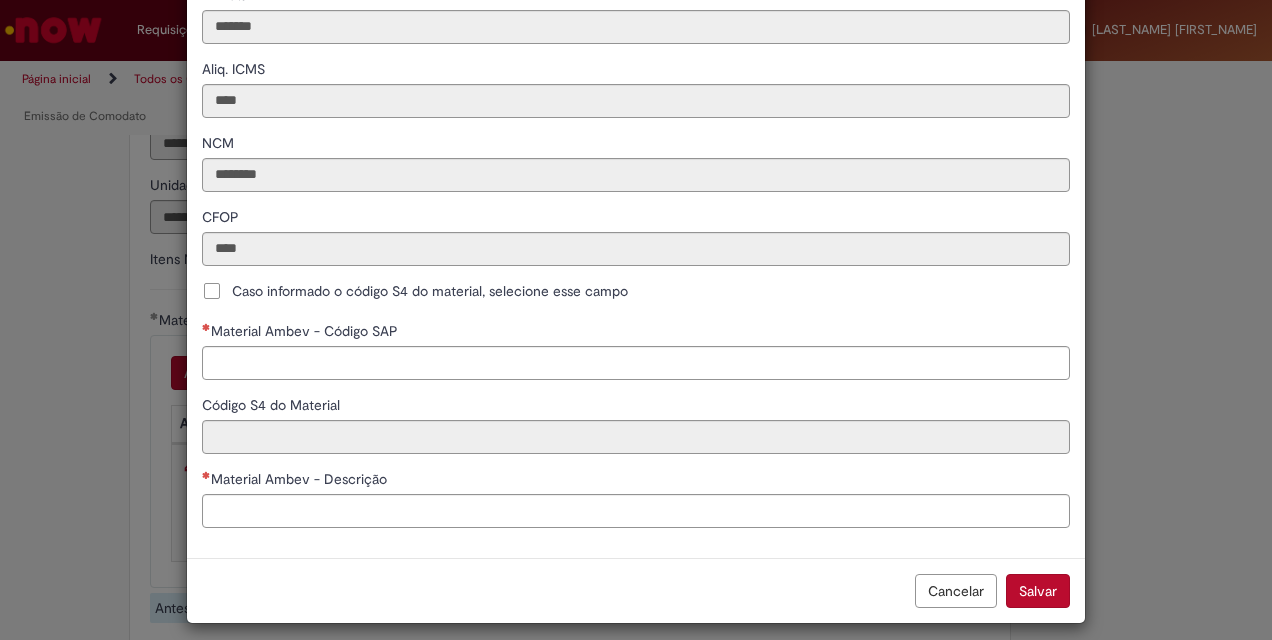 scroll, scrollTop: 426, scrollLeft: 0, axis: vertical 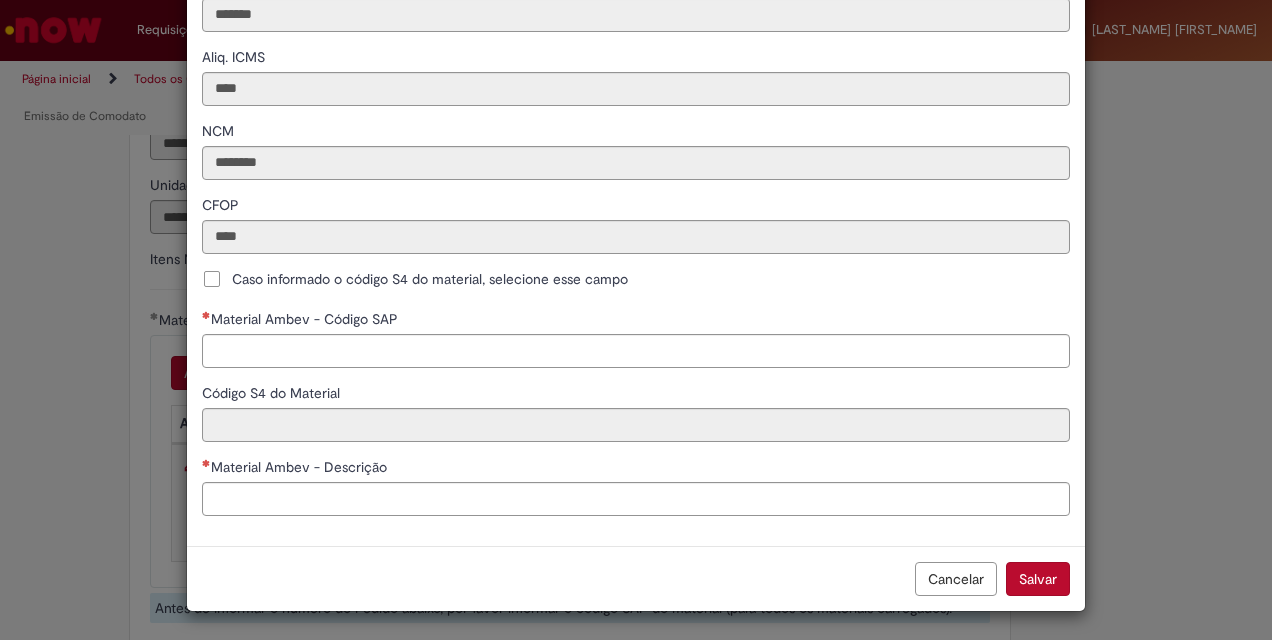 click on "Caso informado o código S4 do material, selecione esse campo" at bounding box center (430, 279) 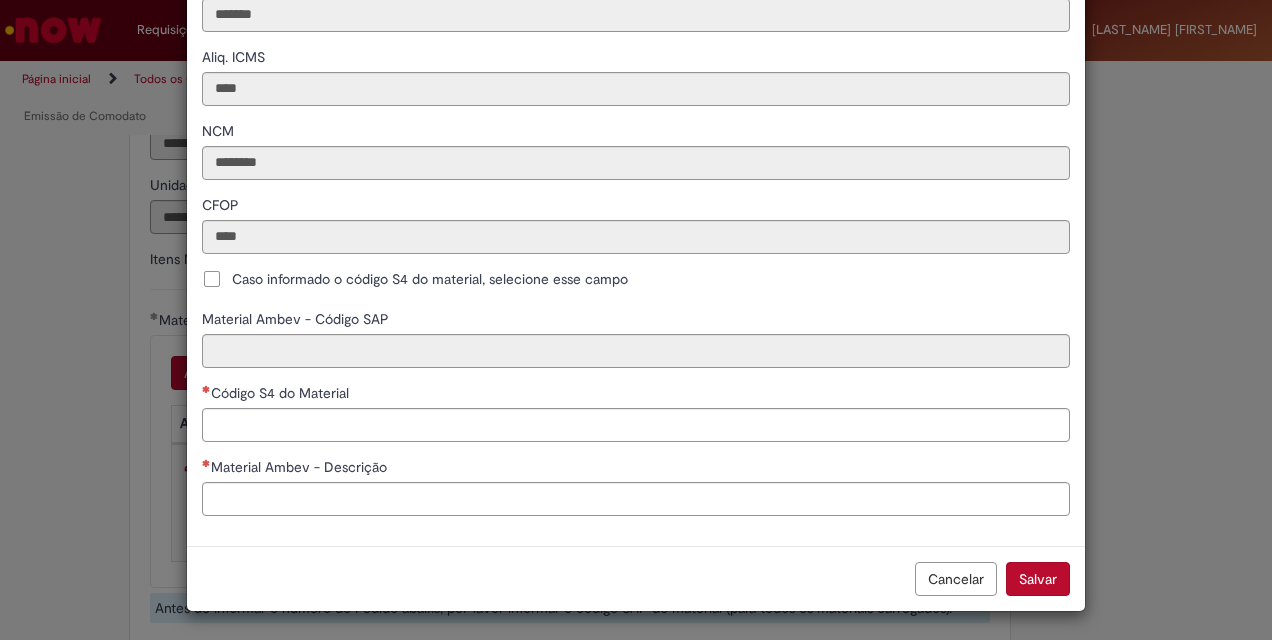 scroll, scrollTop: 425, scrollLeft: 0, axis: vertical 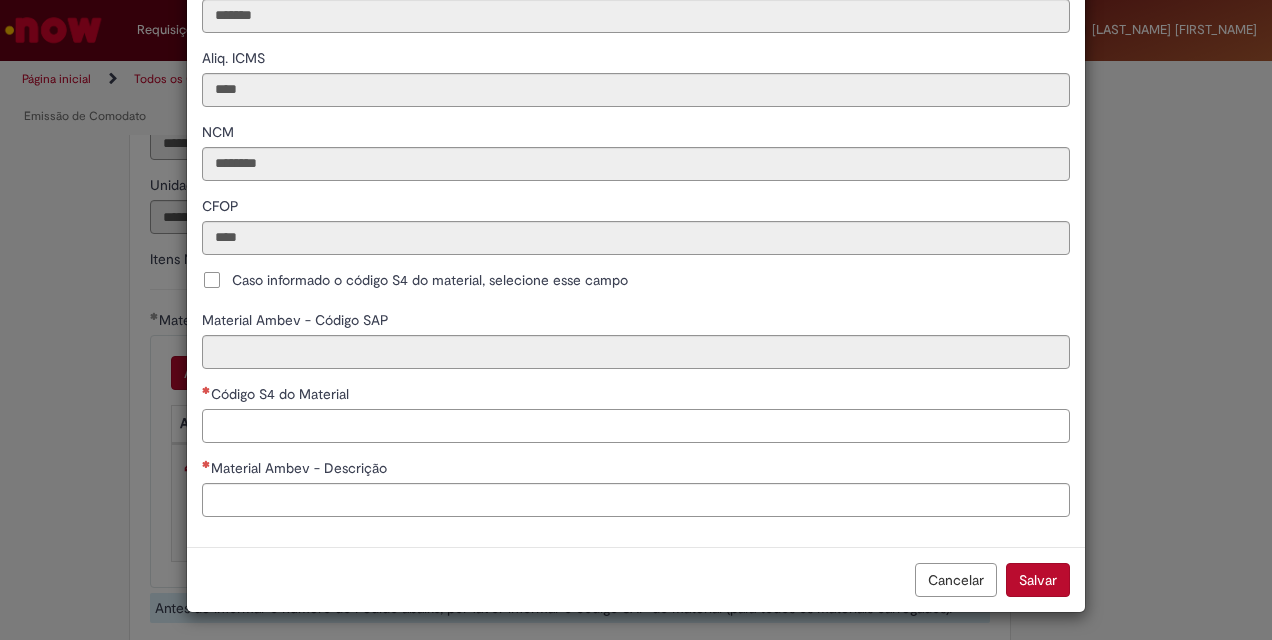 click on "Código S4 do Material" at bounding box center [636, 426] 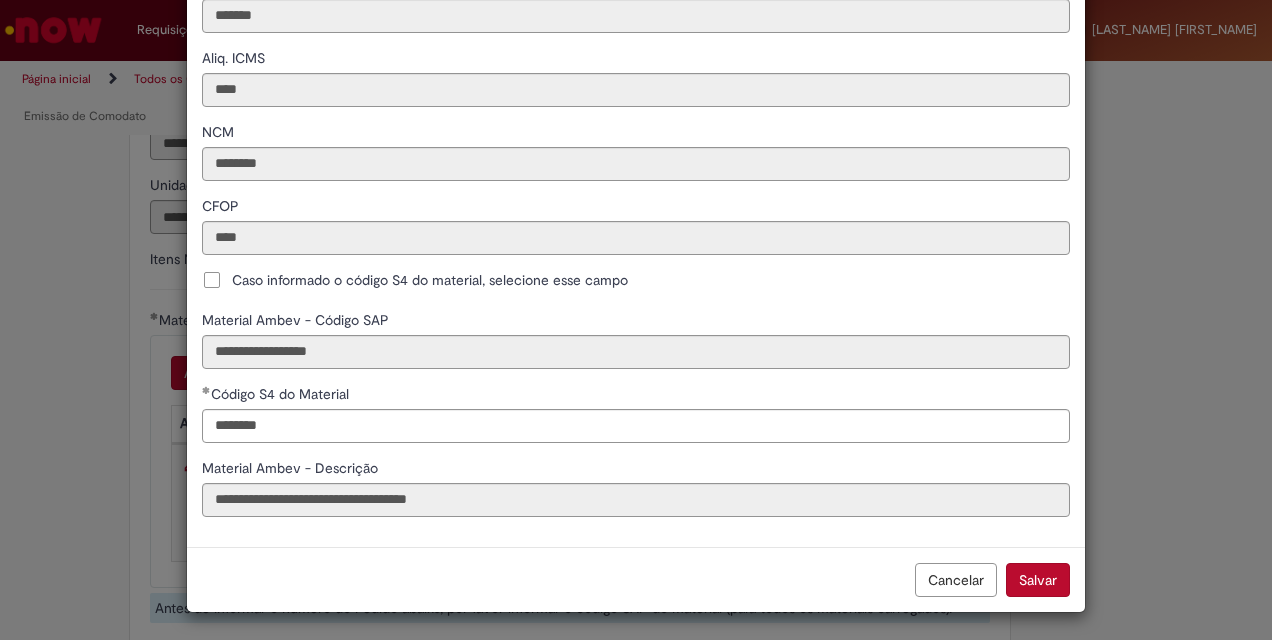 click on "Salvar" at bounding box center (1038, 580) 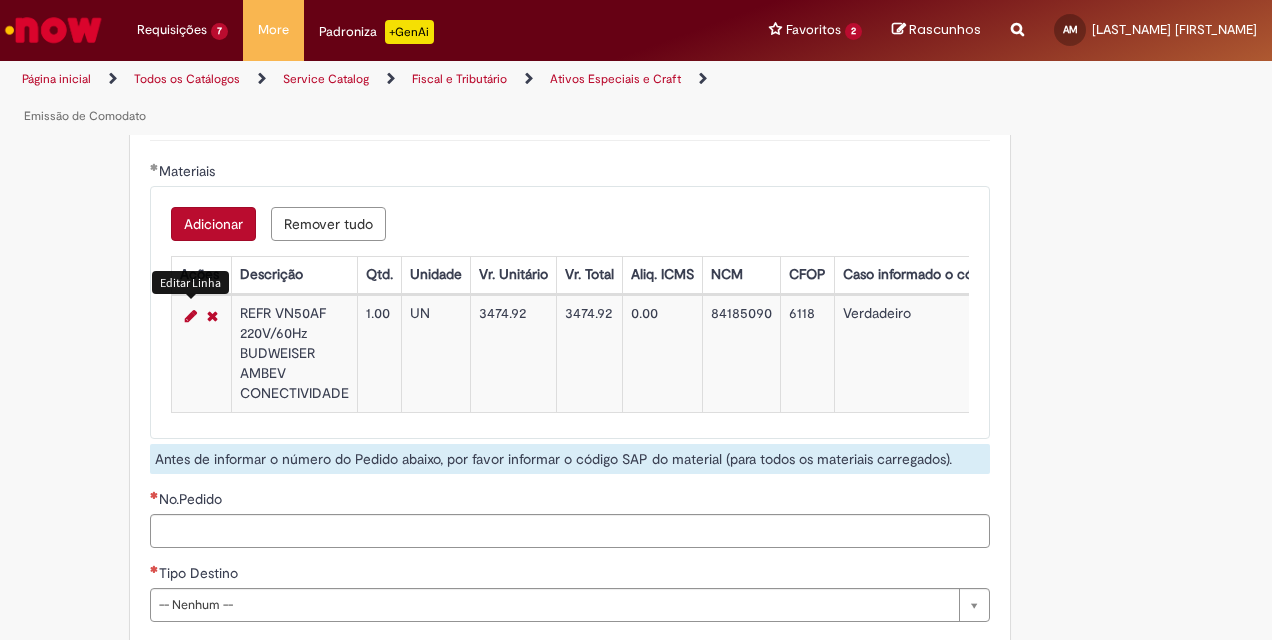 scroll, scrollTop: 2600, scrollLeft: 0, axis: vertical 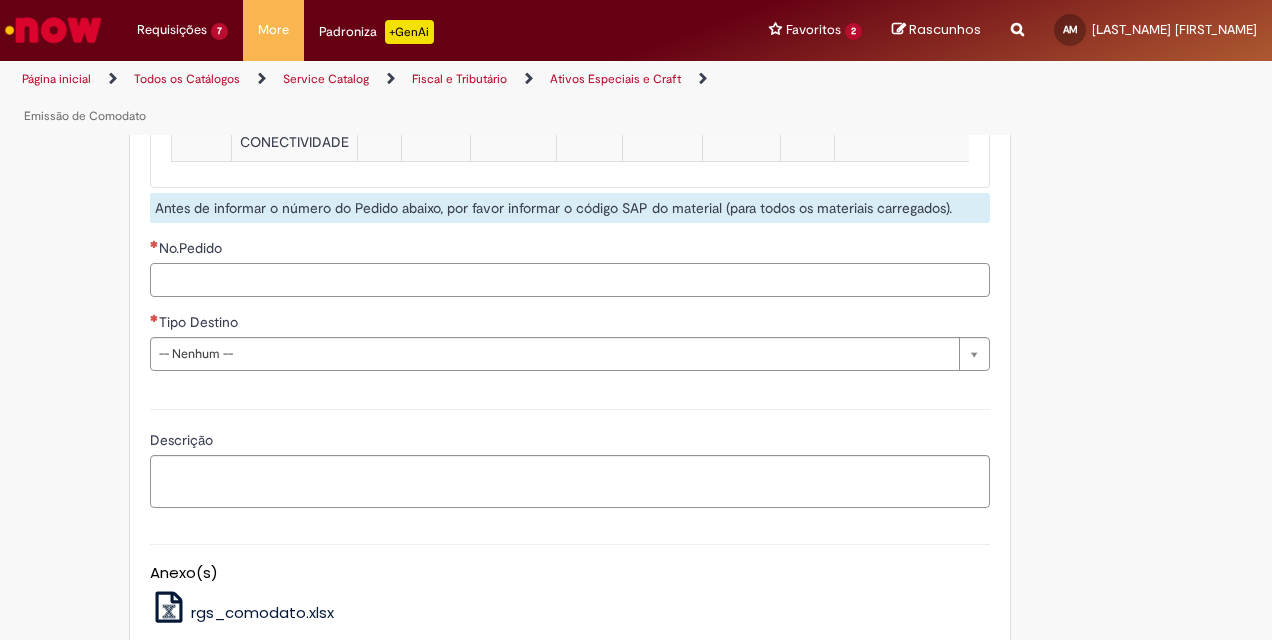 click on "No.Pedido" at bounding box center [570, 280] 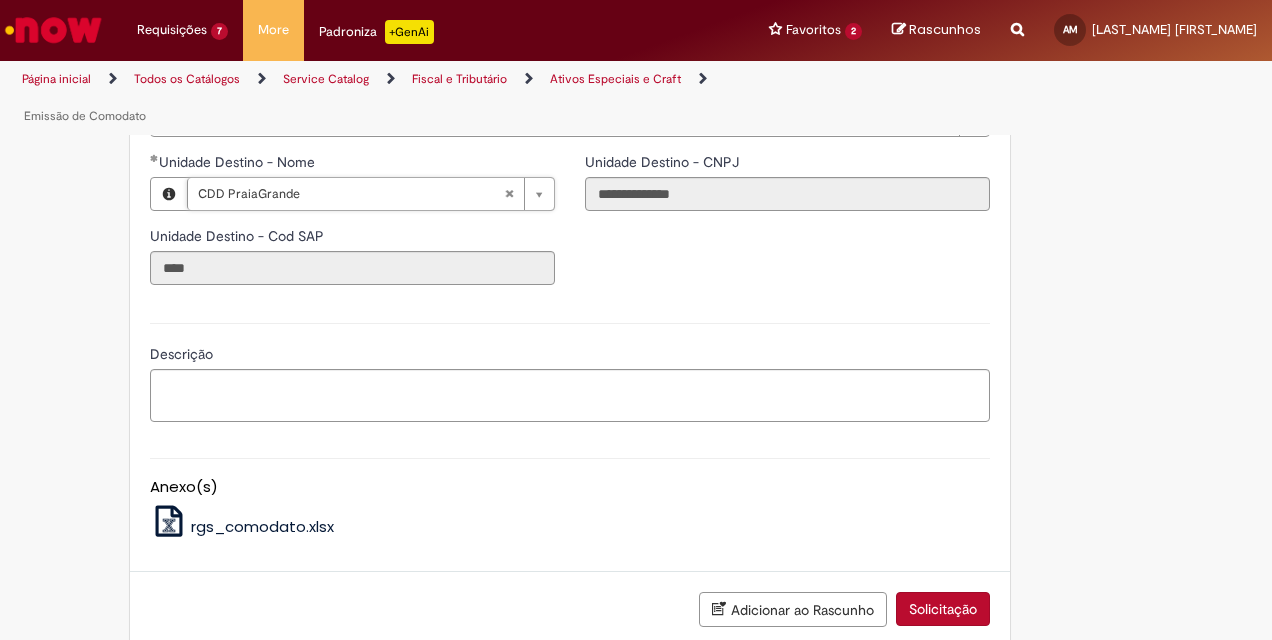 scroll, scrollTop: 2852, scrollLeft: 0, axis: vertical 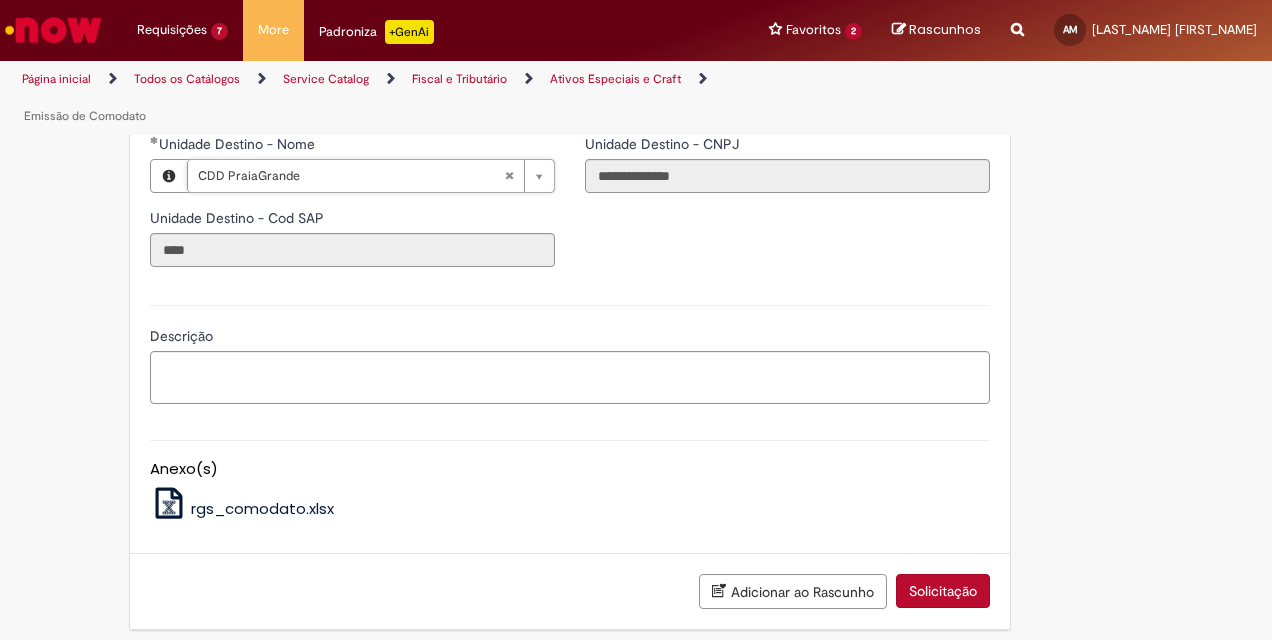 click on "Solicitação" at bounding box center (943, 591) 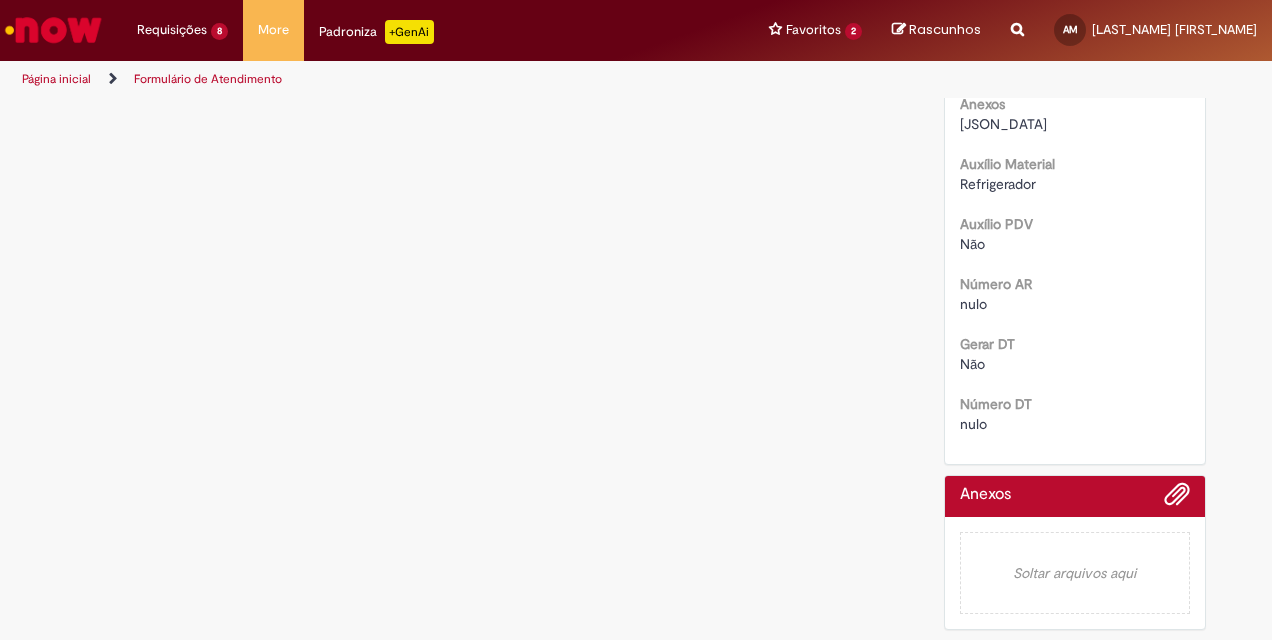 scroll, scrollTop: 0, scrollLeft: 0, axis: both 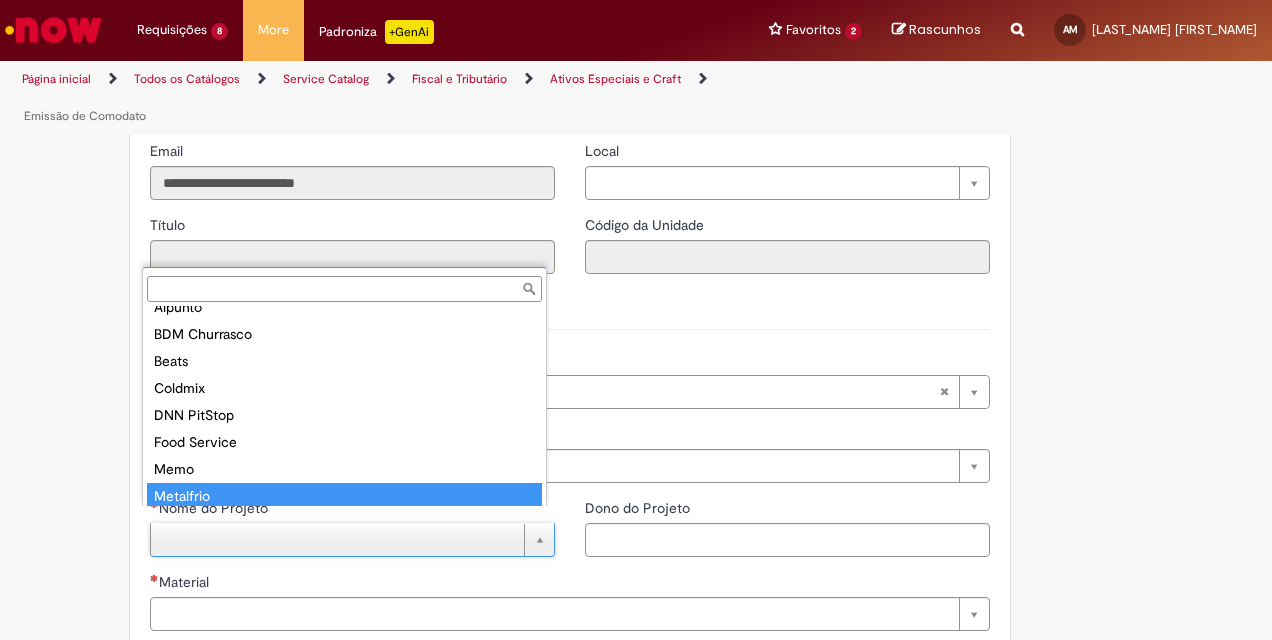 drag, startPoint x: 197, startPoint y: 495, endPoint x: 201, endPoint y: 522, distance: 27.294687 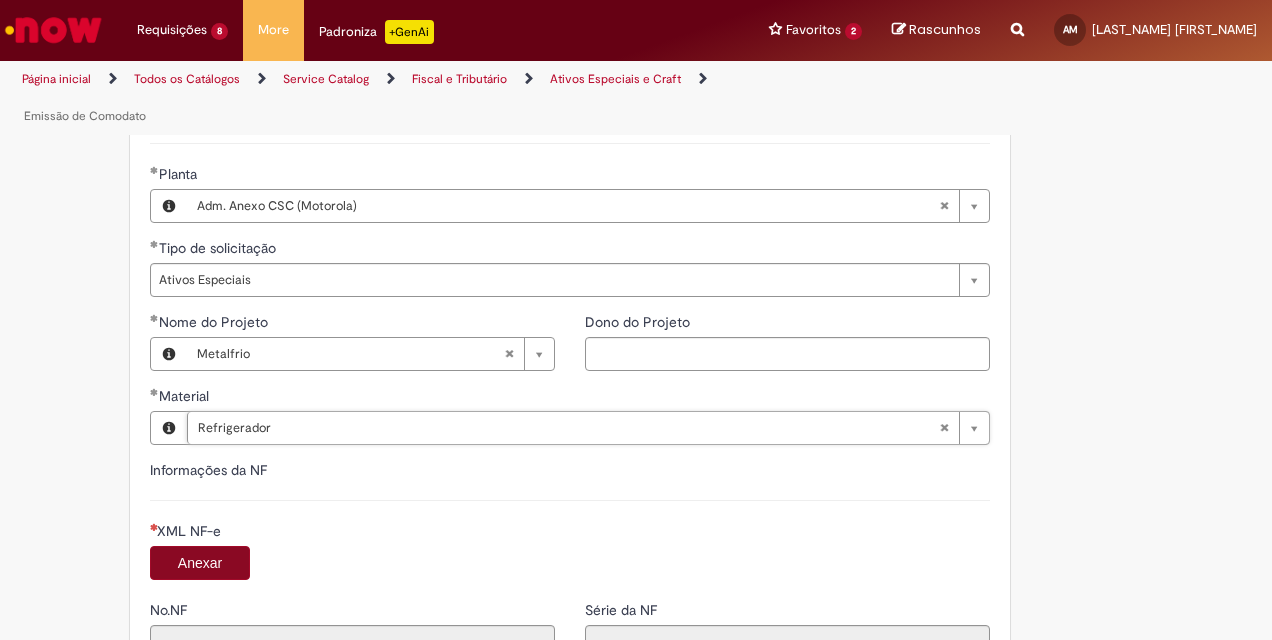 scroll, scrollTop: 1526, scrollLeft: 0, axis: vertical 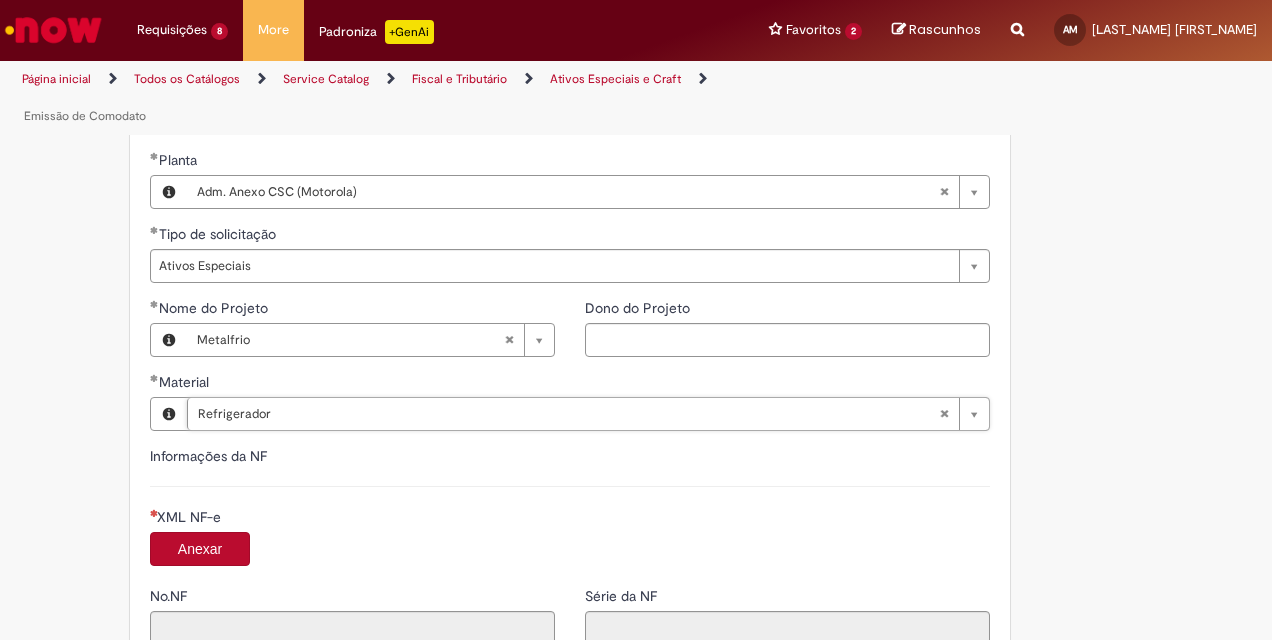 click on "Anexar" at bounding box center (200, 549) 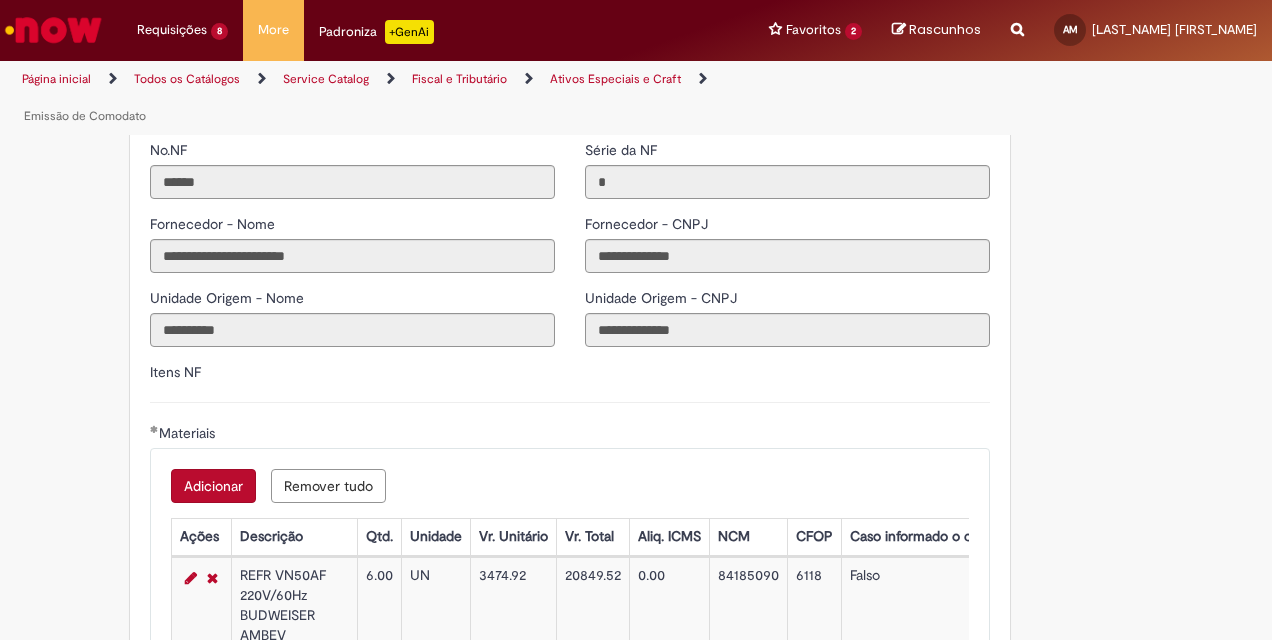 scroll, scrollTop: 2326, scrollLeft: 0, axis: vertical 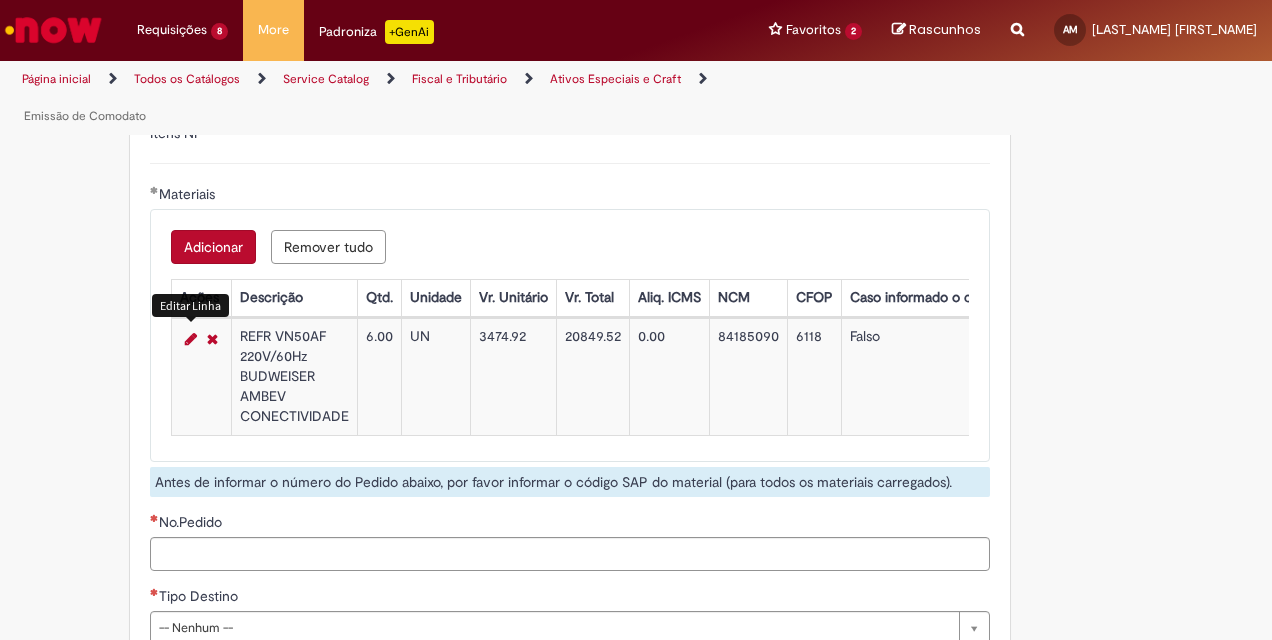 click at bounding box center (191, 339) 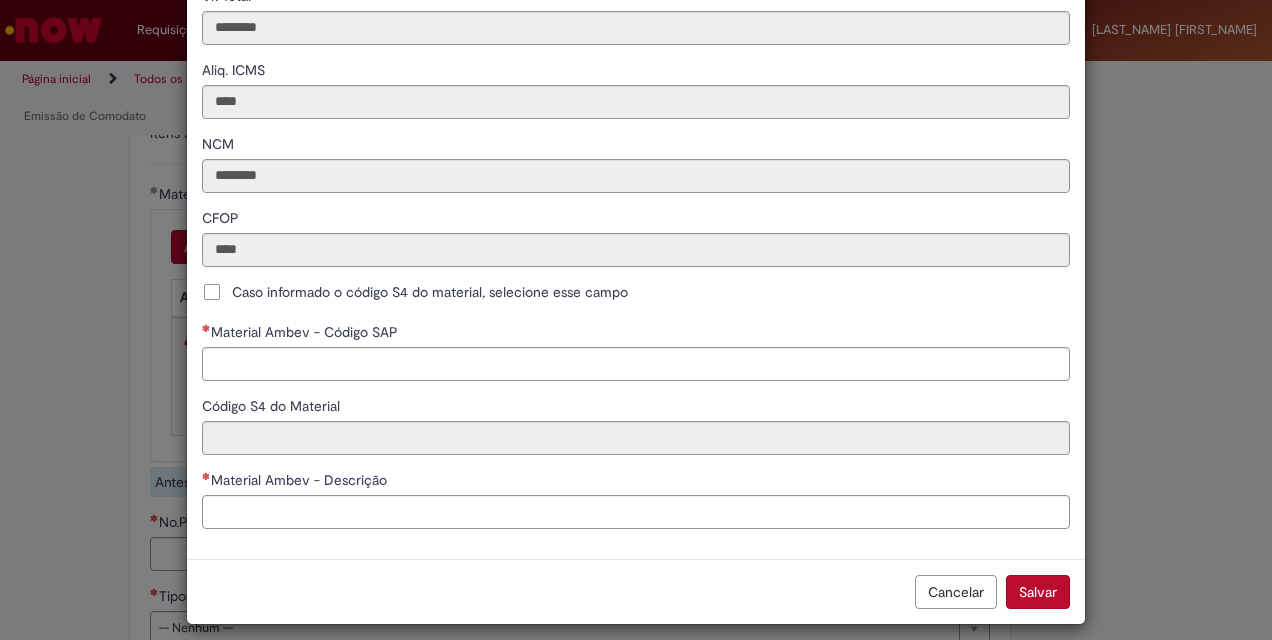 scroll, scrollTop: 426, scrollLeft: 0, axis: vertical 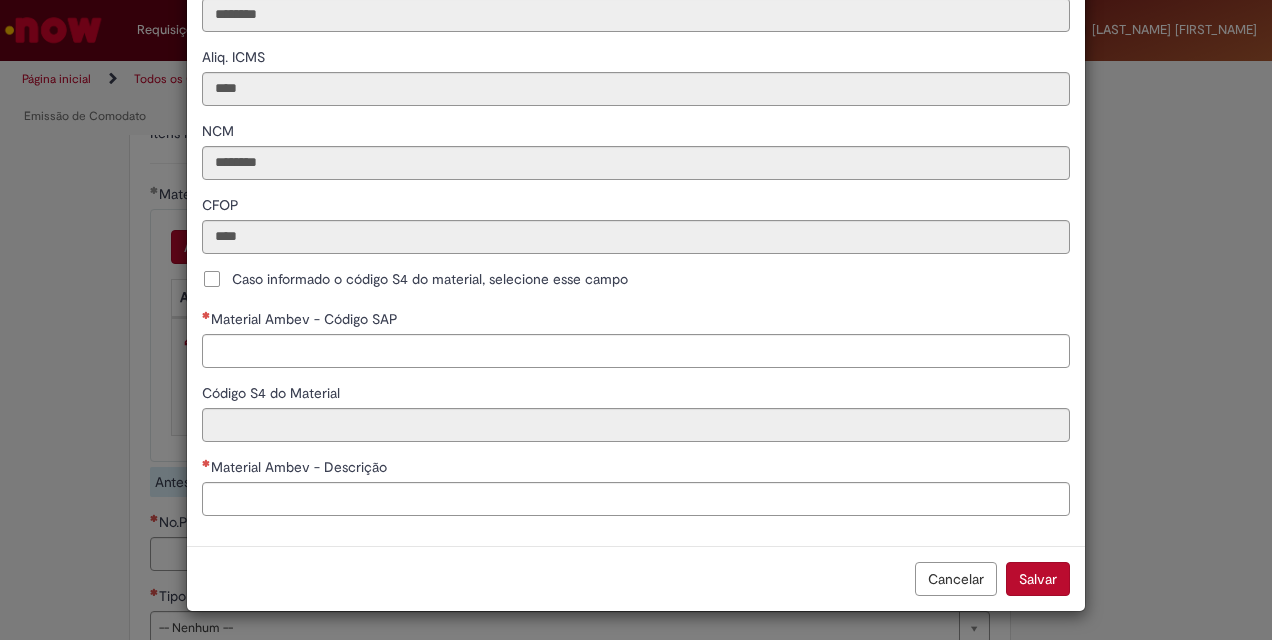 click on "Caso informado o código S4 do material, selecione esse campo" at bounding box center [430, 279] 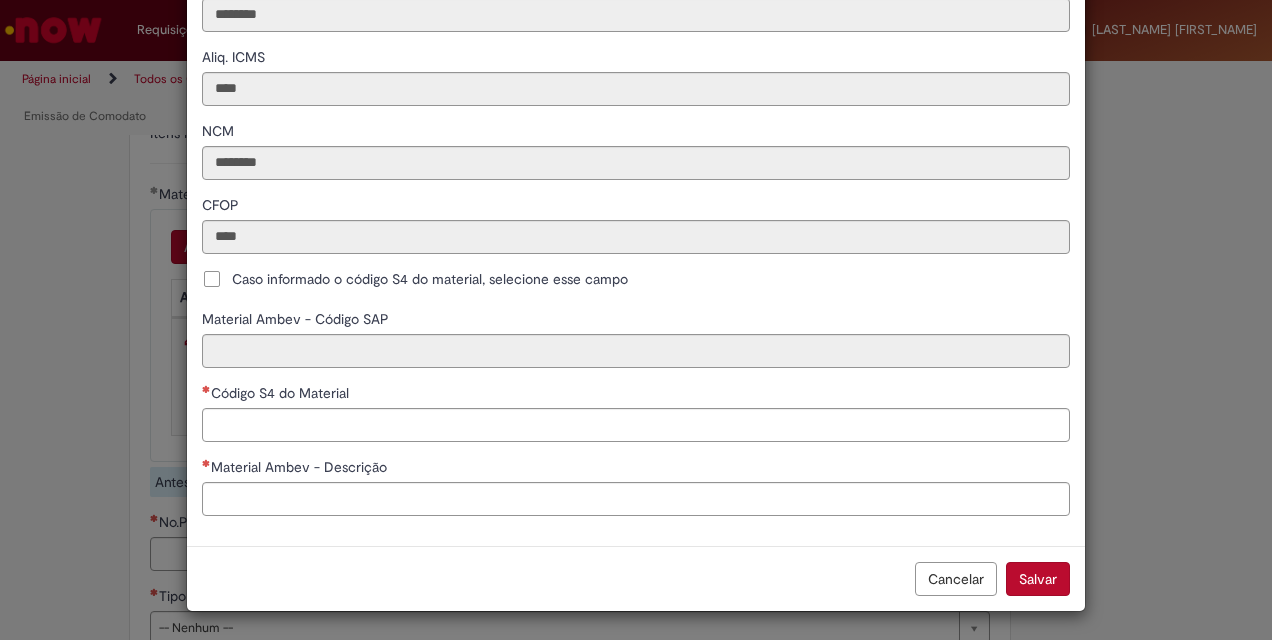 scroll, scrollTop: 425, scrollLeft: 0, axis: vertical 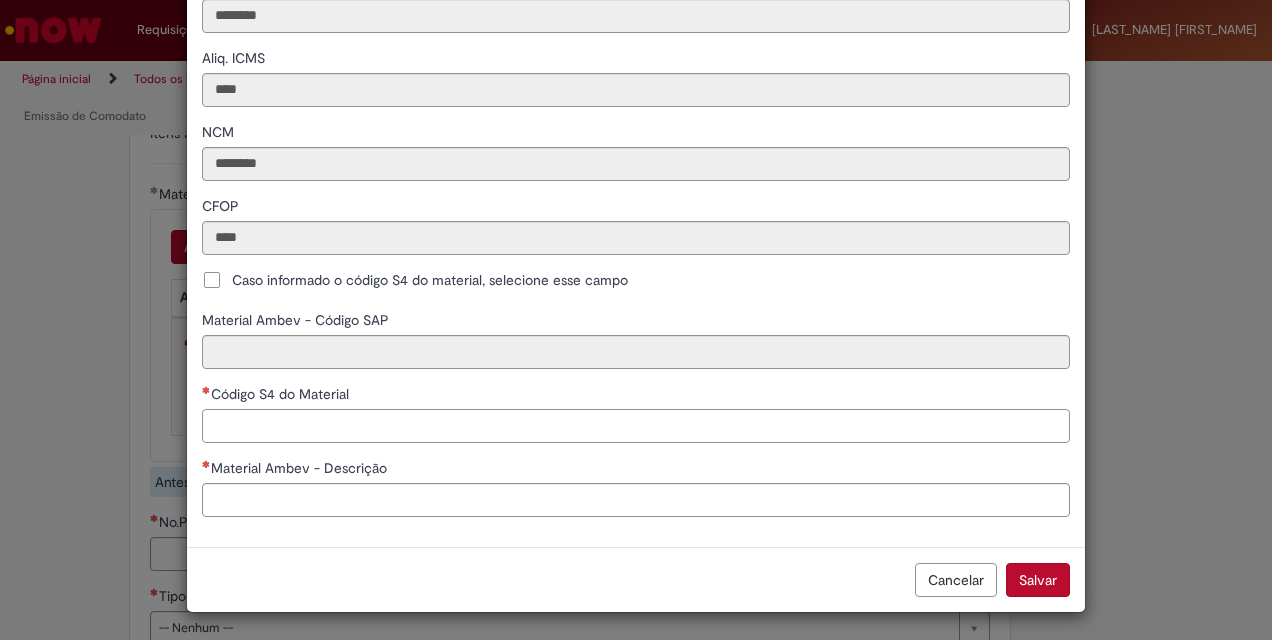 click on "Código S4 do Material" at bounding box center (636, 426) 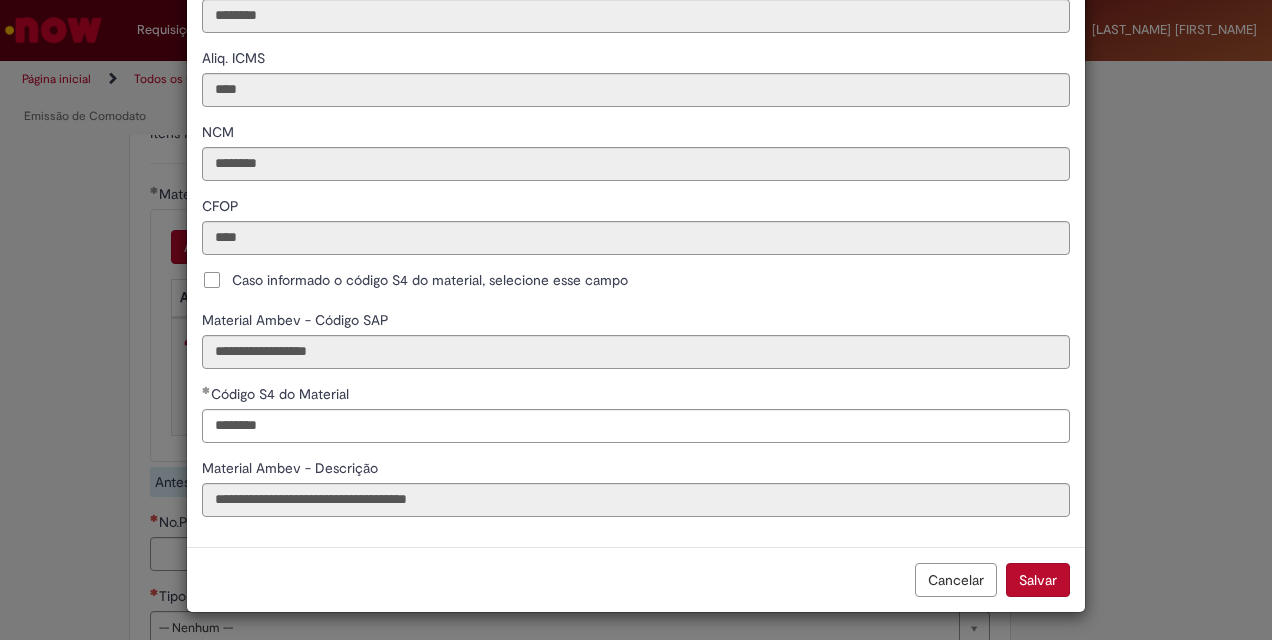 click on "Salvar" at bounding box center (1038, 580) 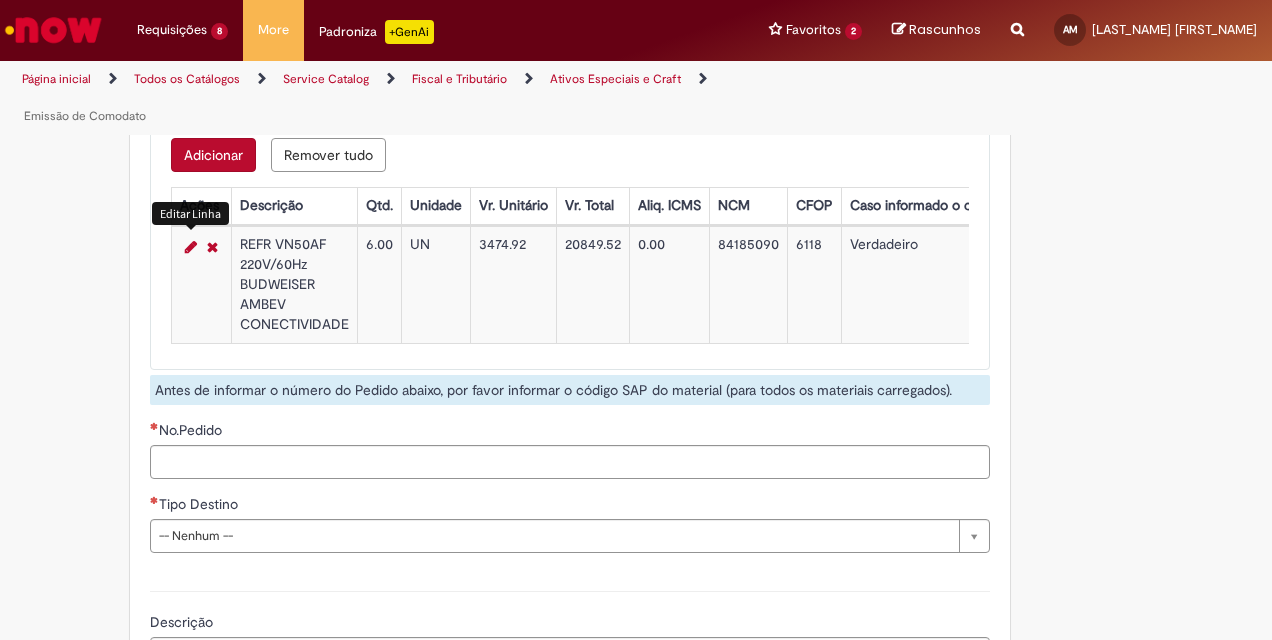 scroll, scrollTop: 2526, scrollLeft: 0, axis: vertical 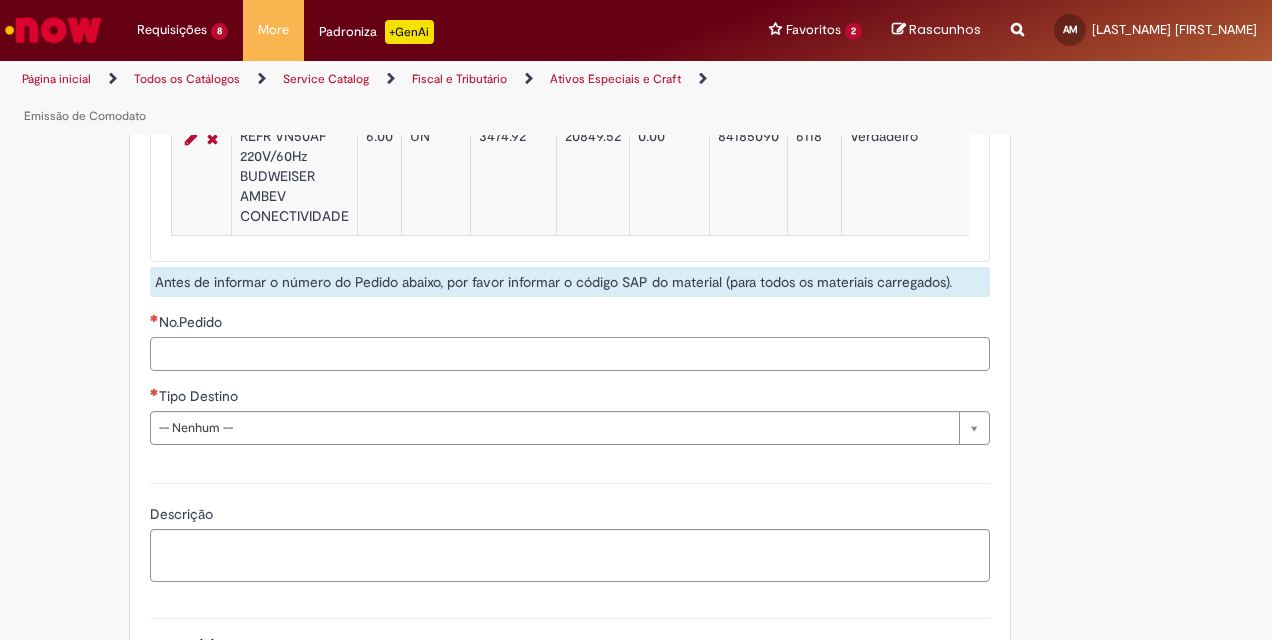 click on "No.Pedido" at bounding box center (570, 354) 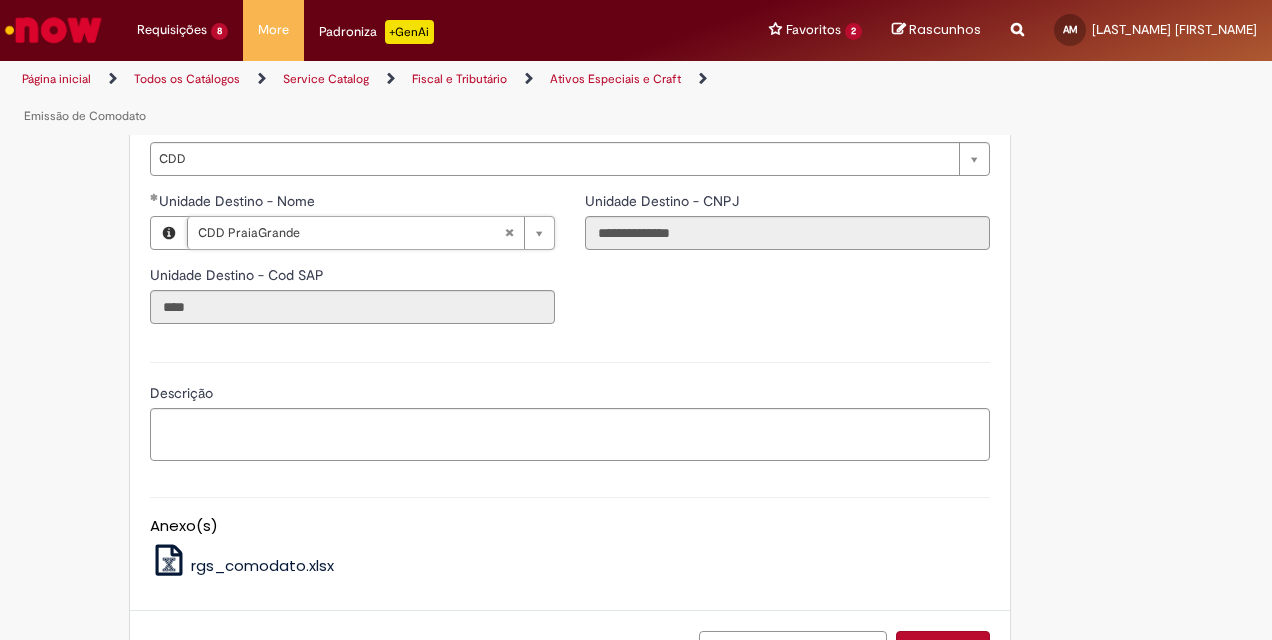 scroll, scrollTop: 2852, scrollLeft: 0, axis: vertical 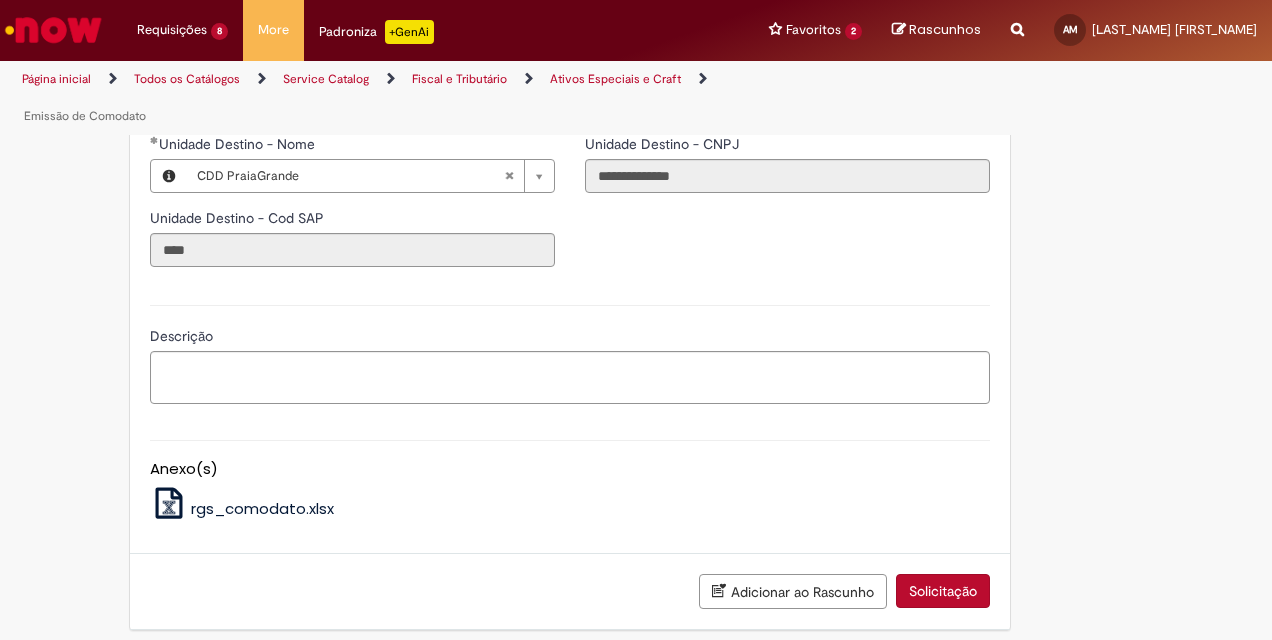 click on "Solicitação" at bounding box center [943, 591] 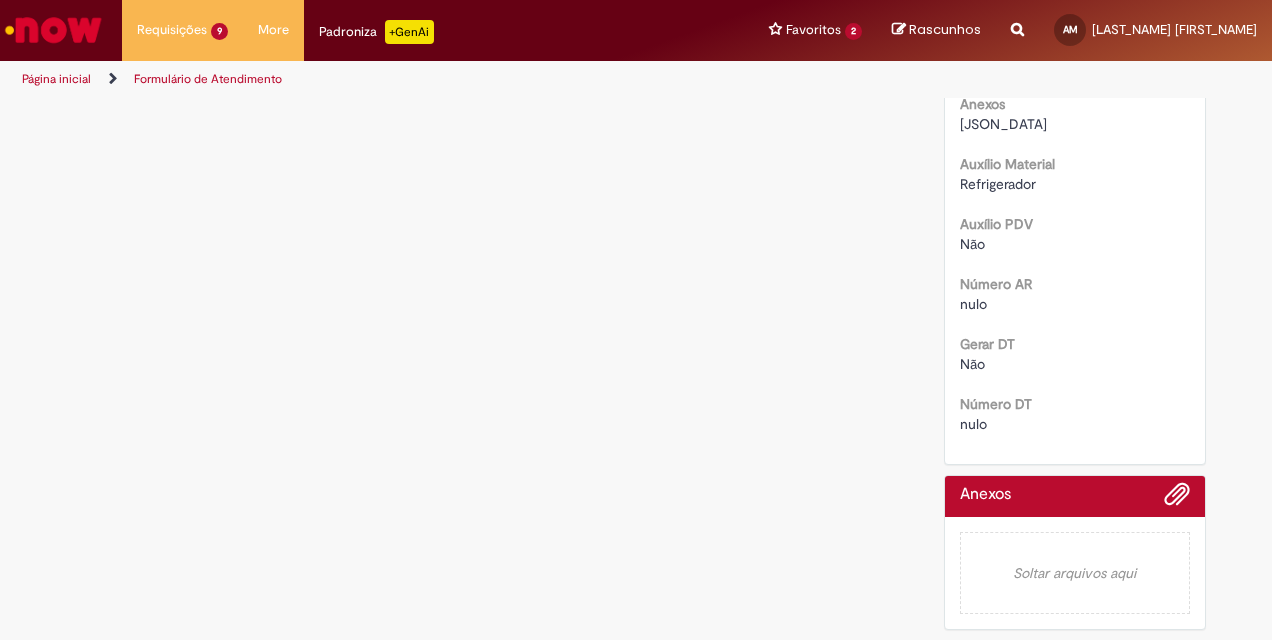 scroll, scrollTop: 0, scrollLeft: 0, axis: both 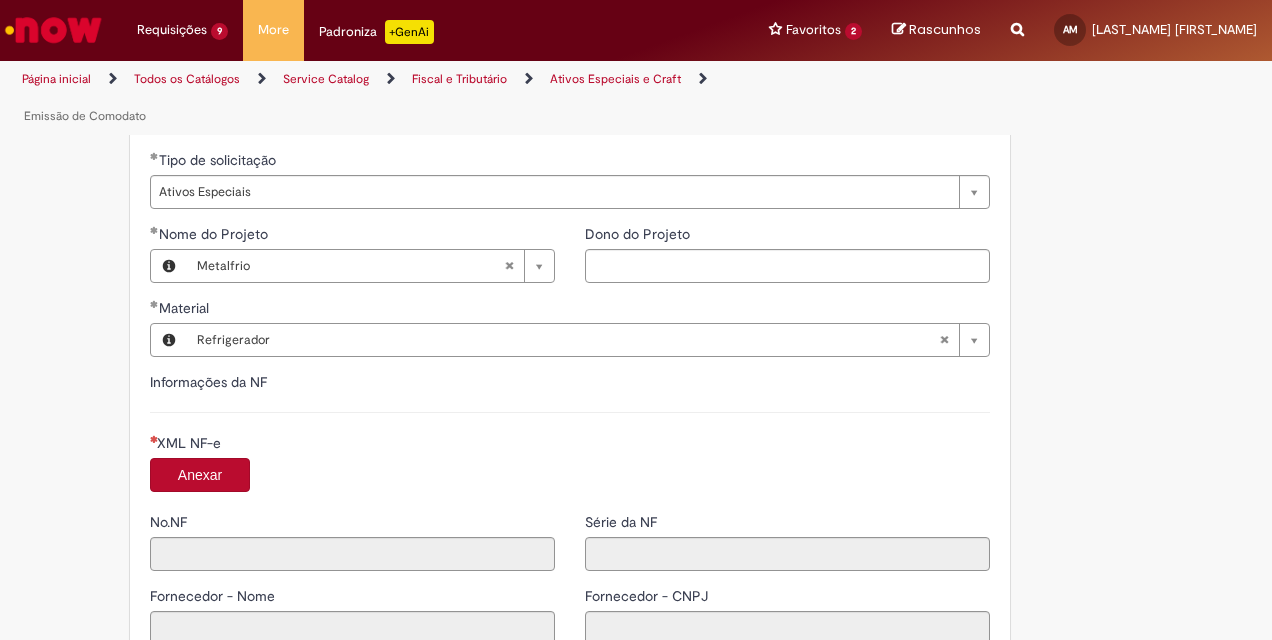 click on "Anexar" at bounding box center (200, 475) 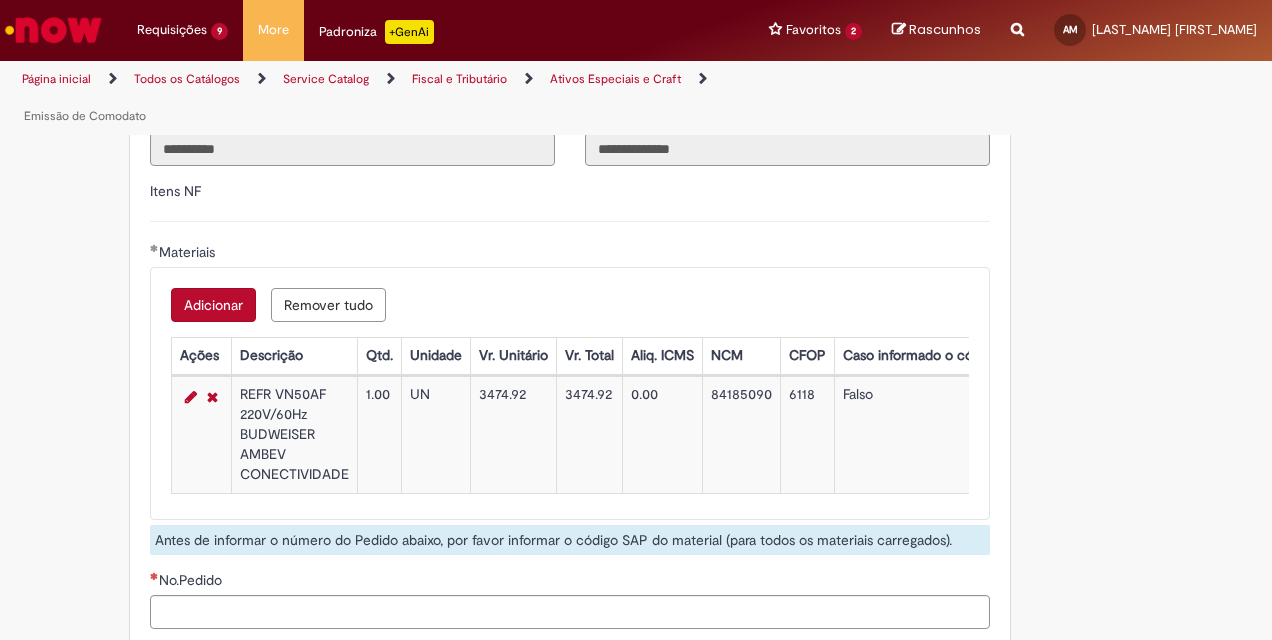 scroll, scrollTop: 2300, scrollLeft: 0, axis: vertical 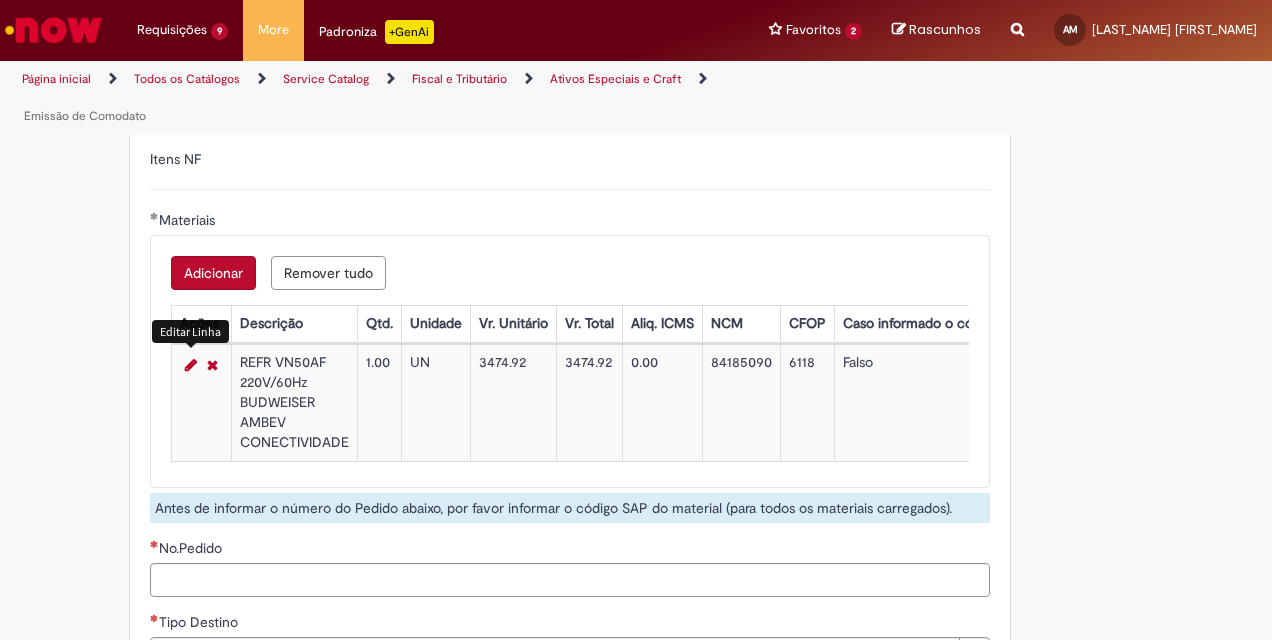 click at bounding box center [191, 365] 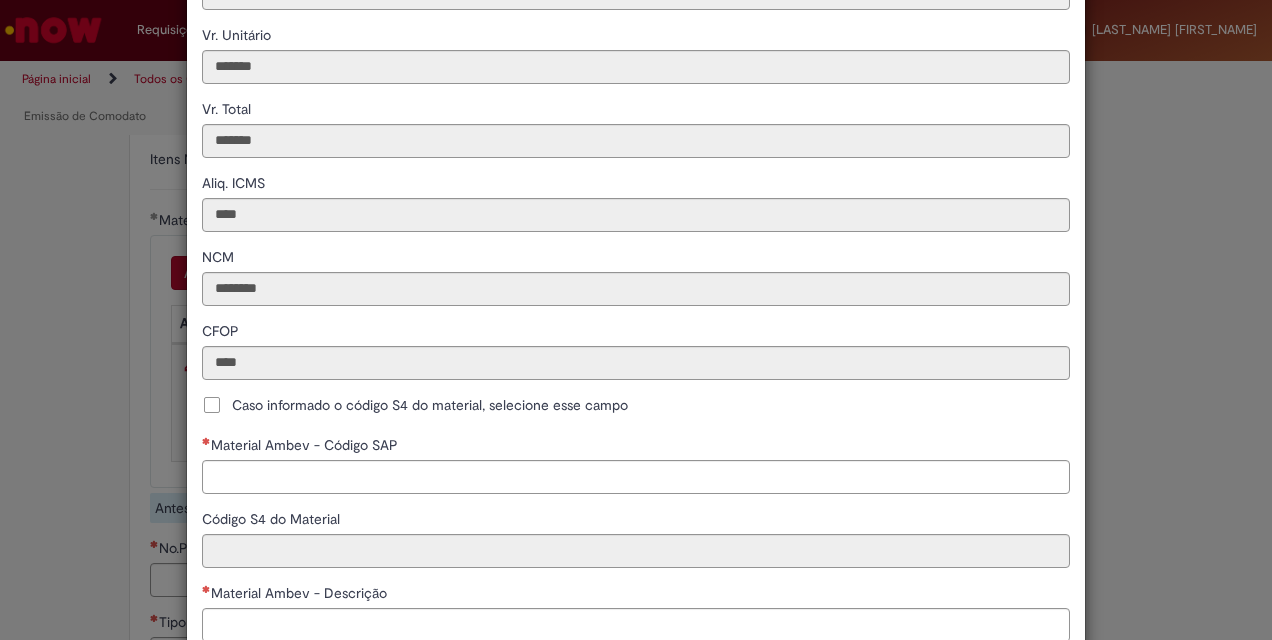drag, startPoint x: 199, startPoint y: 407, endPoint x: 232, endPoint y: 418, distance: 34.785053 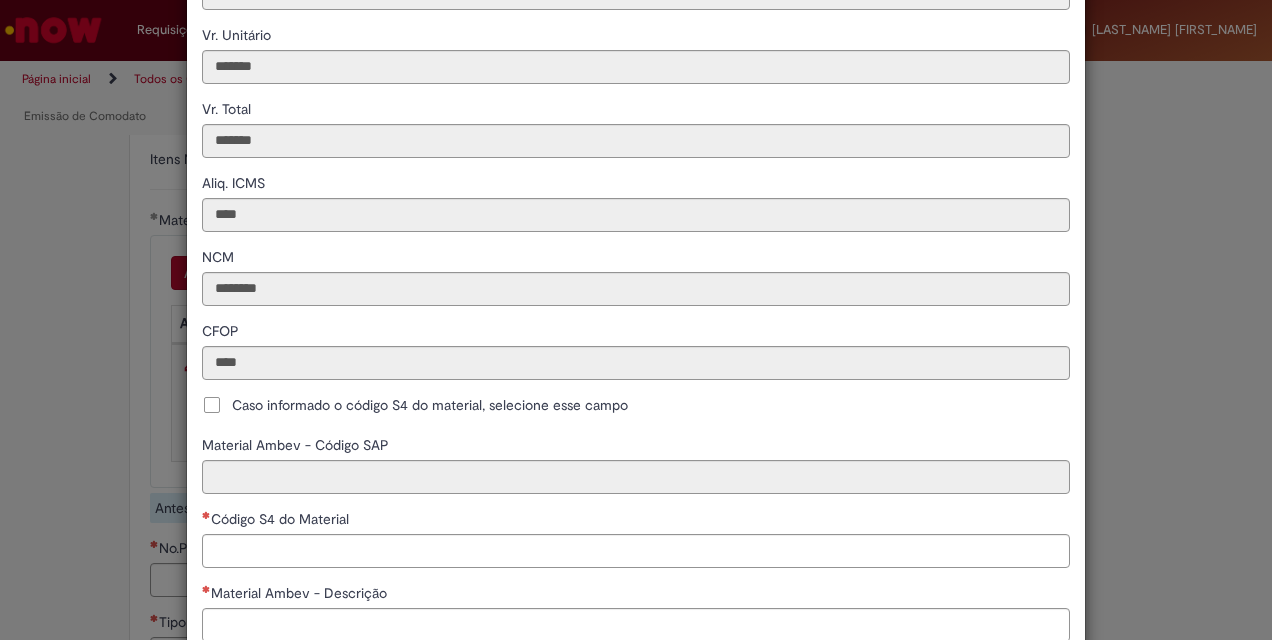 scroll, scrollTop: 299, scrollLeft: 0, axis: vertical 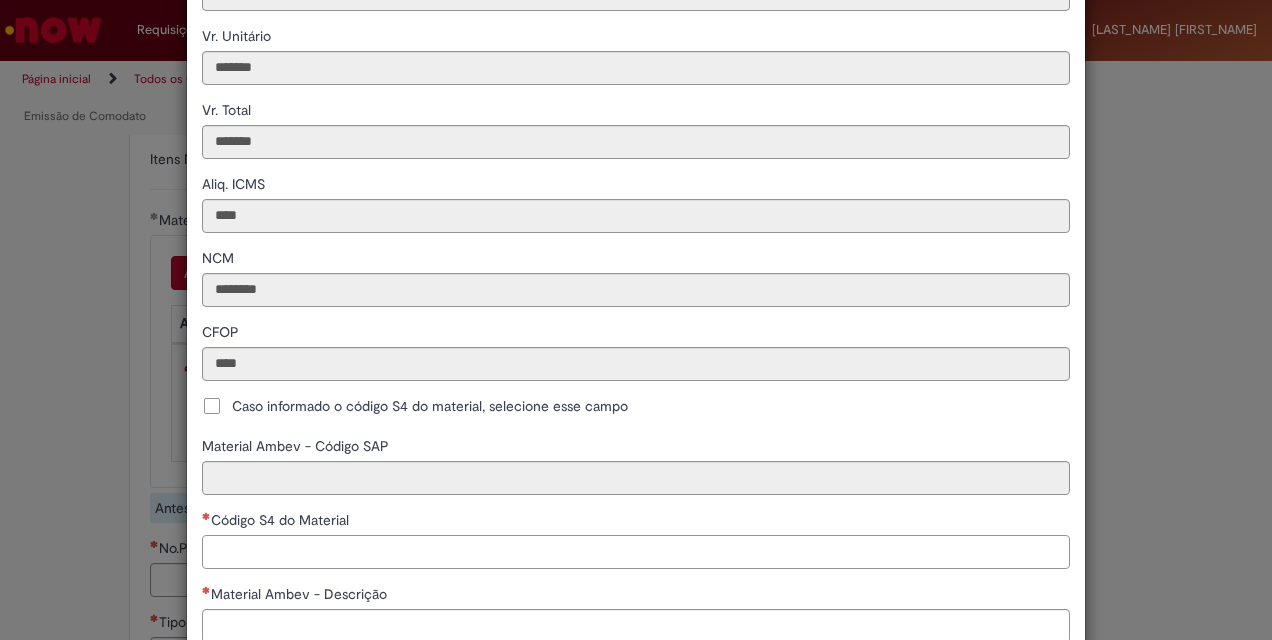 click on "Código S4 do Material" at bounding box center [636, 552] 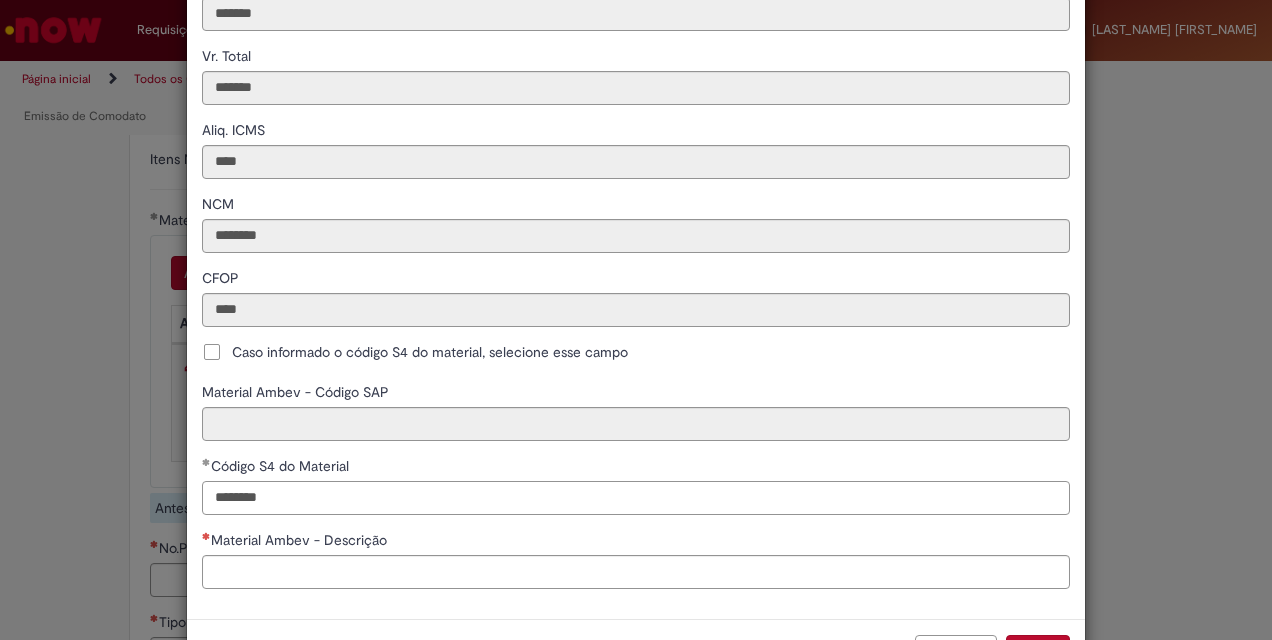 scroll, scrollTop: 426, scrollLeft: 0, axis: vertical 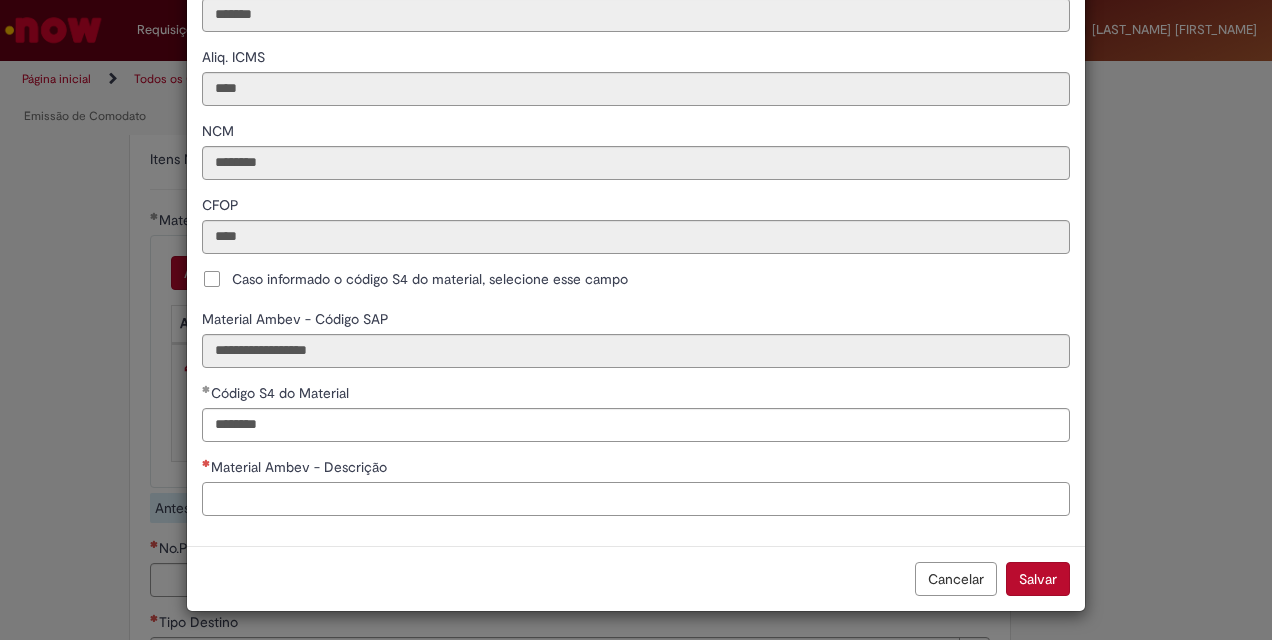 click on "Material Ambev - Descrição" at bounding box center [636, 499] 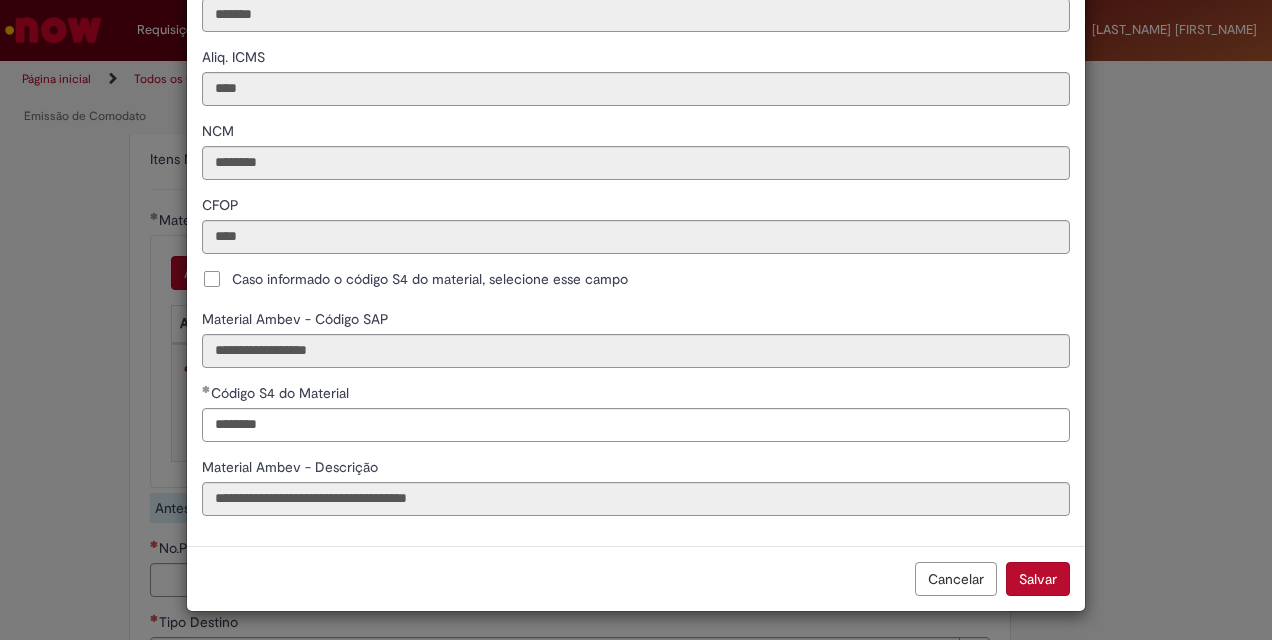 click on "Salvar" at bounding box center [1038, 579] 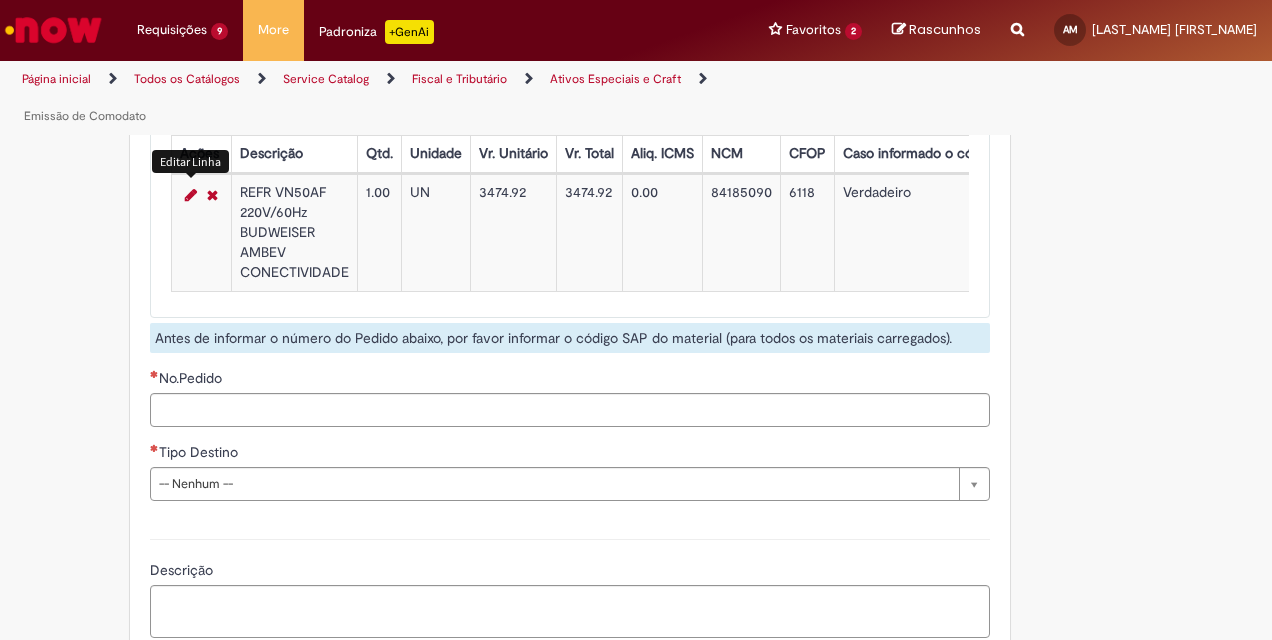 scroll, scrollTop: 2600, scrollLeft: 0, axis: vertical 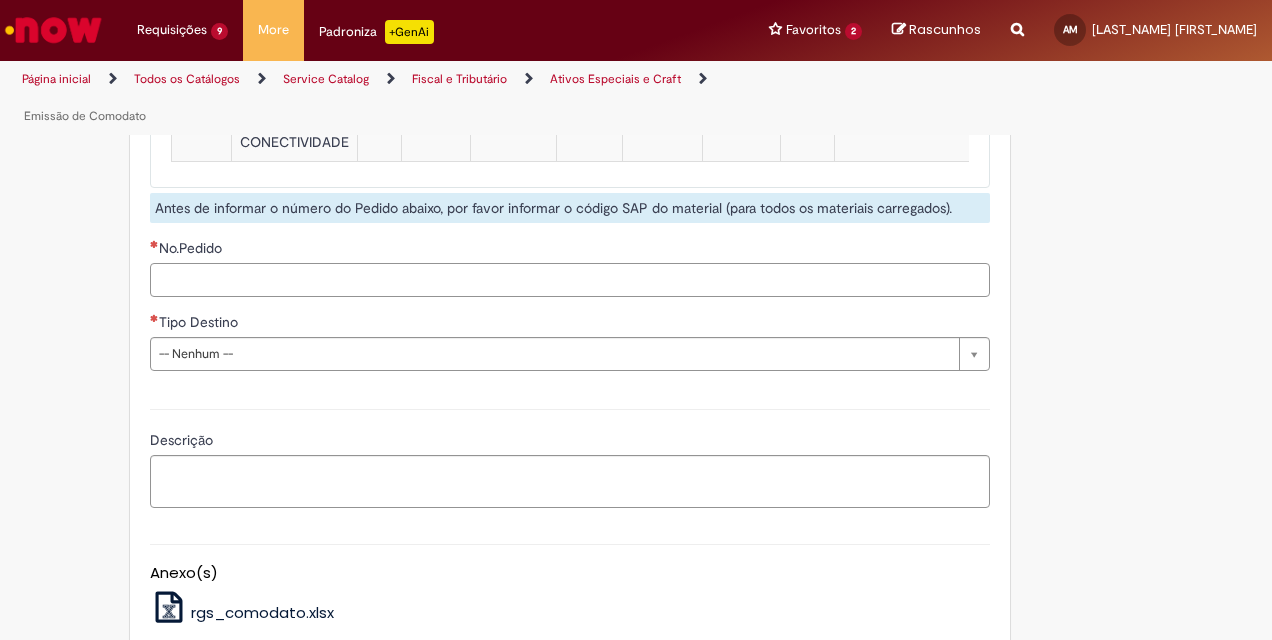 click on "No.Pedido" at bounding box center (570, 280) 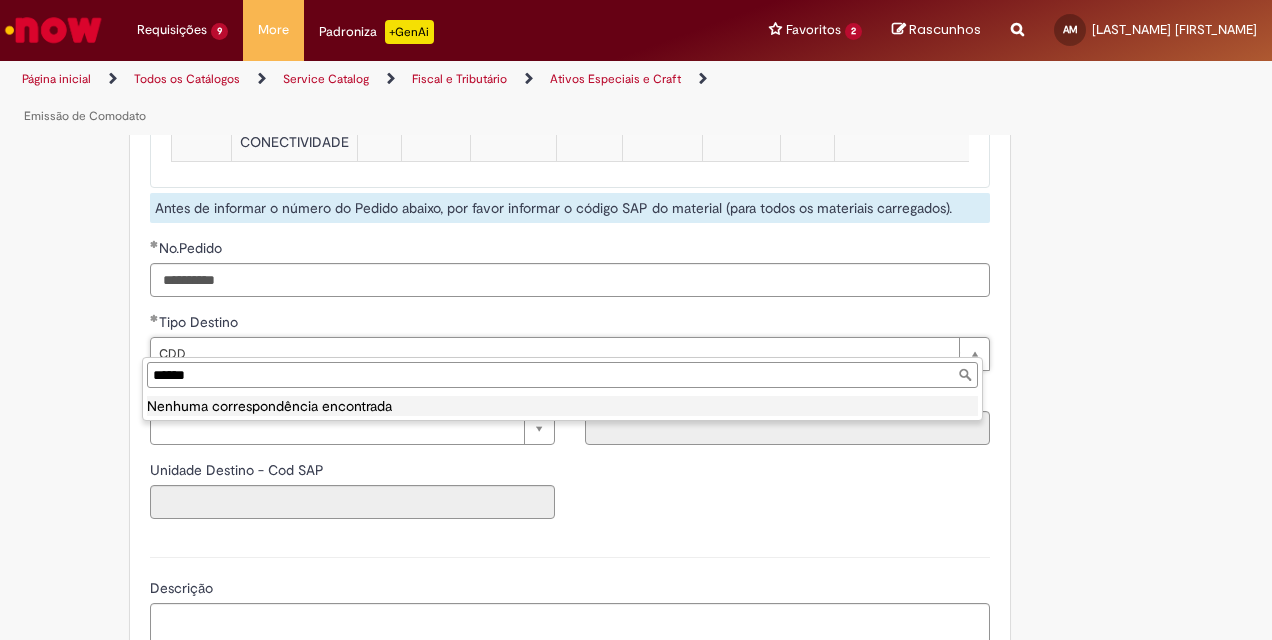 drag, startPoint x: 209, startPoint y: 368, endPoint x: 29, endPoint y: 366, distance: 180.01111 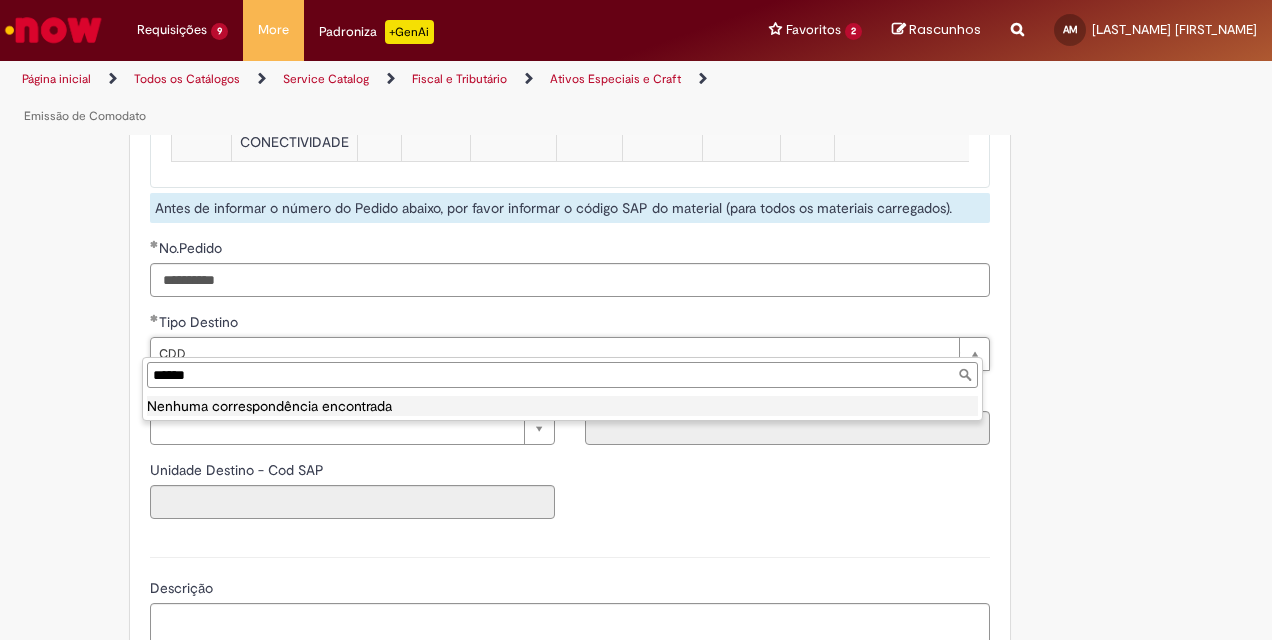 click on "Pular para o conteúdo da página
Requisições   9
Exibir Todas as Solicitações
Emissão de Comodato
[TIME_AGO] [REFERENCE]
Emissão de Comodato
[TIME_AGO] [REFERENCE]
Emissão de Comodato
[TIME_AGO] [REFERENCE]
Emissão de Comodato
[TIME_AGO] [REFERENCE]
Emissão de Comodato
[TIME_AGO] [REFERENCE]
Emissão de Comodato
[TIME_AGO] [REFERENCE]
Emissão de Comodato
[TIME_AGO] [REFERENCE]
Emissão de Comodato
[TIME_AGO] [REFERENCE]
Emissão de Comodato
[TIME_AGO] [REFERENCE]
Requisições   9
Exibir Todas as Solicitações" at bounding box center (636, 320) 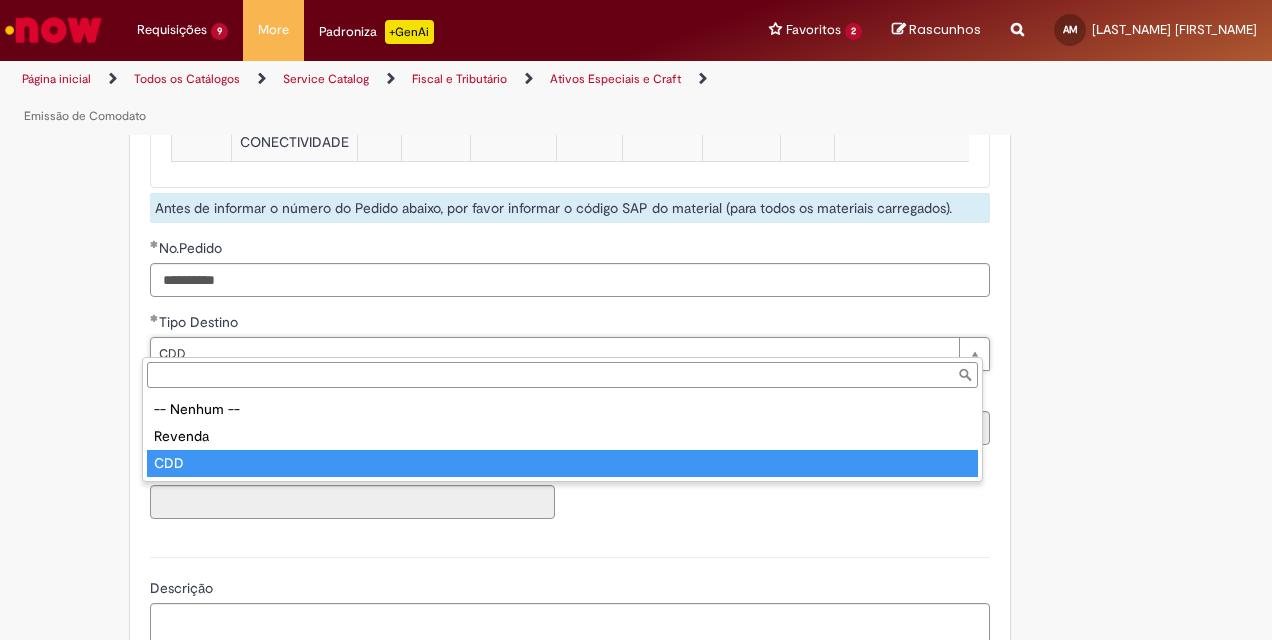 scroll, scrollTop: 0, scrollLeft: 28, axis: horizontal 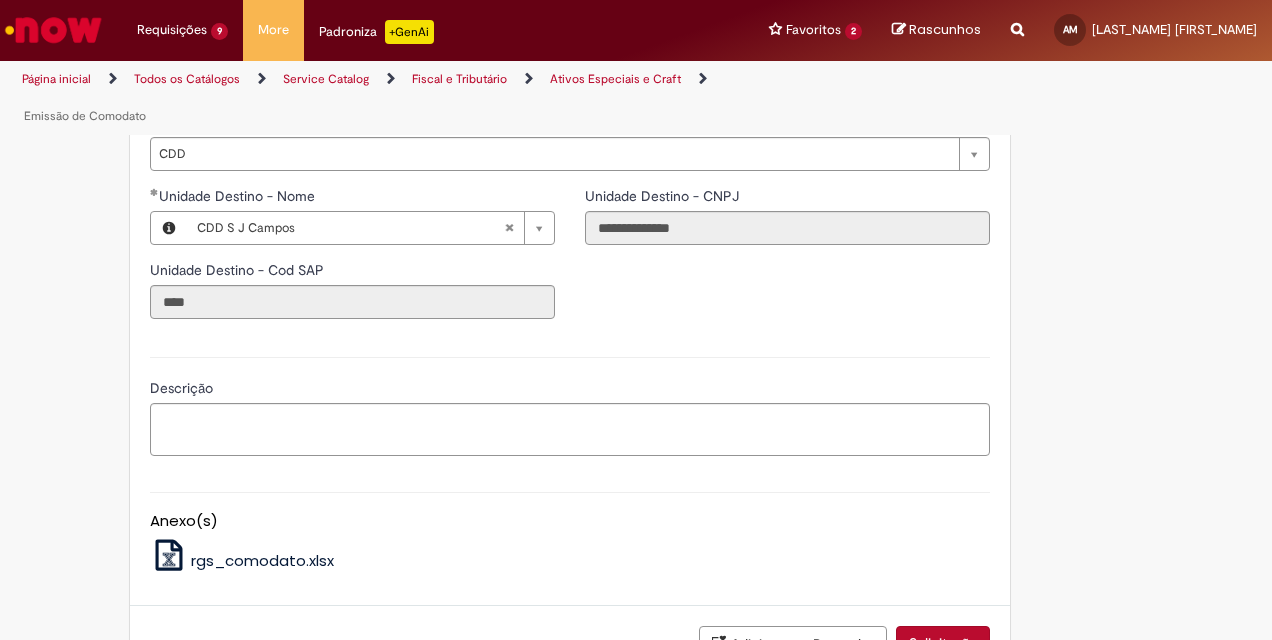 click on "Solicitação" at bounding box center [943, 643] 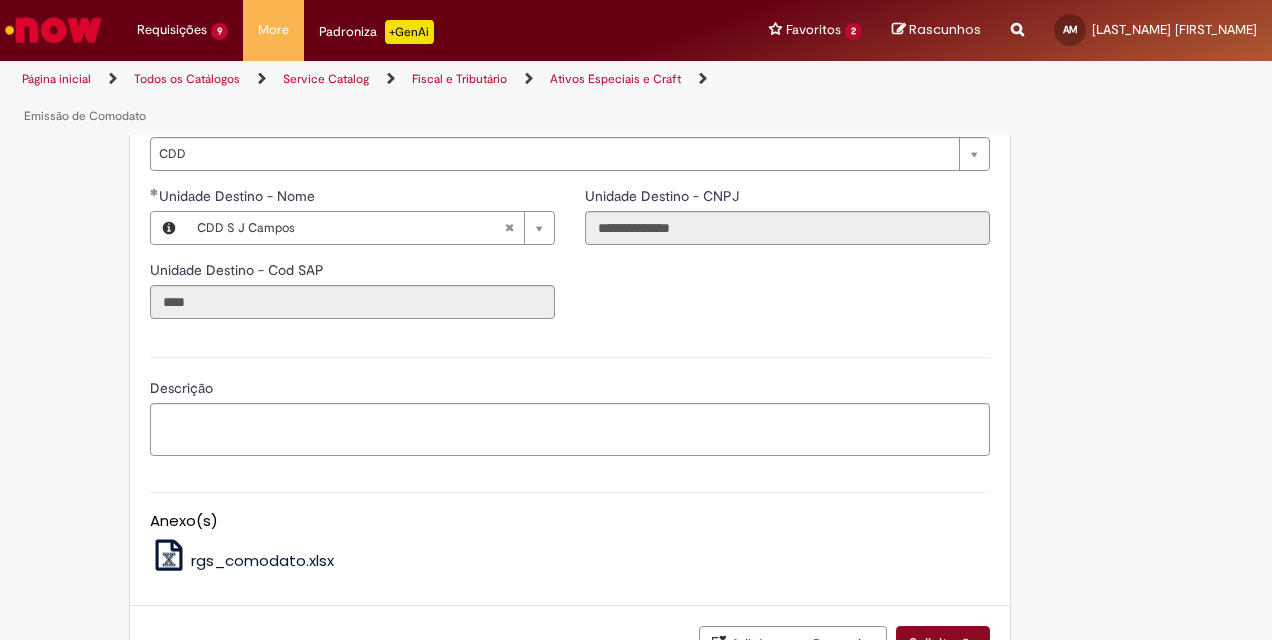 scroll, scrollTop: 2808, scrollLeft: 0, axis: vertical 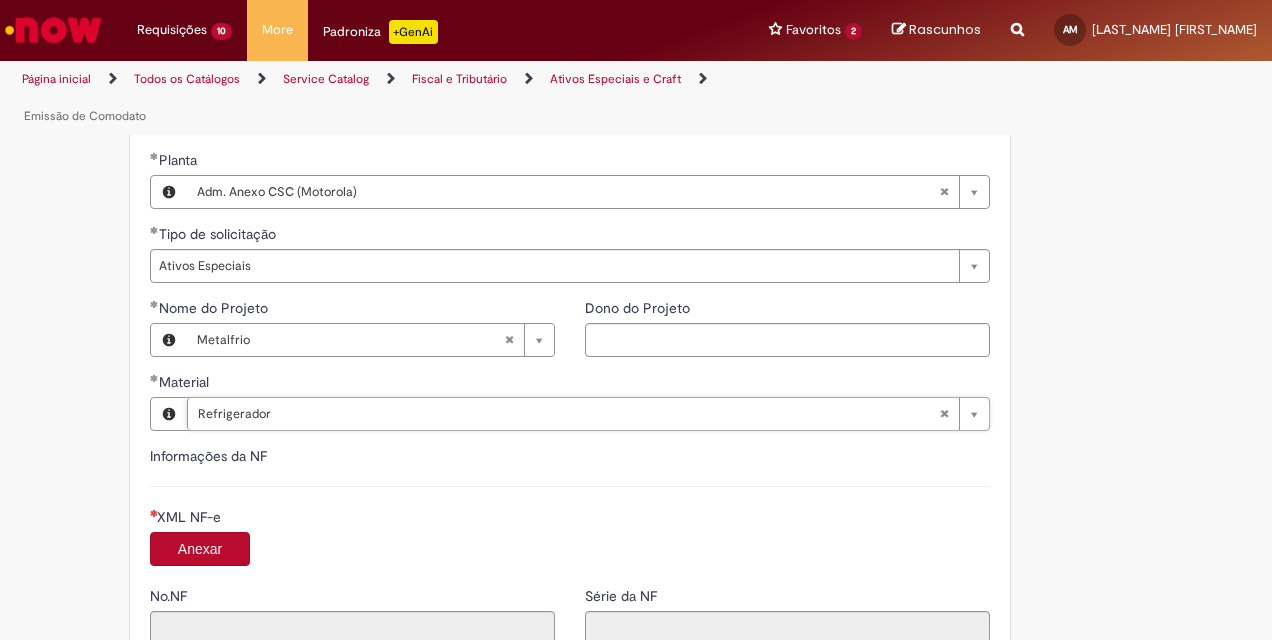 click on "Anexar" at bounding box center (200, 549) 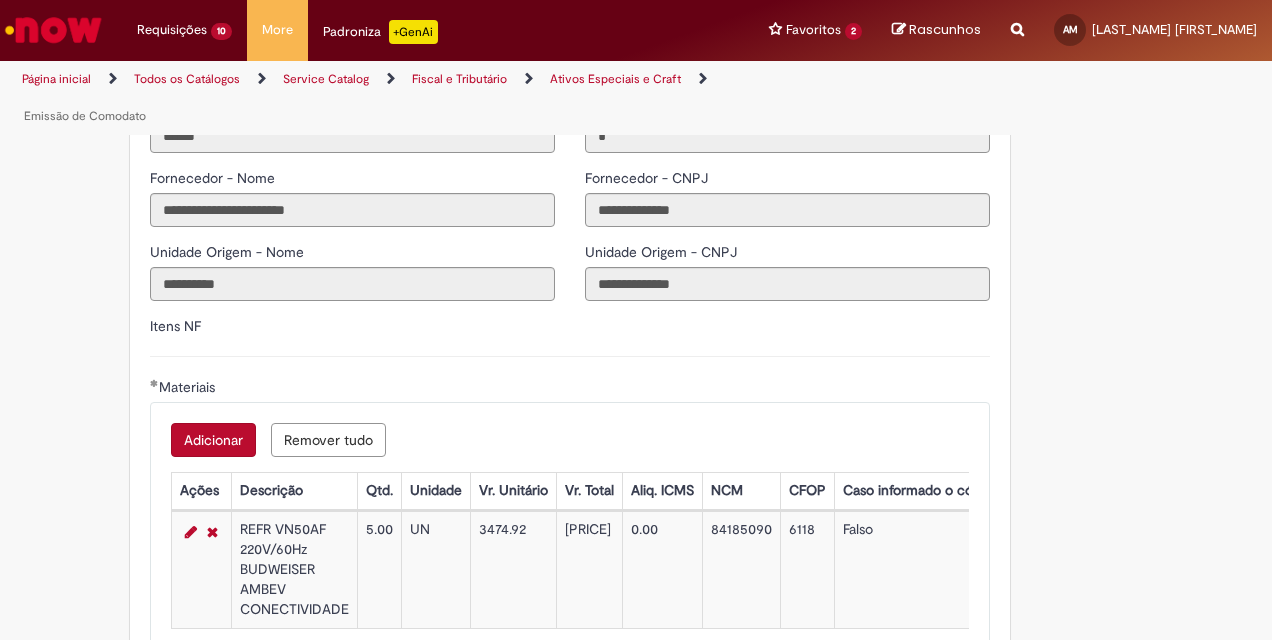scroll, scrollTop: 2226, scrollLeft: 0, axis: vertical 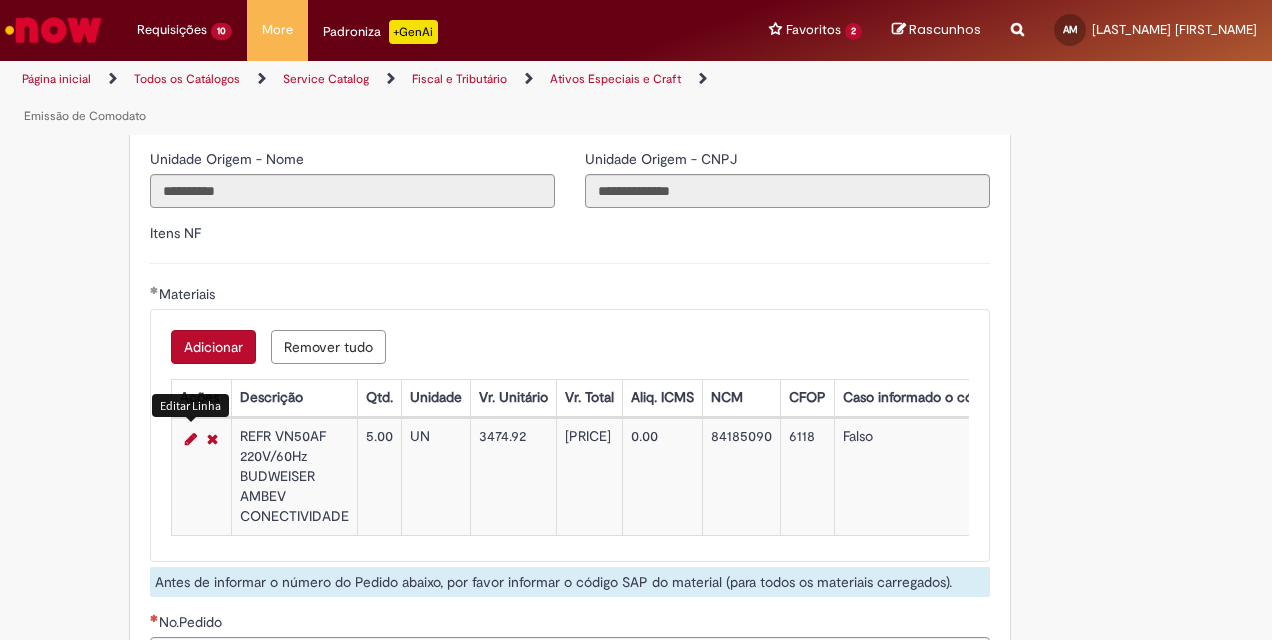 click at bounding box center [191, 439] 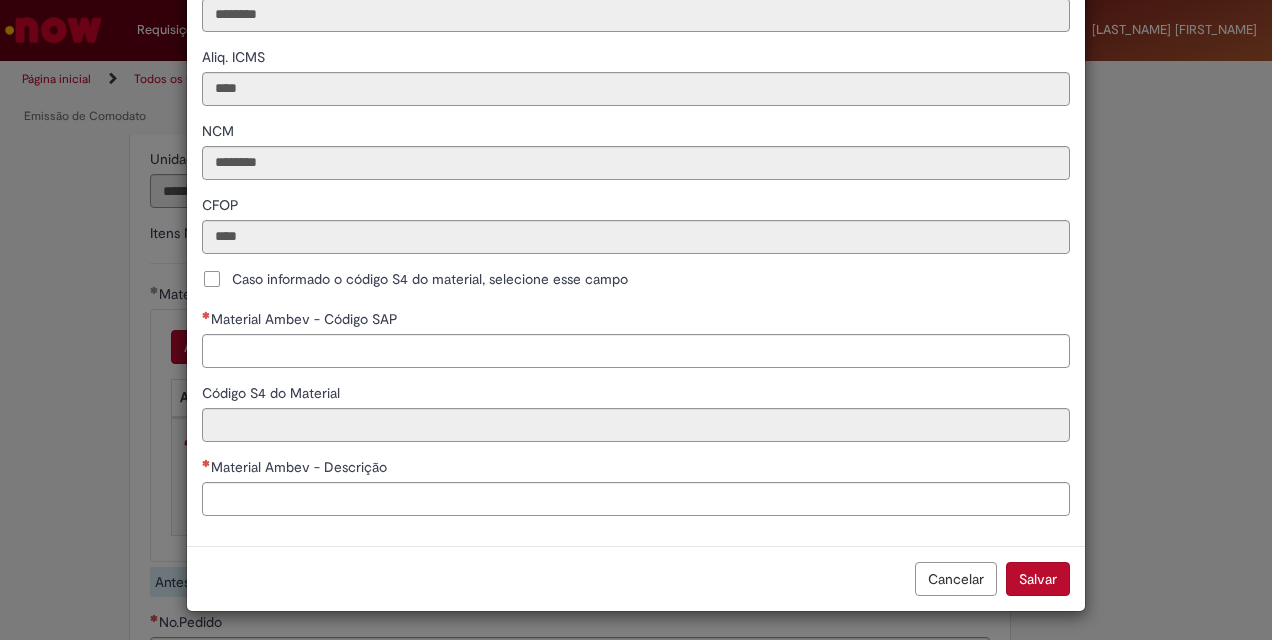 click on "Caso informado o código S4 do material, selecione esse campo" at bounding box center (430, 279) 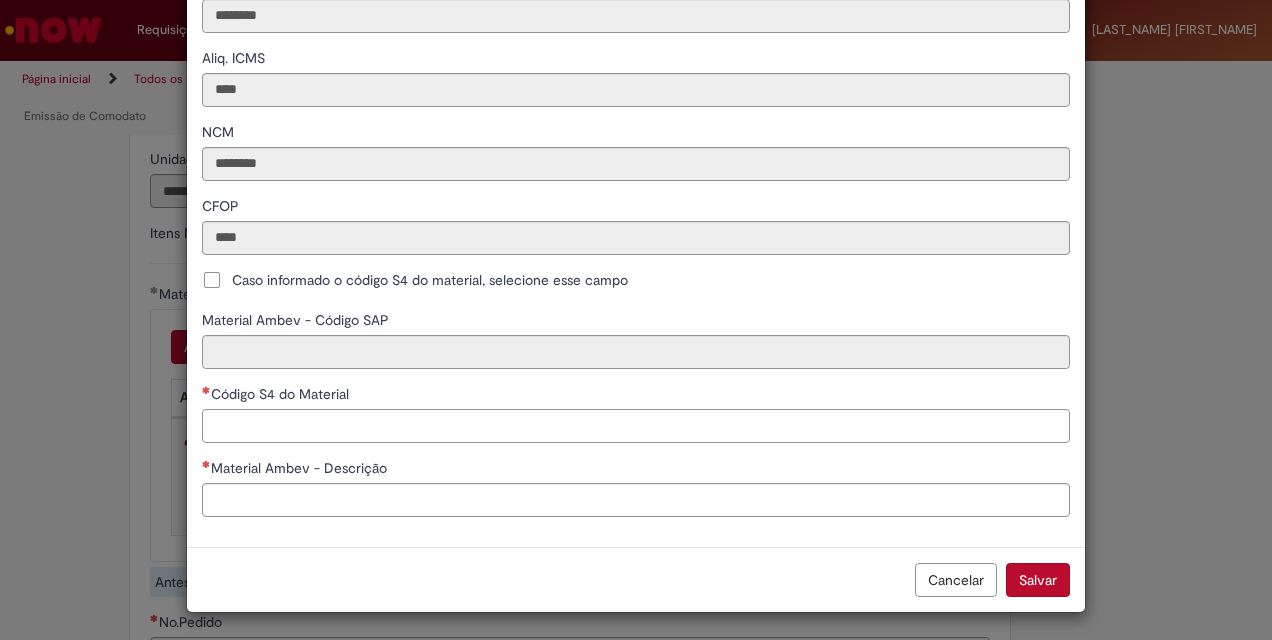 click on "Código S4 do Material" at bounding box center (636, 426) 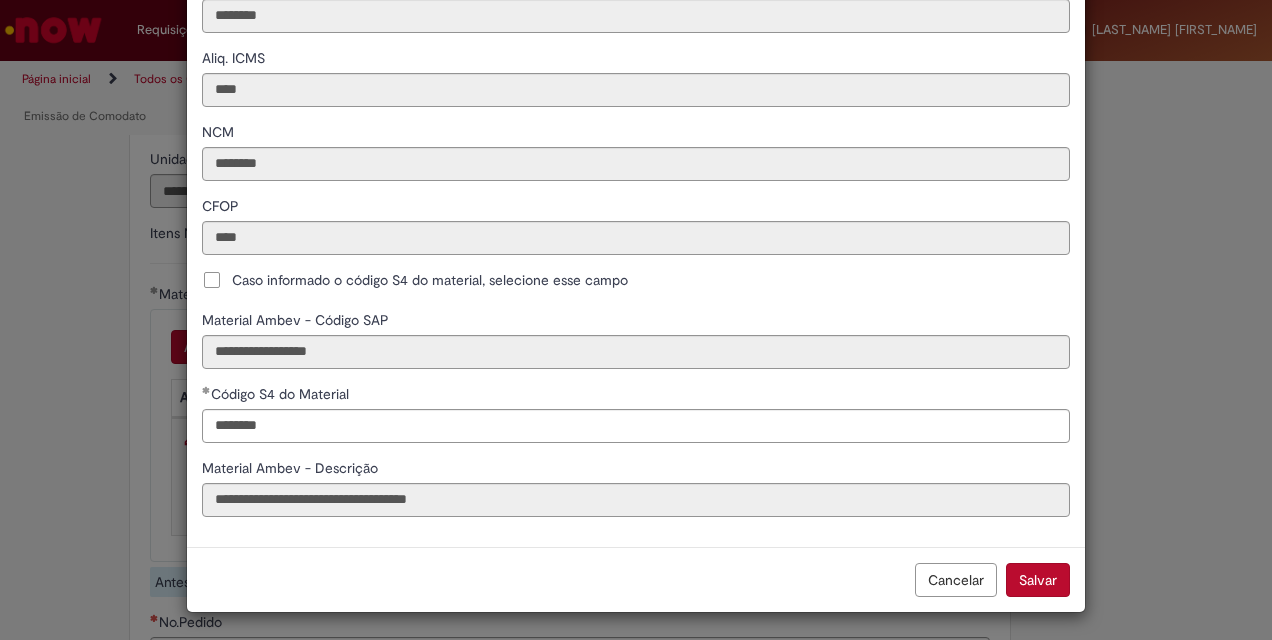 click on "Salvar" at bounding box center [1038, 580] 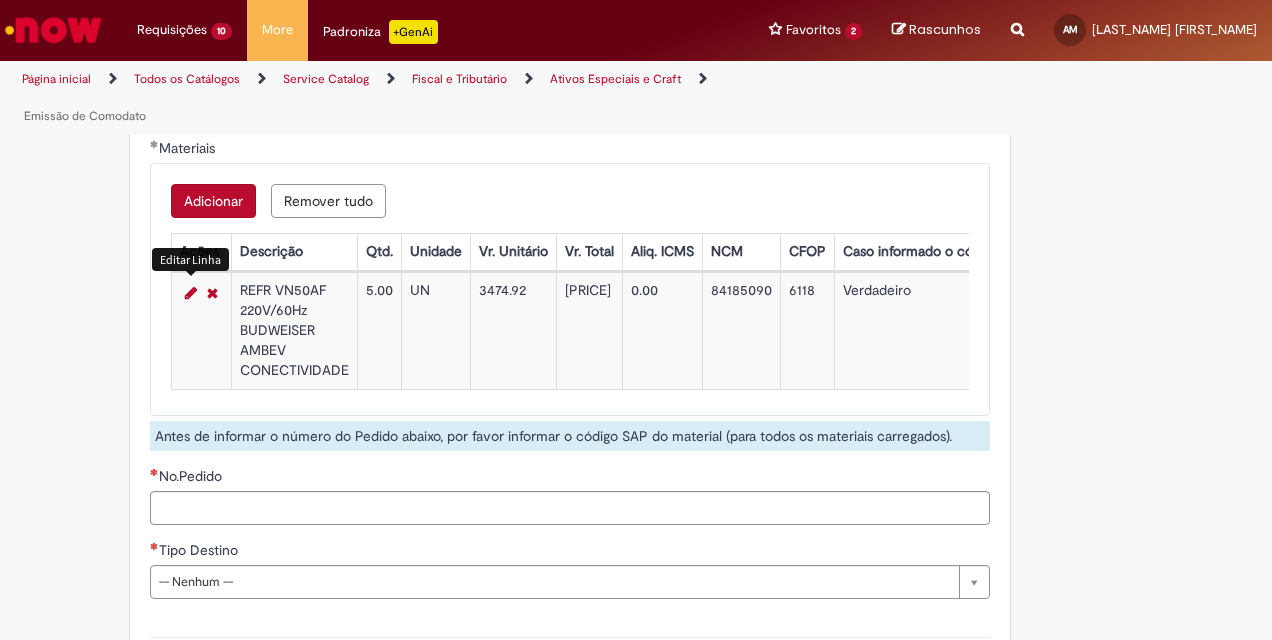 scroll, scrollTop: 2526, scrollLeft: 0, axis: vertical 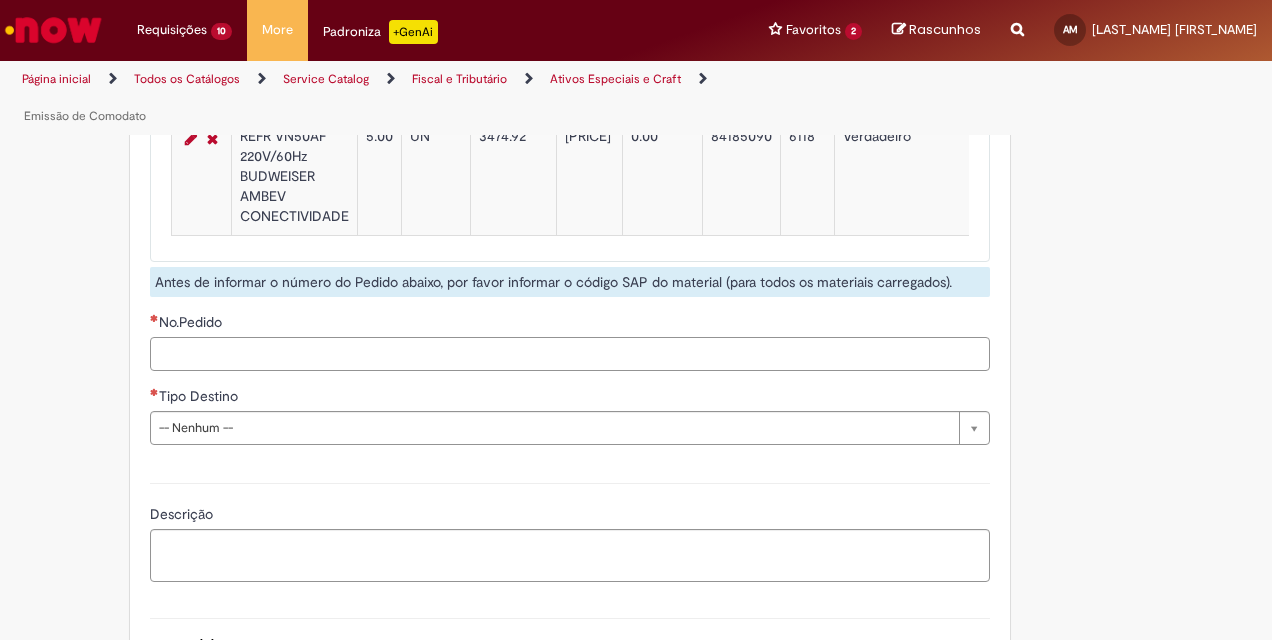 click on "No.Pedido" at bounding box center [570, 354] 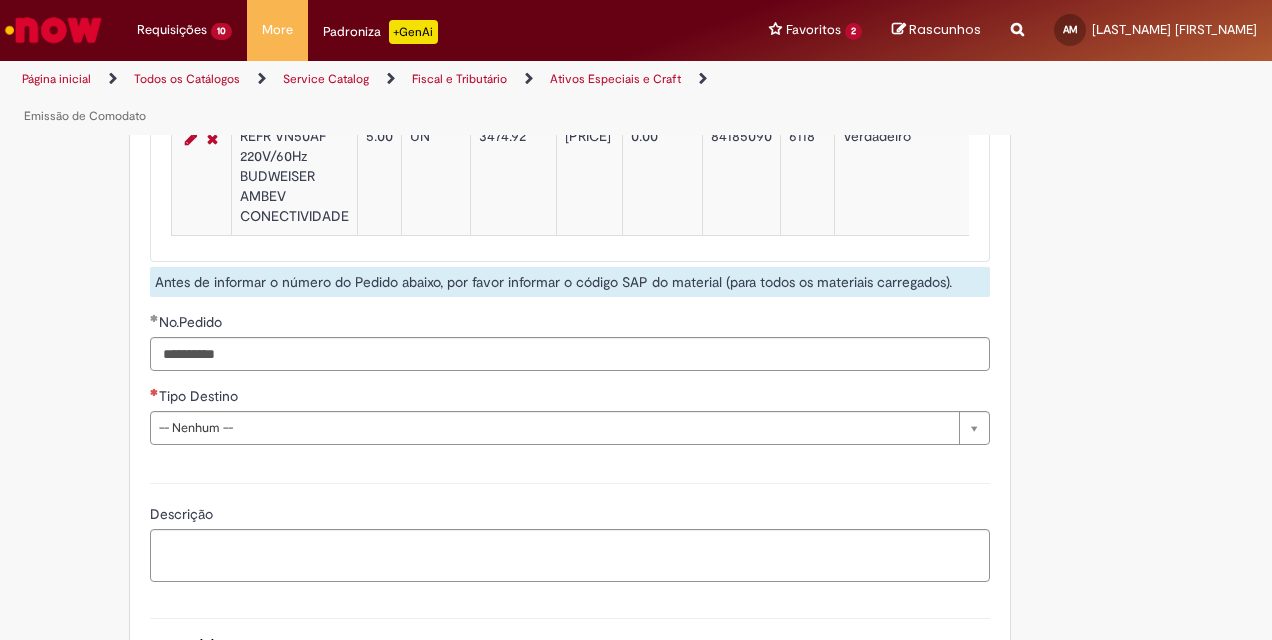 click on "**********" at bounding box center (570, 191) 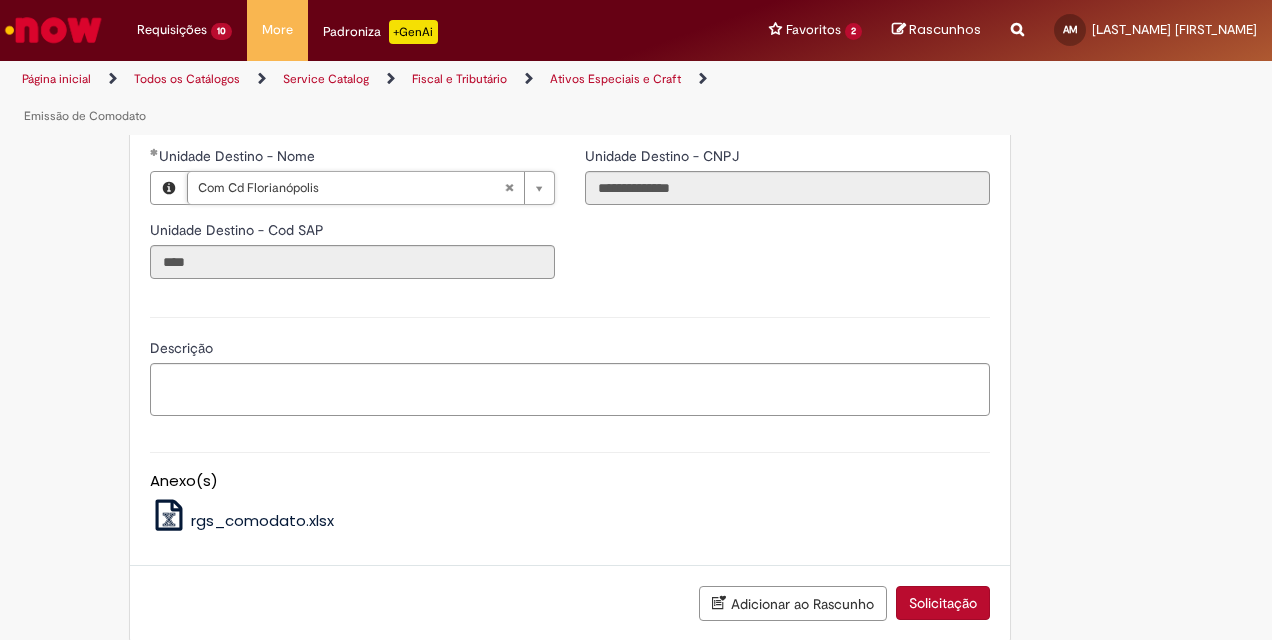 scroll, scrollTop: 2852, scrollLeft: 0, axis: vertical 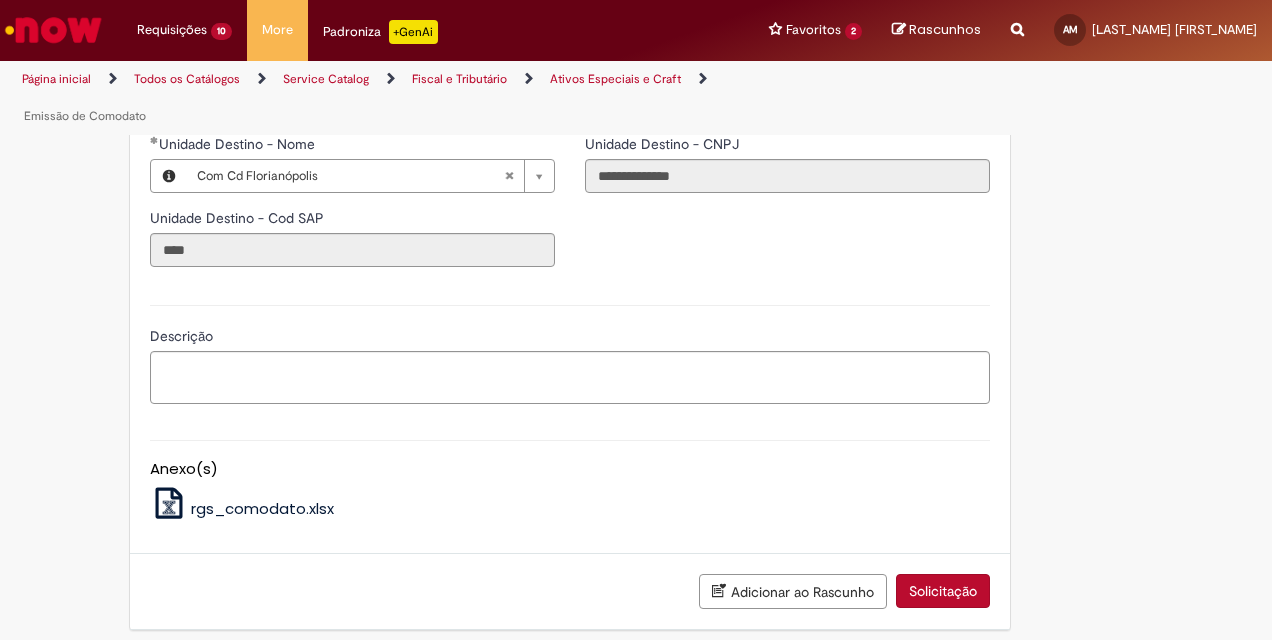 click on "Solicitação" at bounding box center [943, 591] 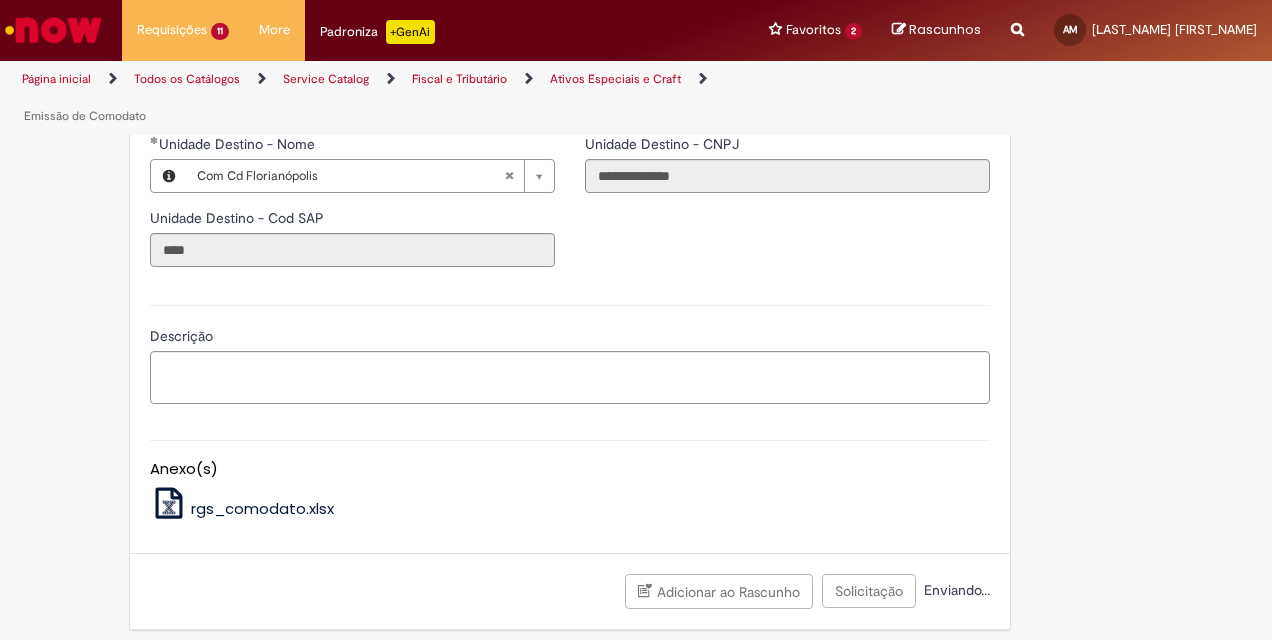 scroll, scrollTop: 0, scrollLeft: 0, axis: both 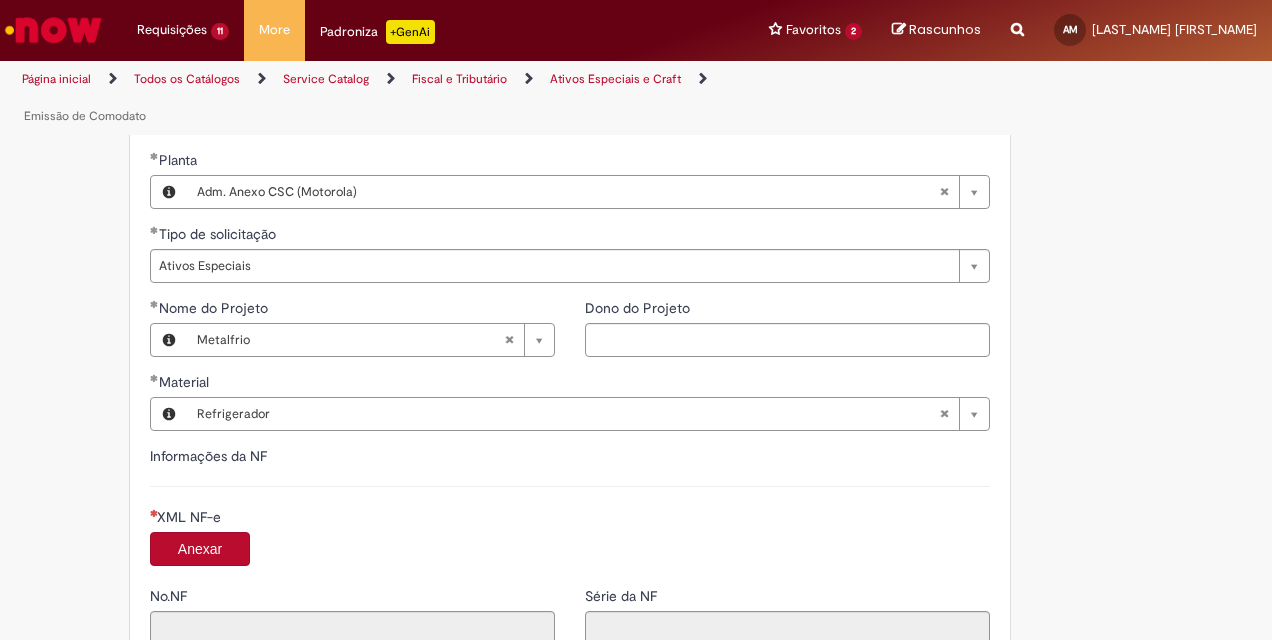 click on "Anexar" at bounding box center [200, 549] 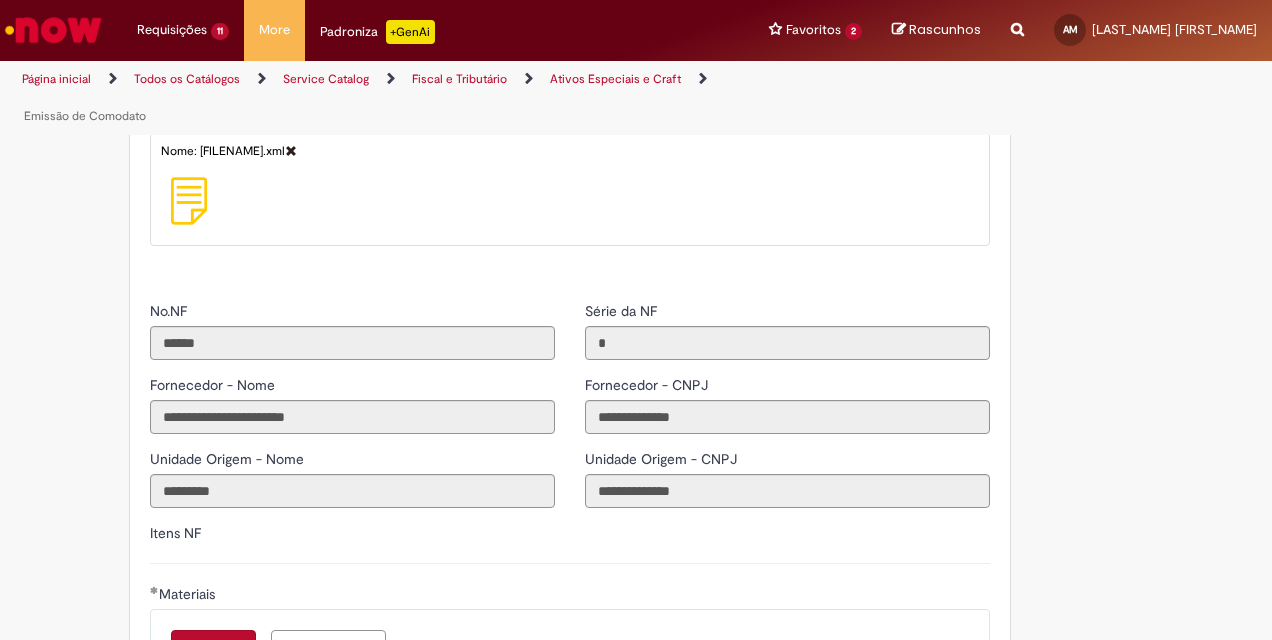 scroll, scrollTop: 2226, scrollLeft: 0, axis: vertical 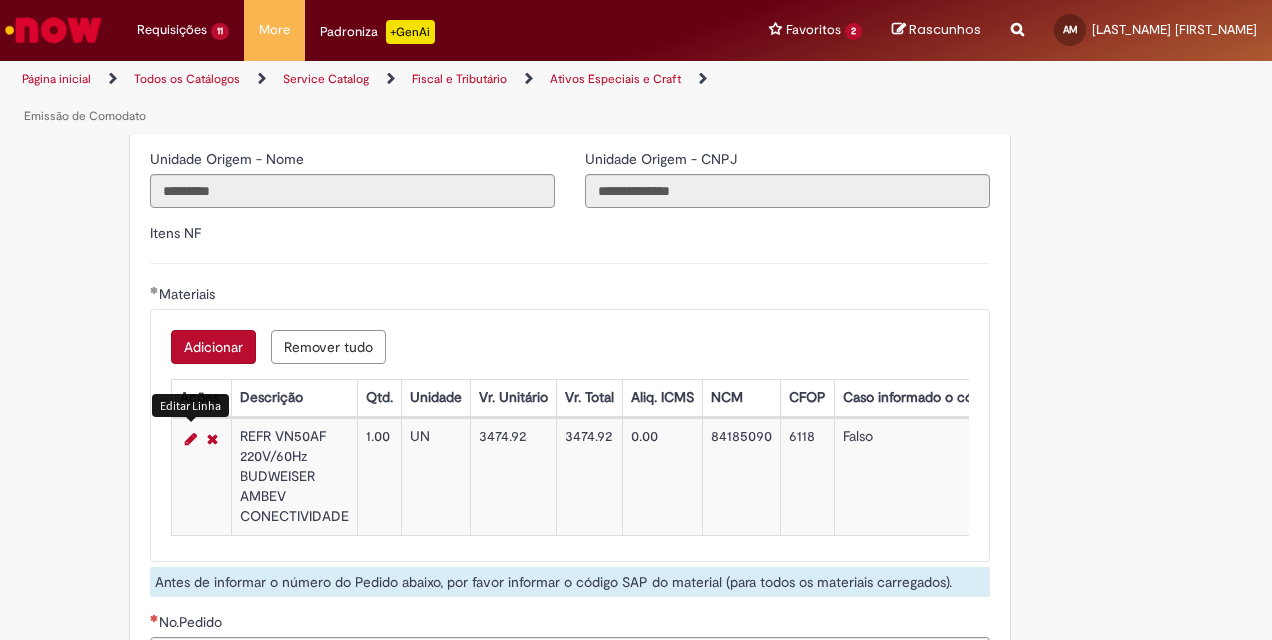 click at bounding box center (191, 439) 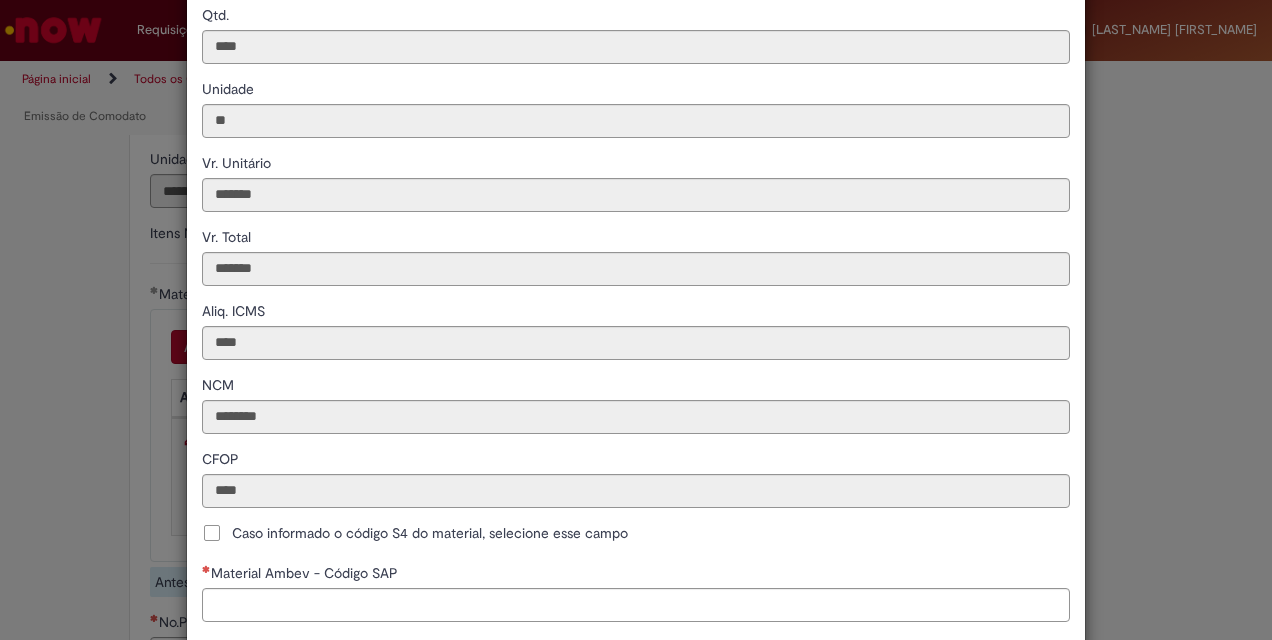 scroll, scrollTop: 400, scrollLeft: 0, axis: vertical 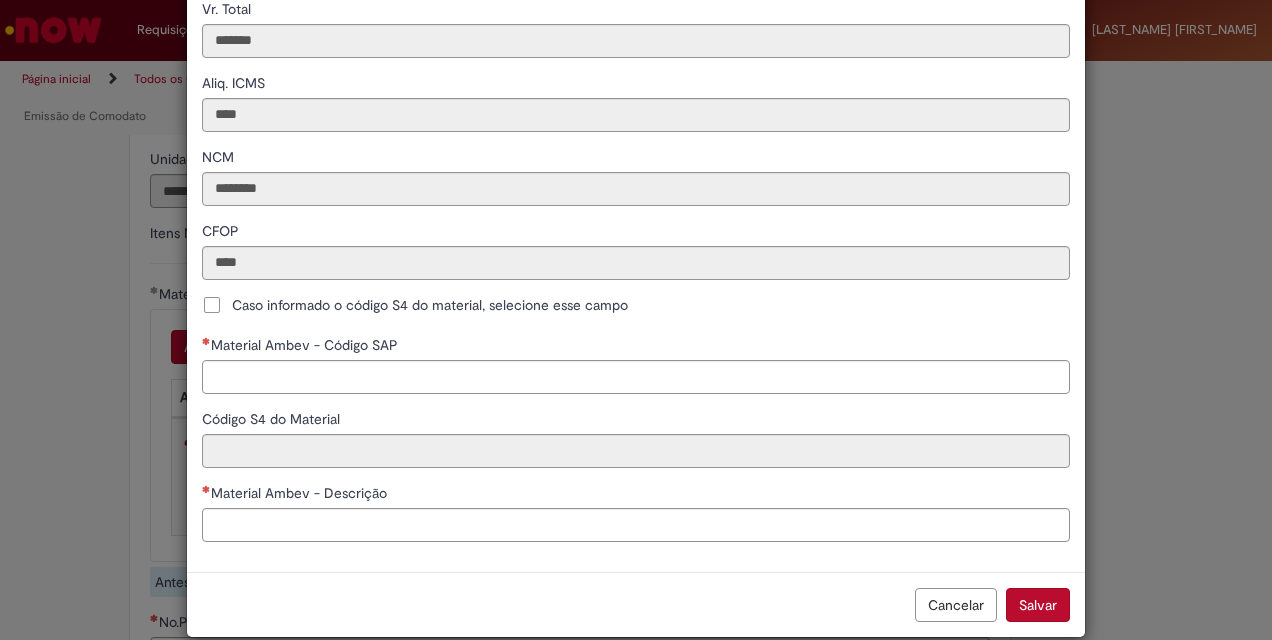 click on "Caso informado o código S4 do material, selecione esse campo" at bounding box center [430, 305] 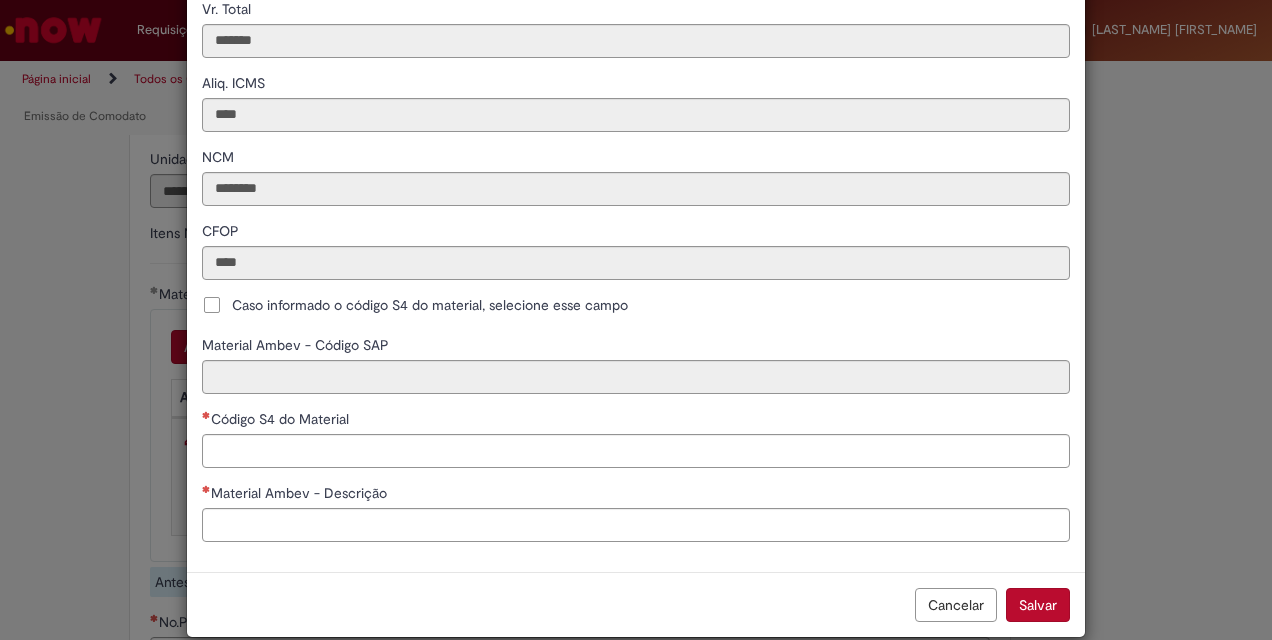 scroll, scrollTop: 399, scrollLeft: 0, axis: vertical 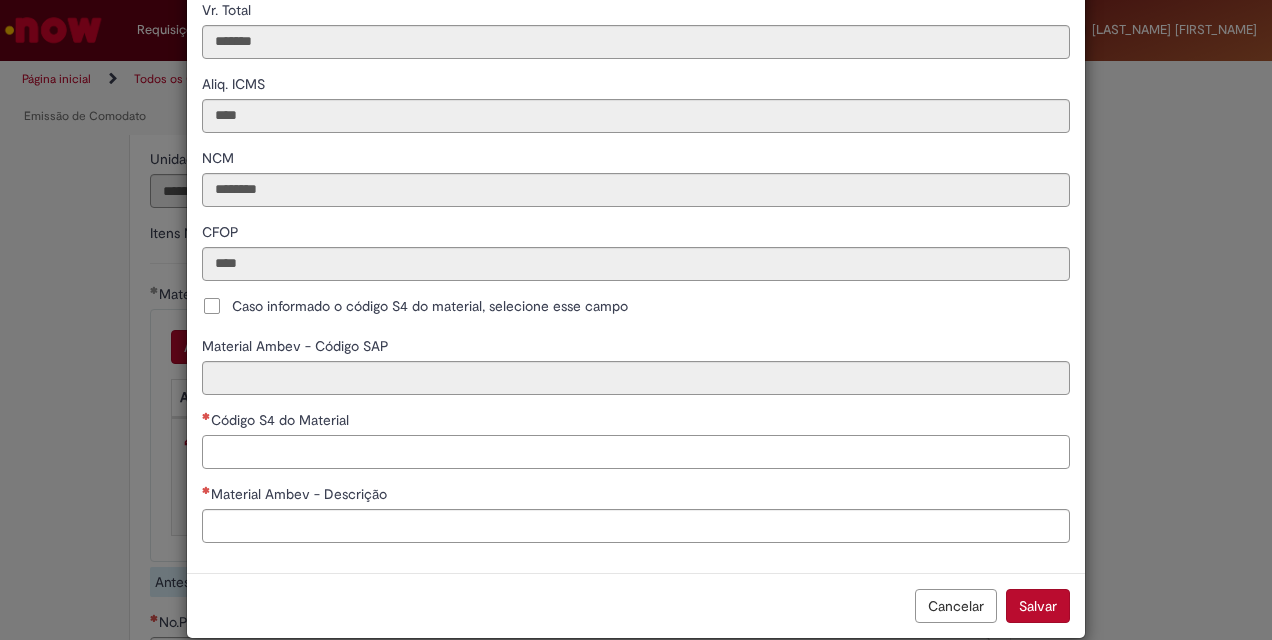 click on "Código S4 do Material" at bounding box center (636, 452) 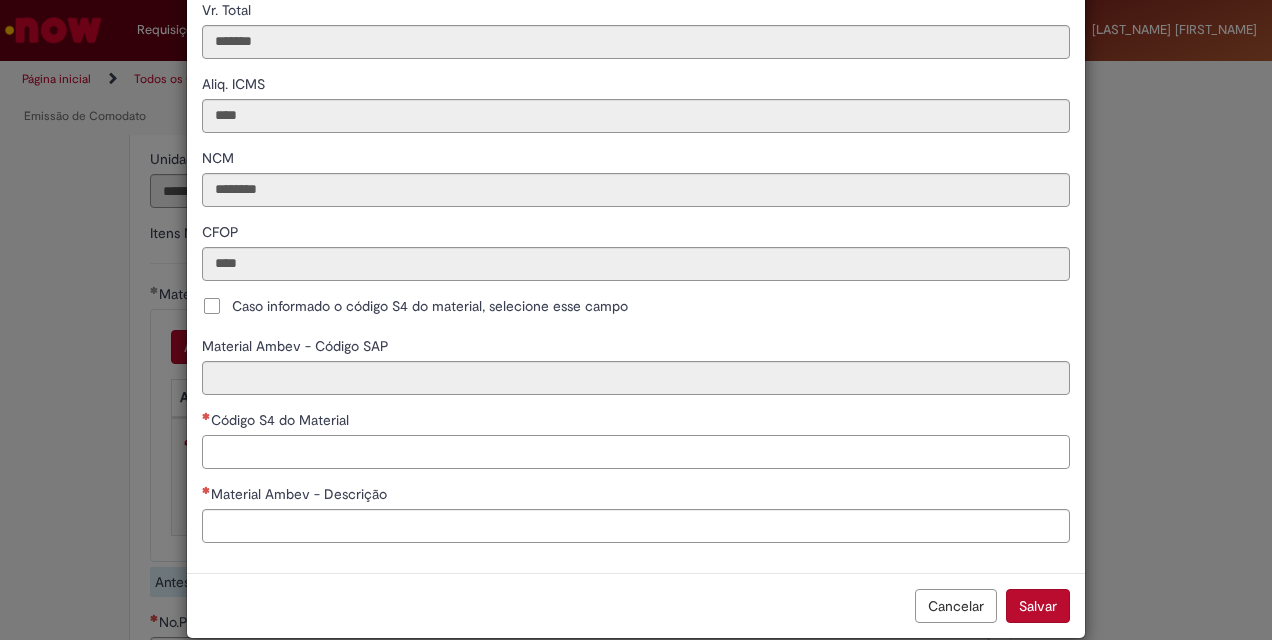 paste on "********" 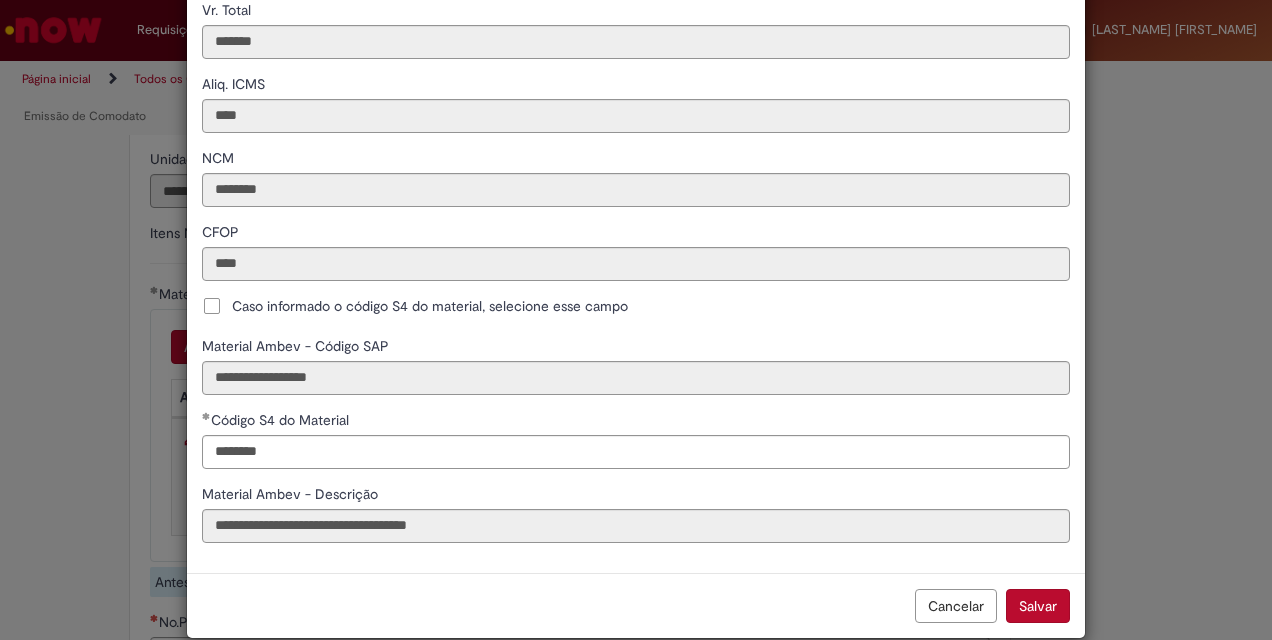 click on "Salvar" at bounding box center (1038, 606) 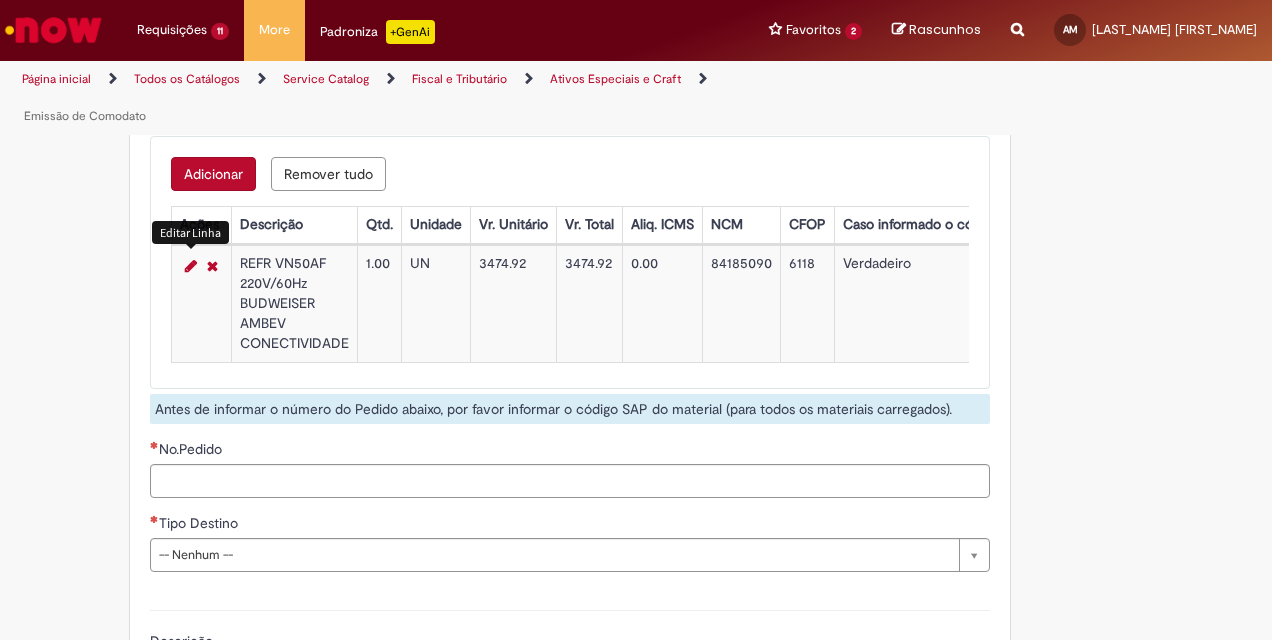 scroll, scrollTop: 2526, scrollLeft: 0, axis: vertical 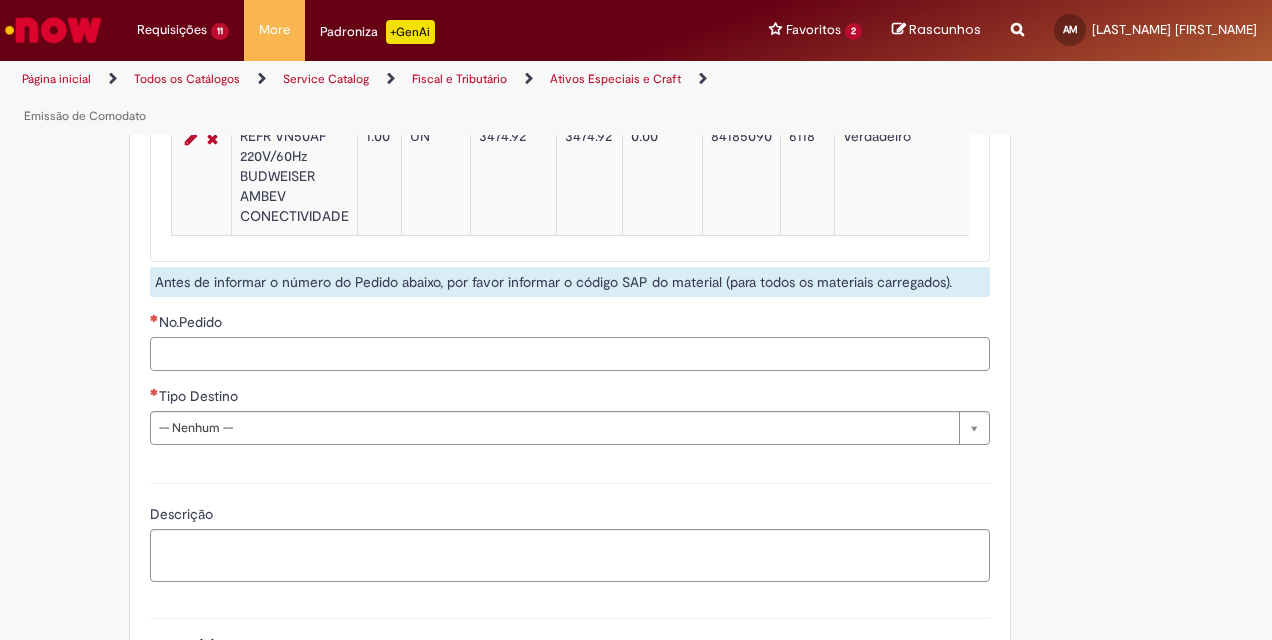 click on "No.Pedido" at bounding box center (570, 354) 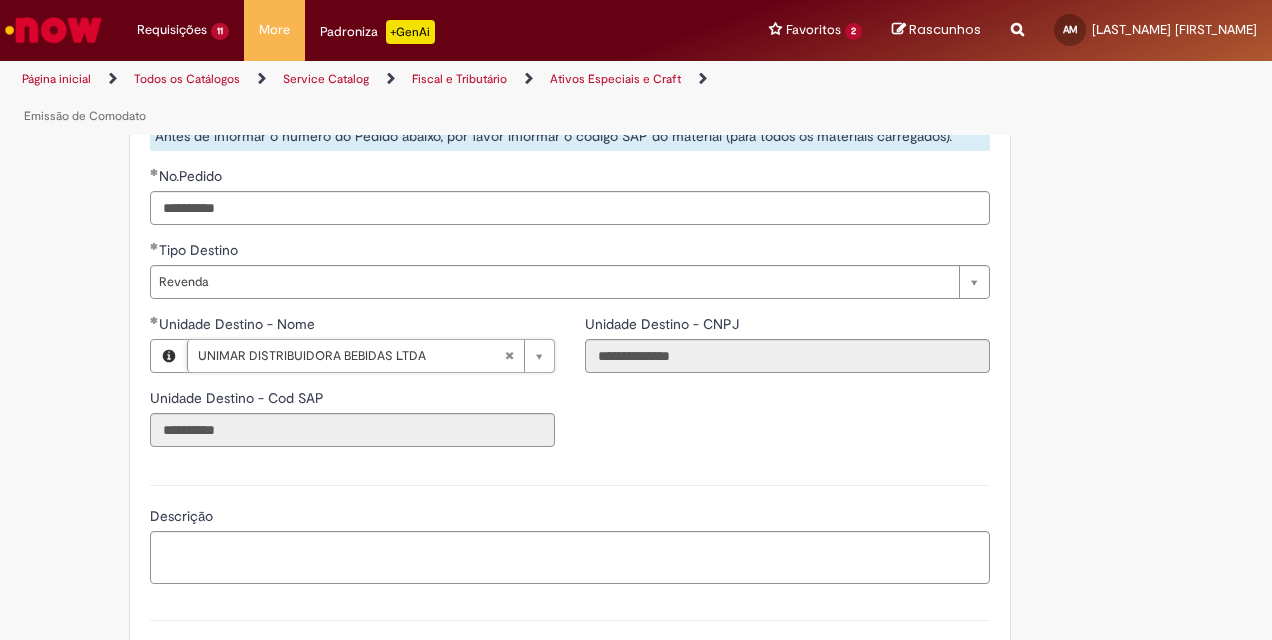 scroll, scrollTop: 2826, scrollLeft: 0, axis: vertical 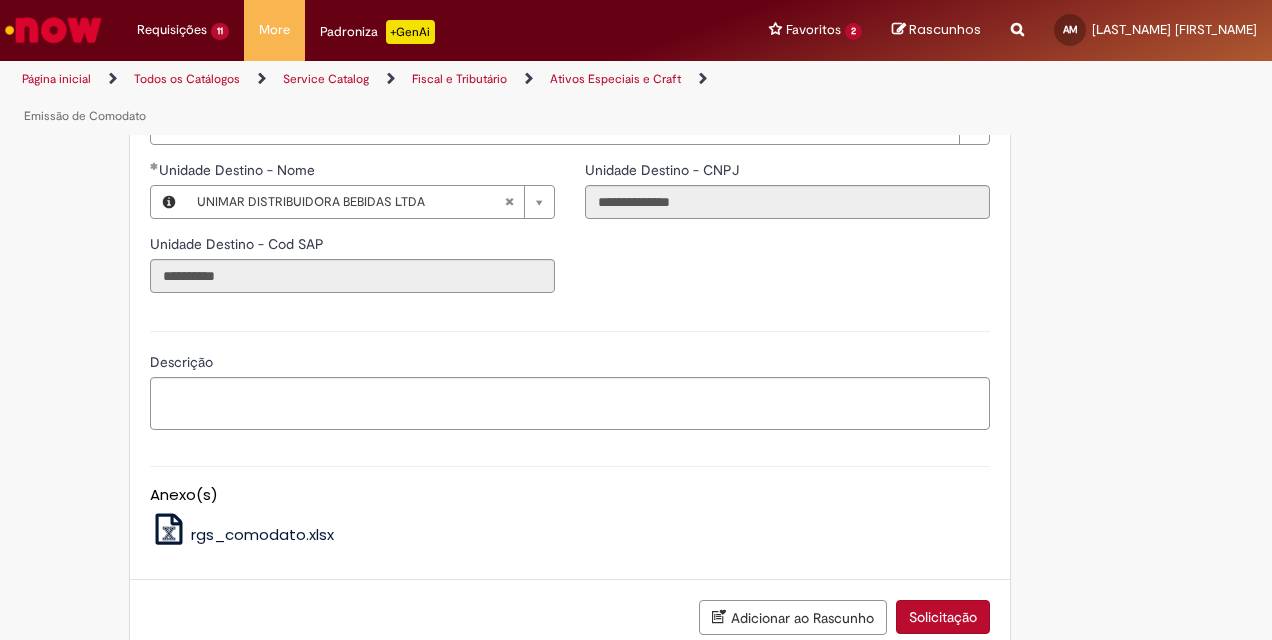 click on "Solicitação" at bounding box center [943, 617] 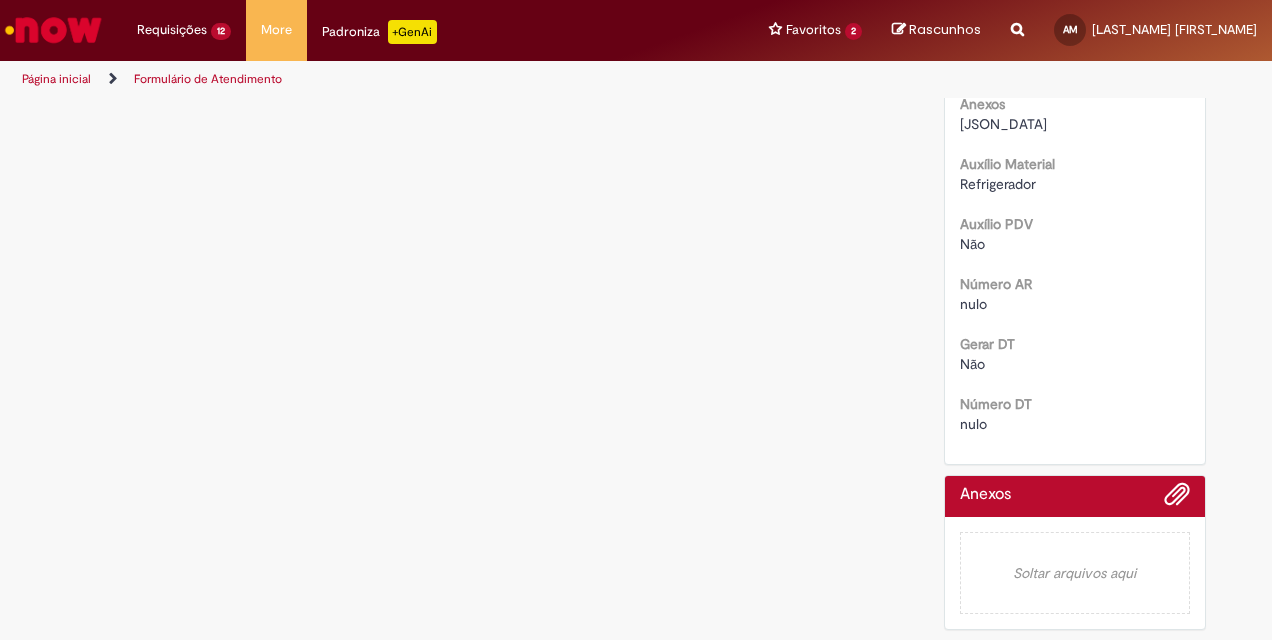 scroll, scrollTop: 0, scrollLeft: 0, axis: both 